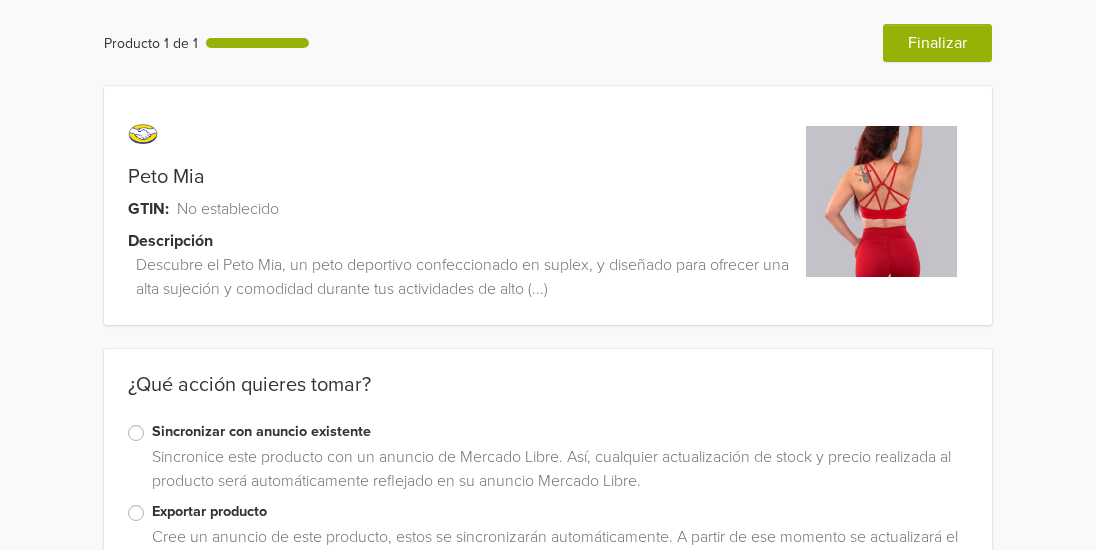 scroll, scrollTop: 79, scrollLeft: 0, axis: vertical 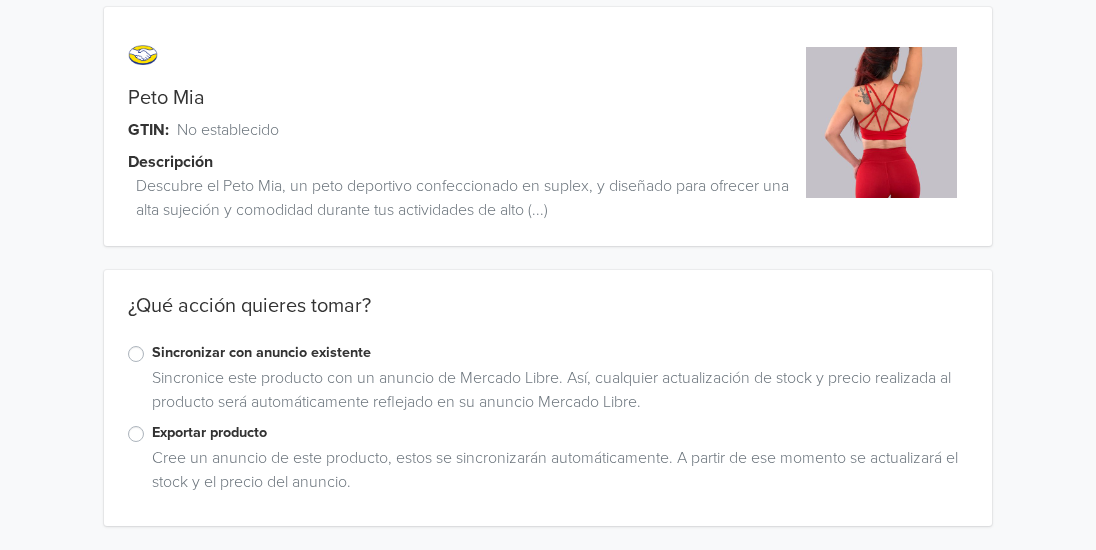 click on "Exportar producto" at bounding box center [560, 433] 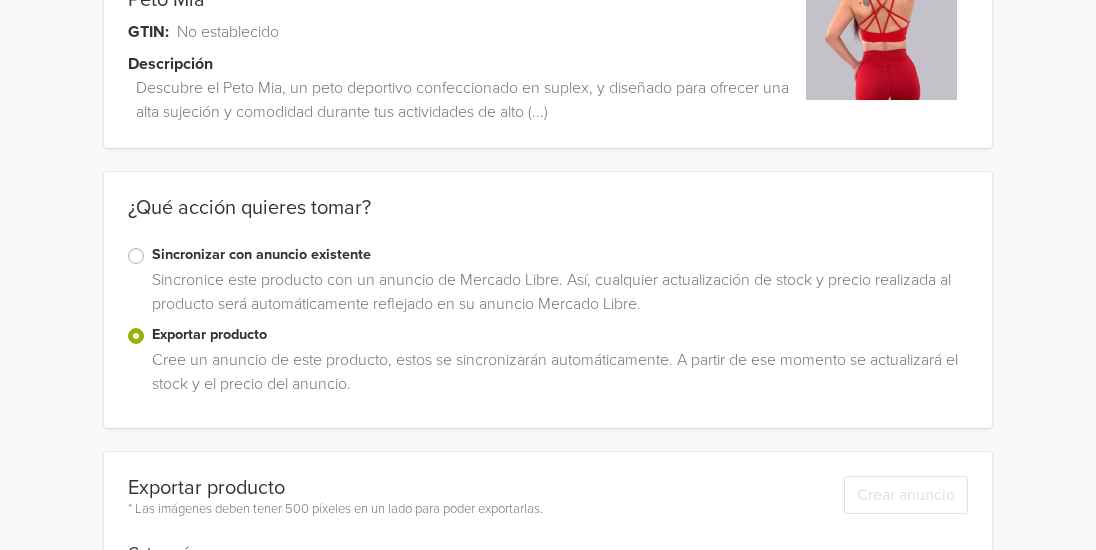 scroll, scrollTop: 392, scrollLeft: 0, axis: vertical 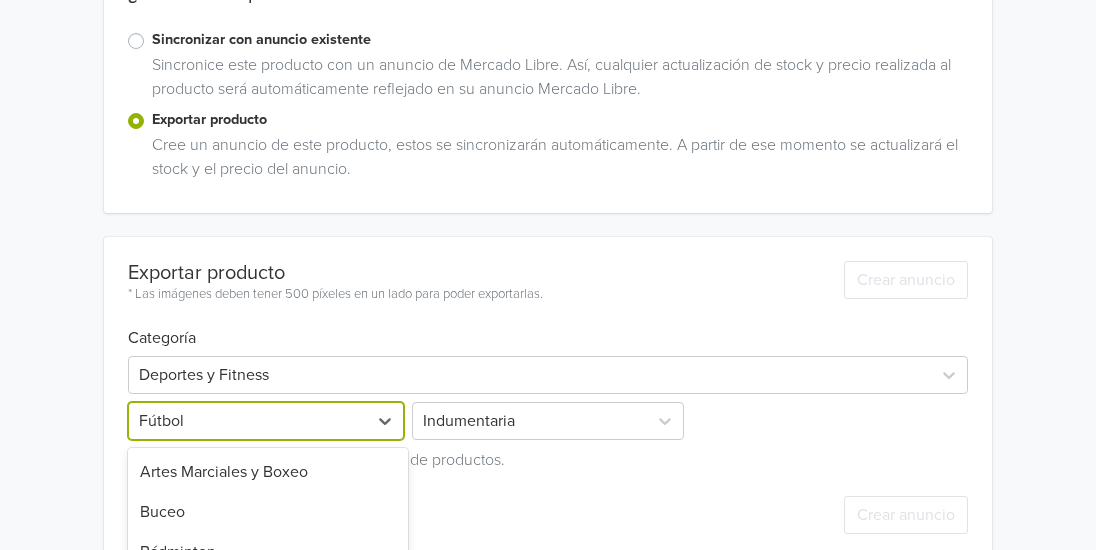 click on "40 results available. Use Up and Down to choose options, press Enter to select the currently focused option, press Escape to exit the menu, press Tab to select the option and exit the menu. Fútbol Artes Marciales y Boxeo Buceo Bádminton Básquetbol Béisbol y Sóftbol Camping, Caza y Pesca Canoas, Kayaks e Inflables Ciclismo Coderas Equitación y Polo Esgrima Fitness y Musculación Fútbol Fútbol Americano Golf Handball Hockey Juegos de Salón Kitesurf Monopatines y Scooters Natación Otros Paintball Parapente Patín y Skateboard Pilates y Yoga Pulsómetros y Cronómetros Ropa Deportiva Rugby Ski y Snowboard Slackline Suplementos y Shakers Surf y Bodyboard Tenis, Pádel y Squash Tiro Deportivo Trekking y Montañismo Vóleibol Wakeboard y Esqui Acuático Windsurf Zapatillas" at bounding box center (268, 421) 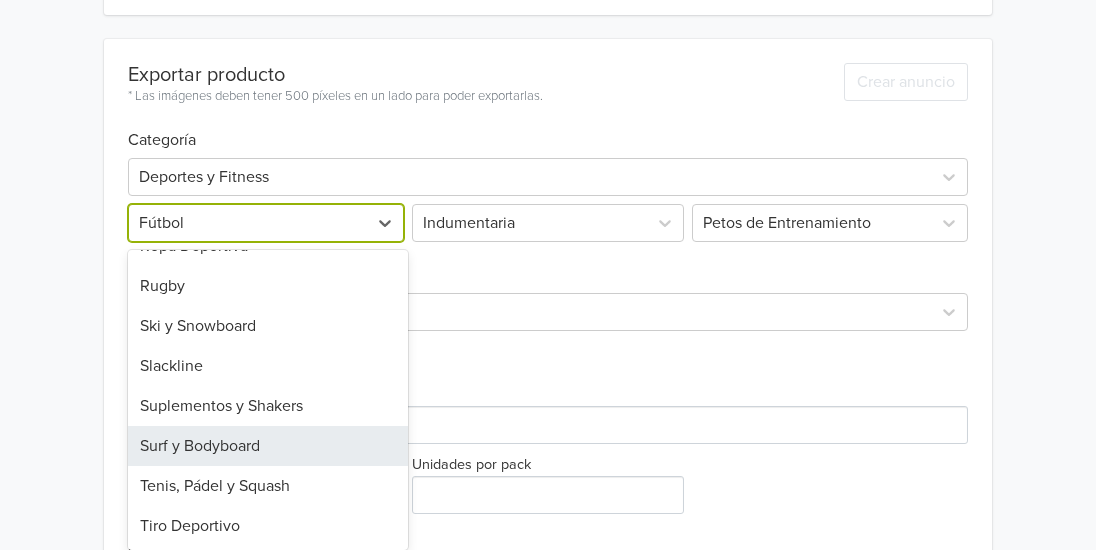 scroll, scrollTop: 908, scrollLeft: 0, axis: vertical 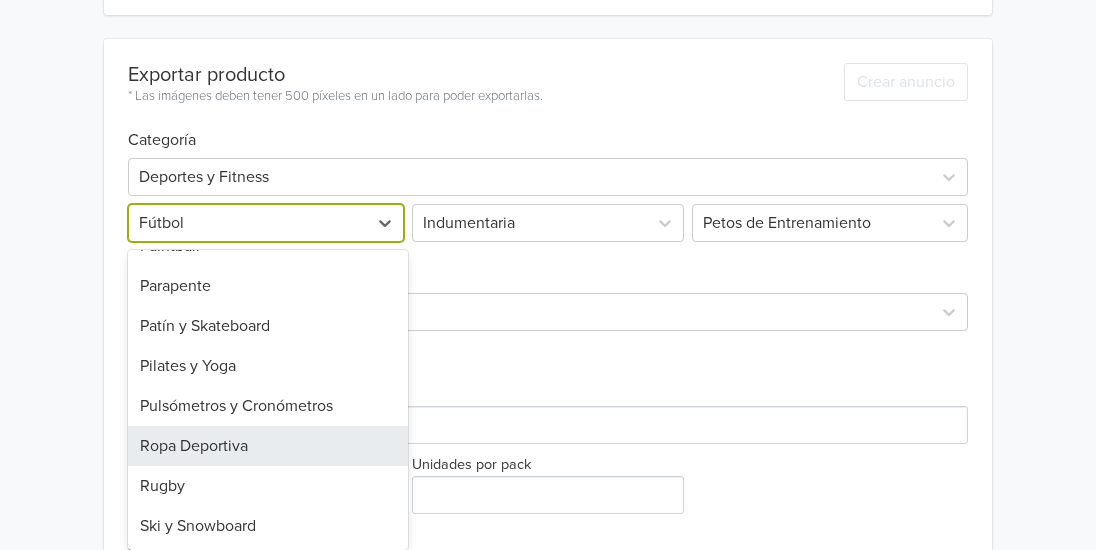 click on "Ropa Deportiva" at bounding box center [268, 446] 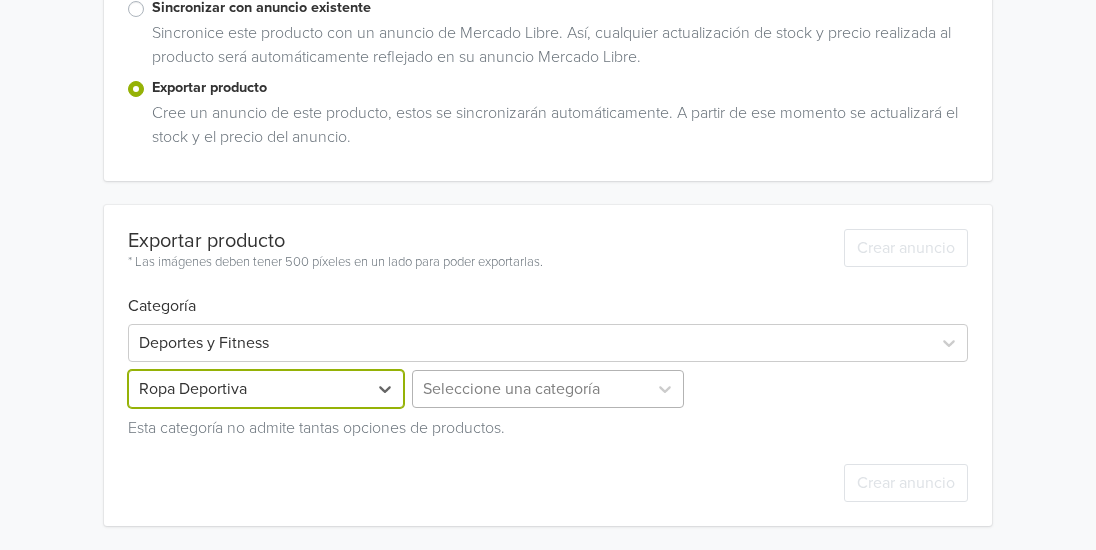 click on "Seleccione una categoría" at bounding box center [548, 389] 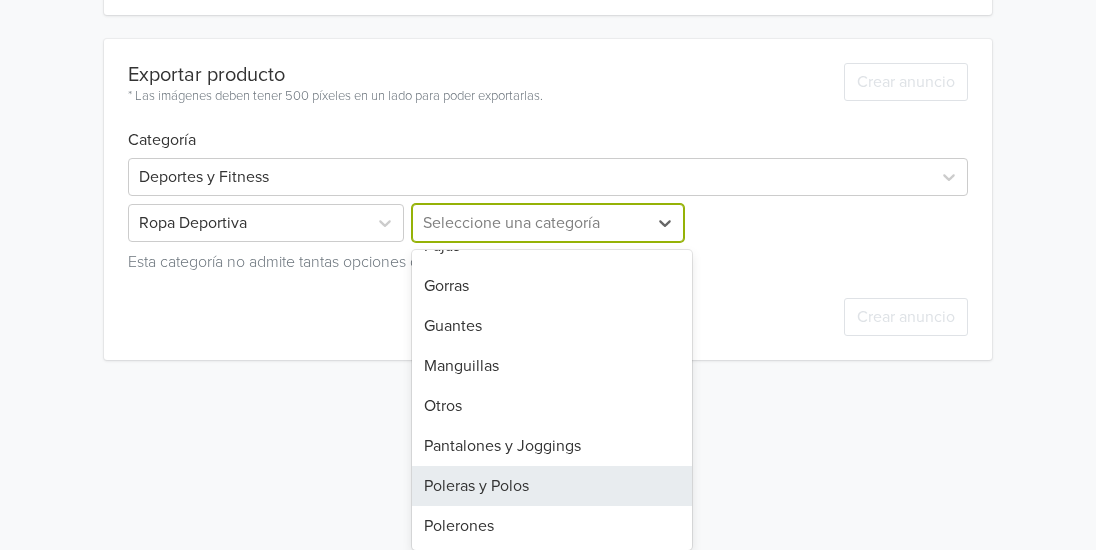 scroll, scrollTop: 0, scrollLeft: 0, axis: both 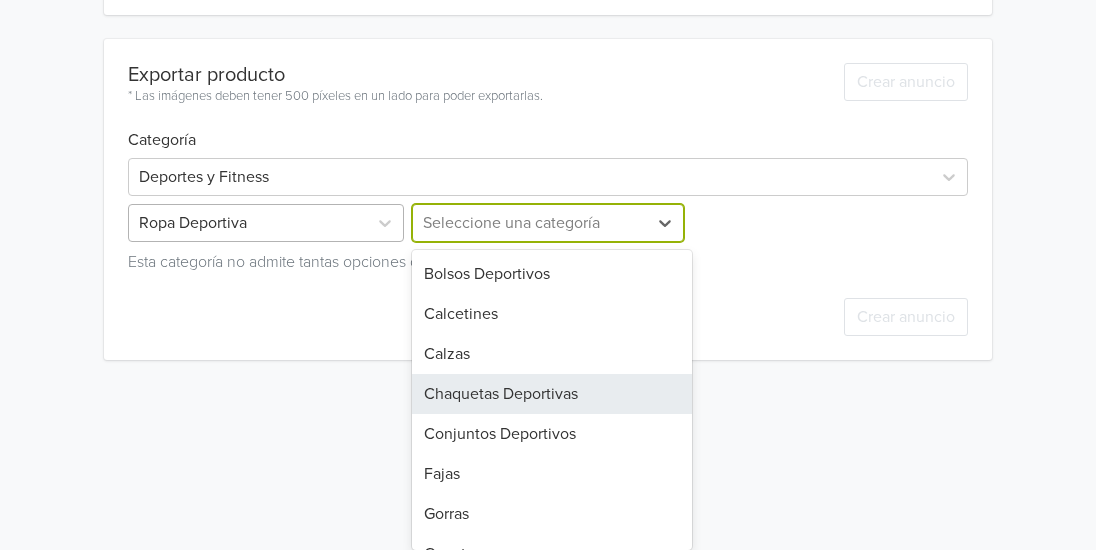 click at bounding box center [248, 223] 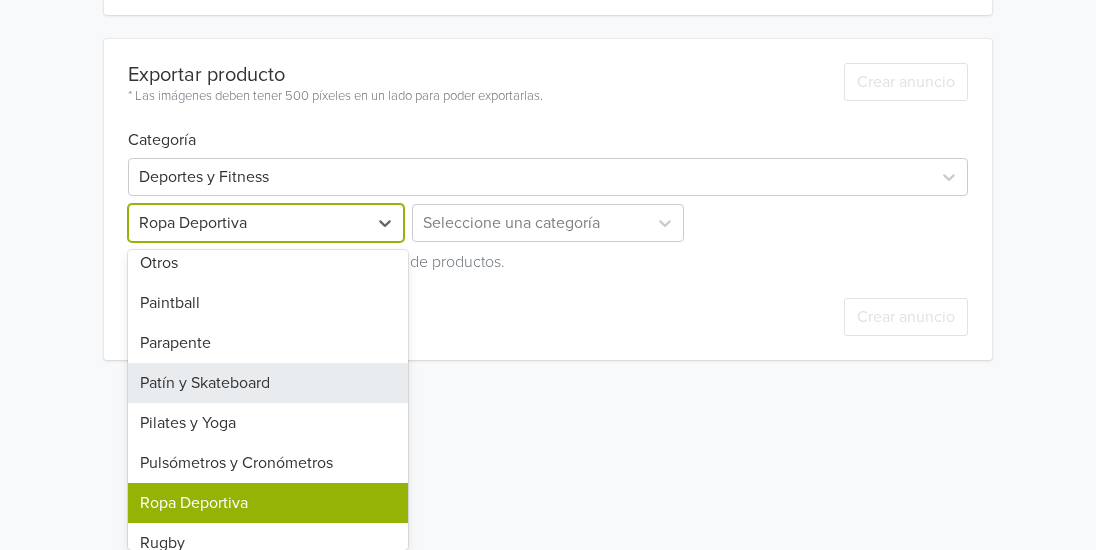 scroll, scrollTop: 908, scrollLeft: 0, axis: vertical 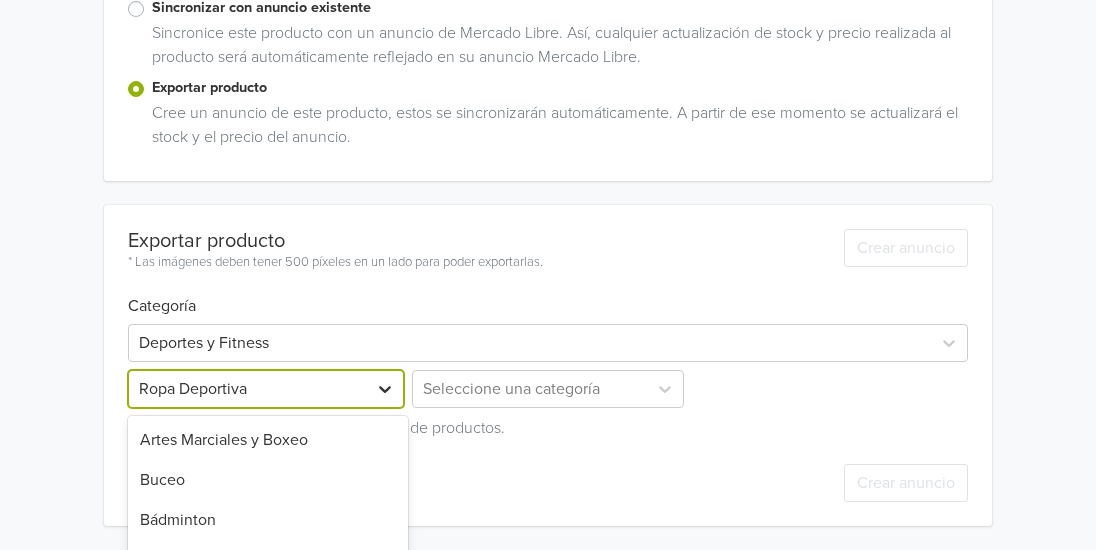 click on "40 results available. Use Up and Down to choose options, press Enter to select the currently focused option, press Escape to exit the menu, press Tab to select the option and exit the menu. Ropa Deportiva Artes Marciales y Boxeo Buceo Bádminton Básquetbol Béisbol y Sóftbol Camping, Caza y Pesca Canoas, Kayaks e Inflables Ciclismo Coderas Equitación y Polo Esgrima Fitness y Musculación Fútbol Fútbol Americano Golf Handball Hockey Juegos de Salón Kitesurf Monopatines y Scooters Natación Otros Paintball Parapente Patín y Skateboard Pilates y Yoga Pulsómetros y Cronómetros Ropa Deportiva Rugby Ski y Snowboard Slackline Suplementos y Shakers Surf y Bodyboard Tenis, Pádel y Squash Tiro Deportivo Trekking y Montañismo Vóleibol Wakeboard y Esqui Acuático Windsurf Zapatillas" at bounding box center (268, 389) 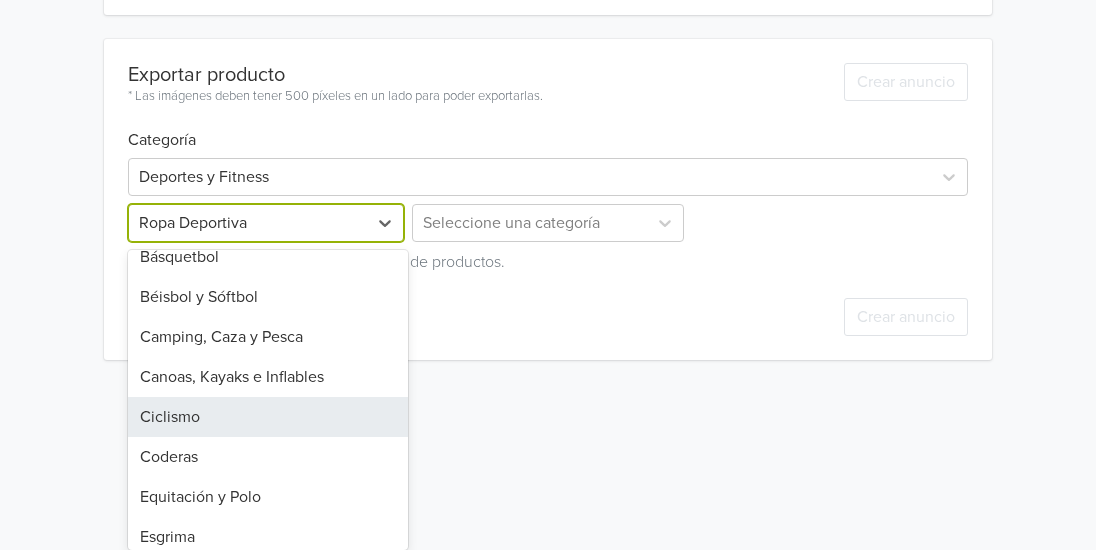scroll, scrollTop: 0, scrollLeft: 0, axis: both 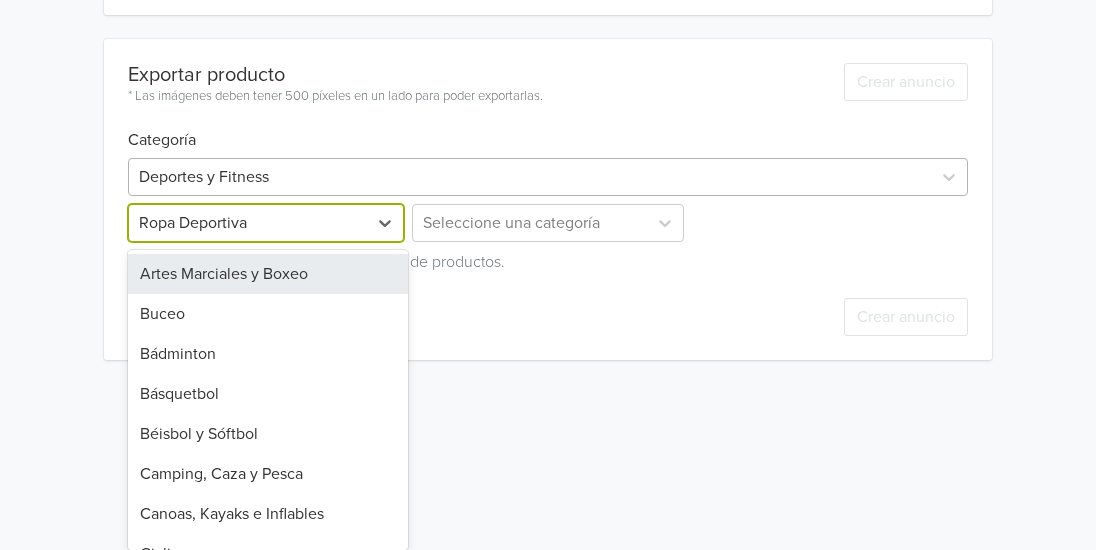 click on "Exportar producto * Las imágenes deben tener 500 píxeles en un lado para poder exportarlas. Crear anuncio Categoría Deportes y Fitness  40 results available. Use Up and Down to choose options, press Enter to select the currently focused option, press Escape to exit the menu, press Tab to select the option and exit the menu. Ropa Deportiva Artes Marciales y Boxeo Buceo Bádminton Básquetbol Béisbol y Sóftbol Camping, Caza y Pesca Canoas, Kayaks e Inflables Ciclismo Coderas Equitación y Polo Esgrima Fitness y Musculación Fútbol Fútbol Americano Golf Handball Hockey Juegos de Salón Kitesurf Monopatines y Scooters Natación Otros Paintball Parapente Patín y Skateboard Pilates y Yoga Pulsómetros y Cronómetros Ropa Deportiva Rugby Ski y Snowboard Slackline Suplementos y Shakers Surf y Bodyboard Tenis, Pádel y Squash Tiro Deportivo Trekking y Montañismo Vóleibol Wakeboard y Esqui Acuático Windsurf Zapatillas Seleccione una categoría Esta categoría no admite tantas opciones de productos." at bounding box center [548, 199] 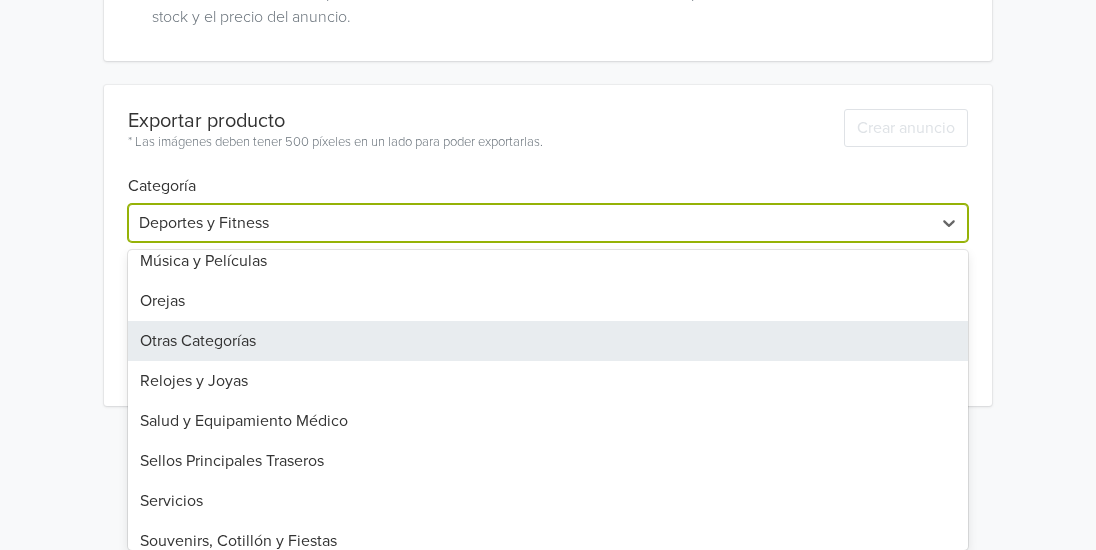 scroll, scrollTop: 1388, scrollLeft: 0, axis: vertical 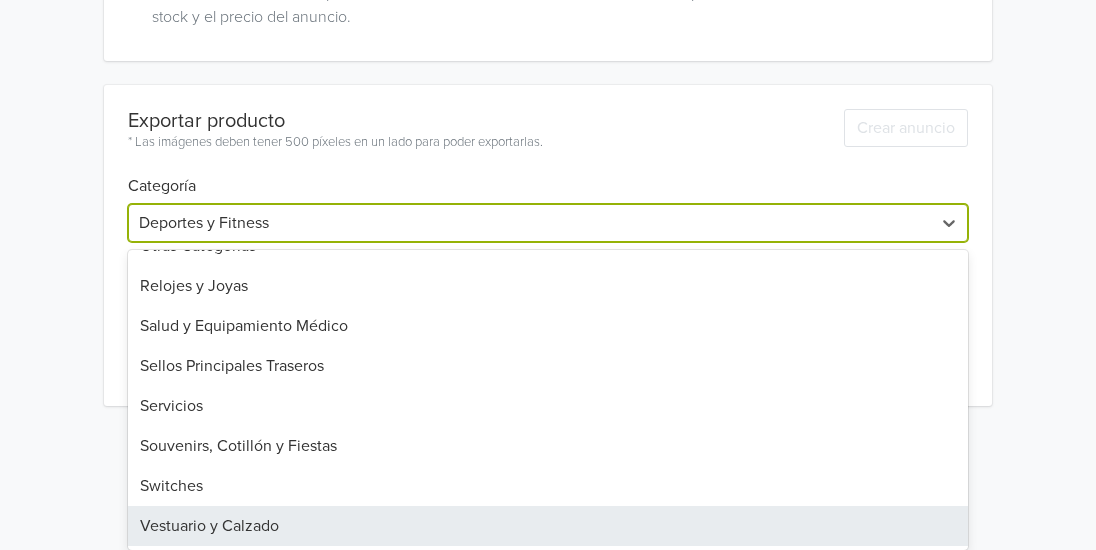 click on "Vestuario y Calzado" at bounding box center [548, 526] 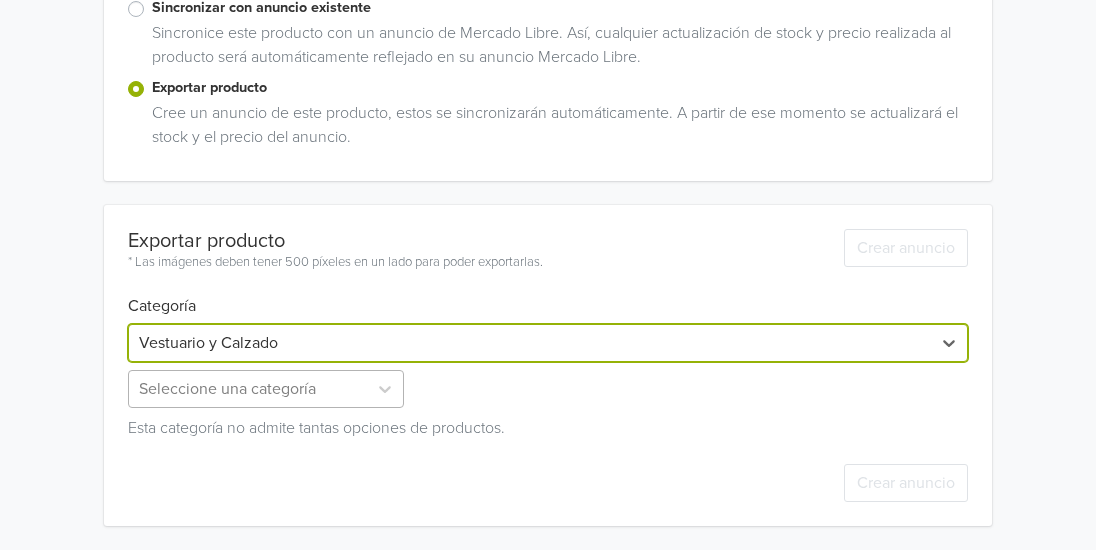 scroll, scrollTop: 590, scrollLeft: 0, axis: vertical 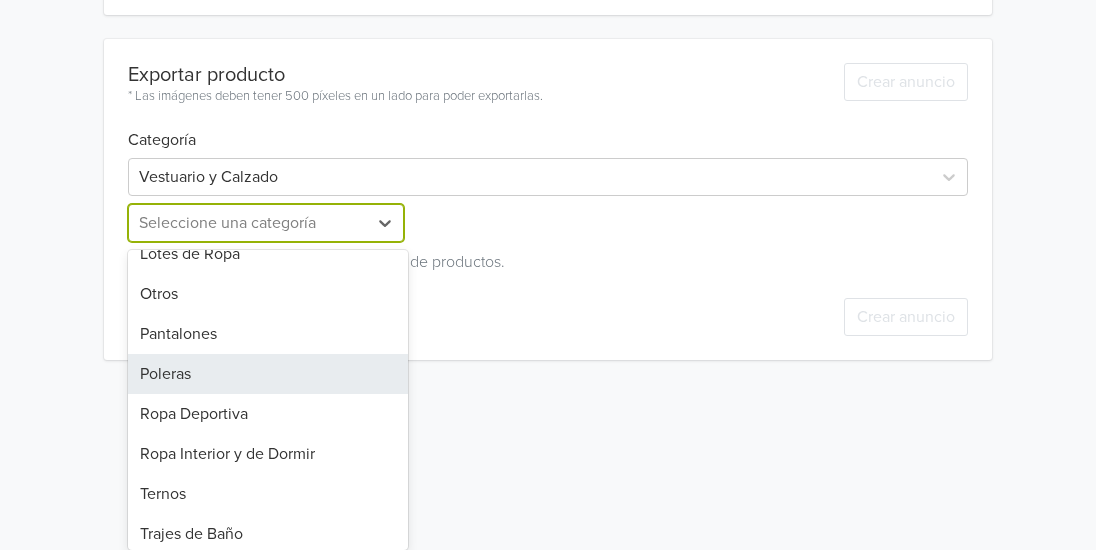 click on "Poleras" at bounding box center [268, 374] 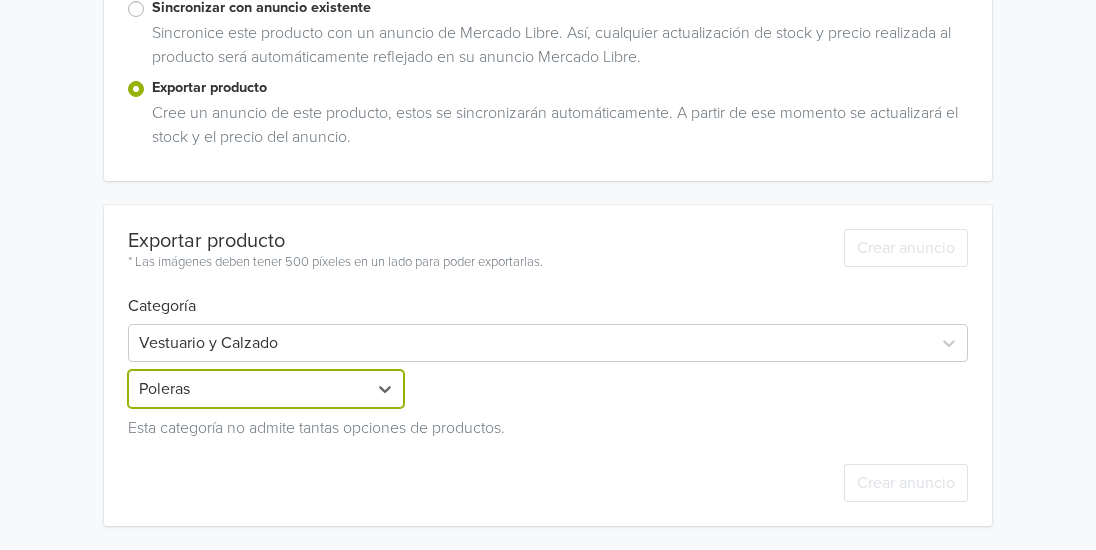 scroll, scrollTop: 590, scrollLeft: 0, axis: vertical 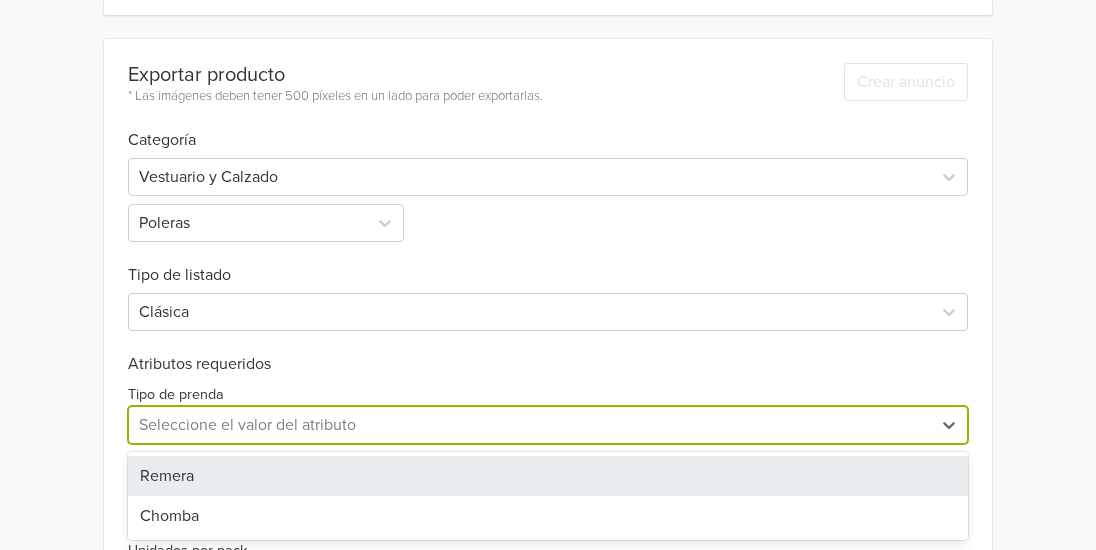 click at bounding box center [530, 425] 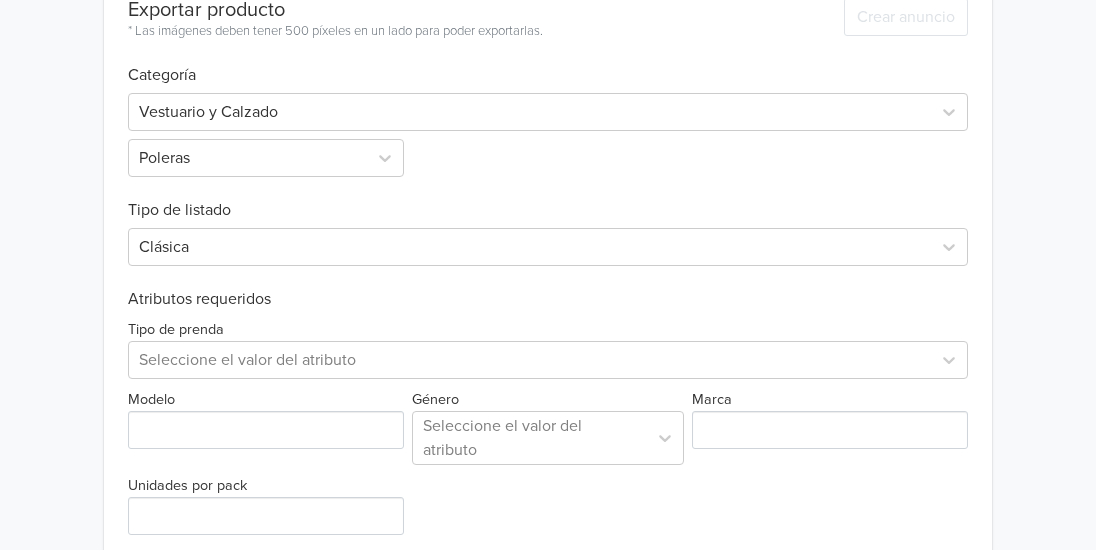 scroll, scrollTop: 690, scrollLeft: 0, axis: vertical 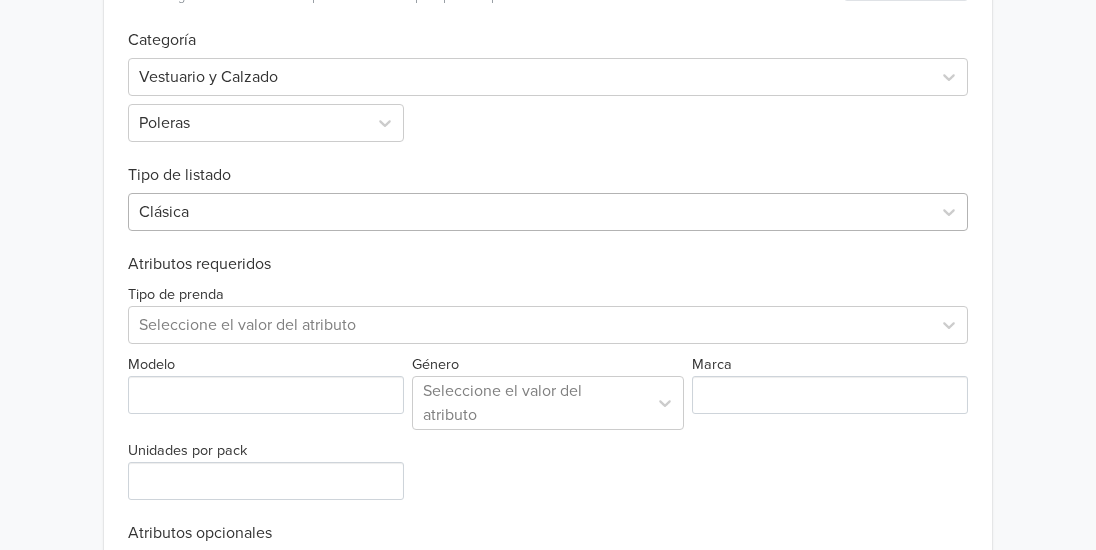 click at bounding box center (530, 212) 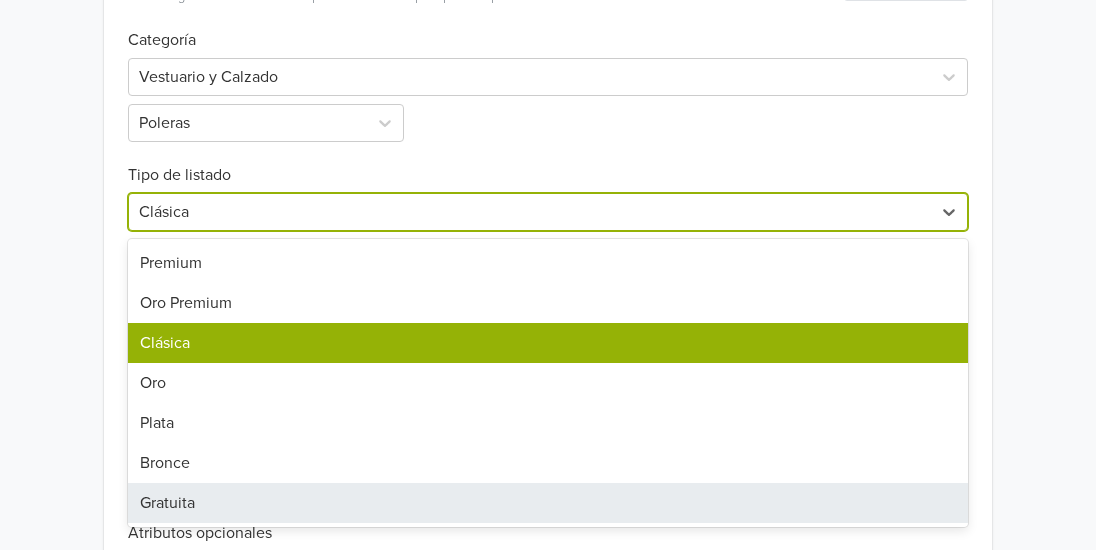 click on "Gratuita" at bounding box center (548, 503) 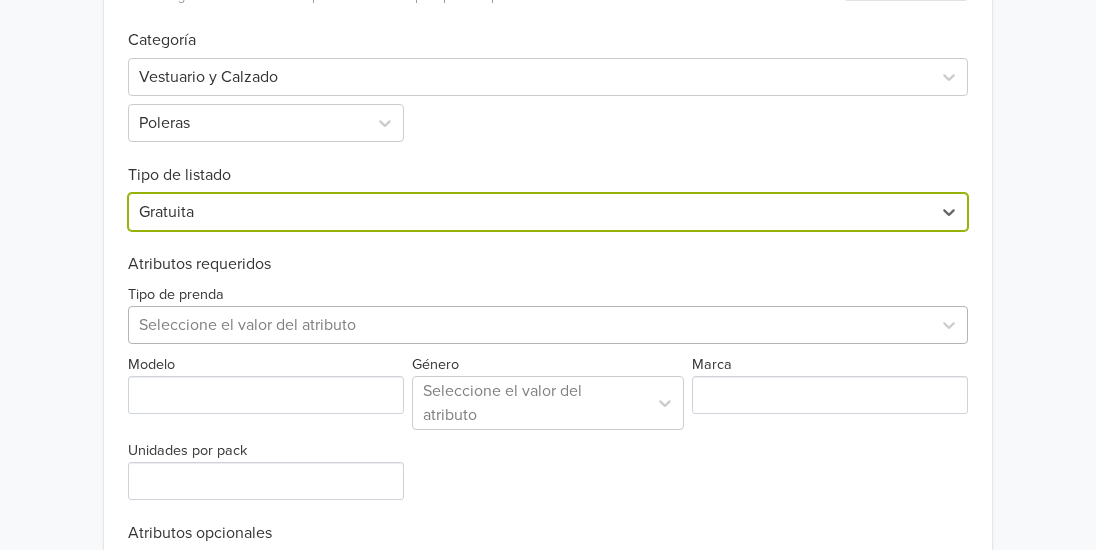 click at bounding box center (530, 325) 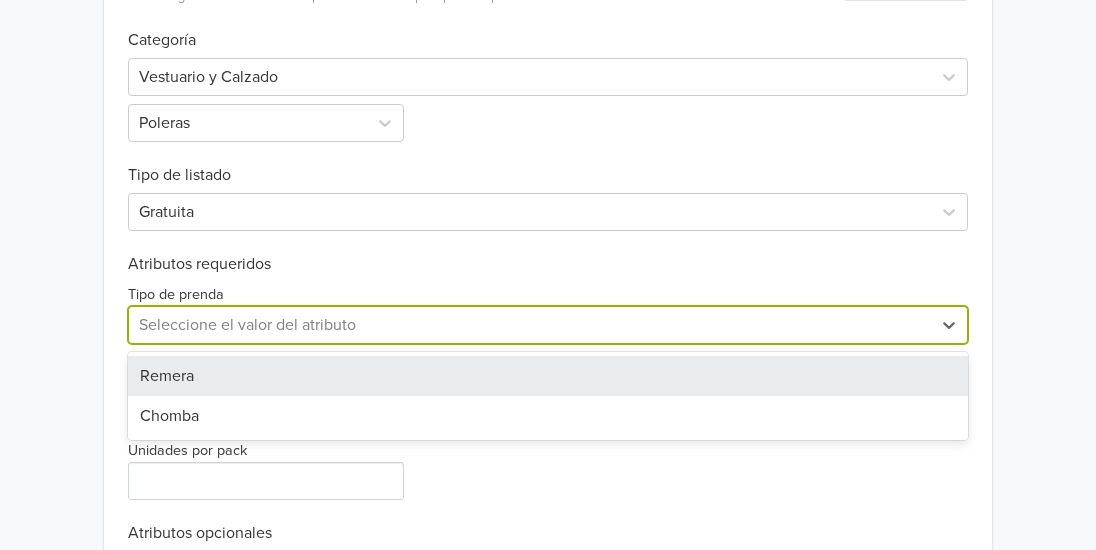 click on "Remera" at bounding box center [548, 376] 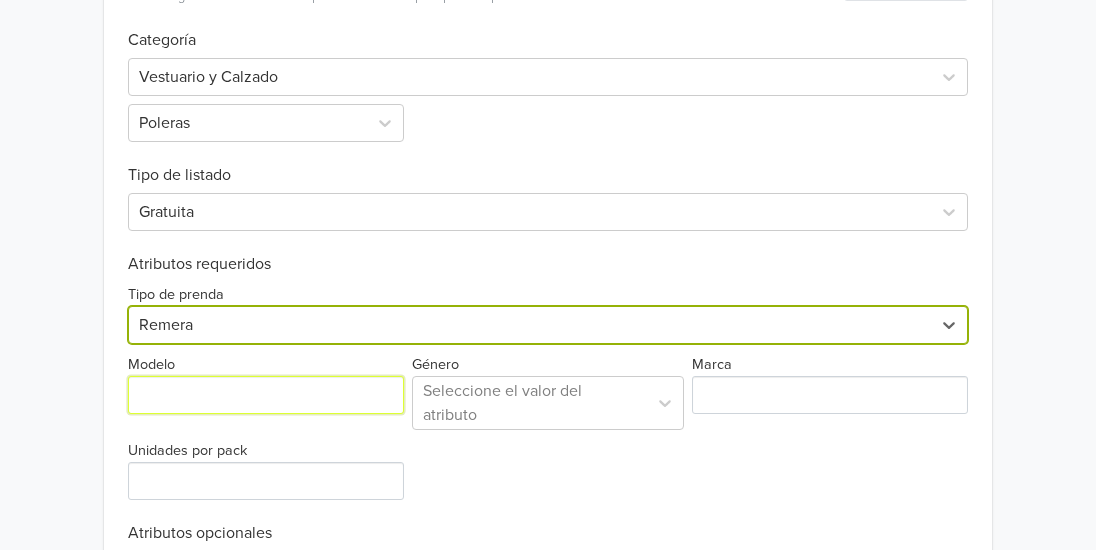 click on "Modelo" at bounding box center [266, 395] 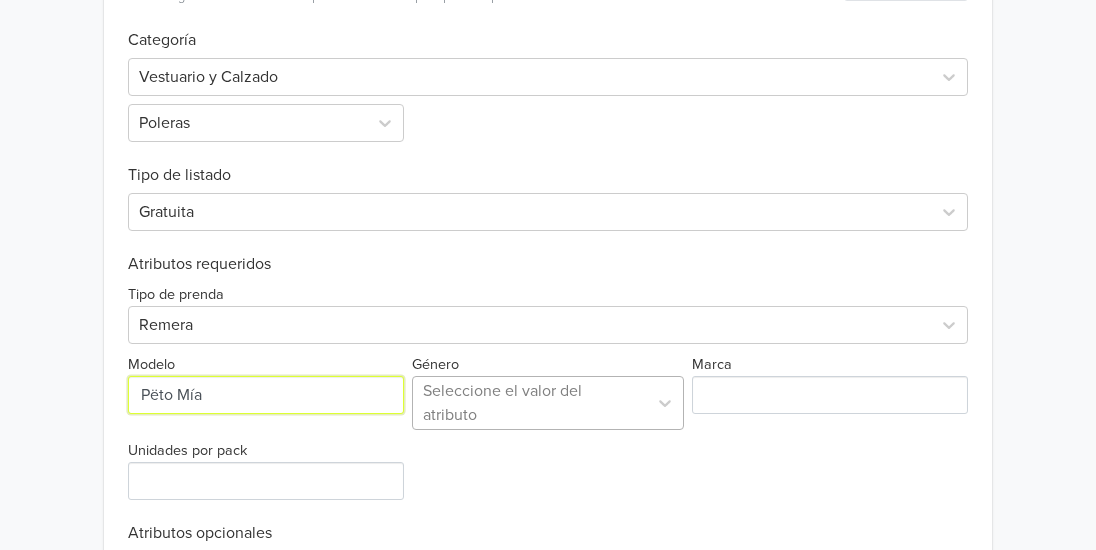 type on "Pëto Mía" 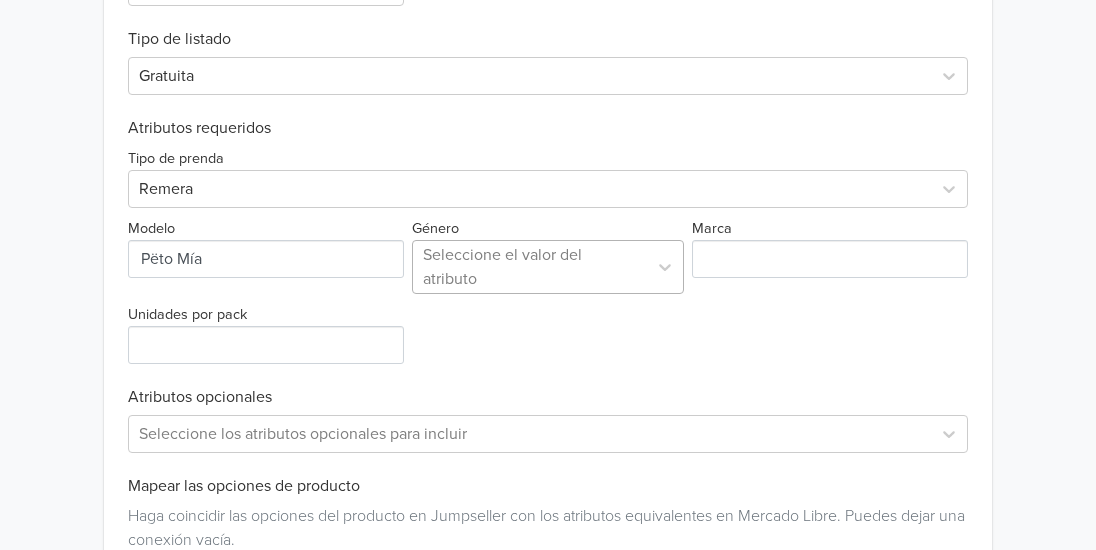 click on "Seleccione el valor del atributo" at bounding box center [548, 267] 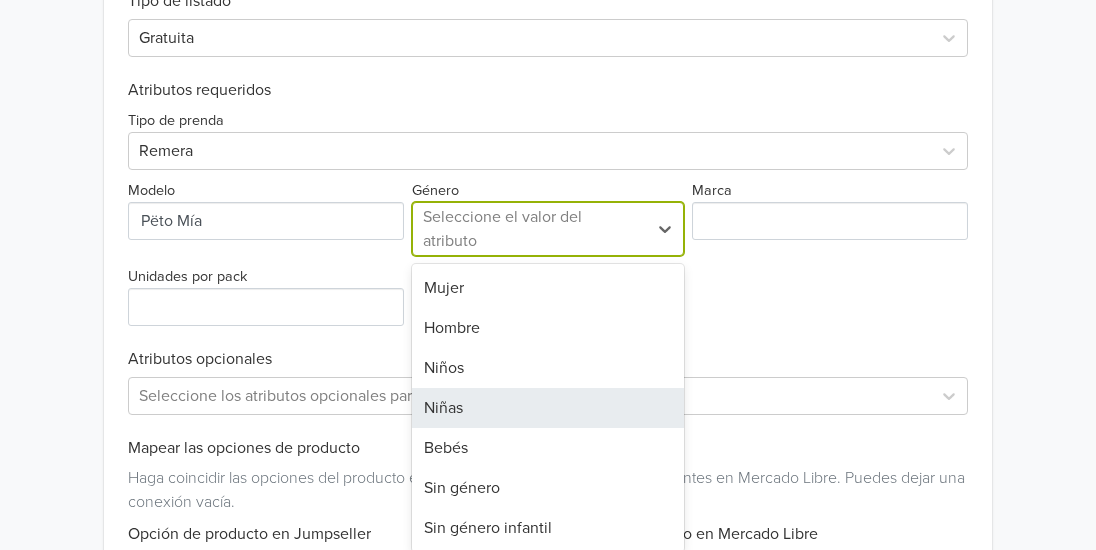 scroll, scrollTop: 874, scrollLeft: 0, axis: vertical 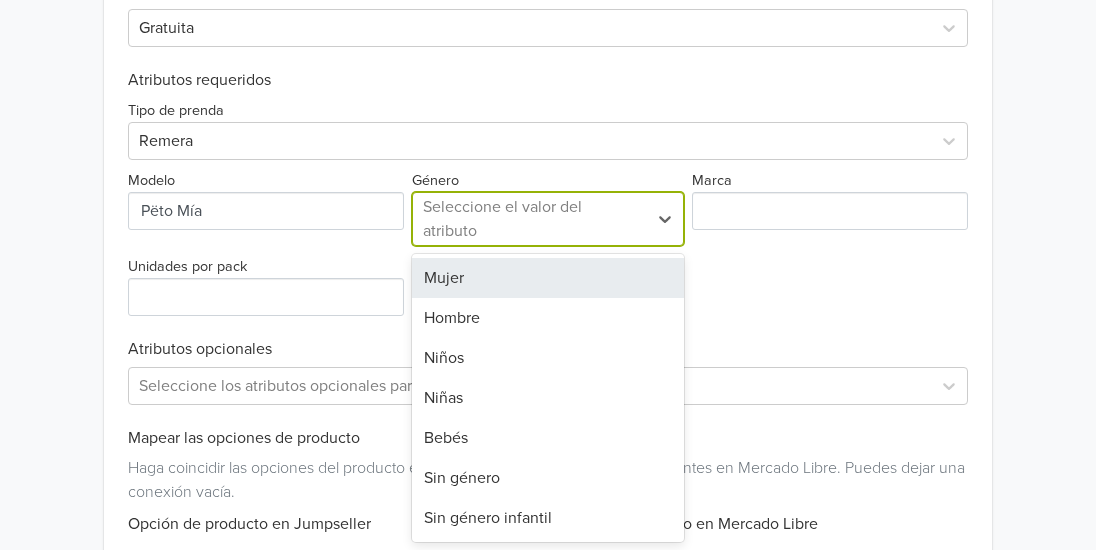 click on "Mujer" at bounding box center (548, 278) 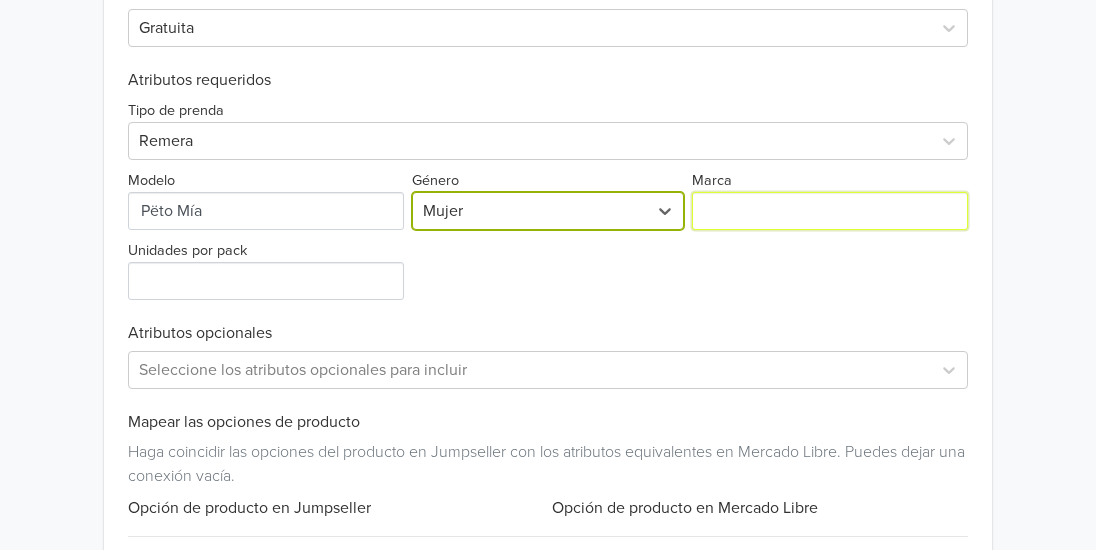 click on "Marca" at bounding box center [830, 211] 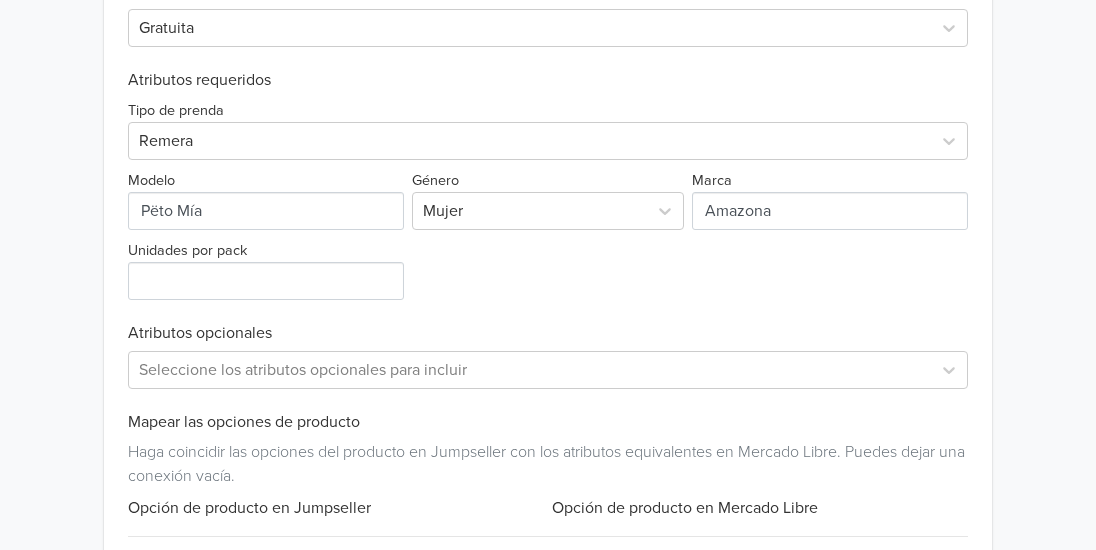 click on "Tipo de prenda Remera Modelo Género Mujer Marca Unidades por pack" at bounding box center (548, 195) 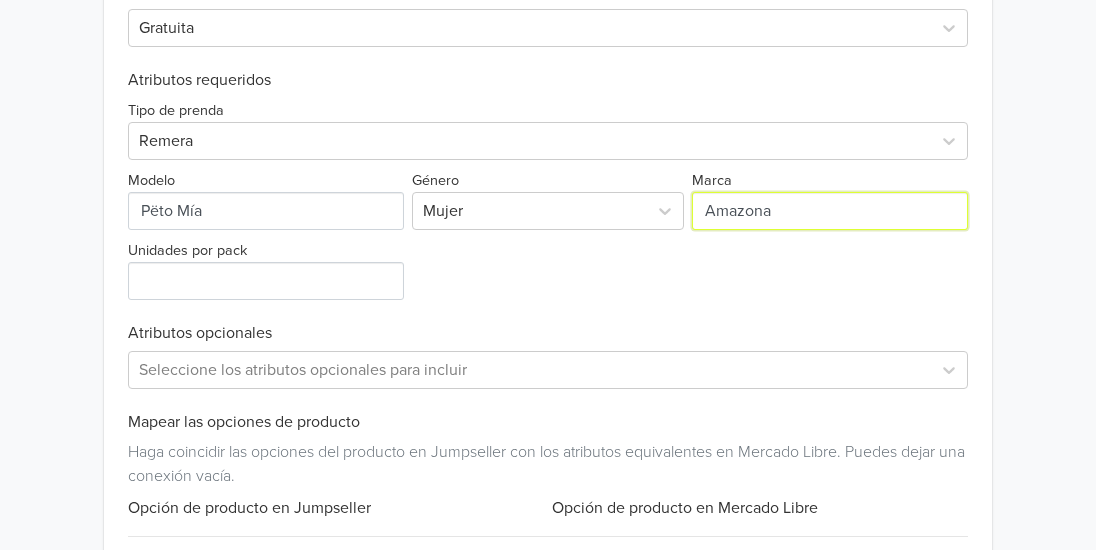 click on "Marca" at bounding box center (830, 211) 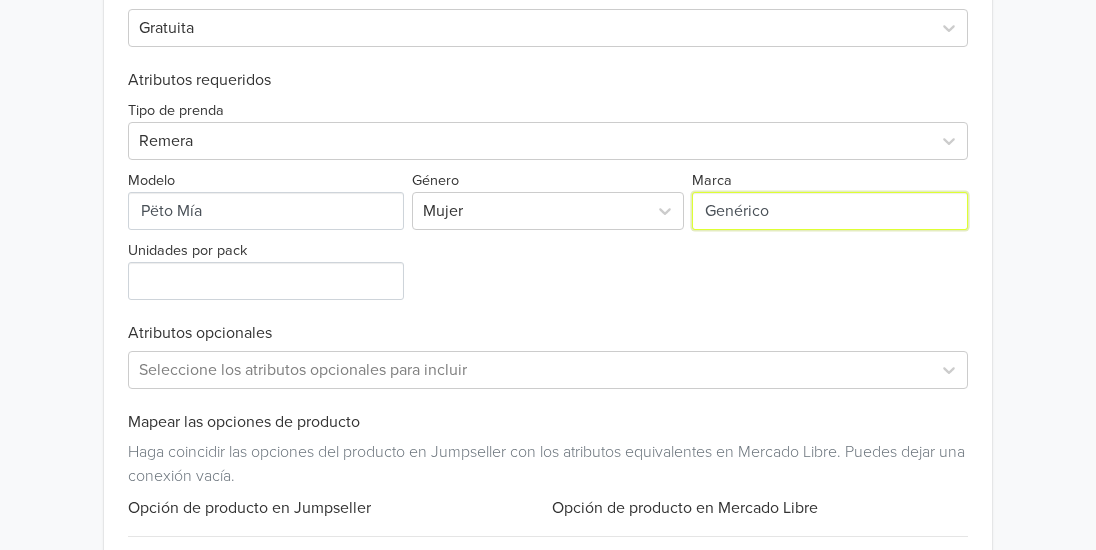 type on "Genérico" 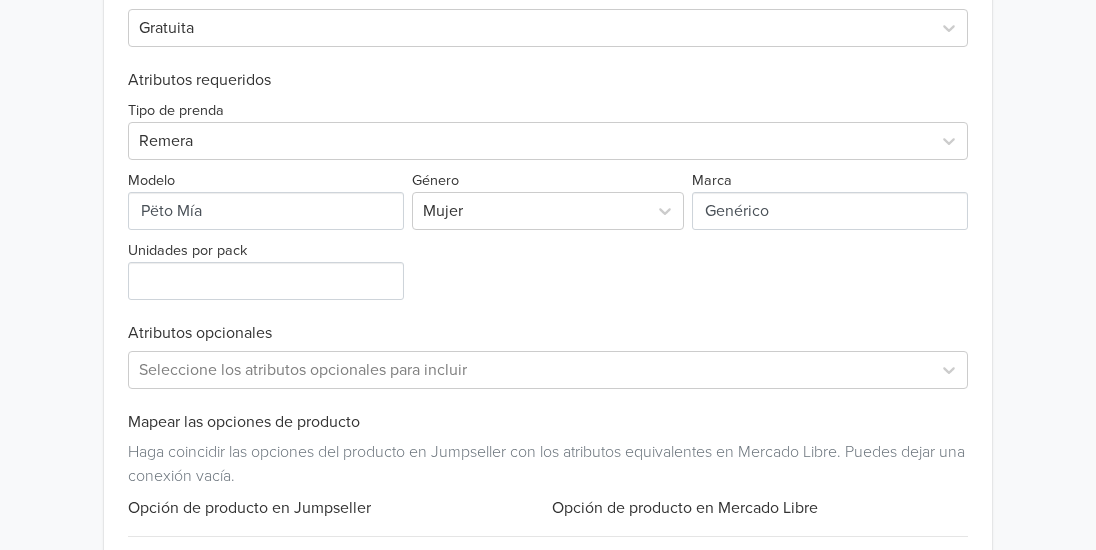 click on "Exportar producto * Las imágenes deben tener 500 píxeles en un lado para poder exportarlas. Crear anuncio Categoría Vestuario y Calzado Poleras Tipo de listado Gratuita Atributos requeridos Tipo de prenda Remera Modelo Género Mujer Marca Unidades por pack Atributos opcionales Seleccione los atributos opcionales para incluir Mapear las opciones de producto Haga coincidir las opciones del producto en Jumpseller con los atributos equivalentes en Mercado Libre. Puedes dejar una conexión vacía. Opción de producto en Jumpseller Opción de producto en Mercado Libre Color Seleccione una opción Talla Seleccione una opción Crear anuncio" at bounding box center [548, 268] 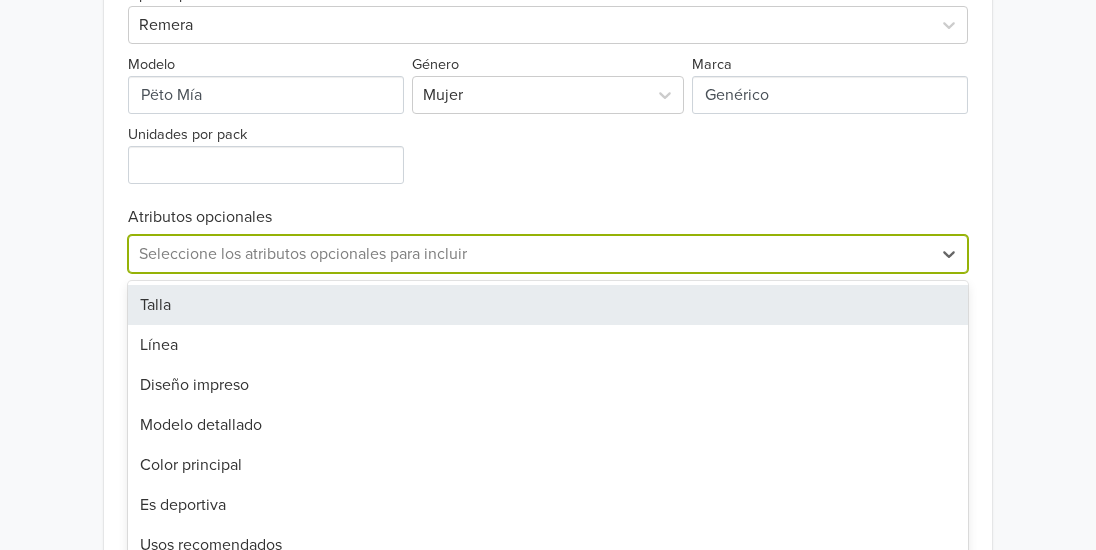 click on "24 results available. Use Up and Down to choose options, press Enter to select the currently focused option, press Escape to exit the menu, press Tab to select the option and exit the menu. Seleccione los atributos opcionales para incluir Talla Línea Diseño impreso Modelo detallado Color principal  Es deportiva Usos recomendados Tipo de tela Composición Material principal Tipo de manga Es apta para embarazo Es apta para personas en periodo de lactancia Temporada de lanzamiento Año de lanzamiento Con bordado MPN Es kit Fuente del producto Tipo de cuello Forma del calce Con materiales reciclados Formato de venta Diseño de la tela" at bounding box center [548, 254] 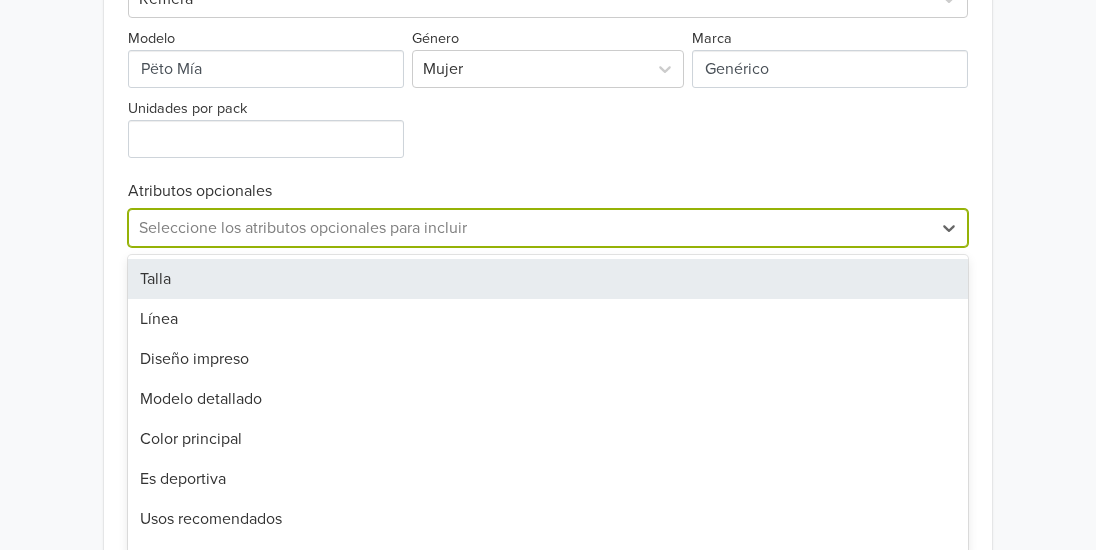 scroll, scrollTop: 1029, scrollLeft: 0, axis: vertical 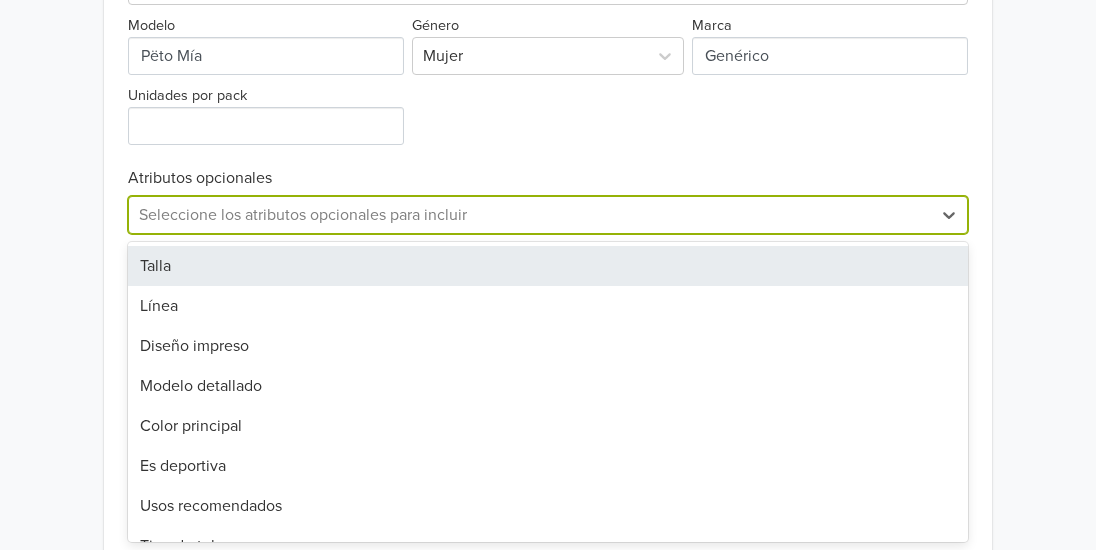 click on "Talla" at bounding box center [548, 266] 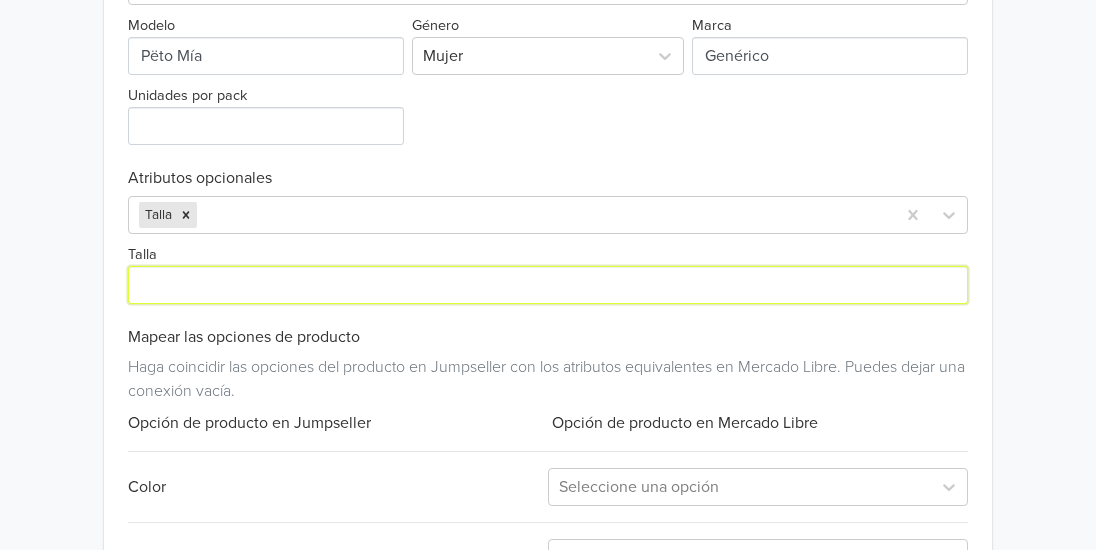 click on "Talla" at bounding box center [548, 285] 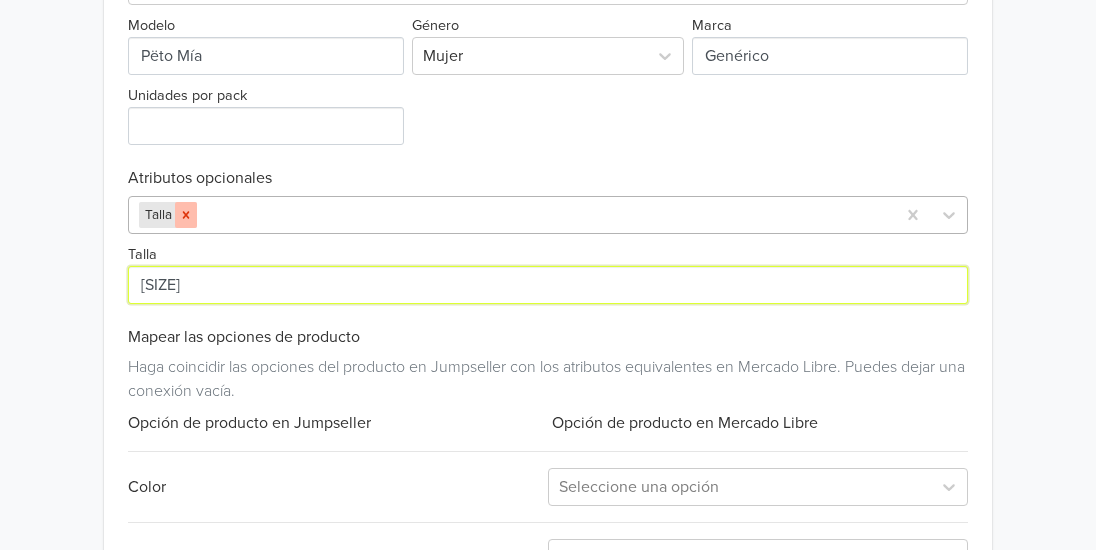 click 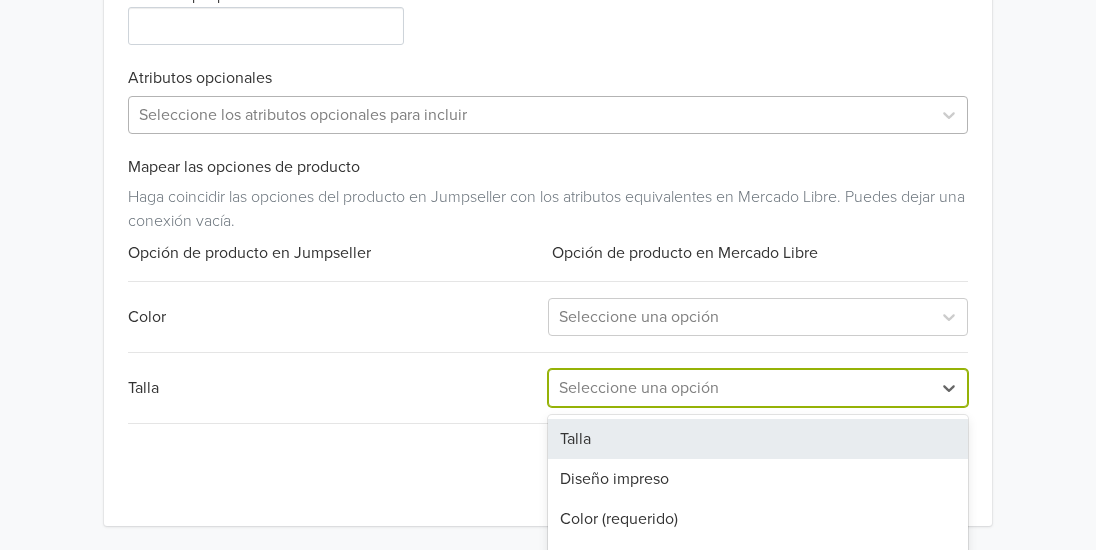 click on "4 results available. Use Up and Down to choose options, press Enter to select the currently focused option, press Escape to exit the menu, press Tab to select the option and exit the menu. Seleccione una opción Talla Diseño impreso Color (requerido) Diseño de la tela" at bounding box center (758, 388) 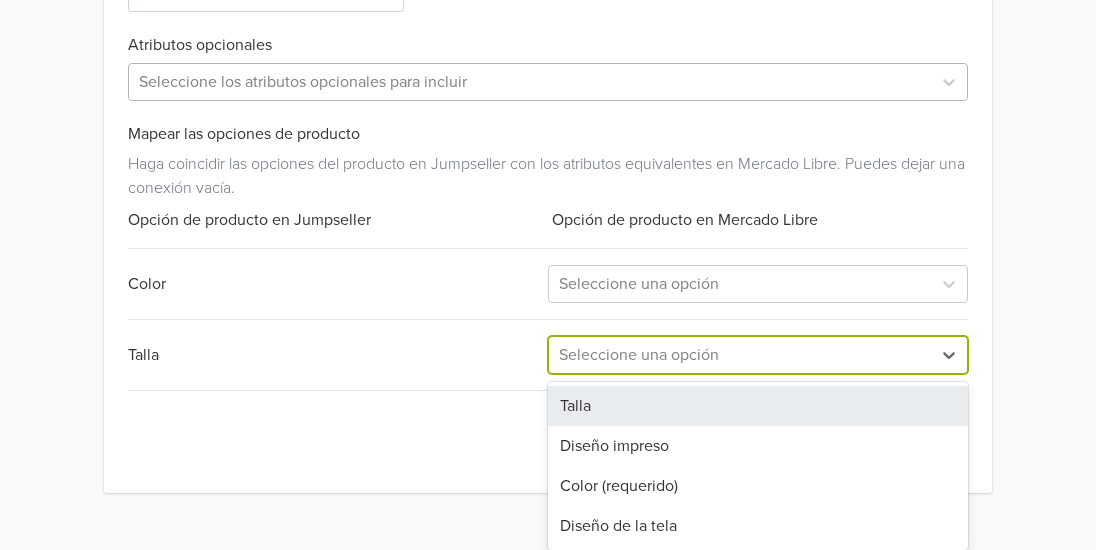 click on "Talla" at bounding box center (758, 406) 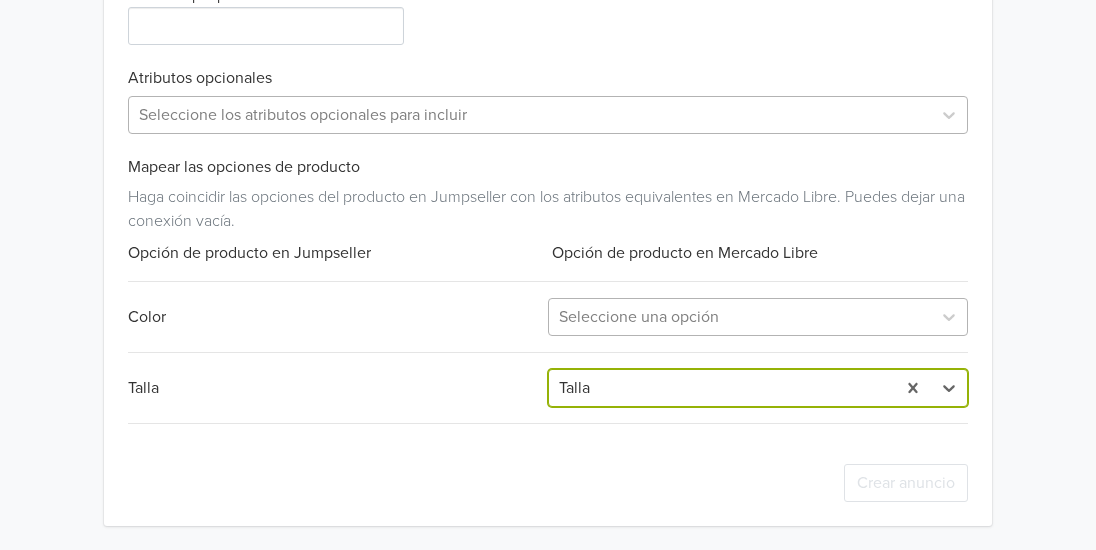 click at bounding box center [740, 317] 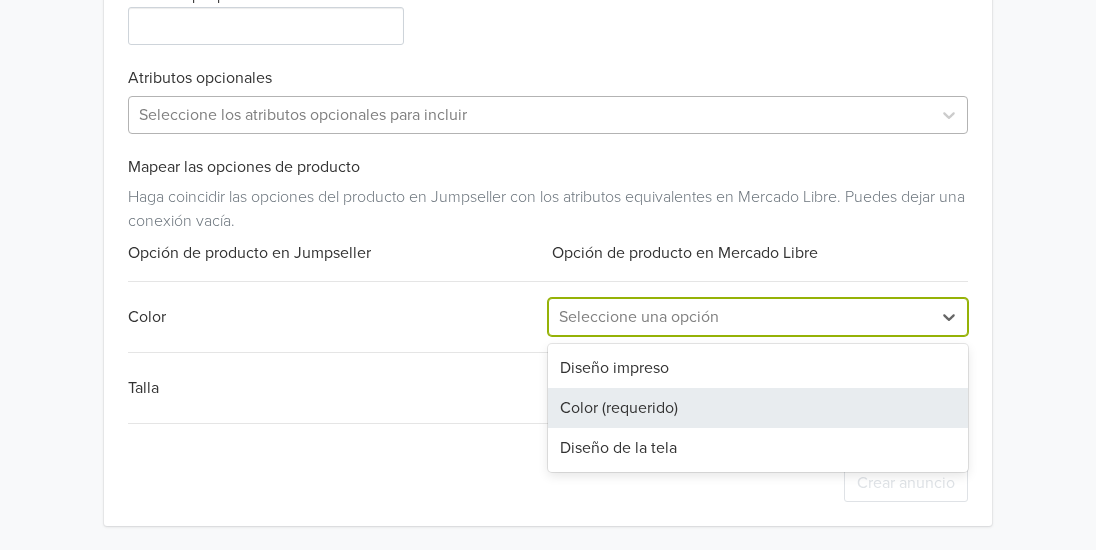 click on "Color (requerido)" at bounding box center [758, 408] 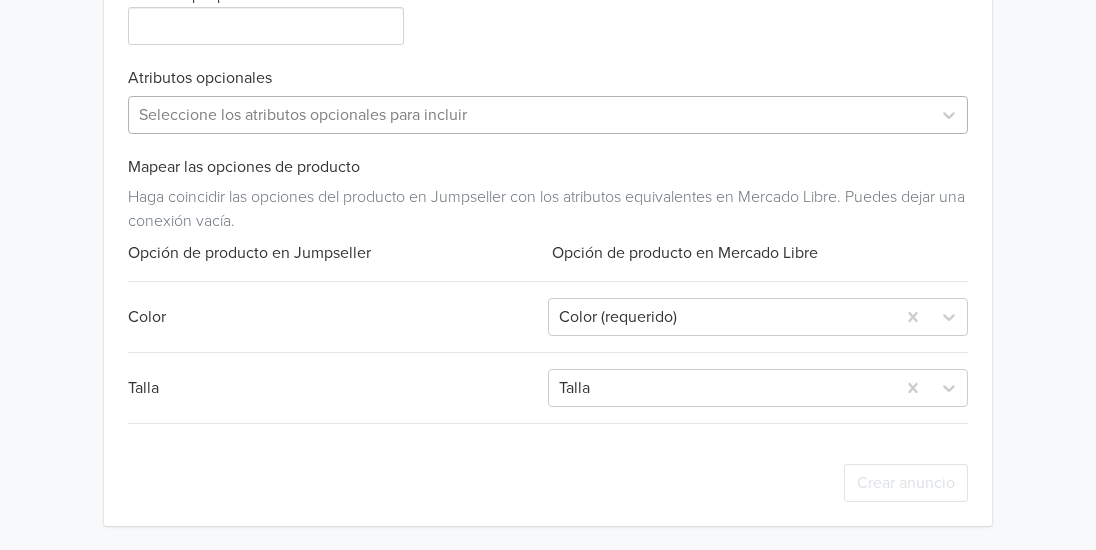click on "Crear anuncio" at bounding box center (548, 483) 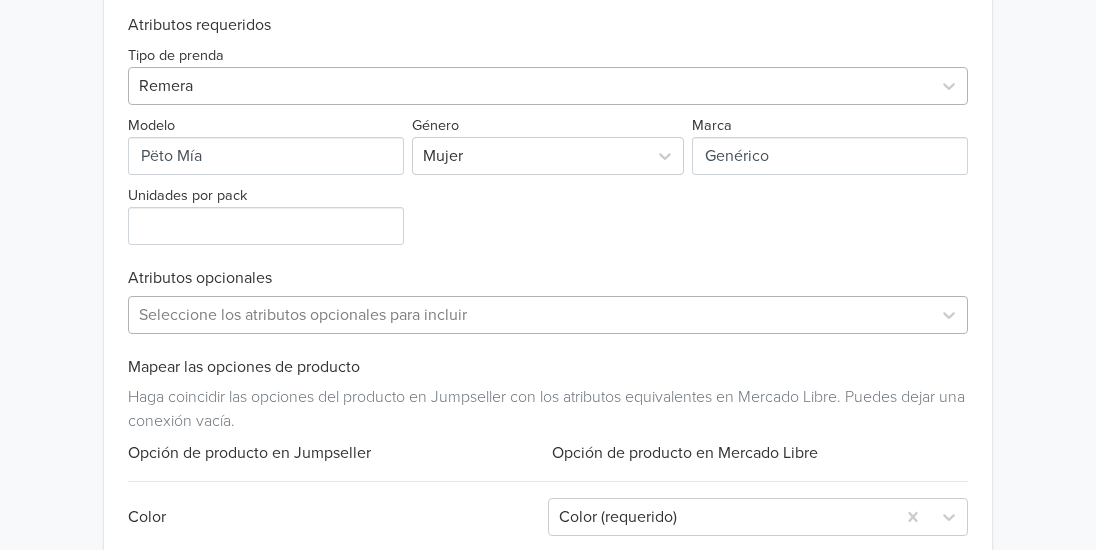 scroll, scrollTop: 829, scrollLeft: 0, axis: vertical 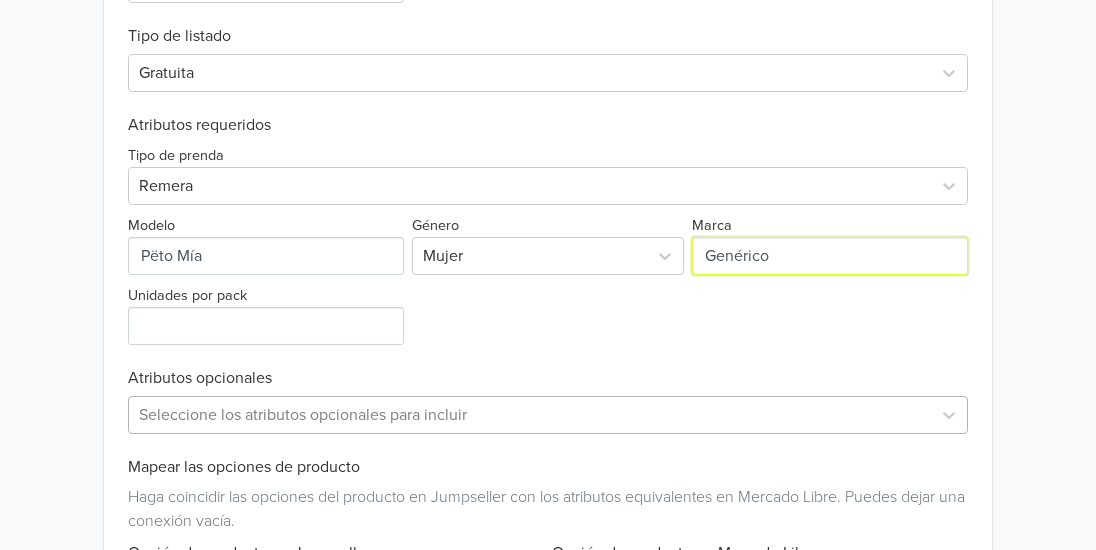 click on "Marca" at bounding box center [830, 256] 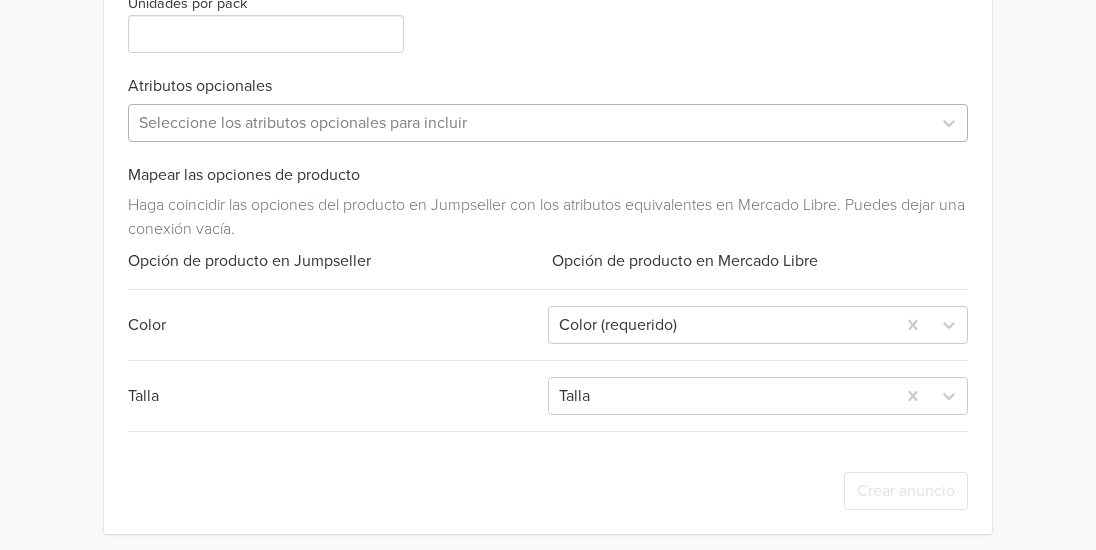 scroll, scrollTop: 1129, scrollLeft: 0, axis: vertical 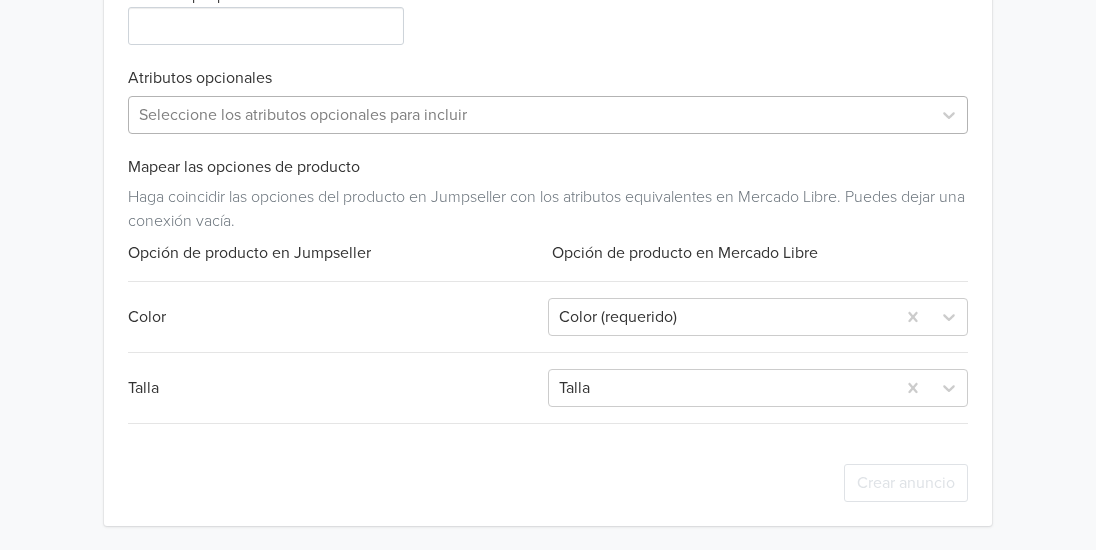 click on "Haga coincidir las opciones del producto en Jumpseller con los atributos equivalentes en Mercado Libre. Puedes dejar una conexión vacía." at bounding box center (548, 205) 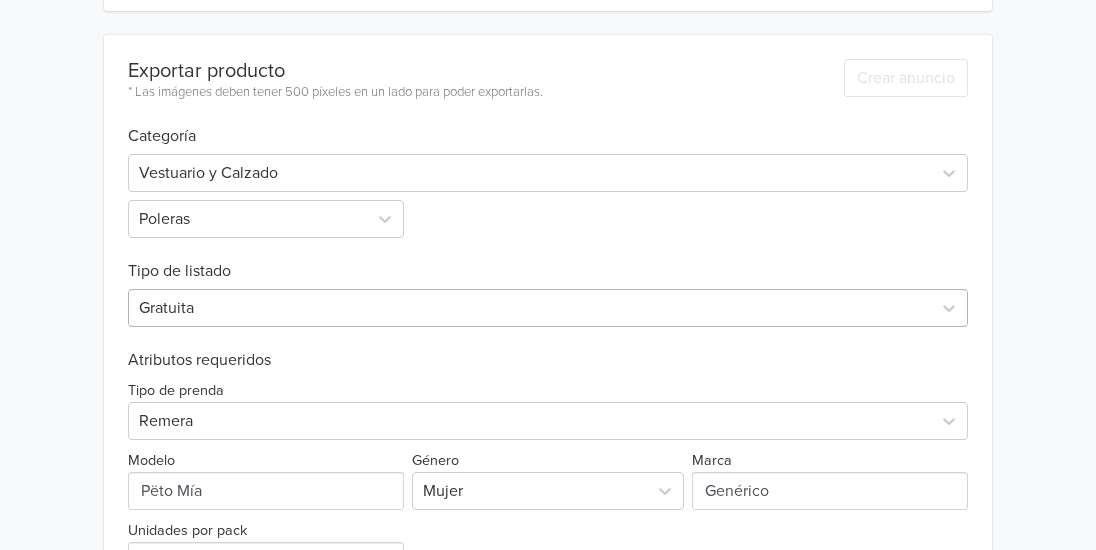 scroll, scrollTop: 629, scrollLeft: 0, axis: vertical 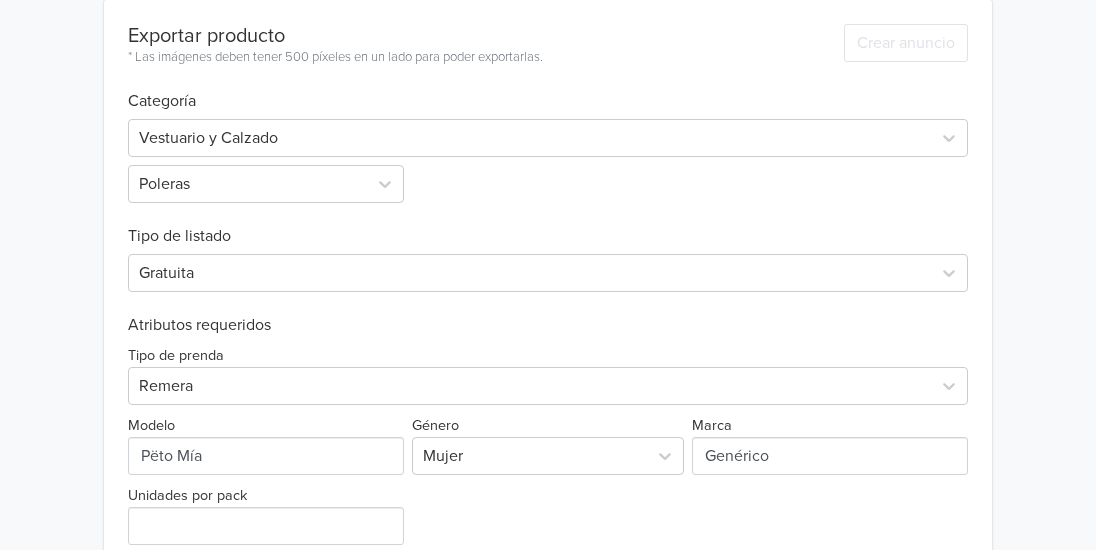 click on "Tipo de listado" at bounding box center (548, 224) 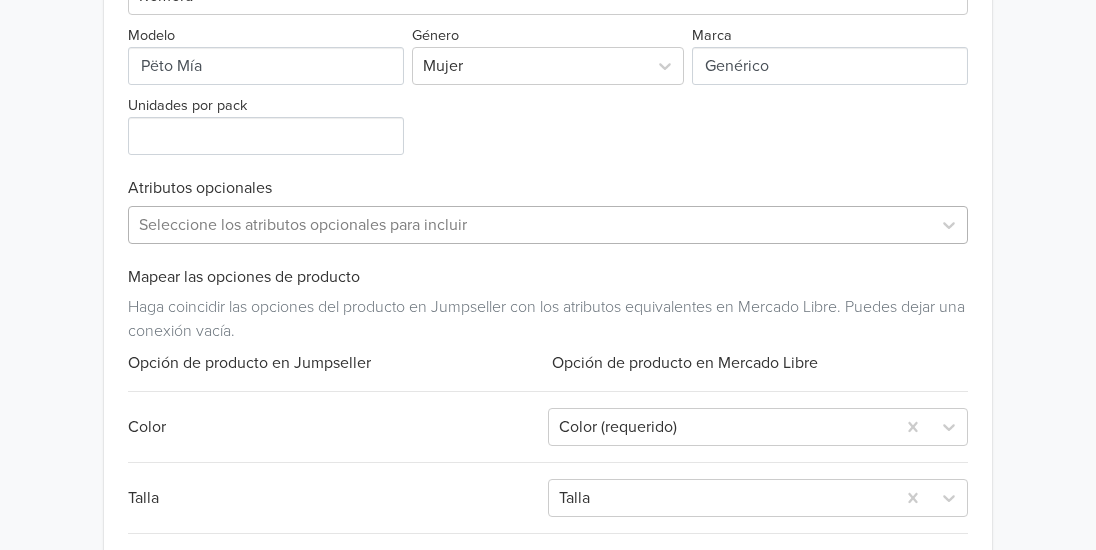 scroll, scrollTop: 1129, scrollLeft: 0, axis: vertical 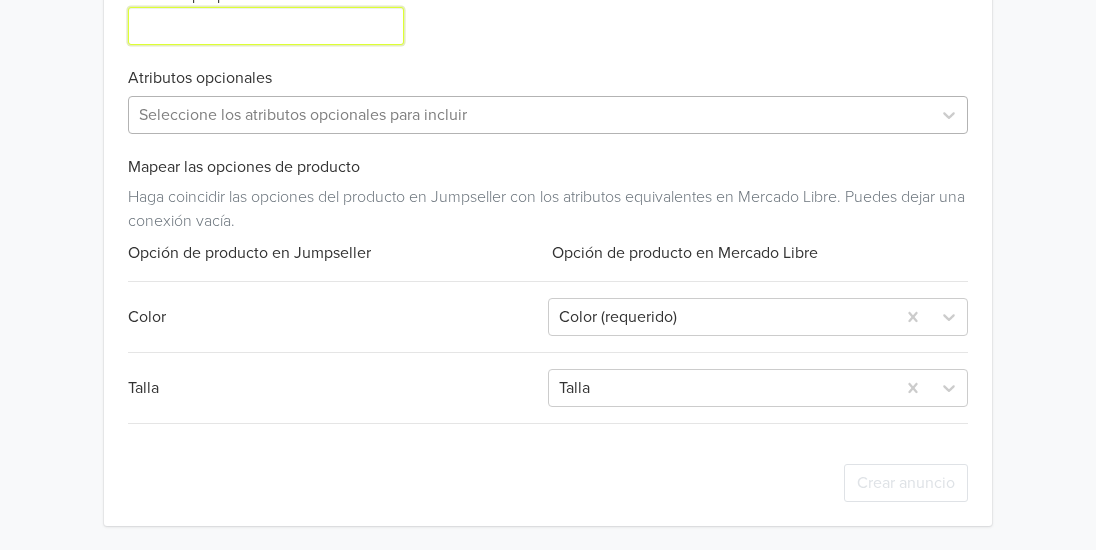 click on "Unidades por pack" at bounding box center [266, 26] 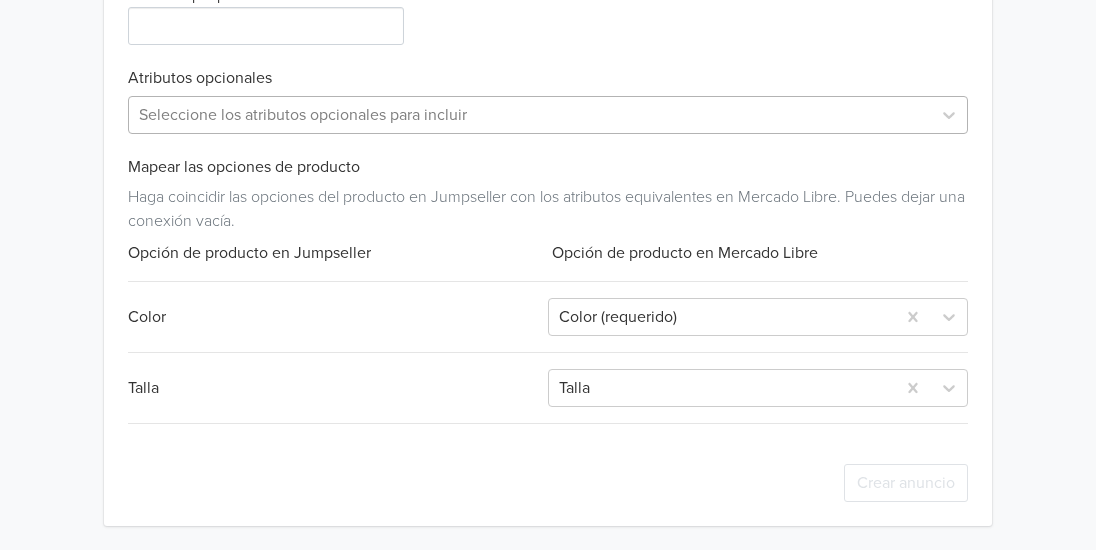 click at bounding box center [530, 115] 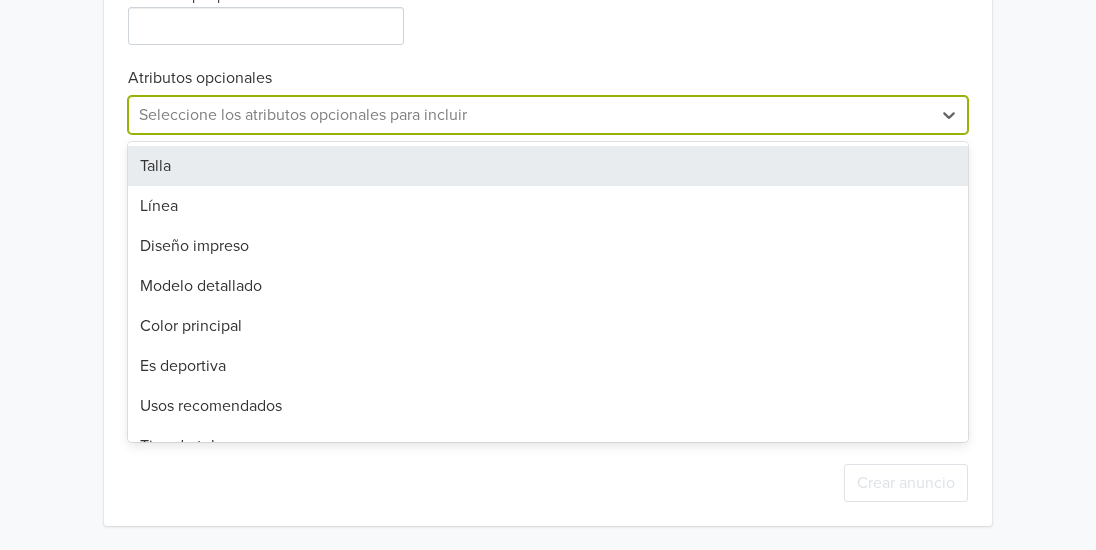 click on "Talla" at bounding box center (548, 166) 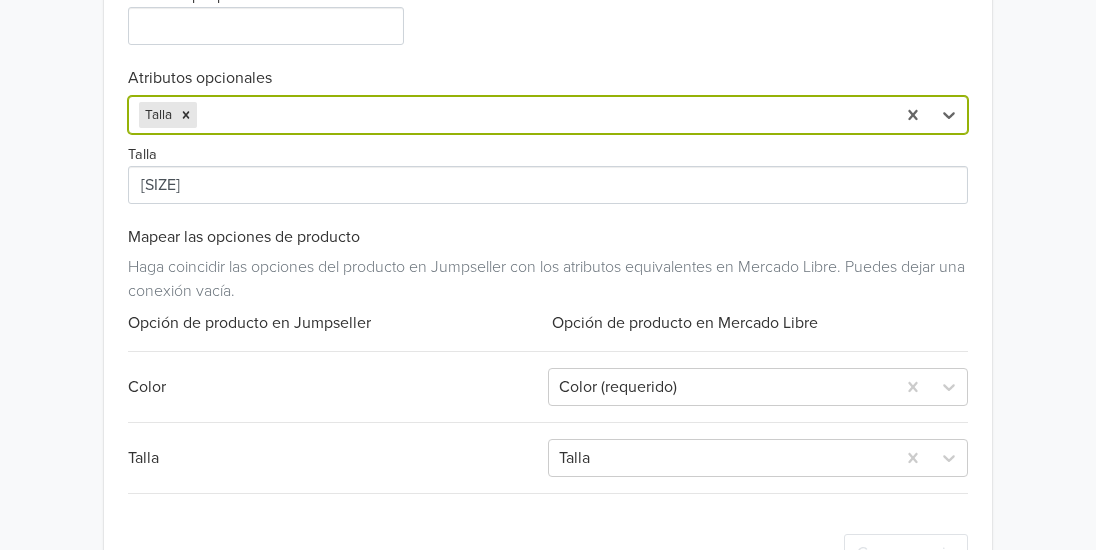 scroll, scrollTop: 1199, scrollLeft: 0, axis: vertical 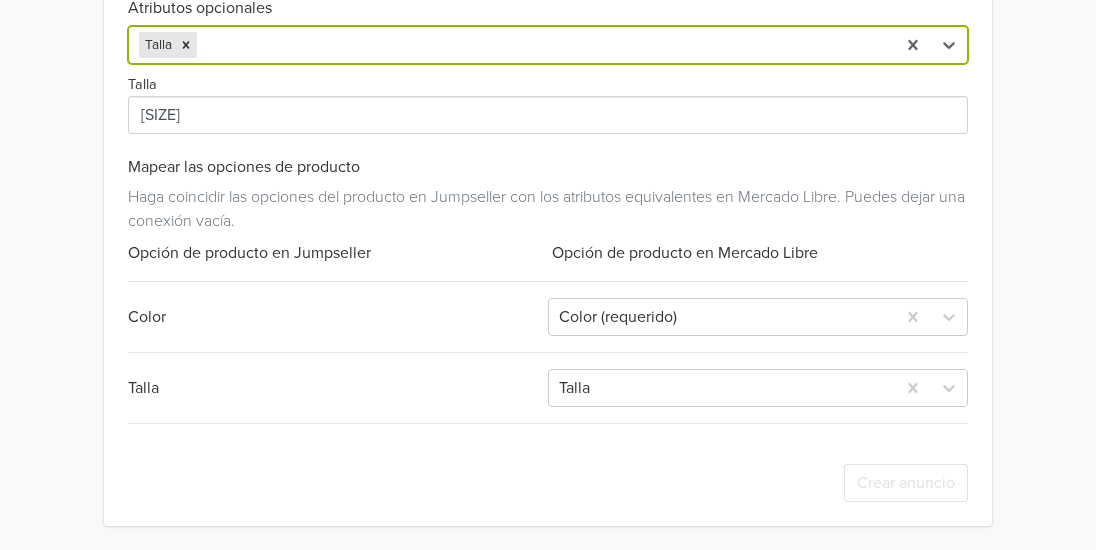 click on "Producto 1 de 1 Anterior Finalizar Peto Mia   GTIN: No establecido   Descripción   Descubre el Peto Mia, un peto deportivo confeccionado en suplex, y diseñado para ofrecer una alta sujeción y comodidad durante tus actividades de alto (...) ¿Qué acción quieres tomar? Sincronizar con anuncio existente Sincronice este producto con un anuncio de Mercado Libre. Así, cualquier actualización de stock y precio realizada al producto será automáticamente reflejado en su anuncio Mercado Libre. Exportar producto Cree un anuncio de este producto, estos se sincronizarán automáticamente. A partir de ese momento se actualizará el stock y el precio del anuncio. Exportar producto * Las imágenes deben tener 500 píxeles en un lado para poder exportarlas. Crear anuncio Categoría Vestuario y Calzado Poleras Tipo de listado Gratuita Atributos requeridos Tipo de prenda Remera Modelo Género Mujer Marca Unidades por pack Atributos opcionales option Talla, selected. Talla Talla Mapear las opciones de producto Color" at bounding box center [548, -325] 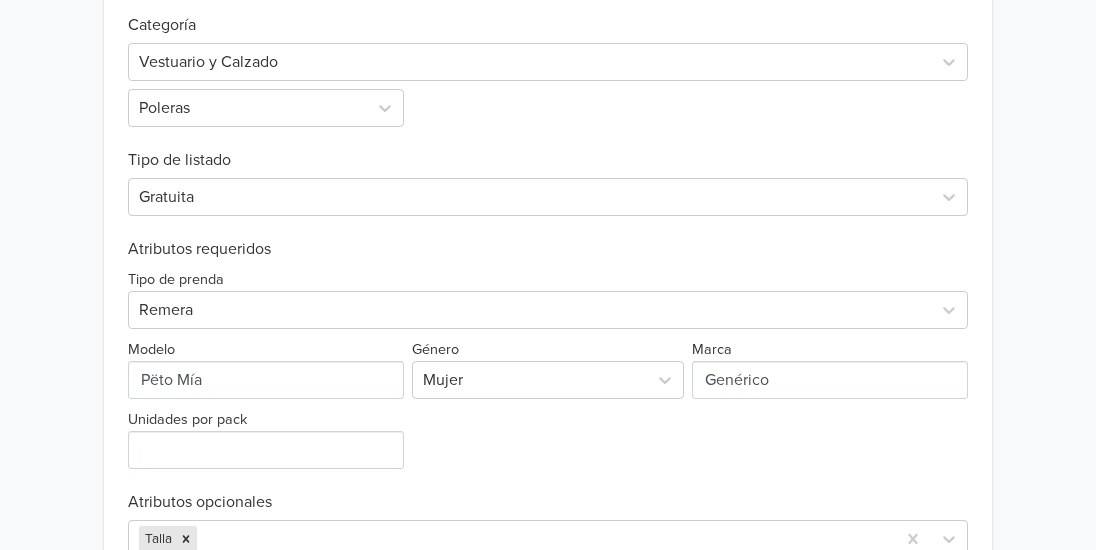 scroll, scrollTop: 999, scrollLeft: 0, axis: vertical 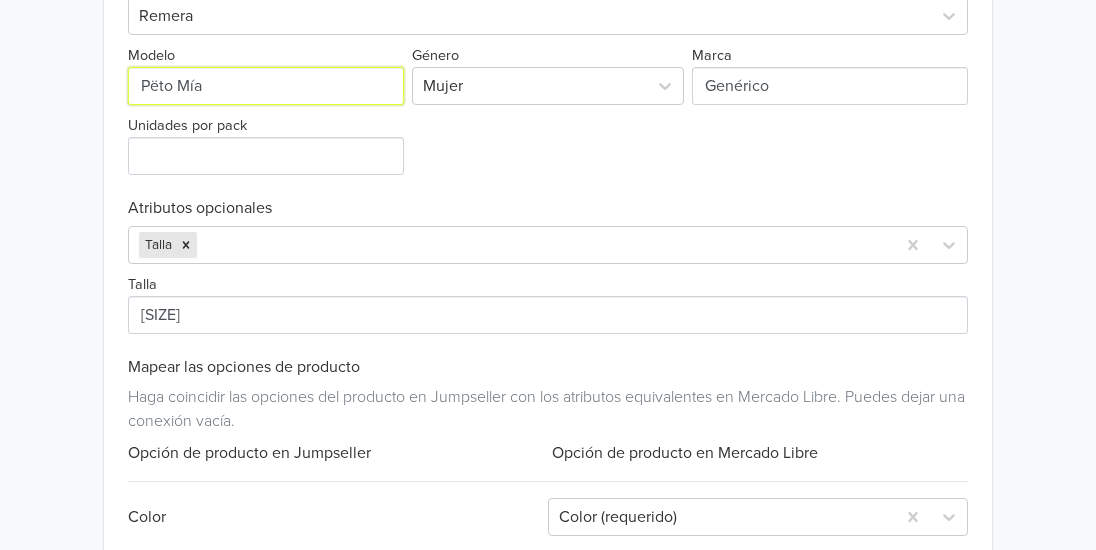 click on "Modelo" at bounding box center [266, 86] 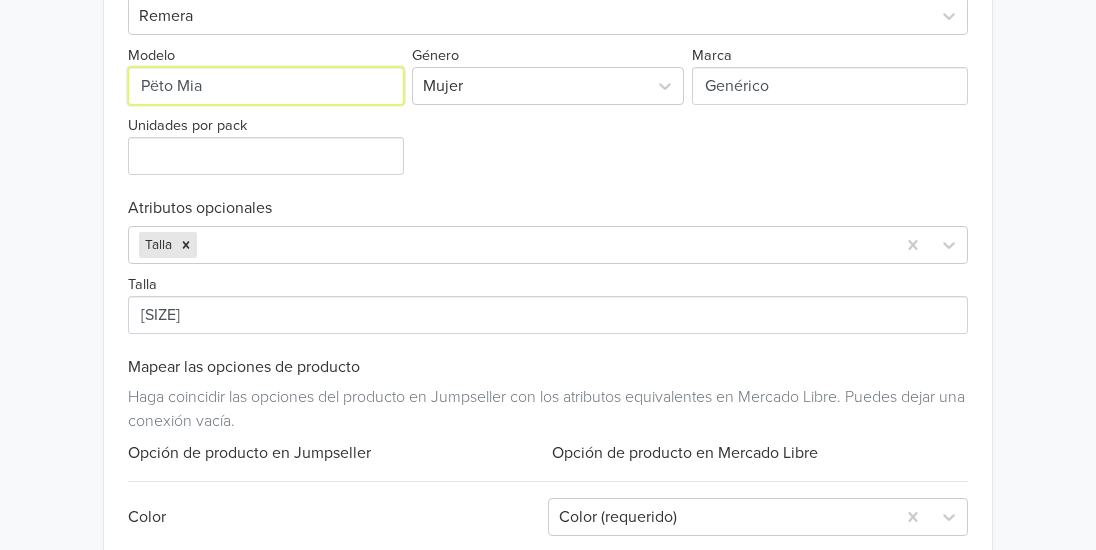 type on "Pëto Mia" 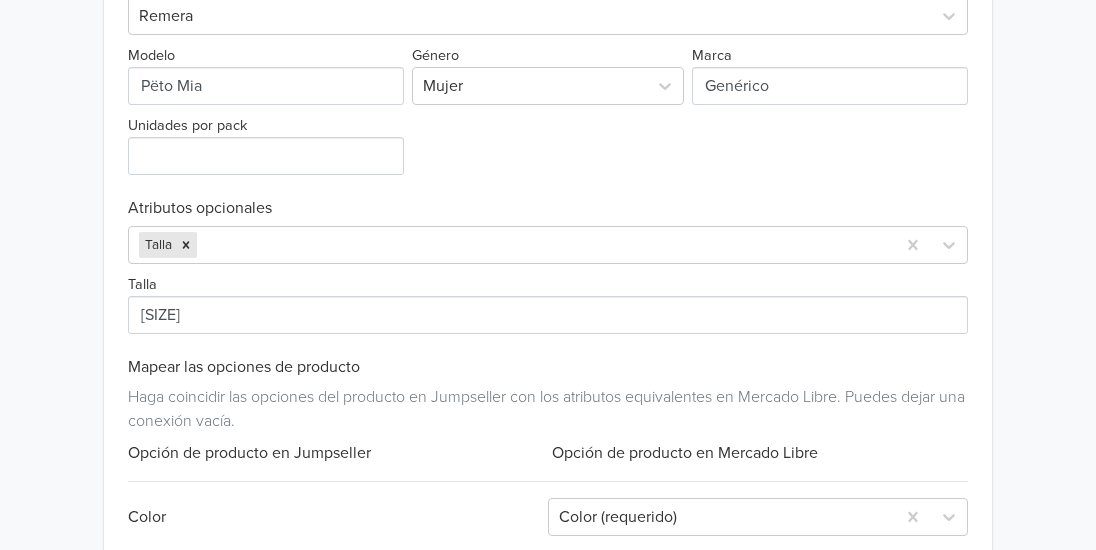 click on "Producto 1 de 1 Anterior Finalizar Peto Mia   GTIN: No establecido   Descripción   Descubre el Peto Mia, un peto deportivo confeccionado en suplex, y diseñado para ofrecer una alta sujeción y comodidad durante tus actividades de alto (...) ¿Qué acción quieres tomar? Sincronizar con anuncio existente Sincronice este producto con un anuncio de Mercado Libre. Así, cualquier actualización de stock y precio realizada al producto será automáticamente reflejado en su anuncio Mercado Libre. Exportar producto Cree un anuncio de este producto, estos se sincronizarán automáticamente. A partir de ese momento se actualizará el stock y el precio del anuncio. Exportar producto * Las imágenes deben tener 500 píxeles en un lado para poder exportarlas. Crear anuncio Categoría Vestuario y Calzado Poleras Tipo de listado Gratuita Atributos requeridos Tipo de prenda Remera Modelo Género Mujer Marca Unidades por pack Atributos opcionales Talla Talla Mapear las opciones de producto Opción de producto en Jumpseller" at bounding box center (548, -125) 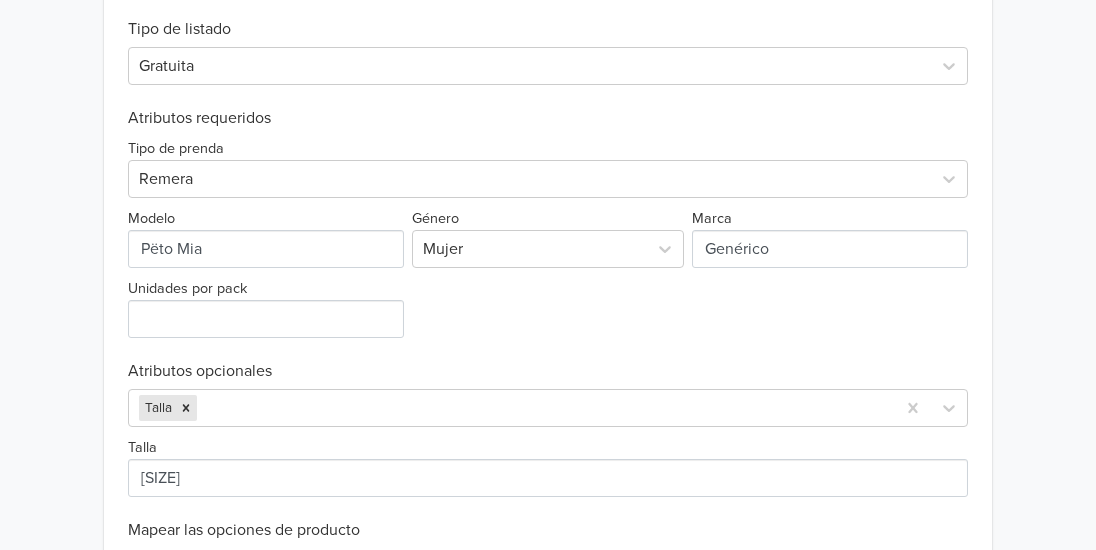 scroll, scrollTop: 599, scrollLeft: 0, axis: vertical 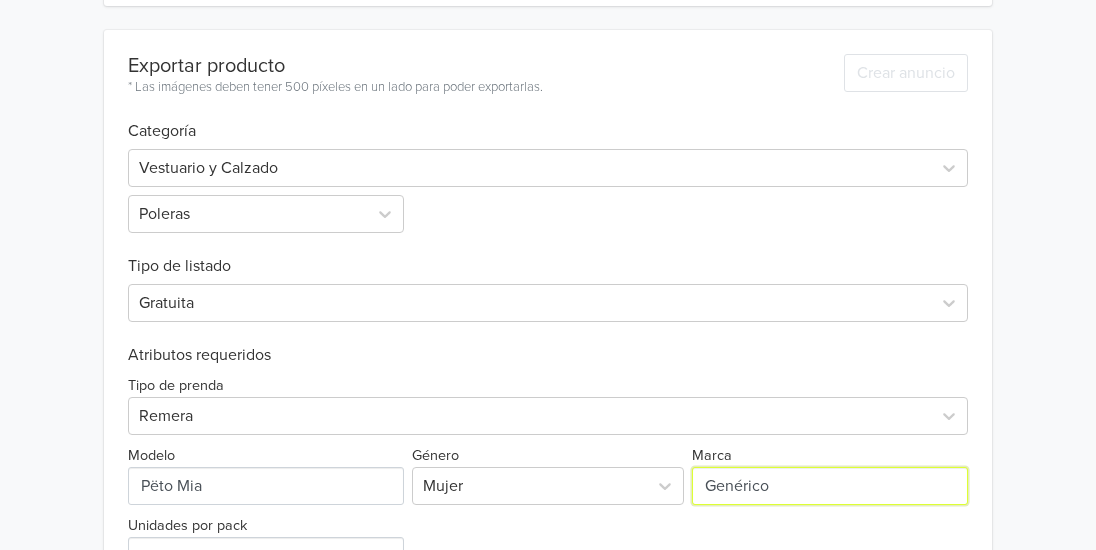click on "Marca" at bounding box center (830, 486) 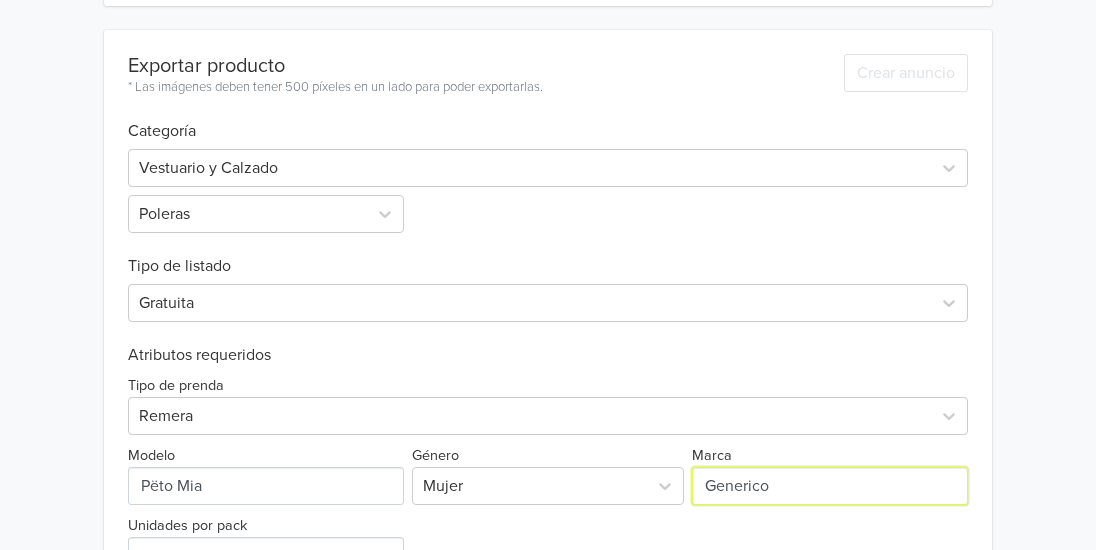 type on "Generico" 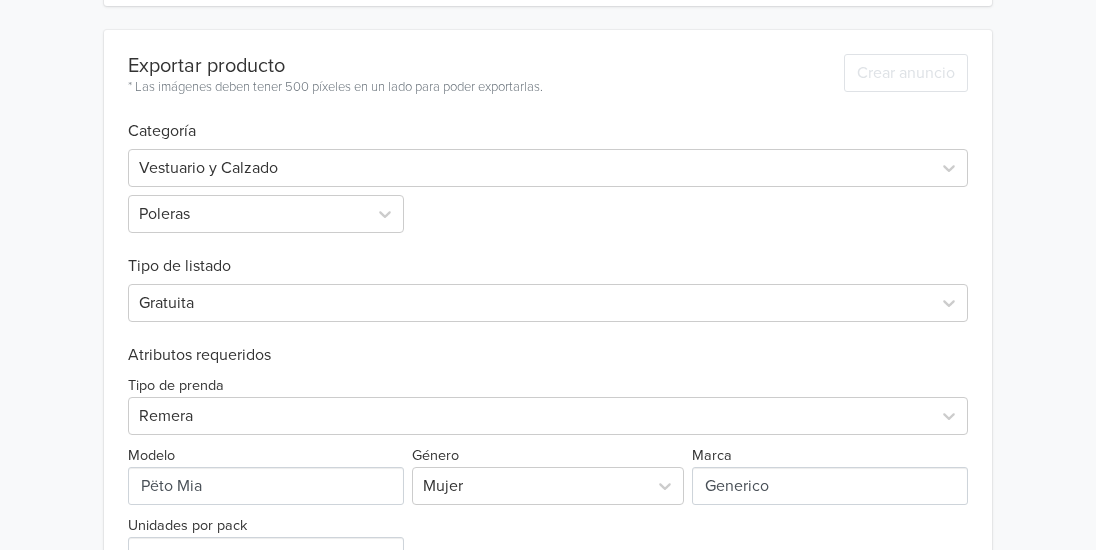 click on "Exportar producto * Las imágenes deben tener 500 píxeles en un lado para poder exportarlas. Crear anuncio Categoría Vestuario y Calzado Poleras Tipo de listado Gratuita Atributos requeridos Tipo de prenda Remera Modelo Género Mujer Marca Unidades por pack Atributos opcionales Talla Talla Mapear las opciones de producto Haga coincidir las opciones del producto en Jumpseller con los atributos equivalentes en Mercado Libre. Puedes dejar una conexión vacía. Opción de producto en Jumpseller Opción de producto en Mercado Libre Color Color (requerido) Talla Talla Crear anuncio" at bounding box center (548, 578) 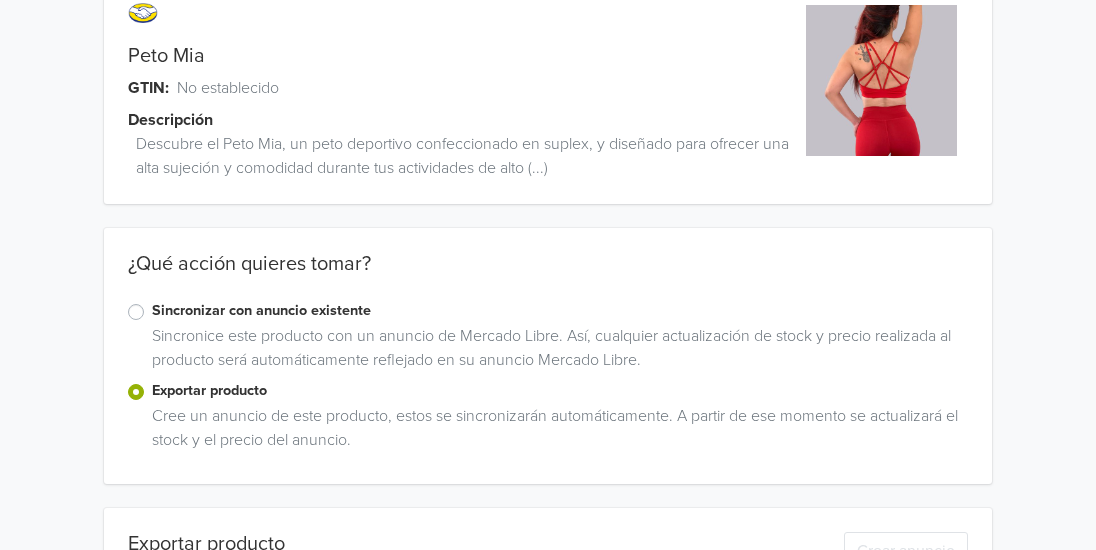 scroll, scrollTop: 500, scrollLeft: 0, axis: vertical 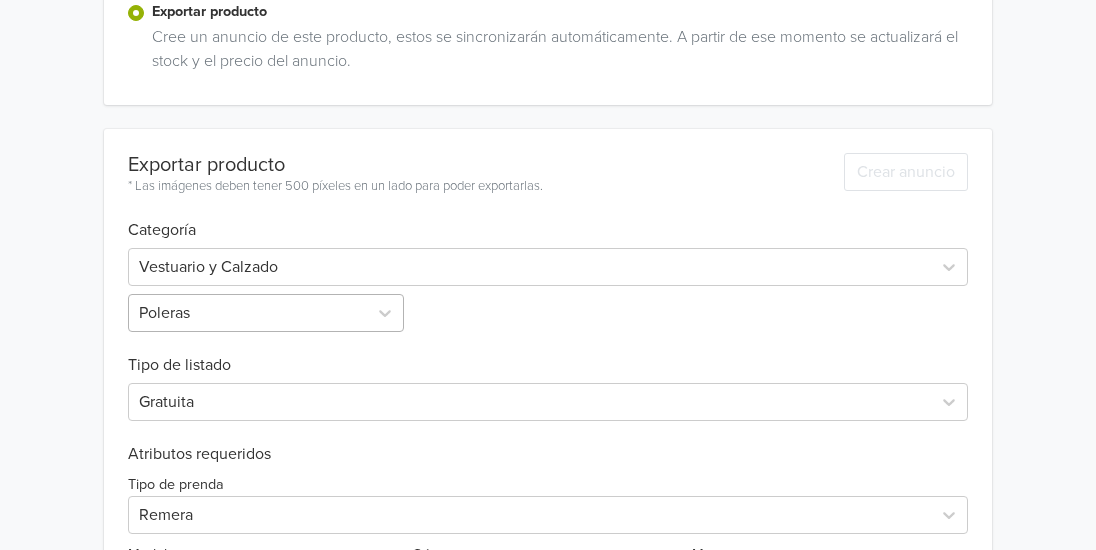 click on "Poleras" at bounding box center (268, 313) 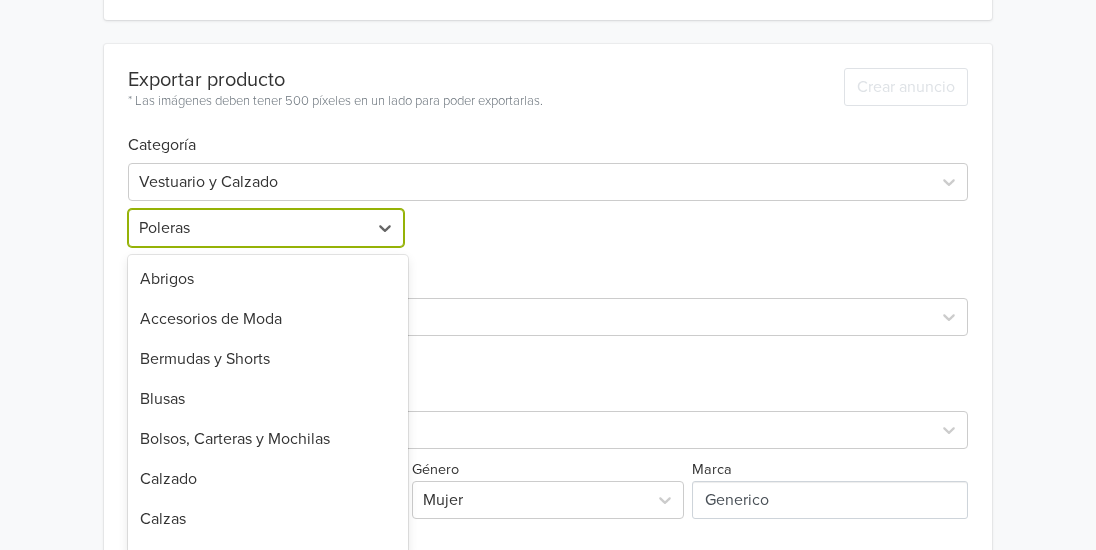scroll, scrollTop: 597, scrollLeft: 0, axis: vertical 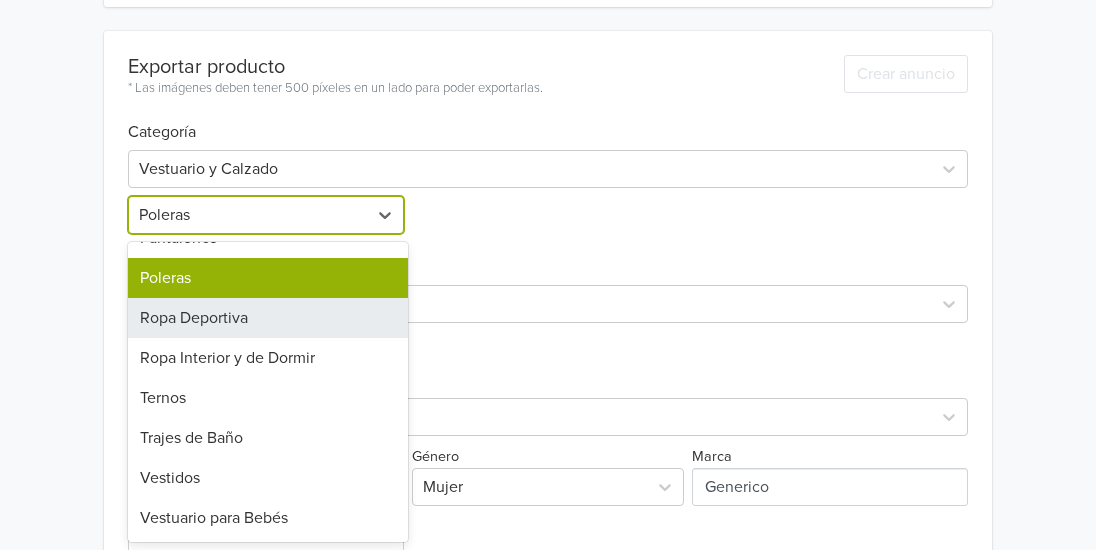 click on "Ropa Deportiva" at bounding box center [268, 318] 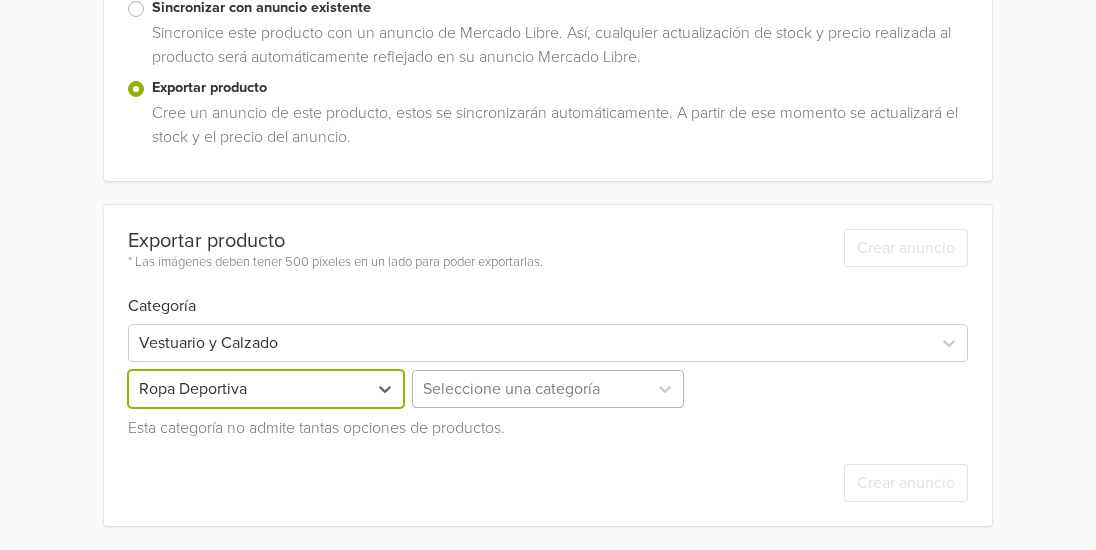 click on "Seleccione una categoría" at bounding box center [548, 389] 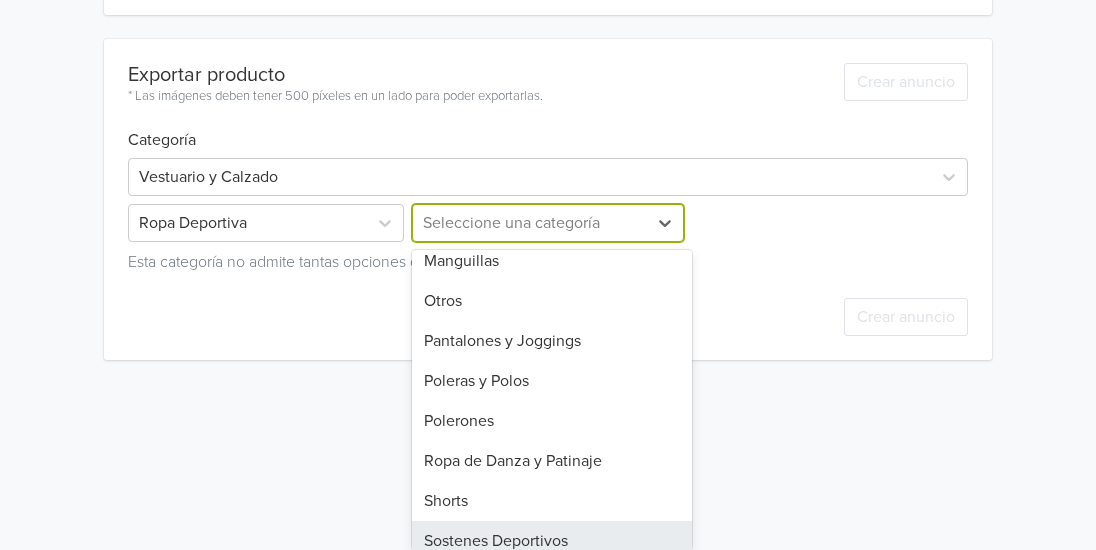 scroll, scrollTop: 228, scrollLeft: 0, axis: vertical 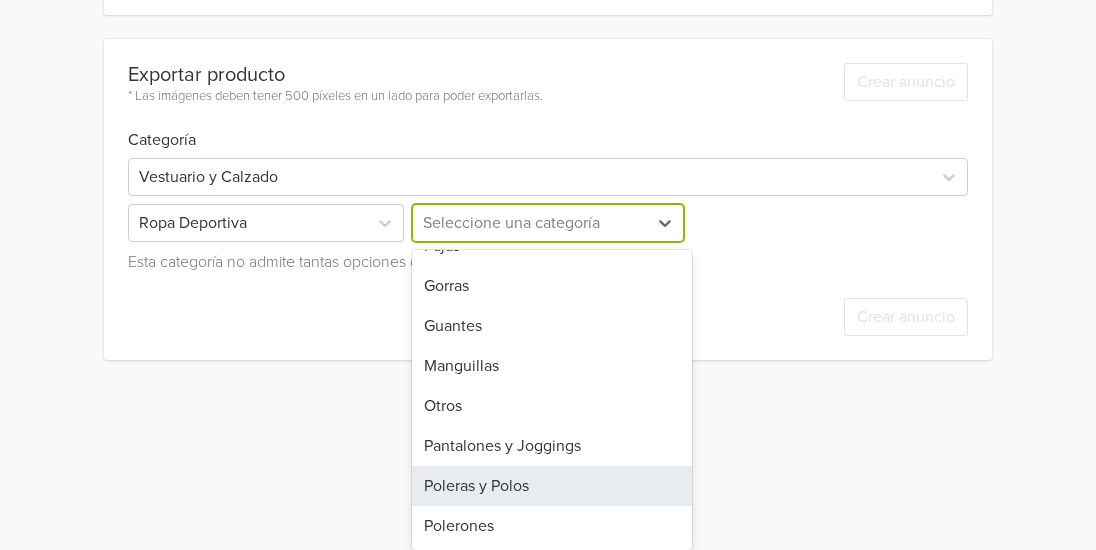 click on "Poleras y Polos" at bounding box center (552, 486) 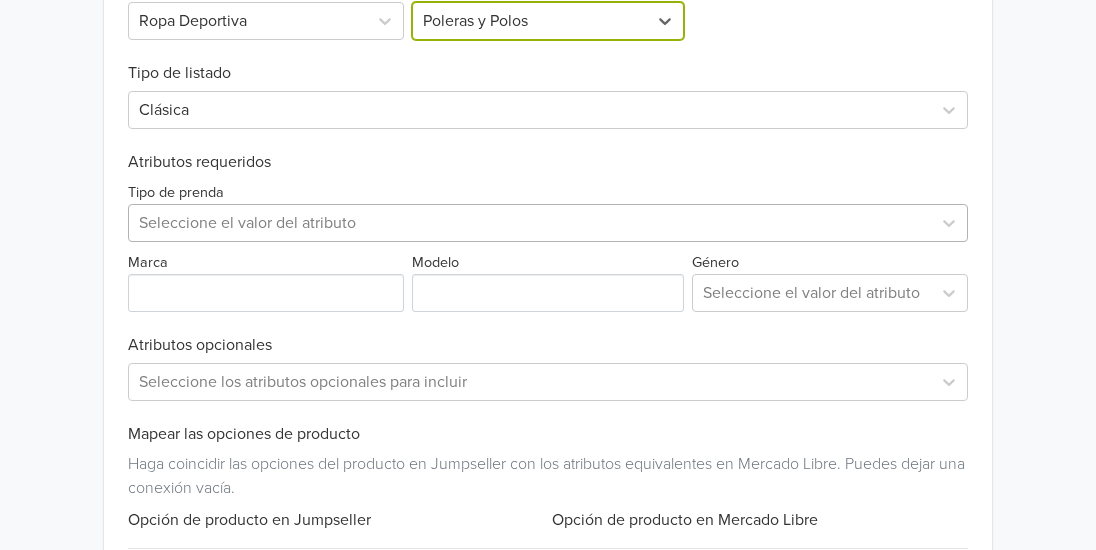 scroll, scrollTop: 790, scrollLeft: 0, axis: vertical 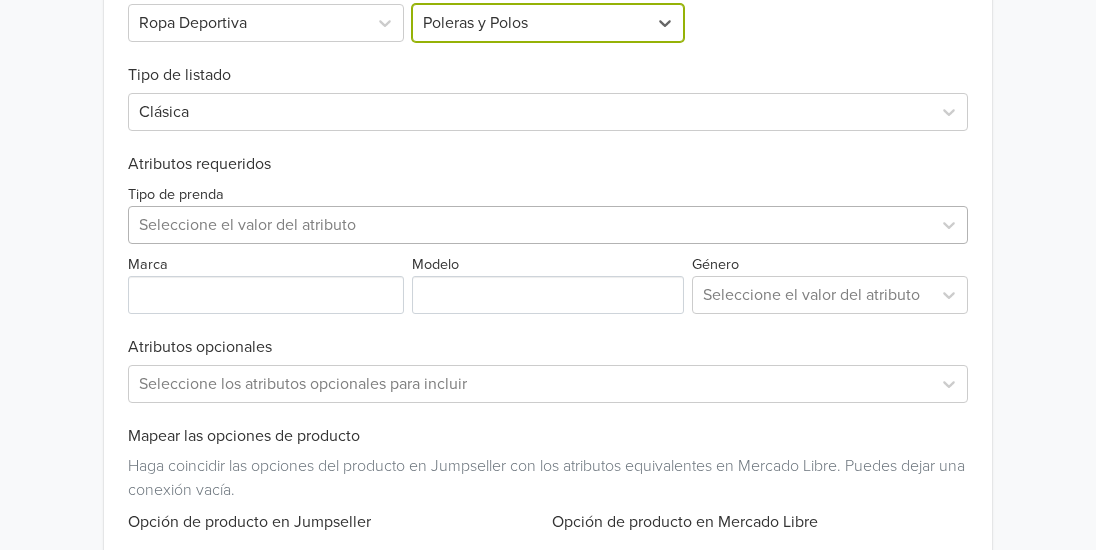 click at bounding box center [530, 225] 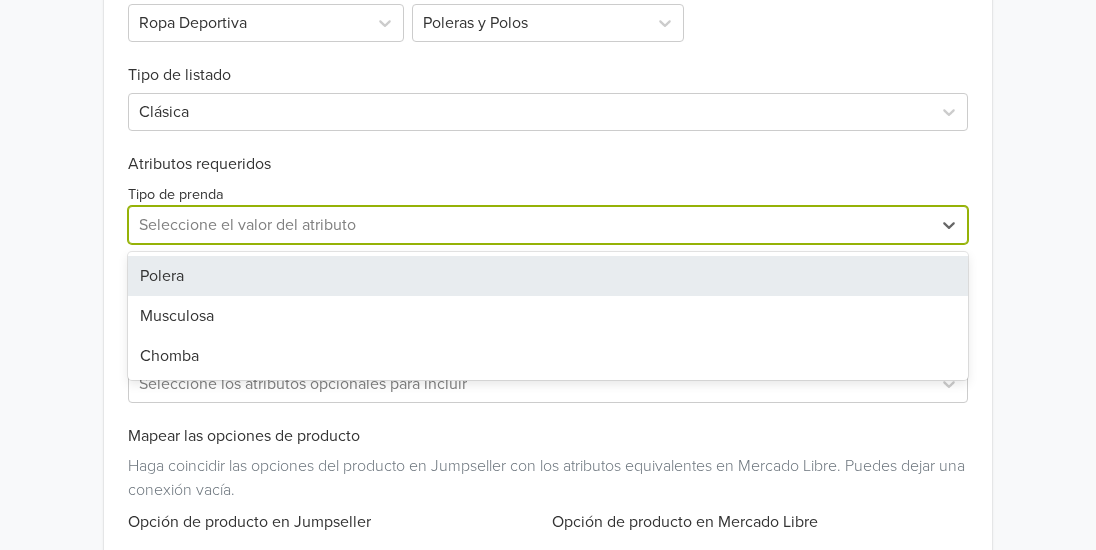 click on "Polera" at bounding box center (548, 276) 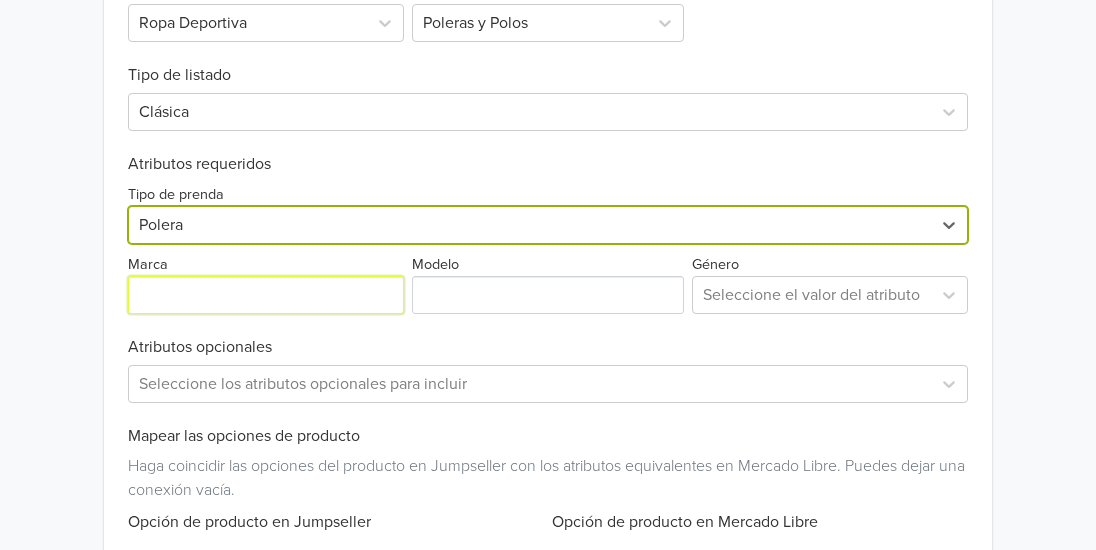 click on "Marca" at bounding box center [266, 295] 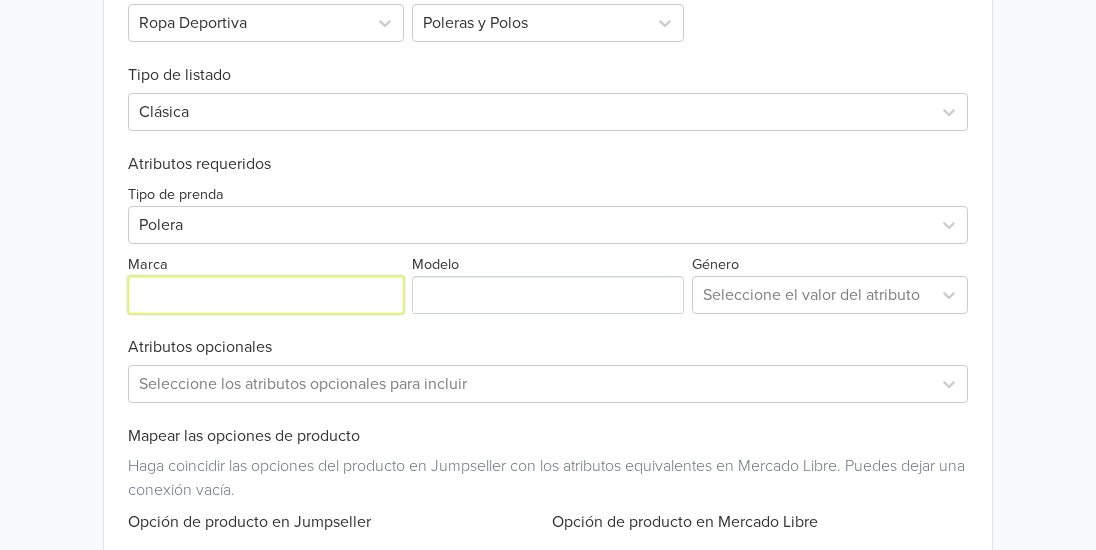type on "Generico" 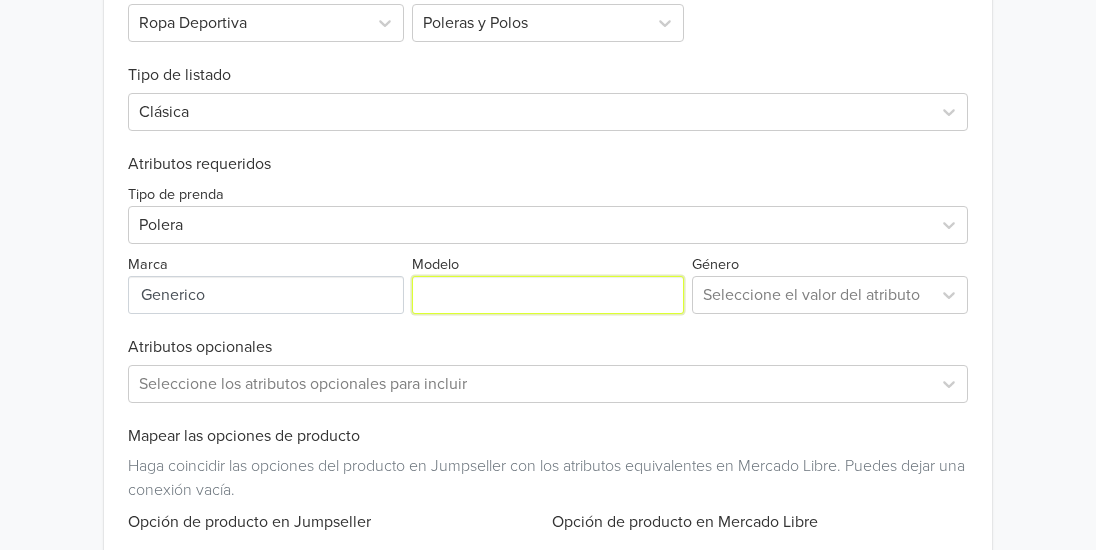 click on "Modelo" at bounding box center (548, 295) 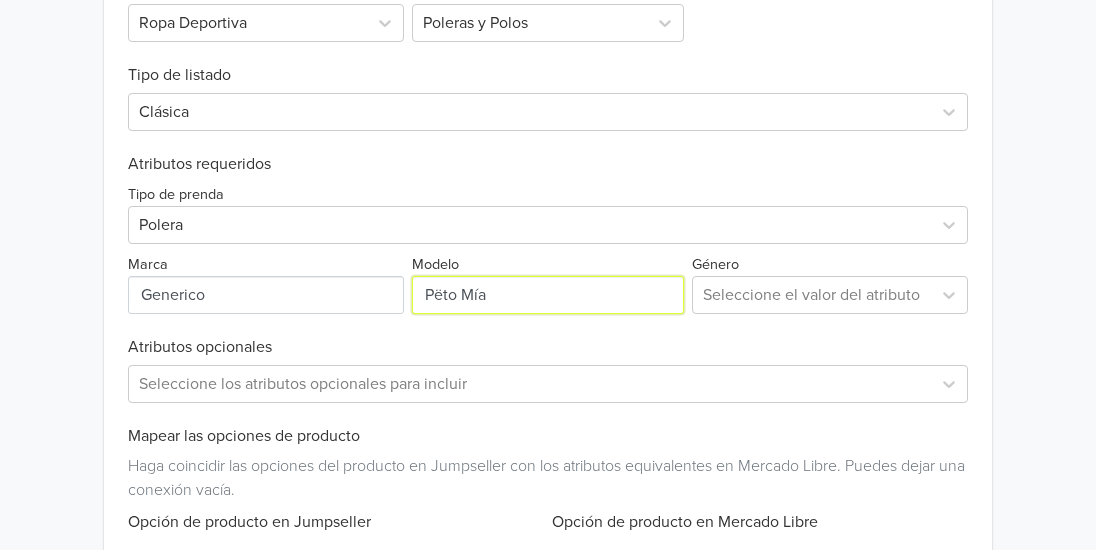 click on "Modelo" at bounding box center [548, 295] 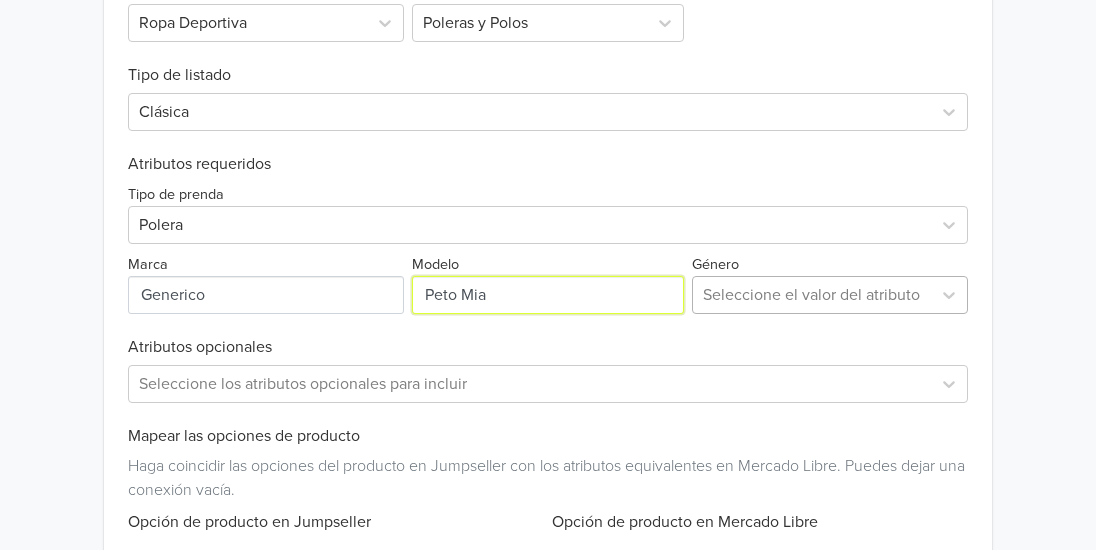 type on "Peto Mia" 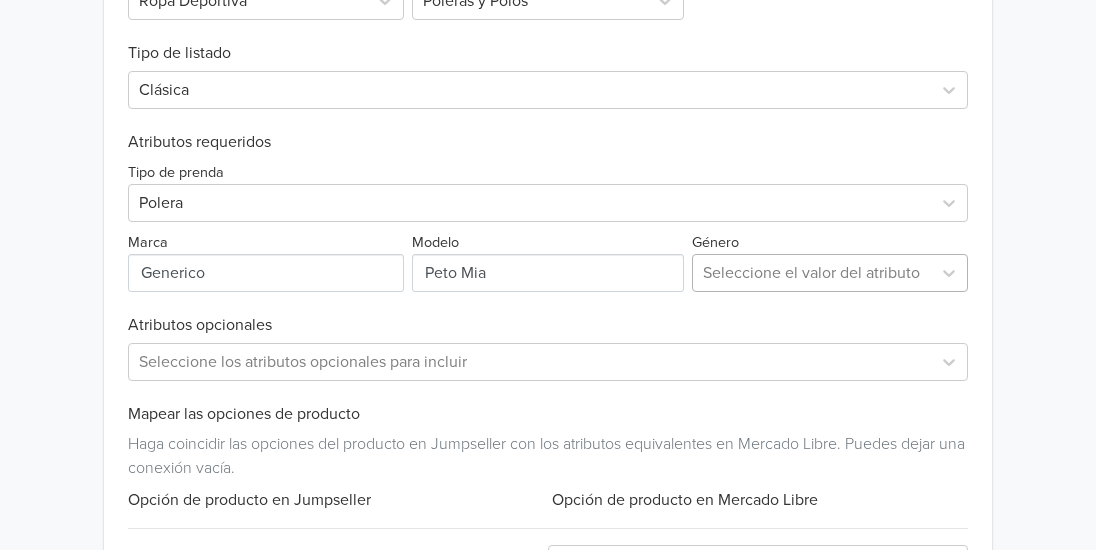 click on "Seleccione el valor del atributo" at bounding box center (830, 273) 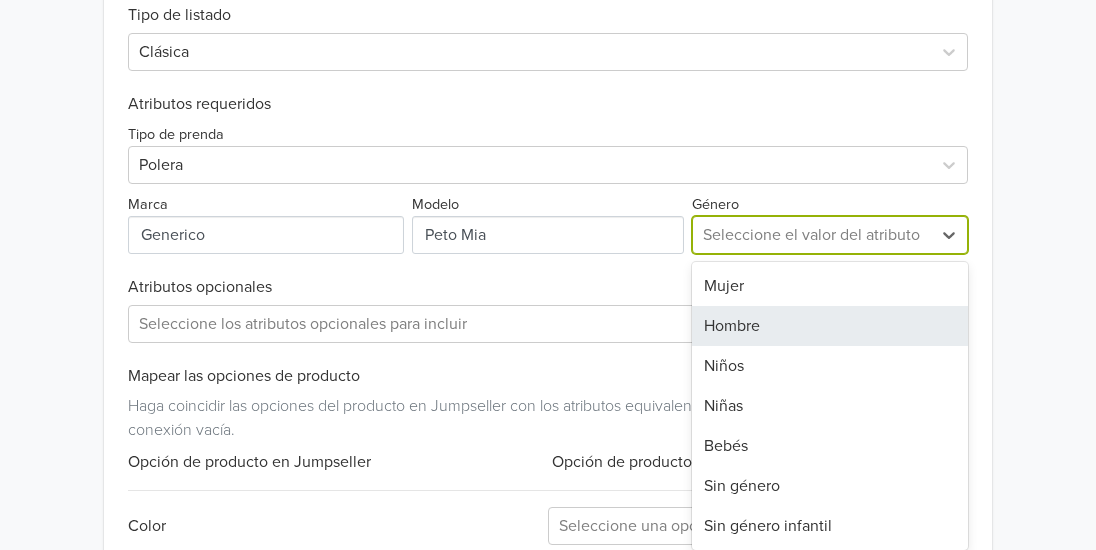 scroll, scrollTop: 858, scrollLeft: 0, axis: vertical 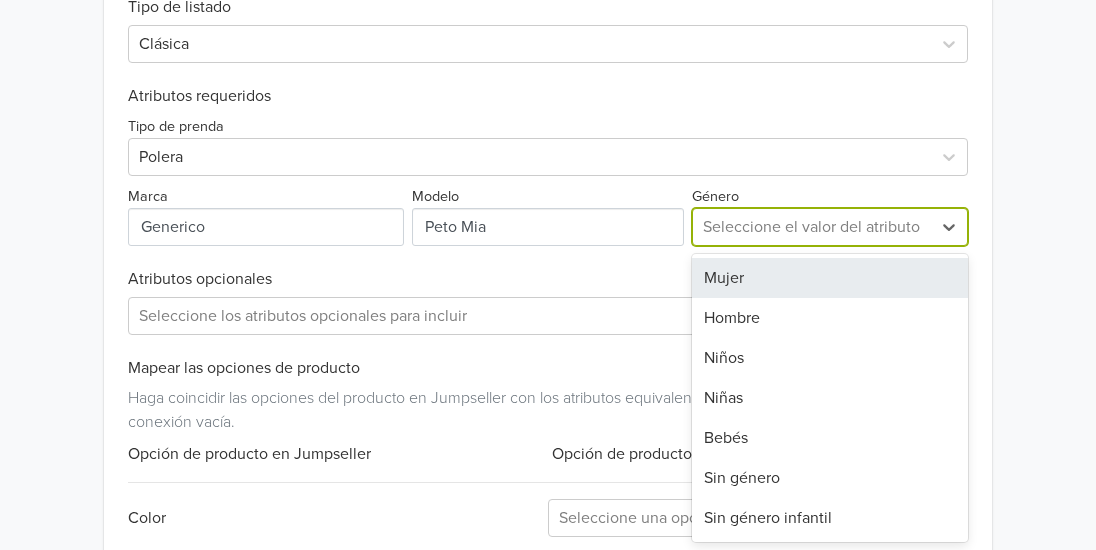 click on "Mujer" at bounding box center (830, 278) 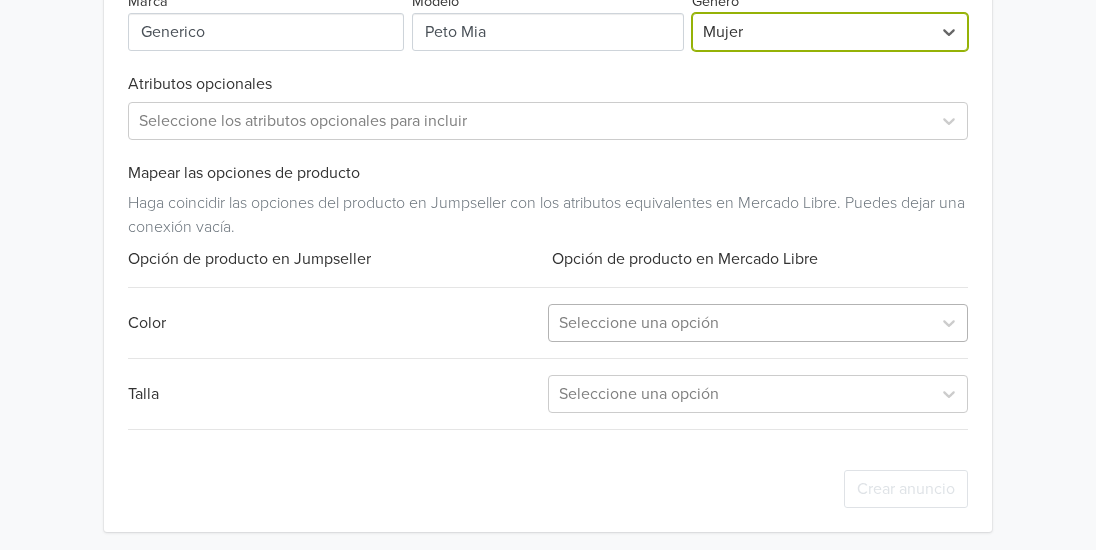 scroll, scrollTop: 1133, scrollLeft: 0, axis: vertical 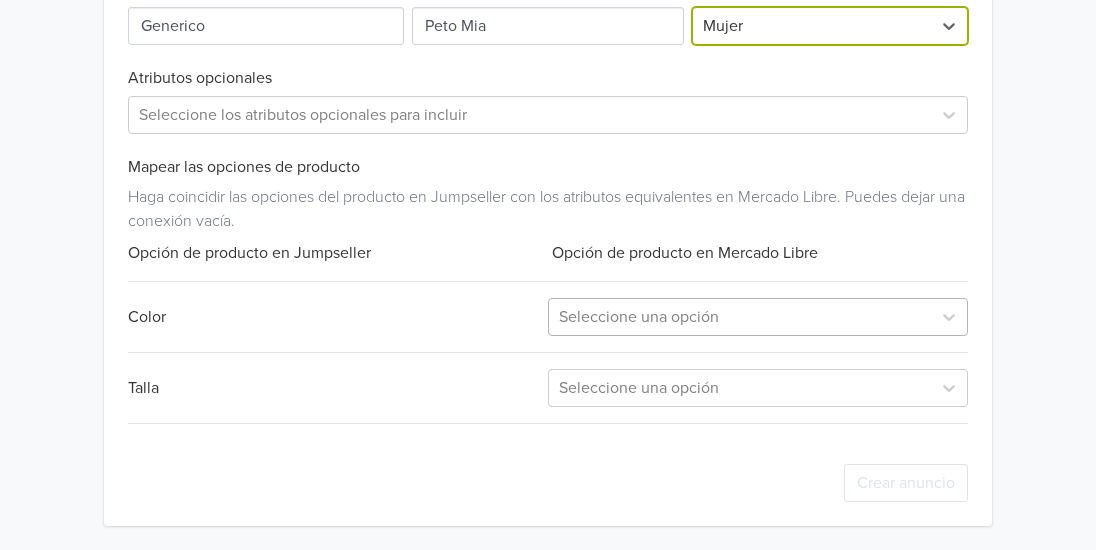 click at bounding box center (740, 317) 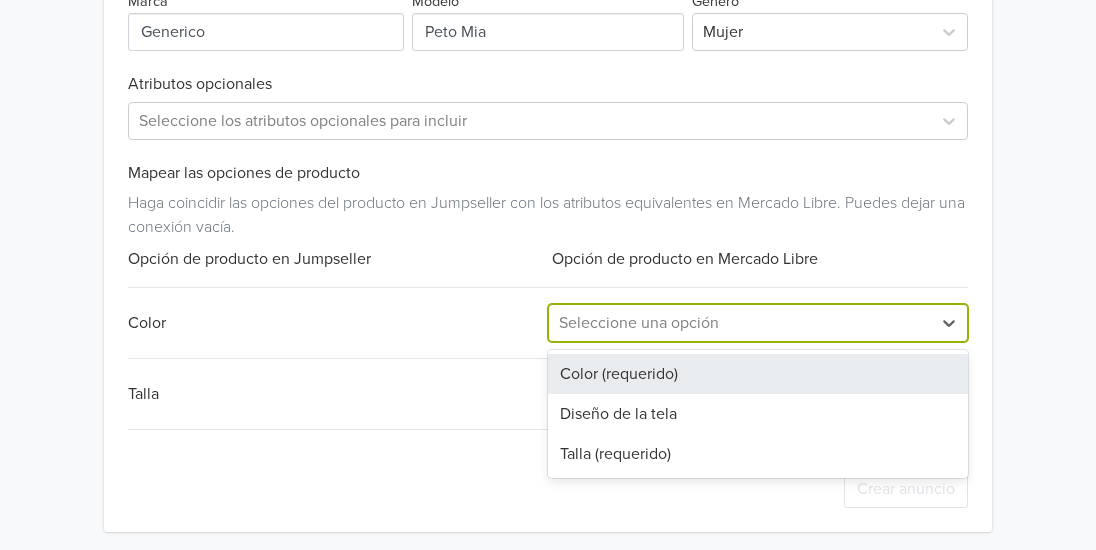 scroll, scrollTop: 1133, scrollLeft: 0, axis: vertical 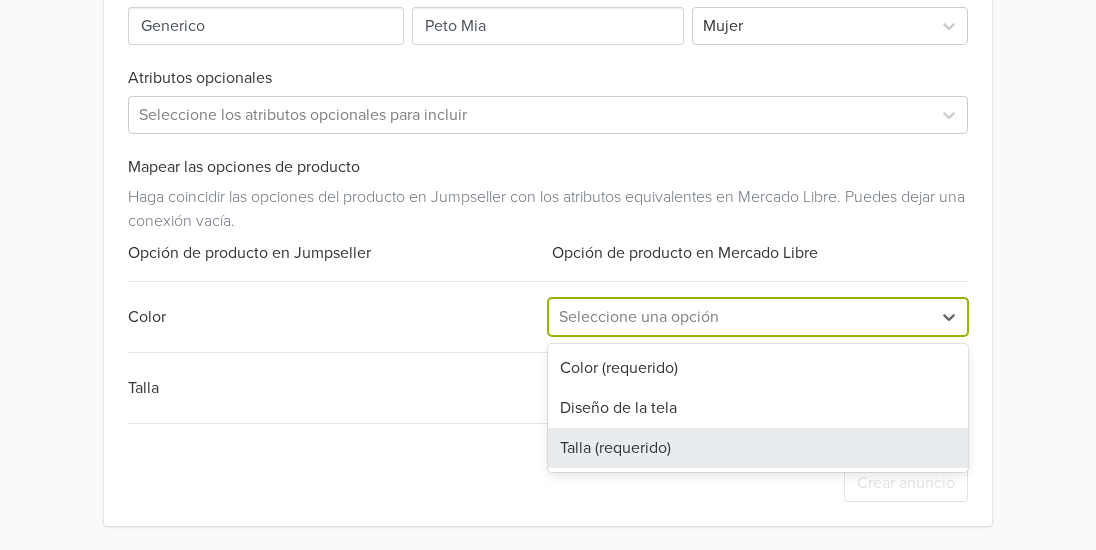 click on "Talla (requerido)" at bounding box center [758, 448] 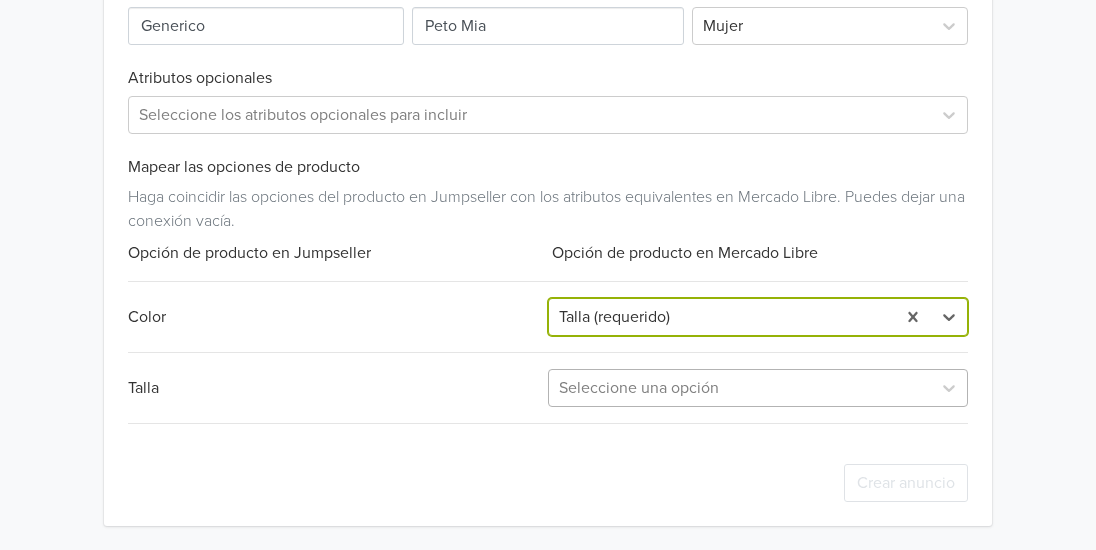 click at bounding box center [740, 388] 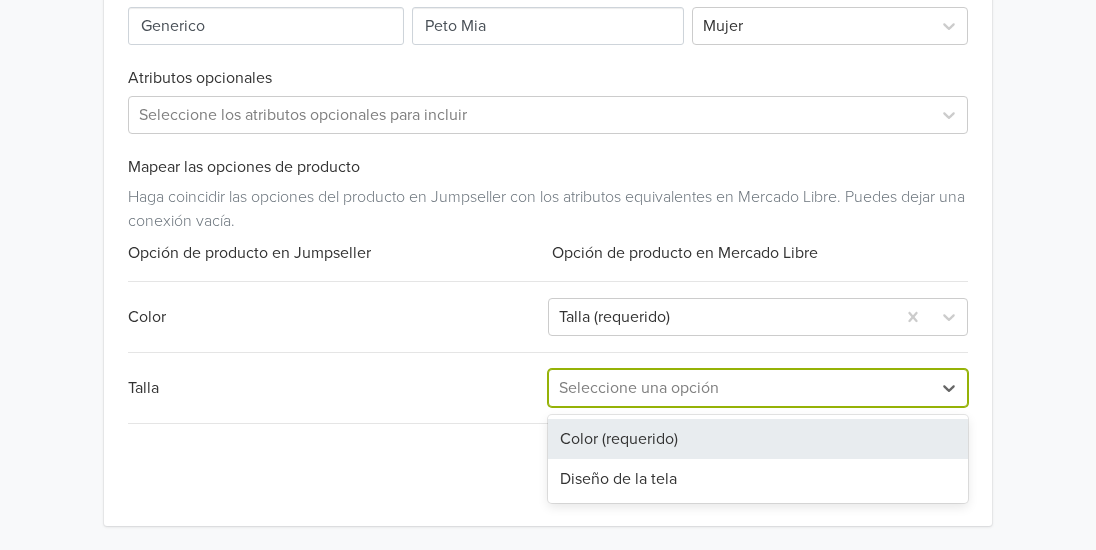 click on "Color (requerido)" at bounding box center (758, 439) 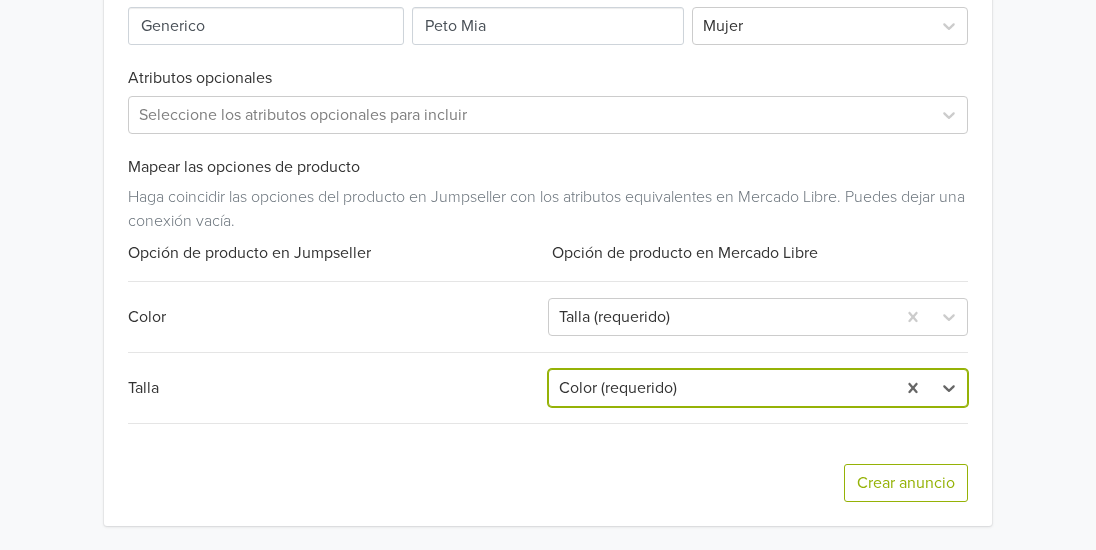 click on "Exportar producto * Las imágenes deben tener 500 píxeles en un lado para poder exportarlas. Crear anuncio Categoría Vestuario y Calzado Ropa Deportiva Poleras y Polos Tipo de listado Clásica Atributos requeridos Tipo de prenda Polera Marca Modelo Género Mujer Atributos opcionales Seleccione los atributos opcionales para incluir Mapear las opciones de producto Haga coincidir las opciones del producto en Jumpseller con los atributos equivalentes en Mercado Libre. Puedes dejar una conexión vacía. Opción de producto en Jumpseller Opción de producto en Mercado Libre Color Talla (requerido) Talla option Color (requerido), selected. Color (requerido) Crear anuncio" at bounding box center (548, 48) 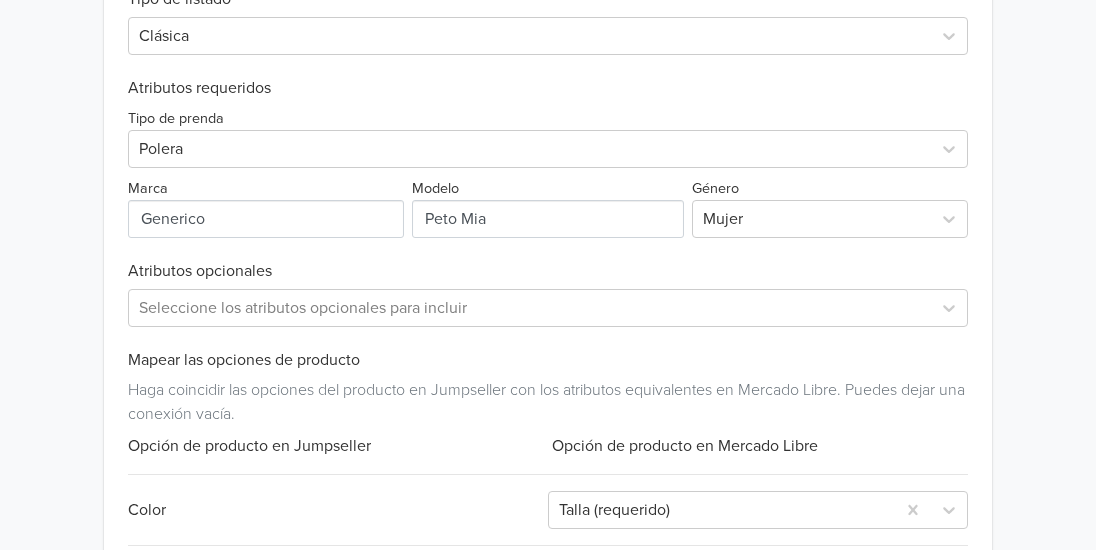 scroll, scrollTop: 933, scrollLeft: 0, axis: vertical 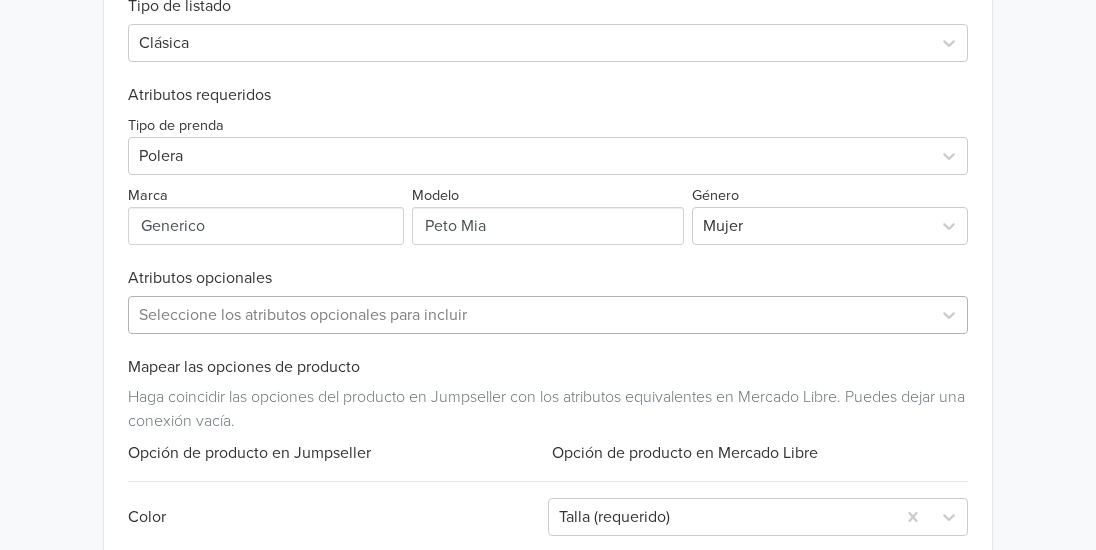 click on "Seleccione los atributos opcionales para incluir" at bounding box center (548, 315) 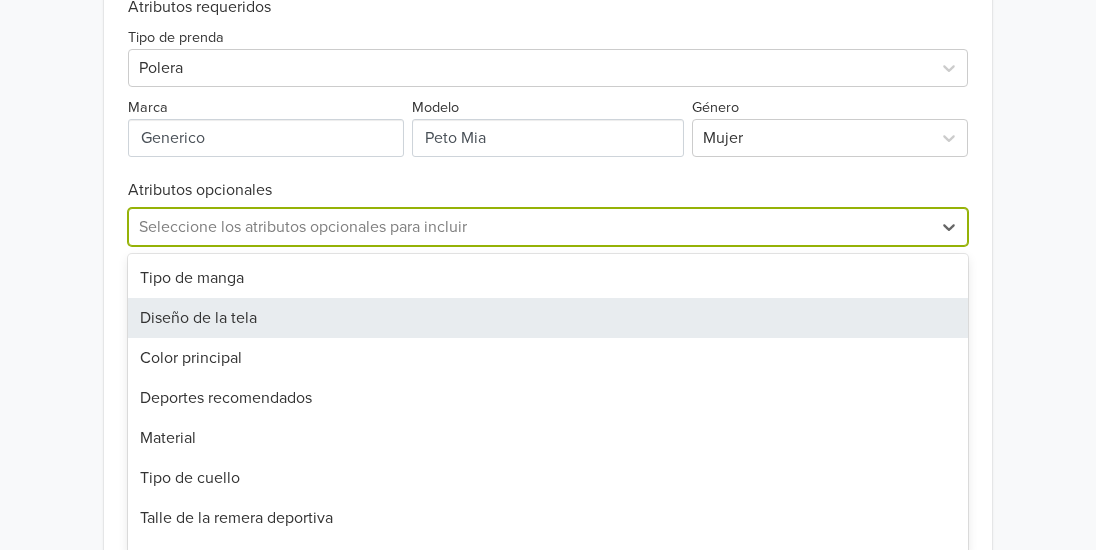 scroll, scrollTop: 1033, scrollLeft: 0, axis: vertical 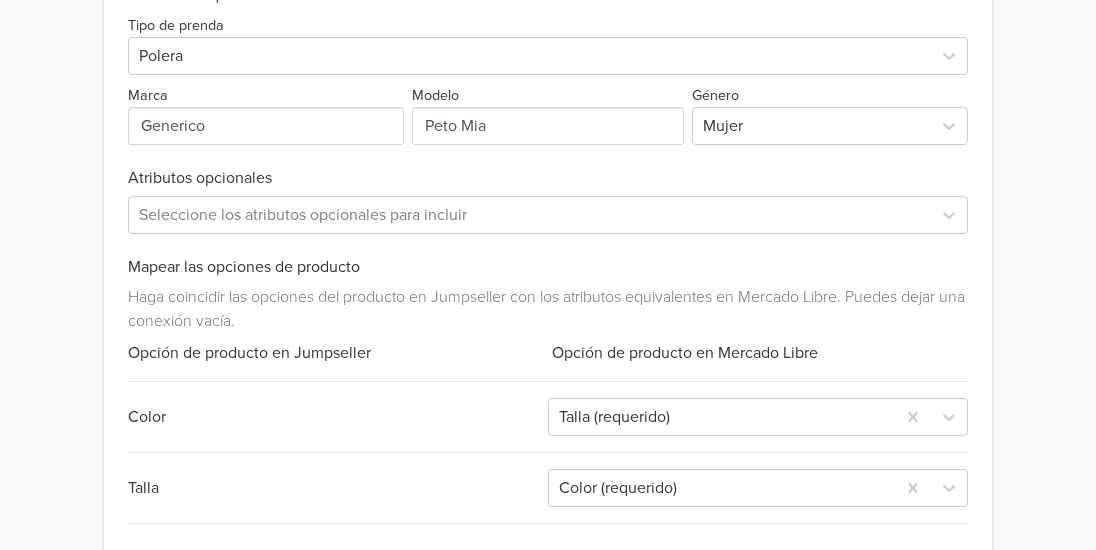 click on "Producto 1 de 1 Anterior Finalizar × Ocurrió un error al encontrar las guias de talle. Por favor contacte a soporte Peto Mia   GTIN: No establecido   Descripción   Descubre el Peto Mia, un peto deportivo confeccionado en suplex, y diseñado para ofrecer una alta sujeción y comodidad durante tus actividades de alto (...) ¿Qué acción quieres tomar? Sincronizar con anuncio existente Sincronice este producto con un anuncio de Mercado Libre. Así, cualquier actualización de stock y precio realizada al producto será automáticamente reflejado en su anuncio Mercado Libre. Exportar producto Cree un anuncio de este producto, estos se sincronizarán automáticamente. A partir de ese momento se actualizará el stock y el precio del anuncio. Exportar producto * Las imágenes deben tener 500 píxeles en un lado para poder exportarlas. Crear anuncio Categoría Vestuario y Calzado Ropa Deportiva Poleras y Polos Tipo de listado Clásica Atributos requeridos Tipo de prenda Polera Marca Modelo Género Mujer Color" at bounding box center [548, -192] 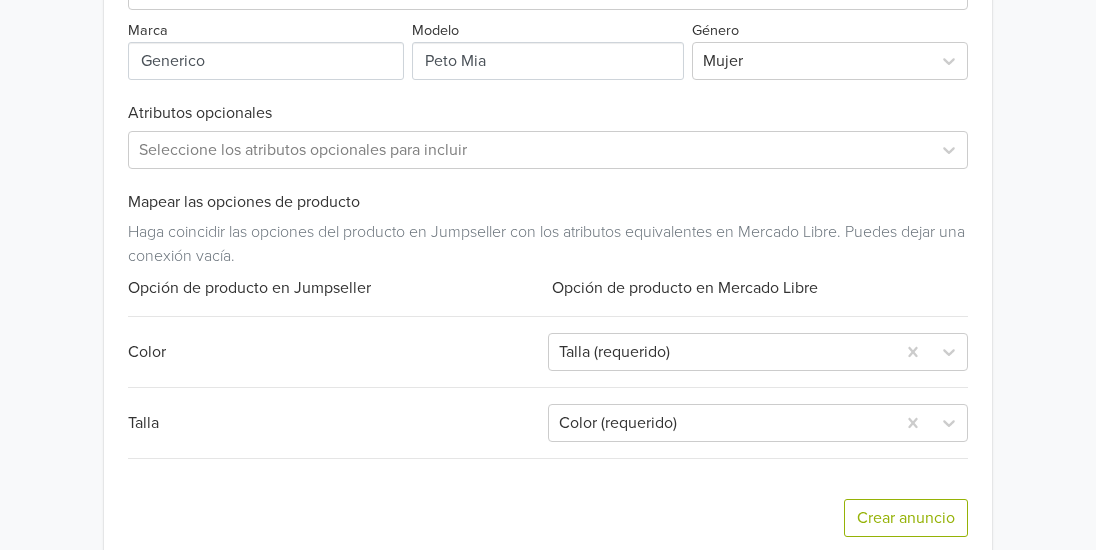 scroll, scrollTop: 1133, scrollLeft: 0, axis: vertical 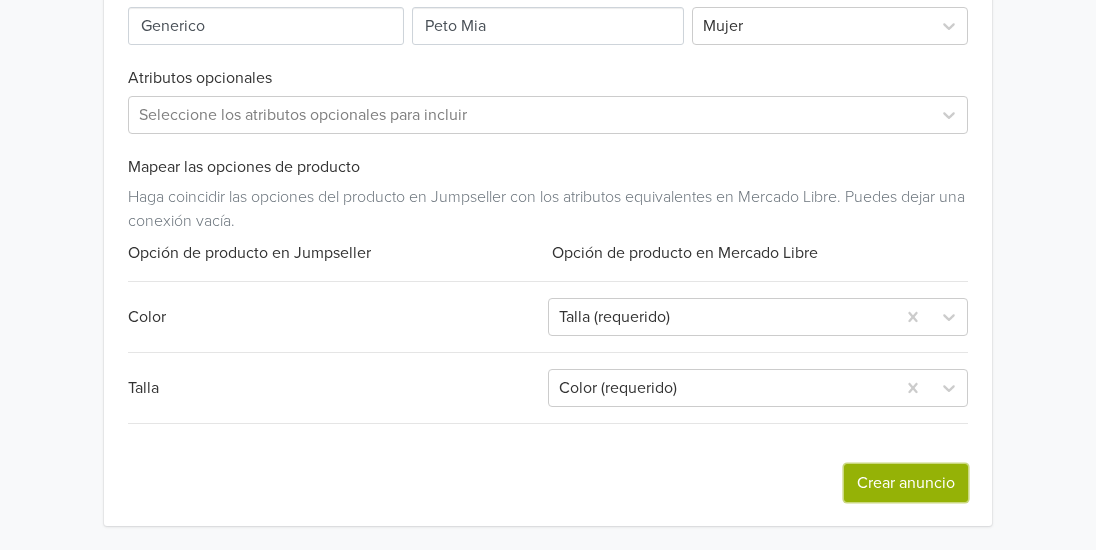 click on "Crear anuncio" at bounding box center (906, 483) 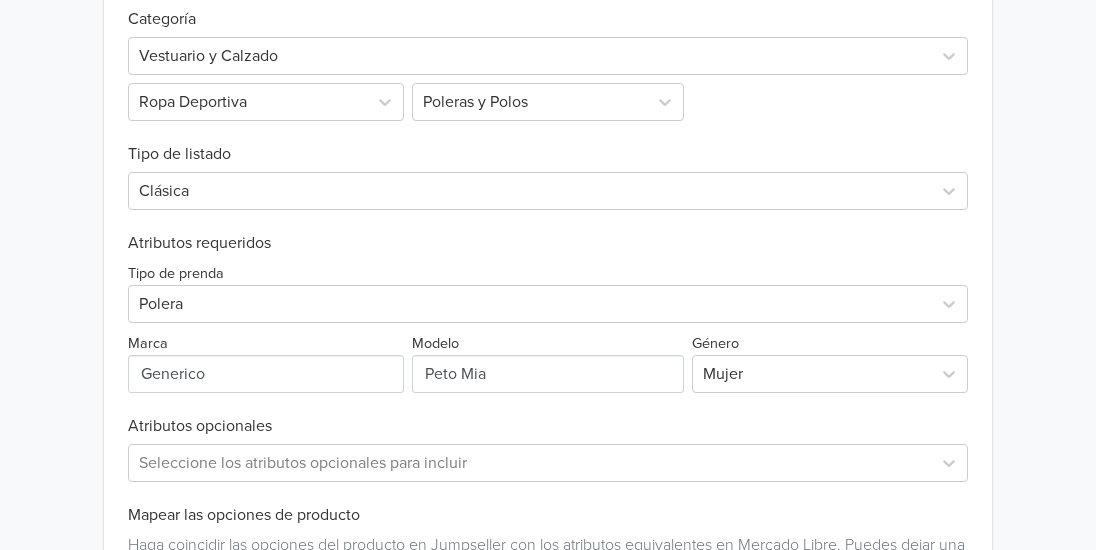 scroll, scrollTop: 900, scrollLeft: 0, axis: vertical 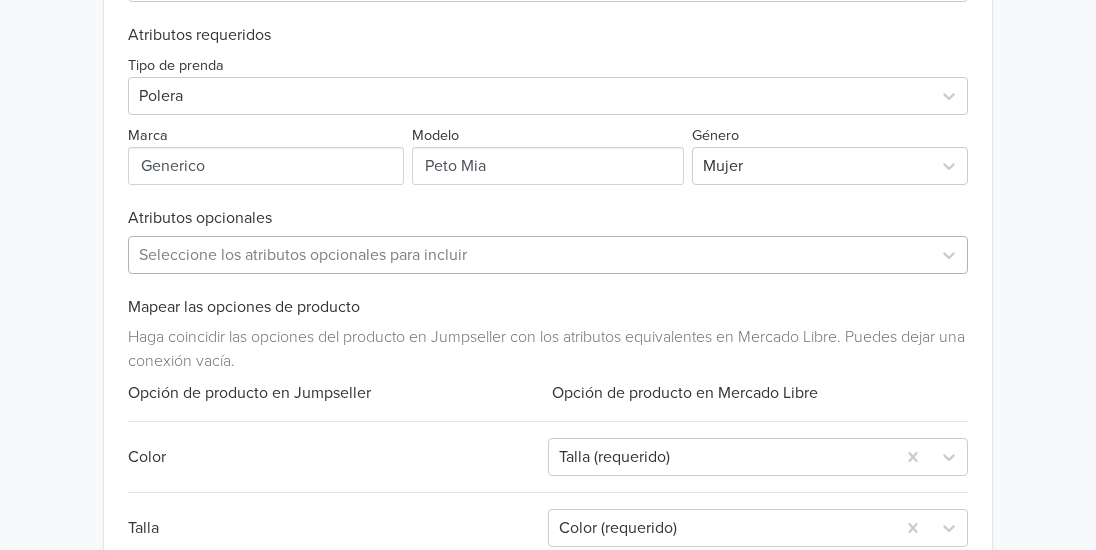 click on "Seleccione los atributos opcionales para incluir" at bounding box center [548, 255] 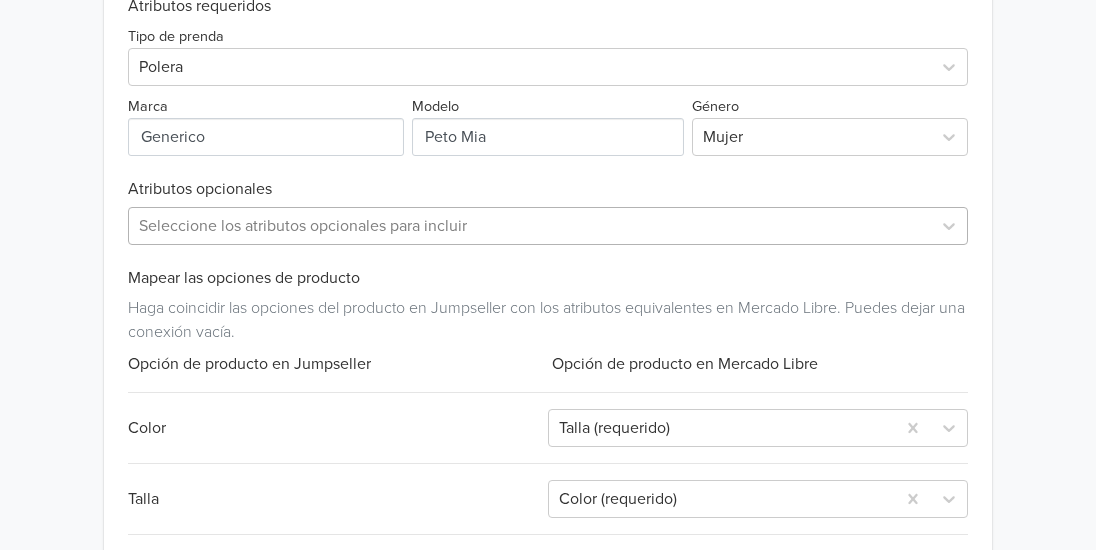 scroll, scrollTop: 1033, scrollLeft: 0, axis: vertical 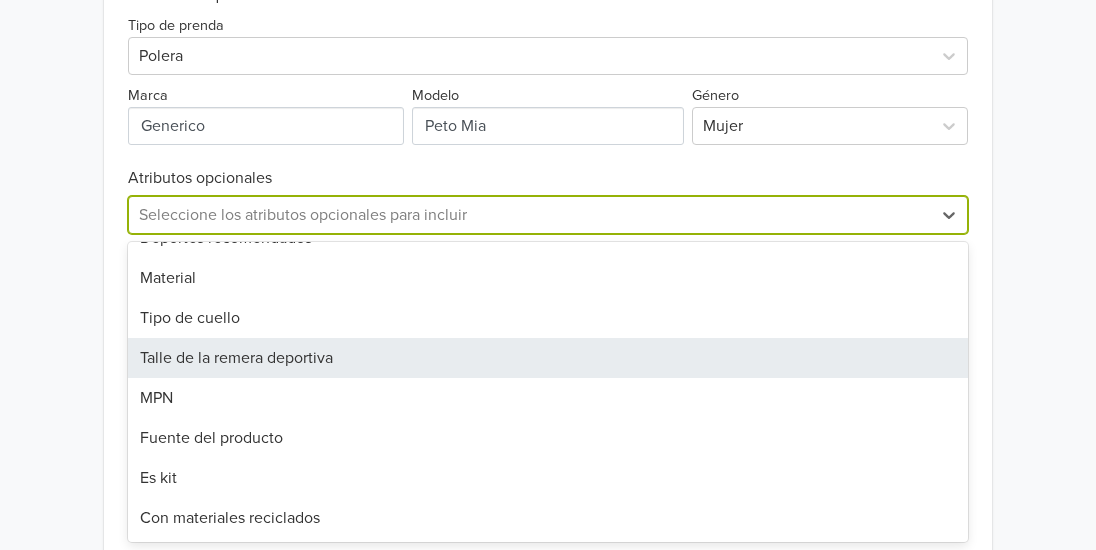 click on "Talle de la remera deportiva" at bounding box center (548, 358) 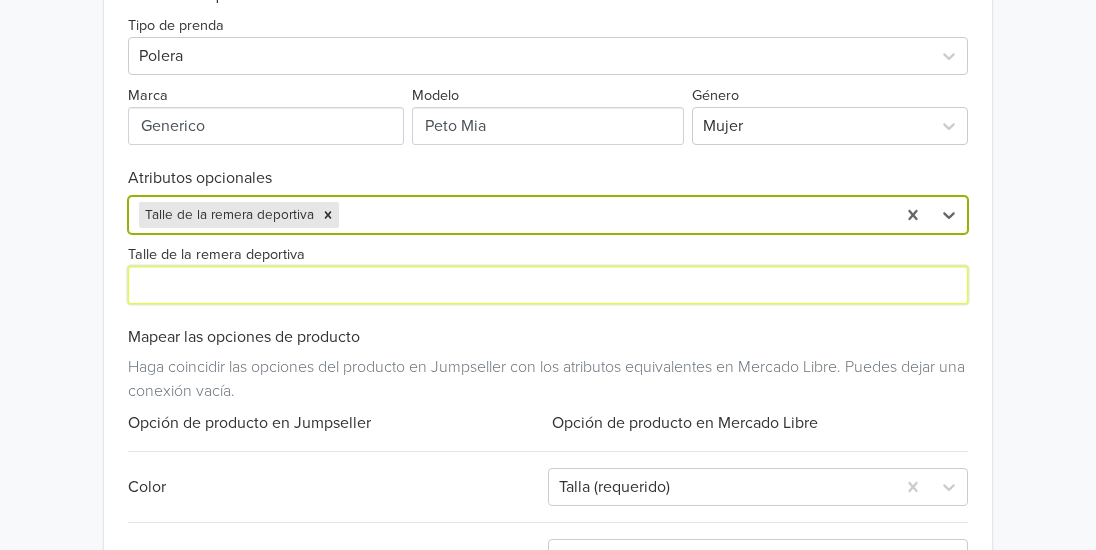 click on "Talle de la remera deportiva" at bounding box center (548, 285) 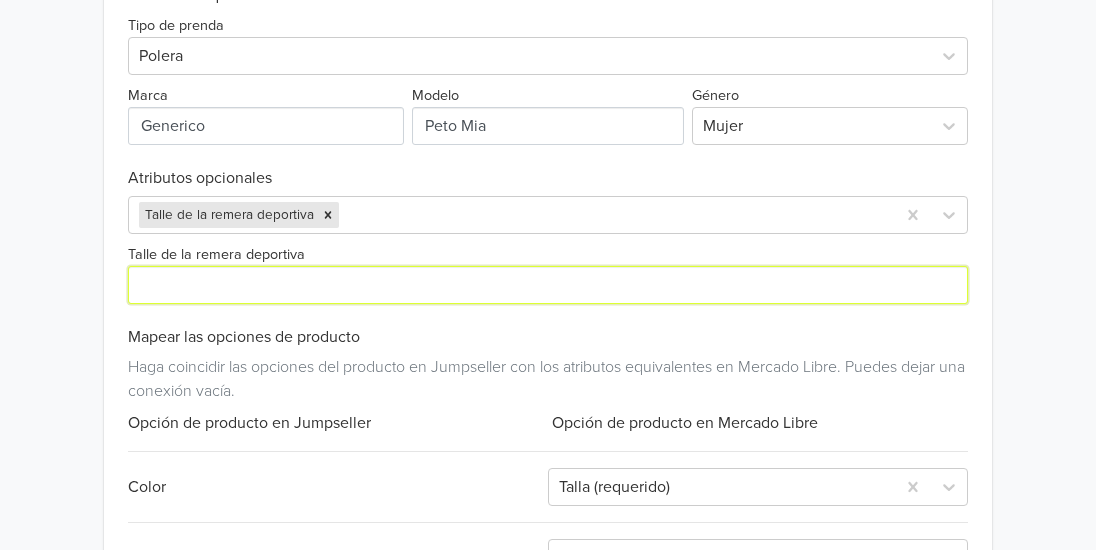 paste on "3598681" 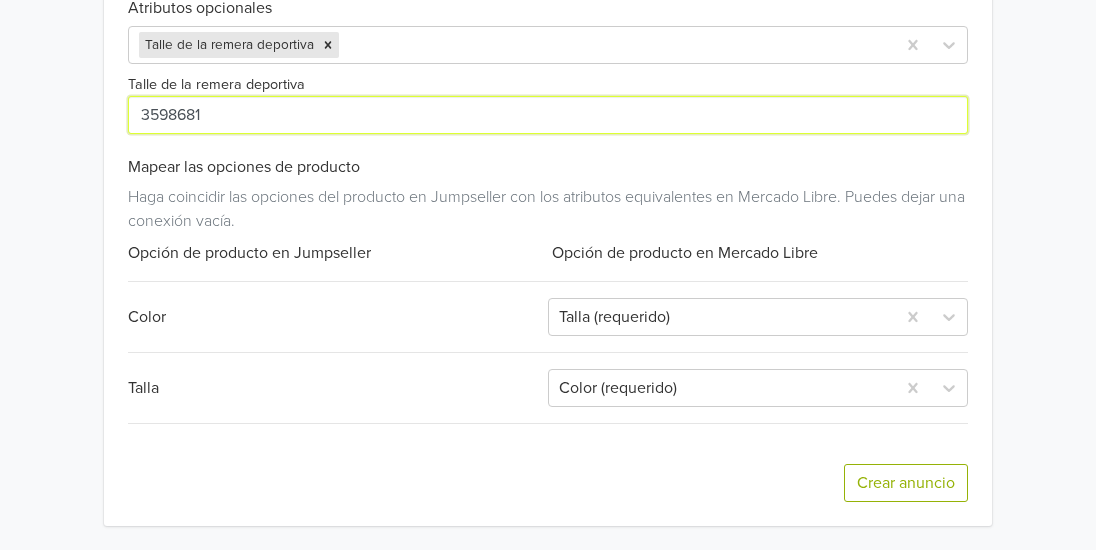scroll, scrollTop: 0, scrollLeft: 0, axis: both 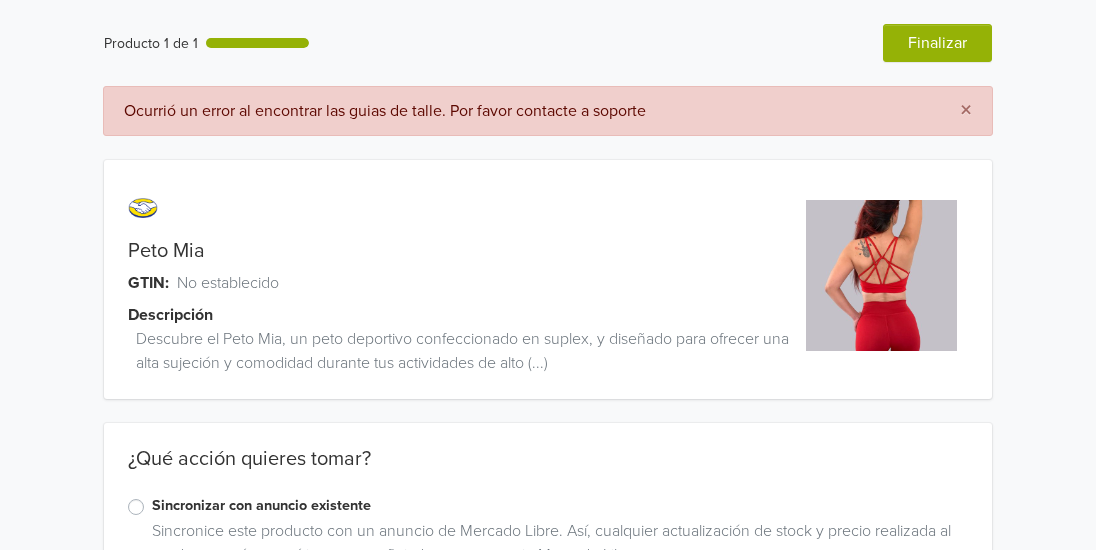 type on "3598681" 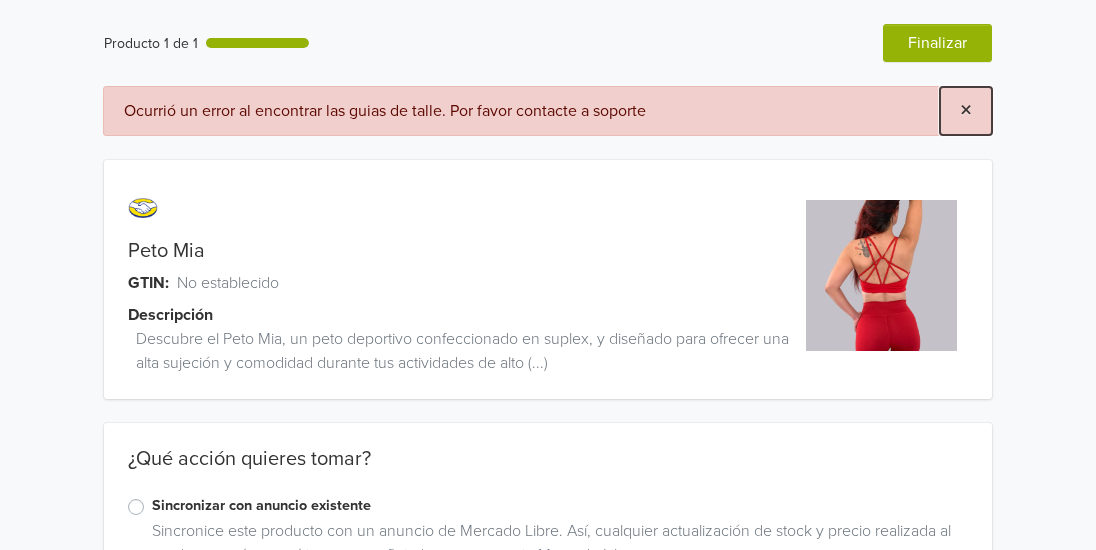 click on "×" at bounding box center (966, 111) 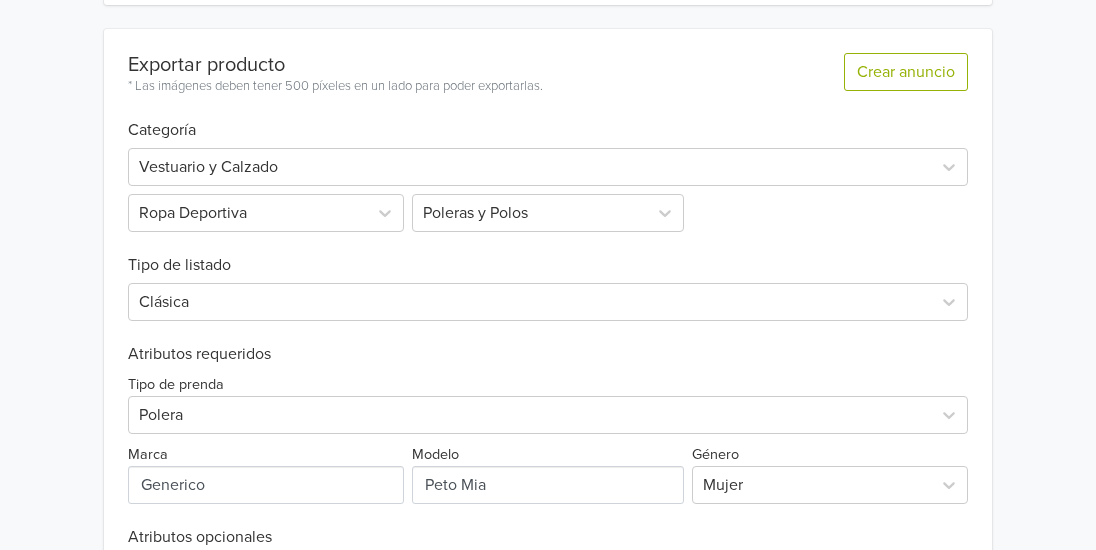 scroll, scrollTop: 1129, scrollLeft: 0, axis: vertical 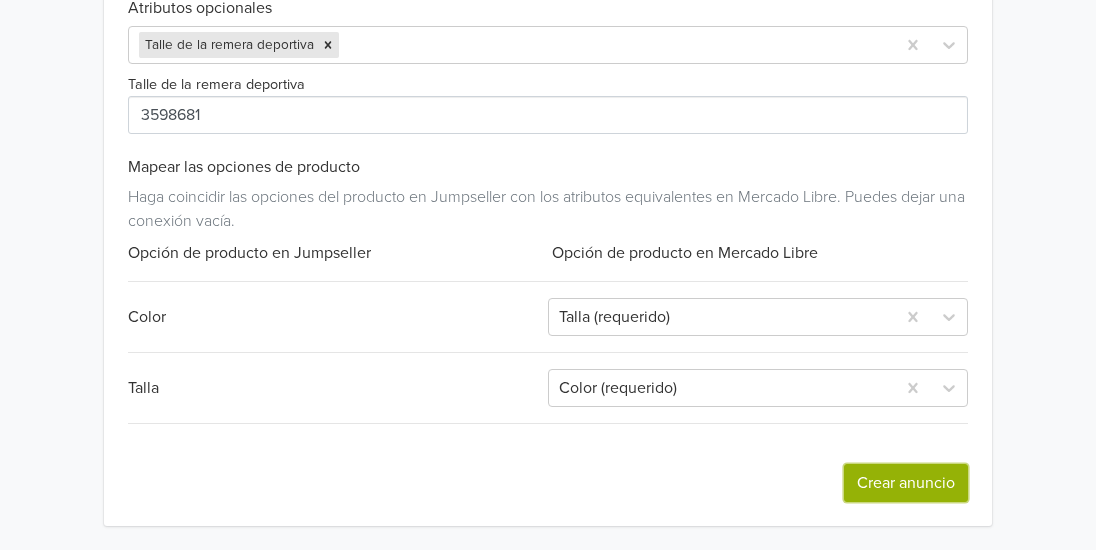 click on "Crear anuncio" at bounding box center (906, 483) 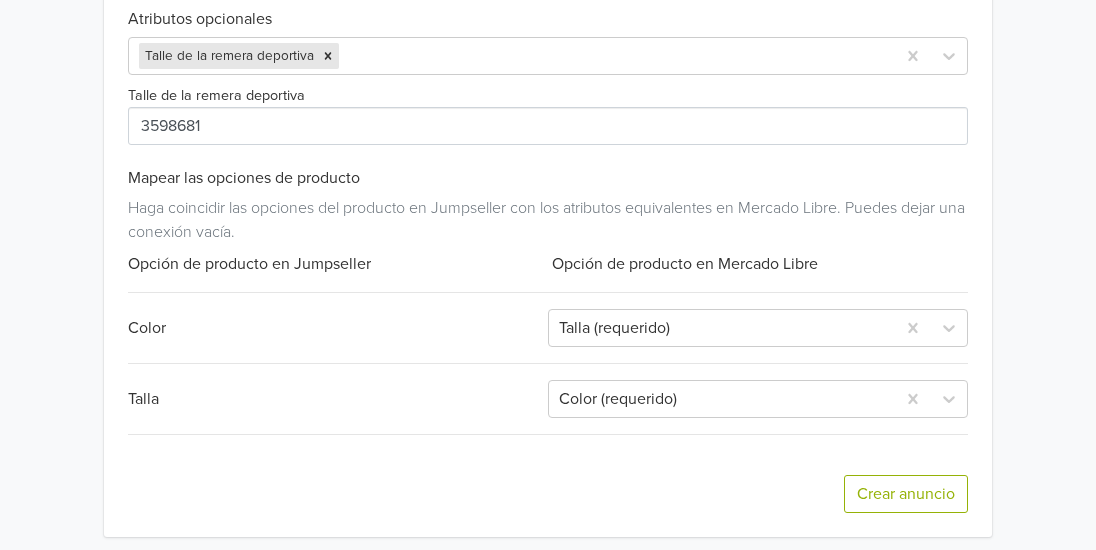 scroll, scrollTop: 1203, scrollLeft: 0, axis: vertical 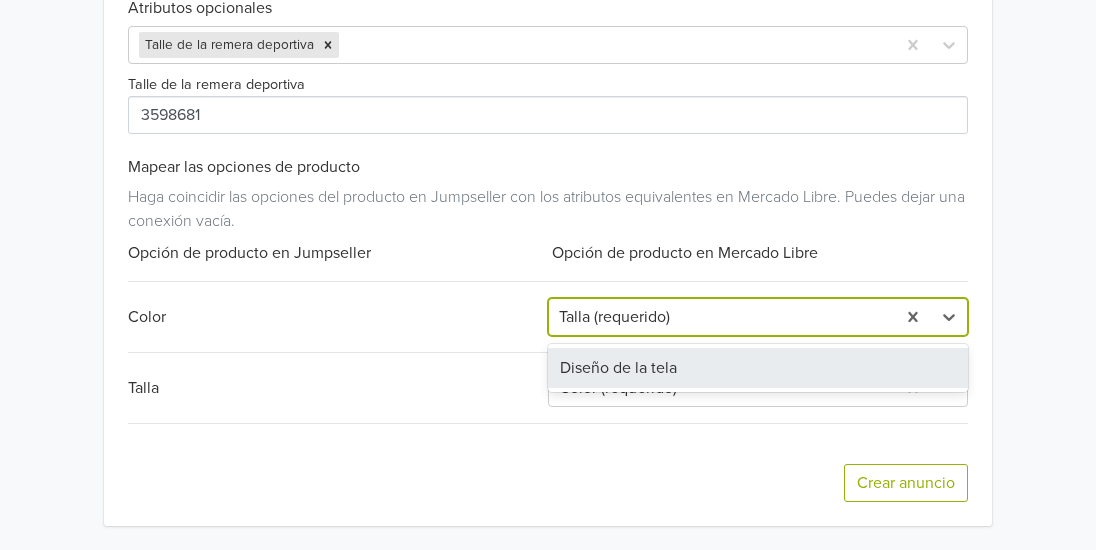 click at bounding box center [722, 317] 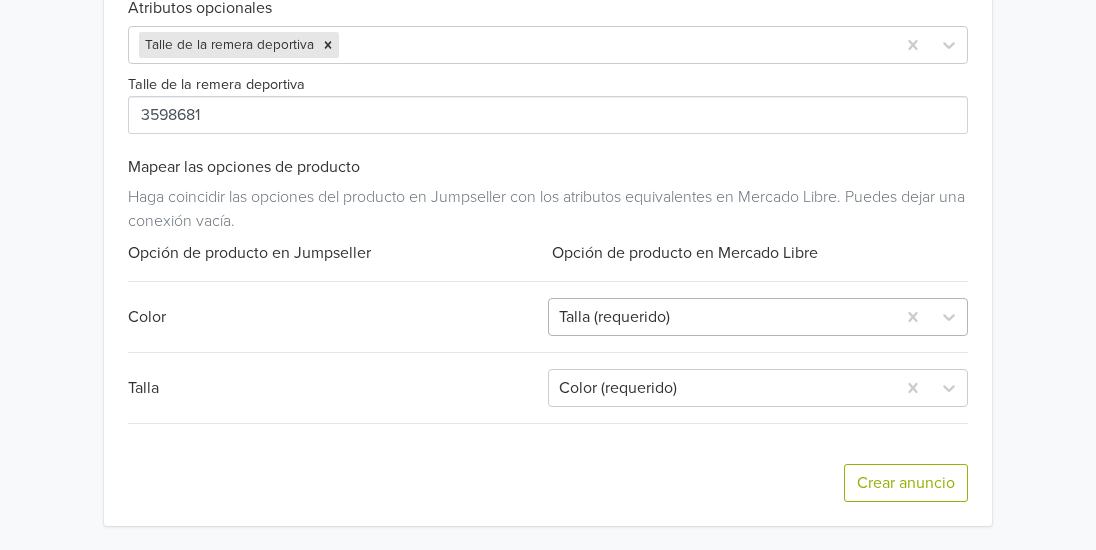 click at bounding box center [722, 317] 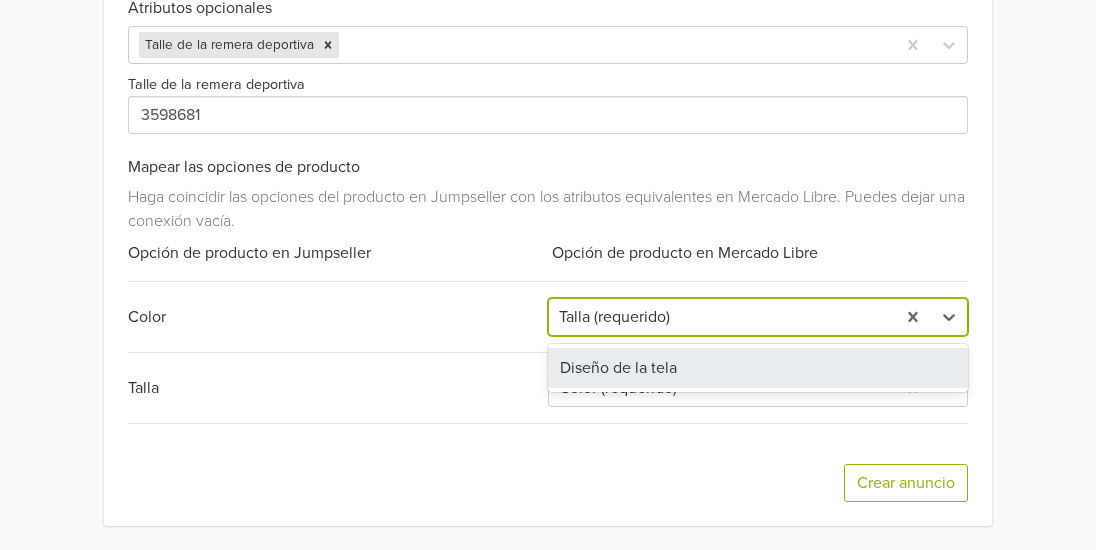 click on "Diseño de la tela" at bounding box center (758, 368) 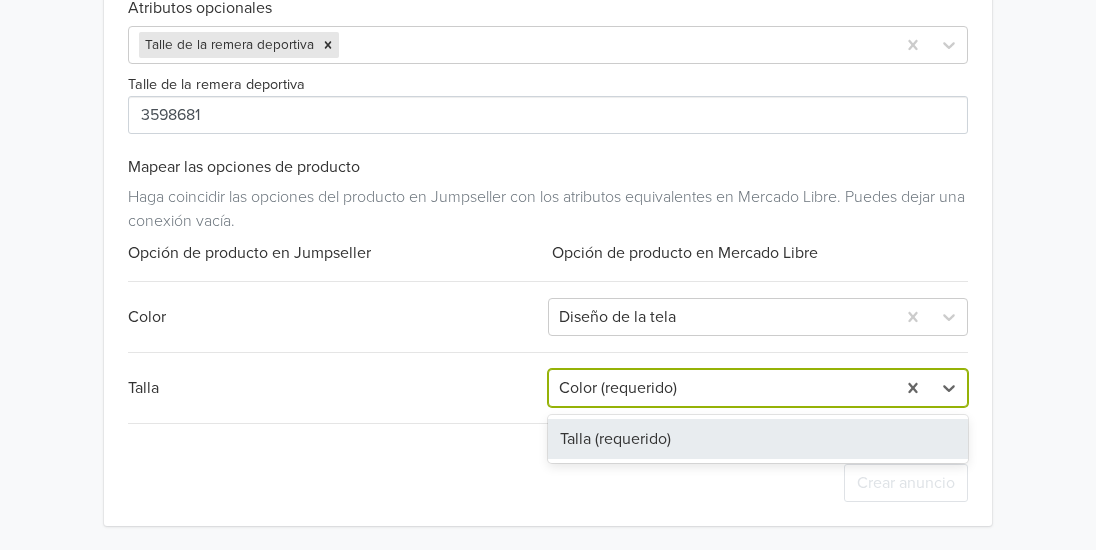 click at bounding box center (722, 388) 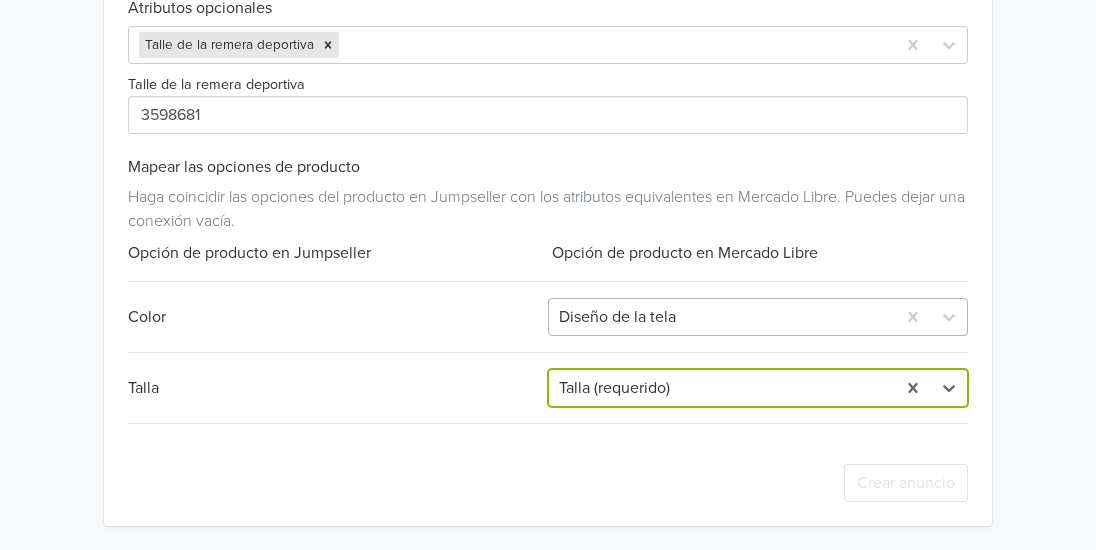 click at bounding box center [722, 317] 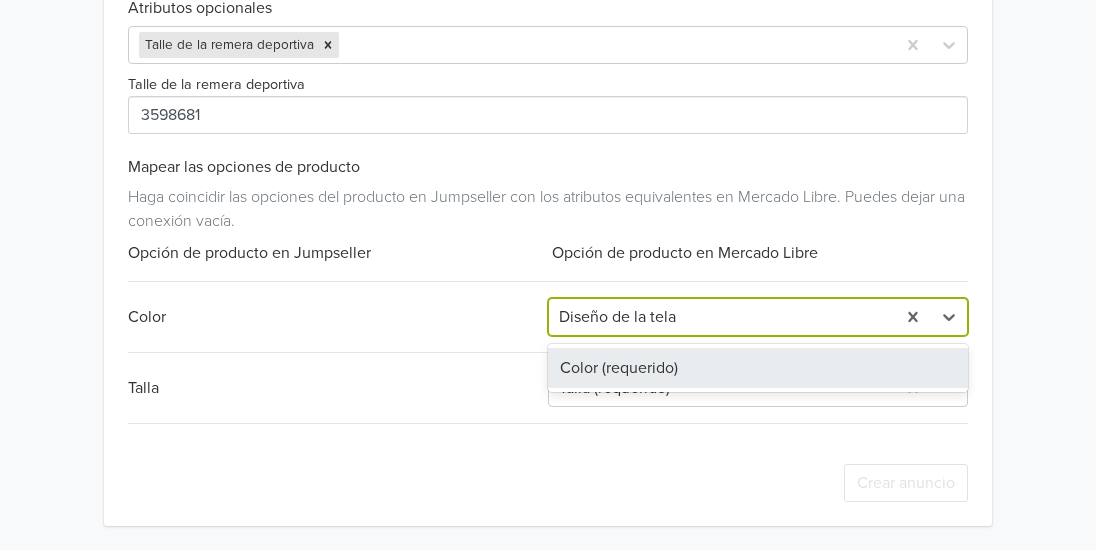 click on "Color (requerido)" at bounding box center [758, 368] 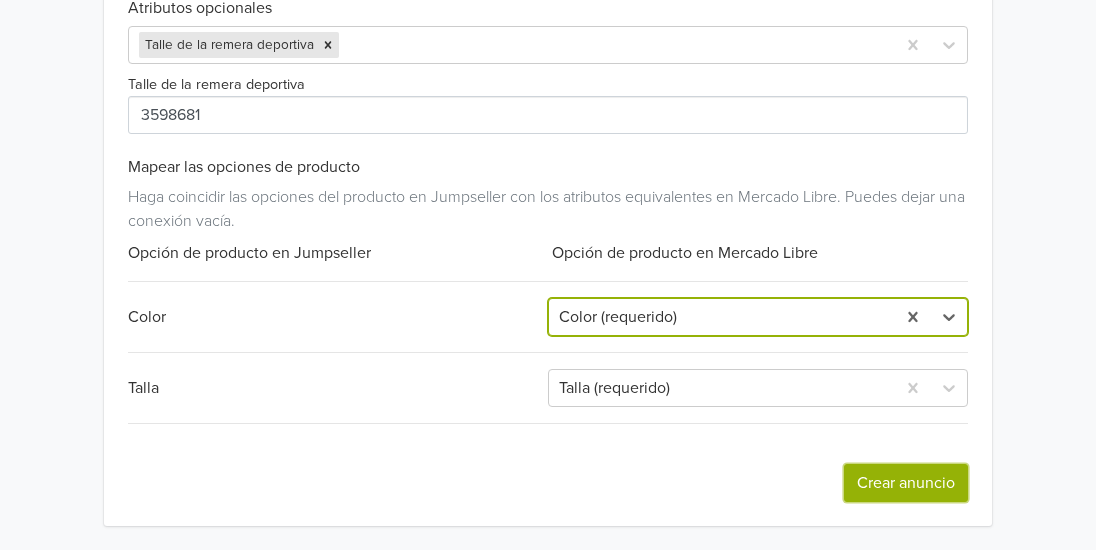 click on "Crear anuncio" at bounding box center (906, 483) 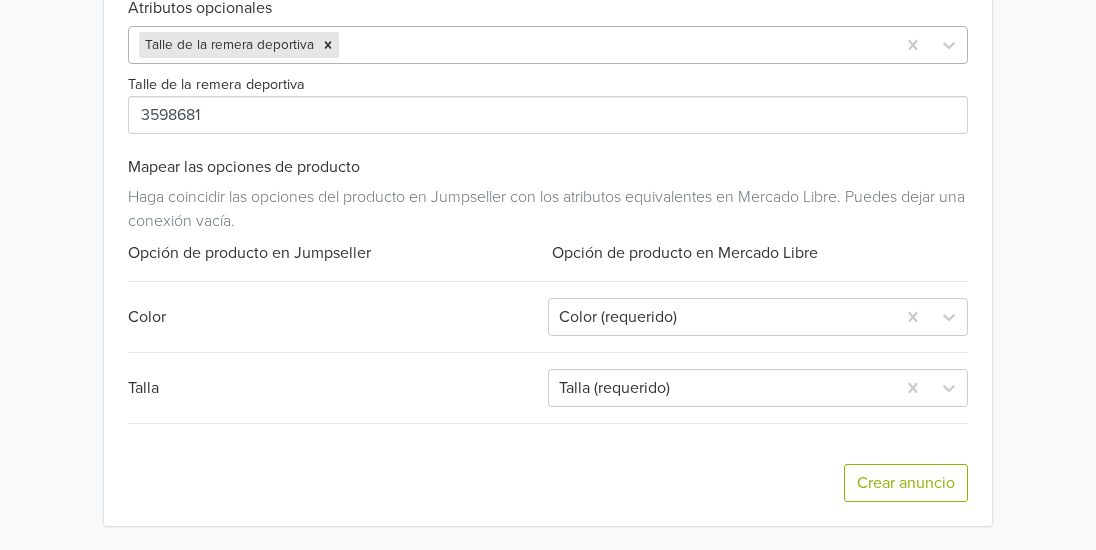 scroll, scrollTop: 1103, scrollLeft: 0, axis: vertical 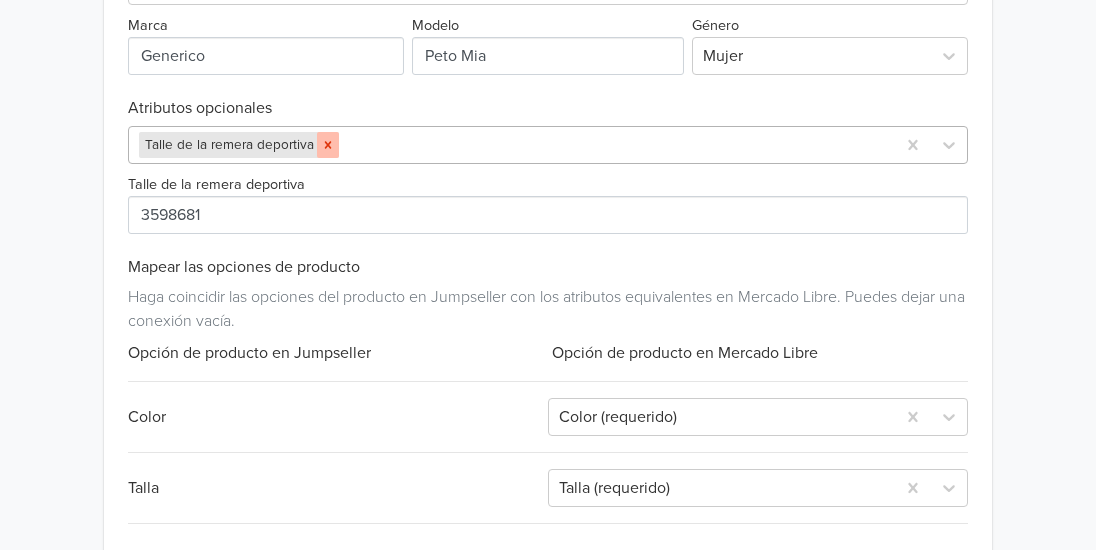 click 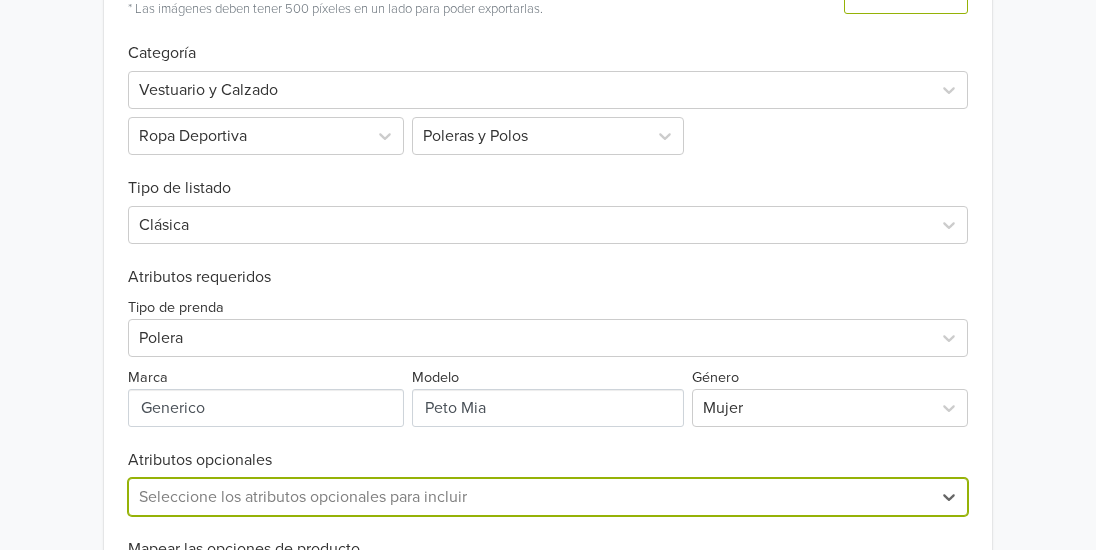 scroll, scrollTop: 1133, scrollLeft: 0, axis: vertical 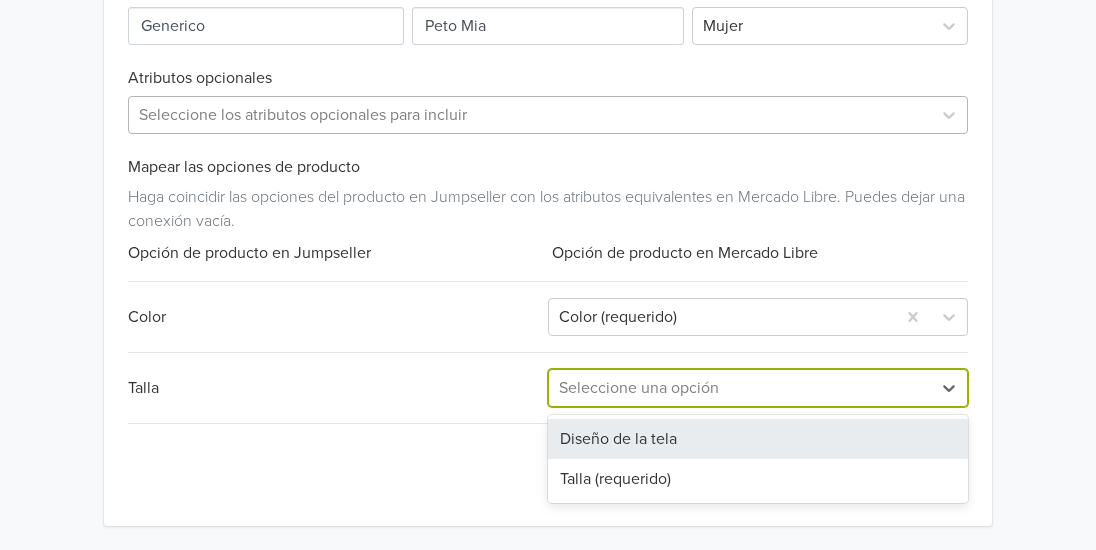 click on "Seleccione una opción" at bounding box center [740, 388] 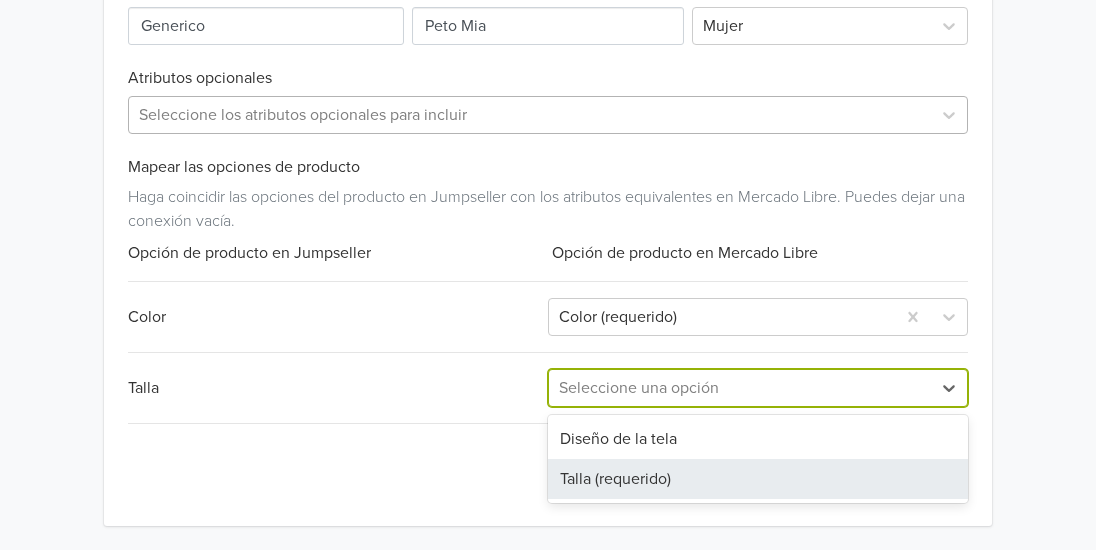 click on "Talla (requerido)" at bounding box center [758, 479] 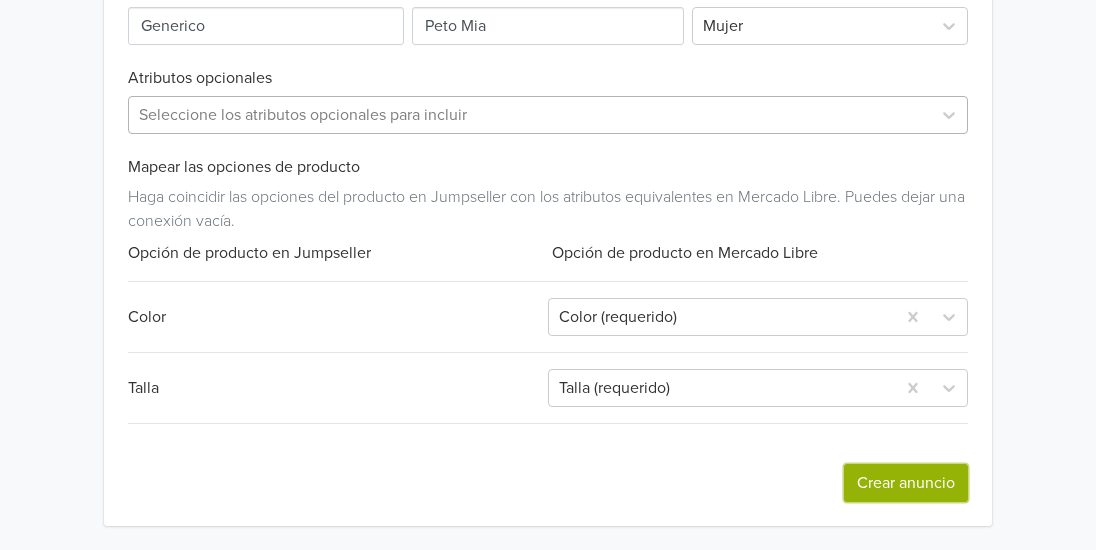 click on "Crear anuncio" at bounding box center (906, 483) 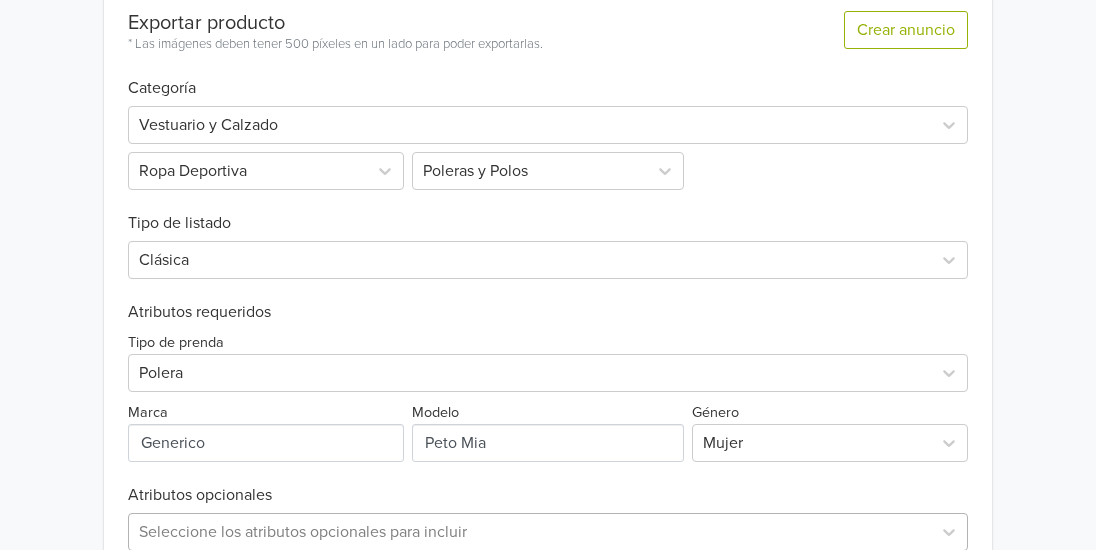 scroll, scrollTop: 900, scrollLeft: 0, axis: vertical 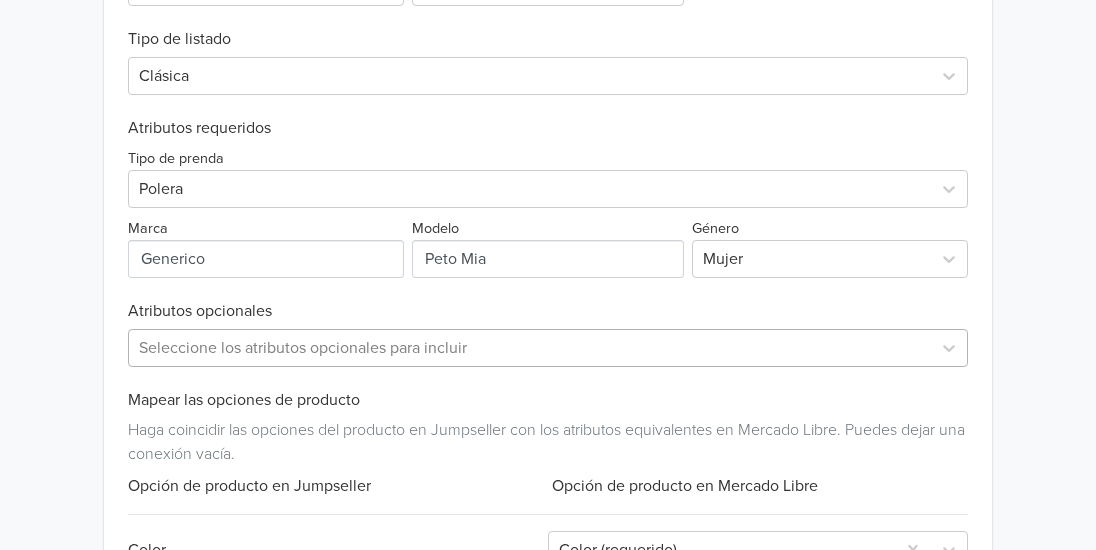 click on "Seleccione los atributos opcionales para incluir" at bounding box center (548, 348) 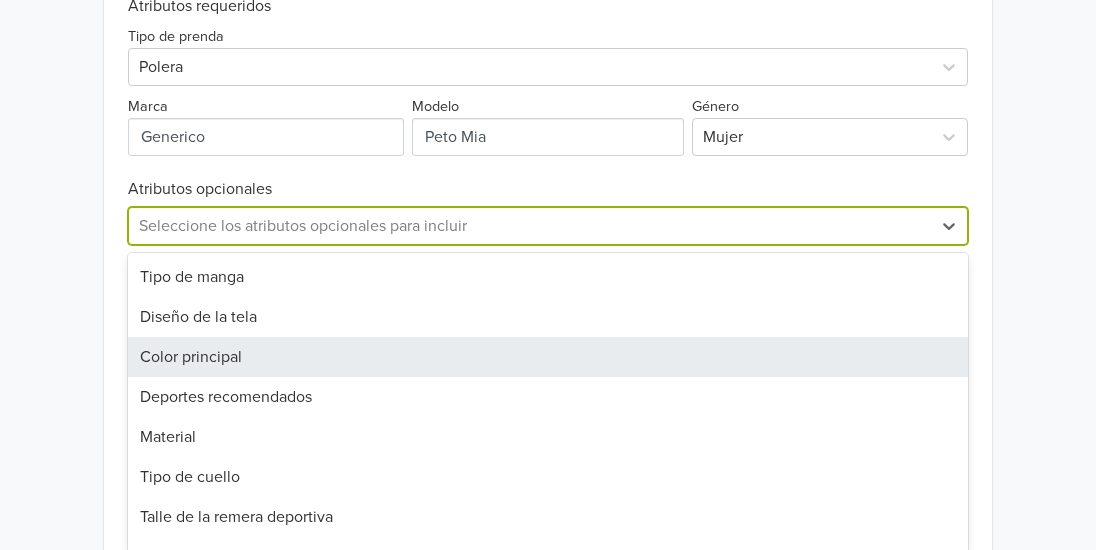 scroll, scrollTop: 1033, scrollLeft: 0, axis: vertical 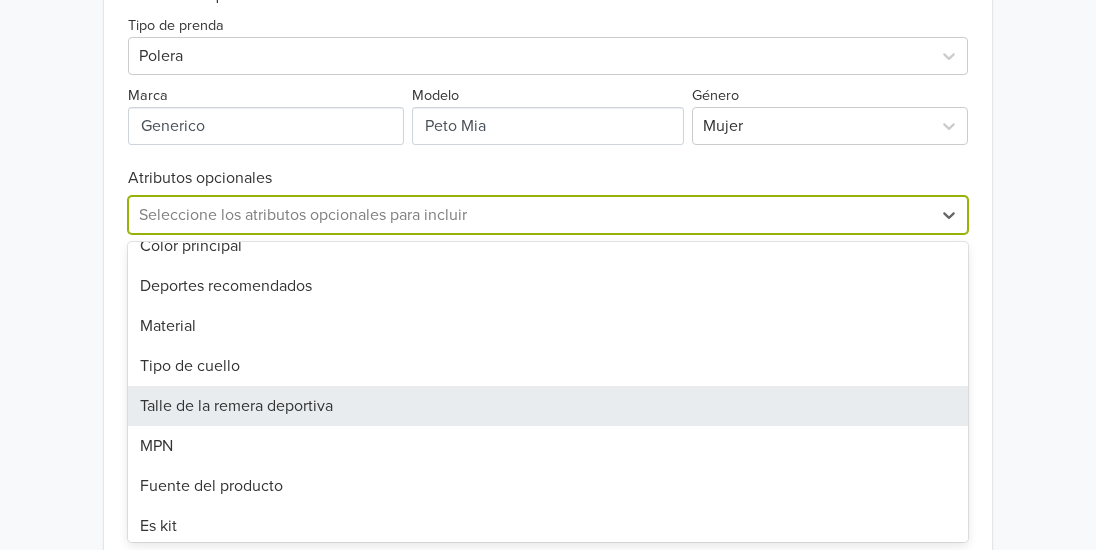click on "Talle de la remera deportiva" at bounding box center (548, 406) 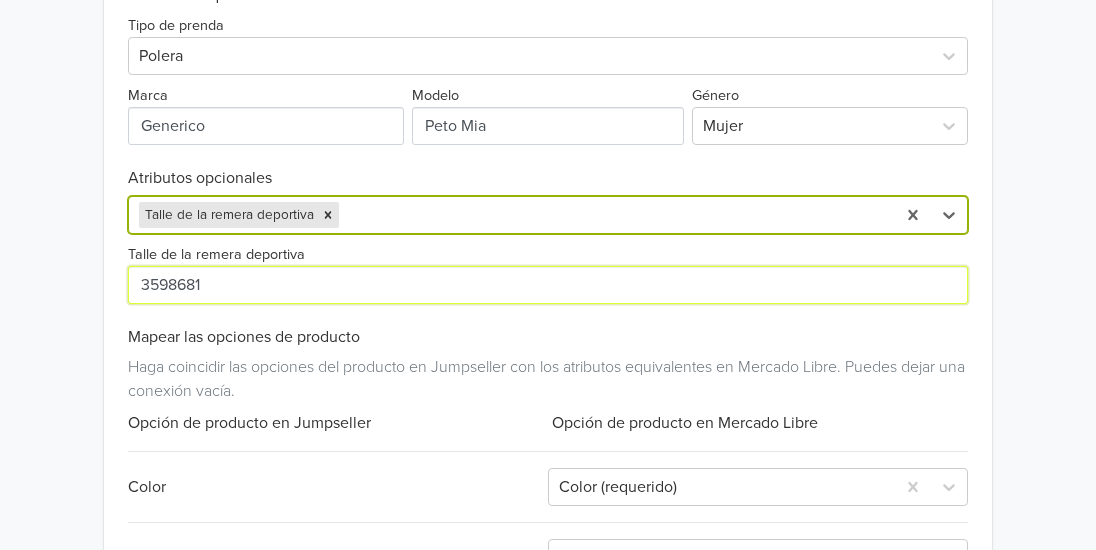 click on "Talle de la remera deportiva" at bounding box center [548, 285] 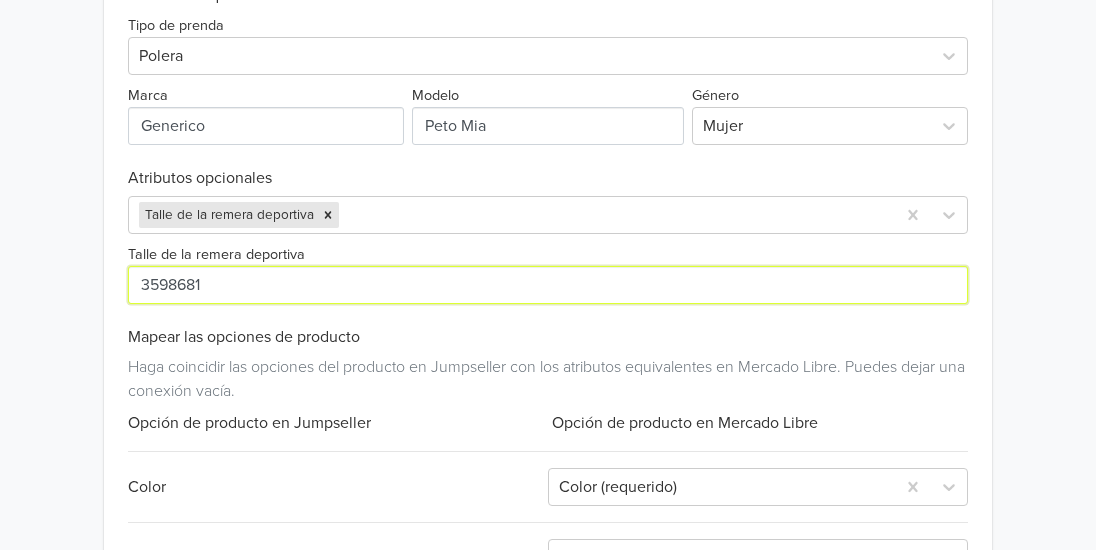 click on "Talle de la remera deportiva" at bounding box center [548, 285] 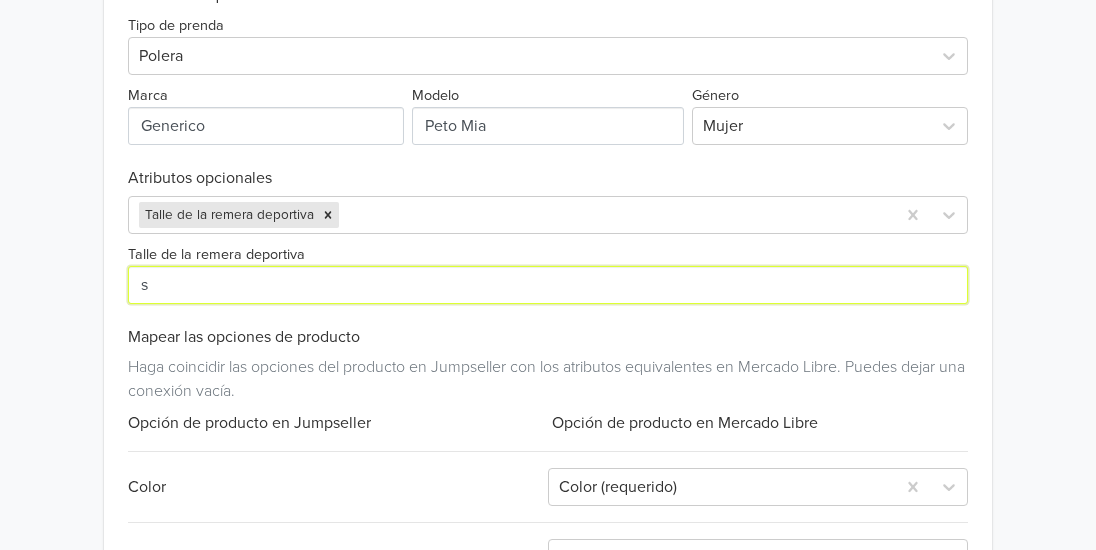 type on "s" 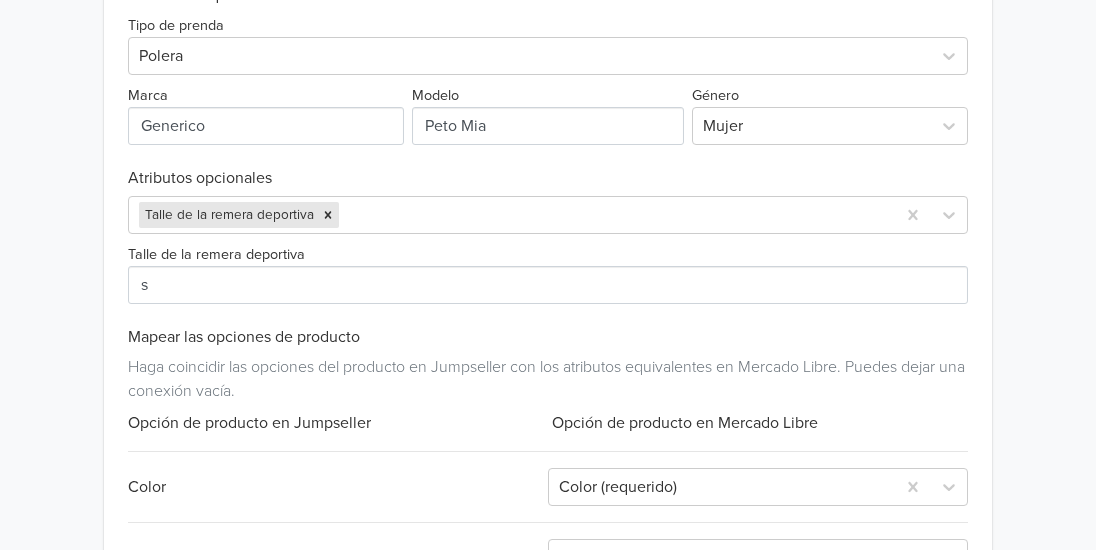 click on "Producto 1 de 1 Anterior Finalizar × Ocurrió un error al encontrar las guias de talle. Por favor contacte a soporte Peto Mia   GTIN: No establecido   Descripción   Descubre el Peto Mia, un peto deportivo confeccionado en suplex, y diseñado para ofrecer una alta sujeción y comodidad durante tus actividades de alto (...) ¿Qué acción quieres tomar? Sincronizar con anuncio existente Sincronice este producto con un anuncio de Mercado Libre. Así, cualquier actualización de stock y precio realizada al producto será automáticamente reflejado en su anuncio Mercado Libre. Exportar producto Cree un anuncio de este producto, estos se sincronizarán automáticamente. A partir de ese momento se actualizará el stock y el precio del anuncio. Exportar producto * Las imágenes deben tener 500 píxeles en un lado para poder exportarlas. Crear anuncio Categoría Vestuario y Calzado Ropa Deportiva Poleras y Polos Tipo de listado Clásica Atributos requeridos Tipo de prenda Polera Marca Modelo Género Mujer Color" at bounding box center [548, -157] 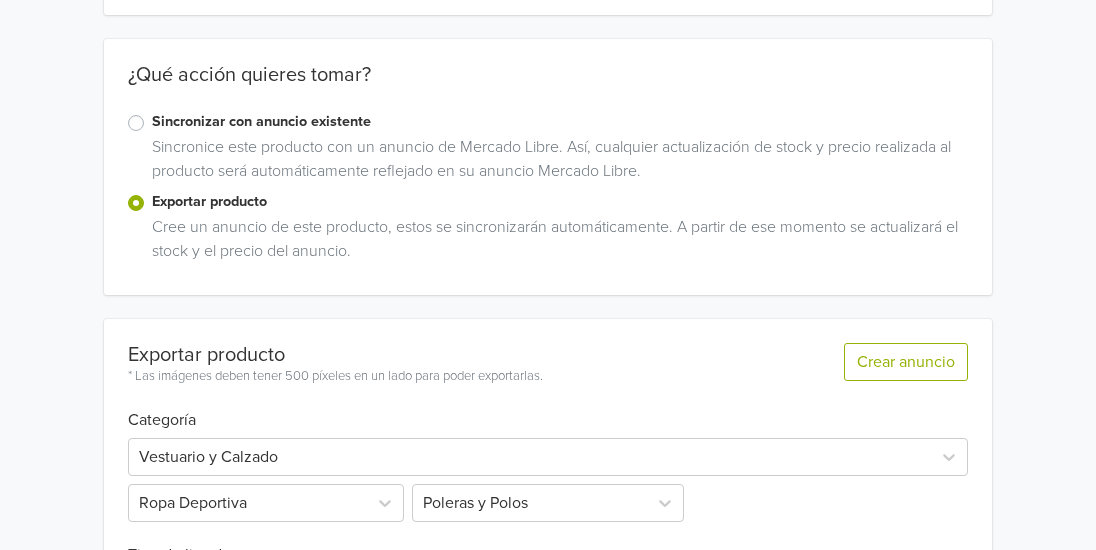 scroll, scrollTop: 0, scrollLeft: 0, axis: both 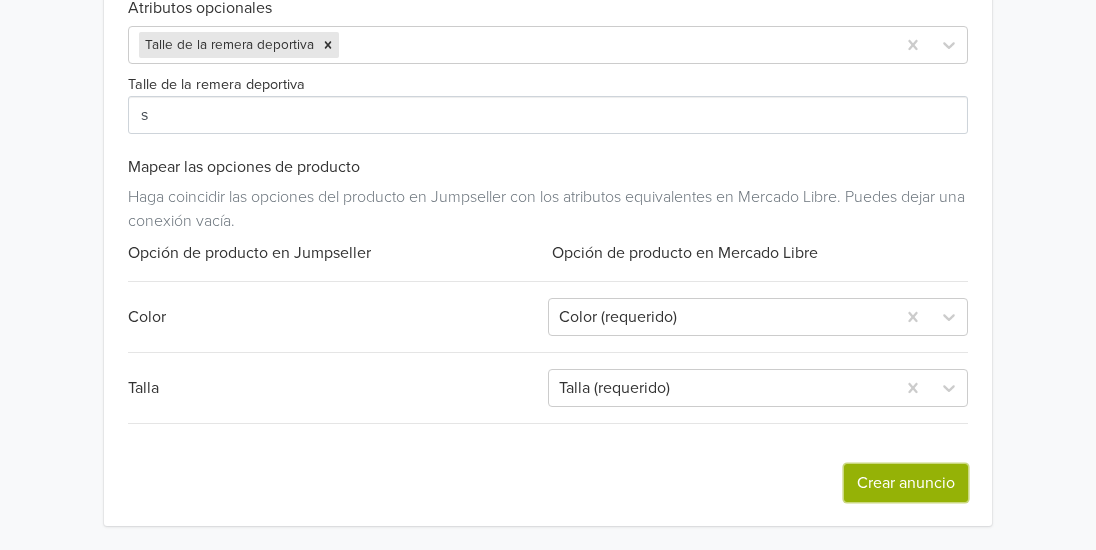 click on "Crear anuncio" at bounding box center [906, 483] 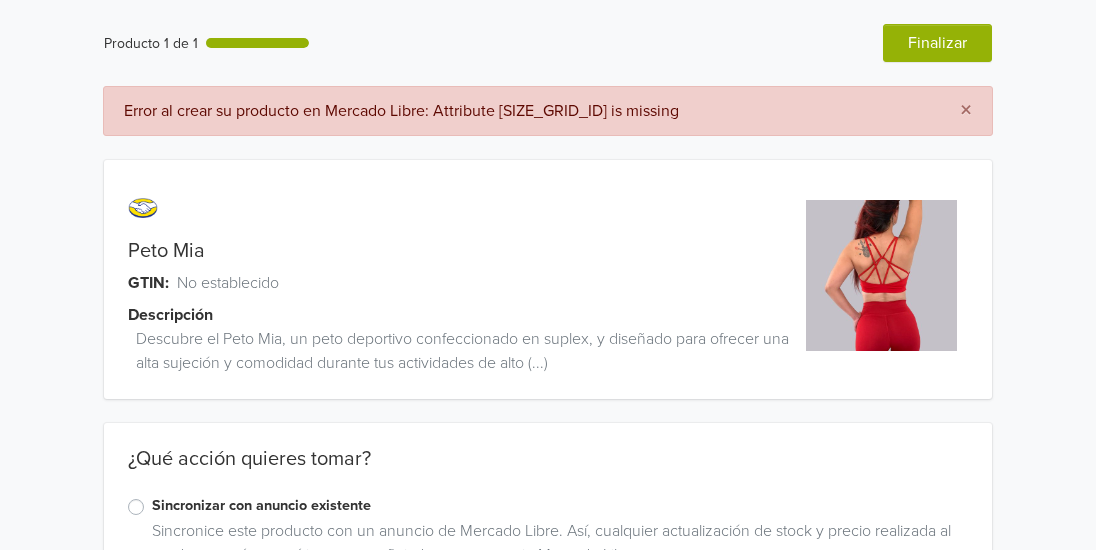click on "Error al crear su producto en Mercado Libre: Attribute [SIZE_GRID_ID] is missing" at bounding box center (526, 111) 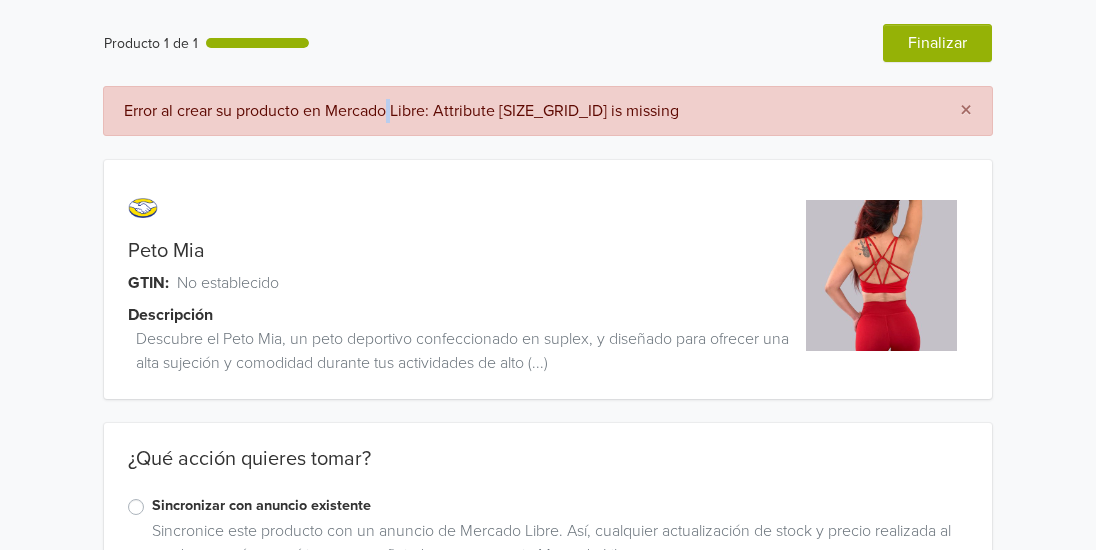 click on "Error al crear su producto en Mercado Libre: Attribute [SIZE_GRID_ID] is missing" at bounding box center (526, 111) 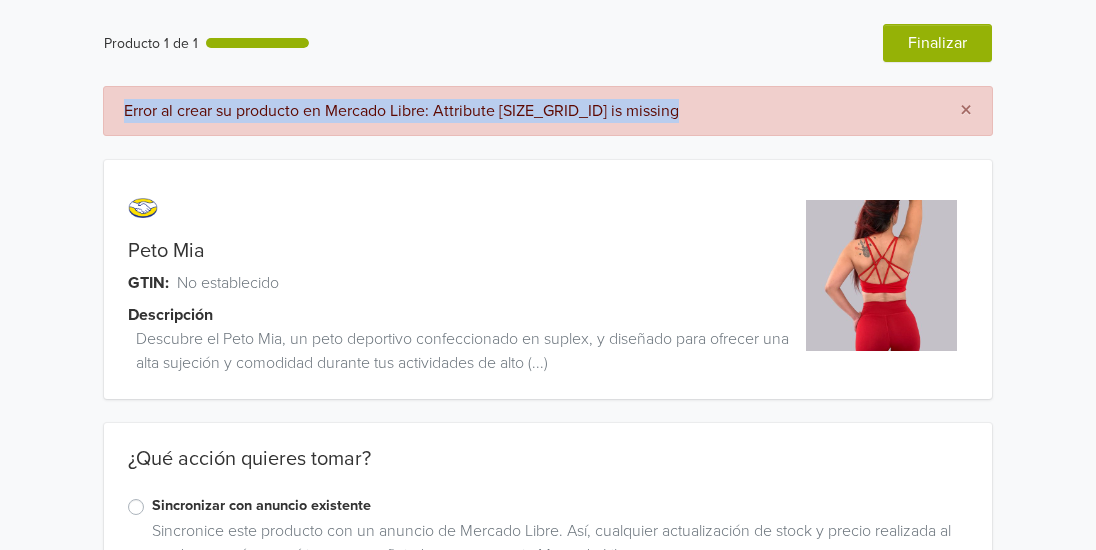 click on "Error al crear su producto en Mercado Libre: Attribute [SIZE_GRID_ID] is missing" at bounding box center (526, 111) 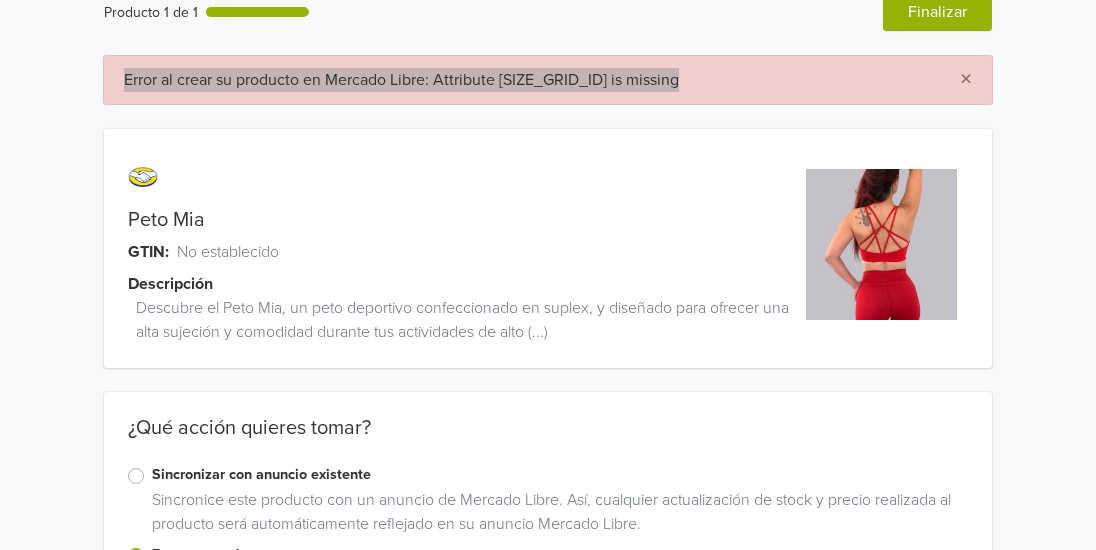 scroll, scrollTop: 0, scrollLeft: 0, axis: both 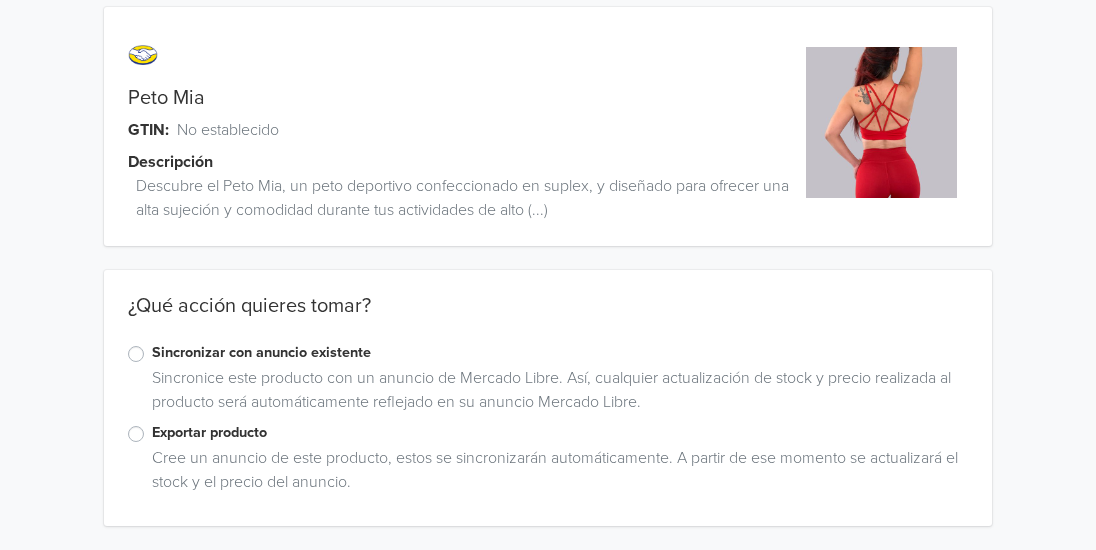 click on "Exportar producto" at bounding box center [560, 433] 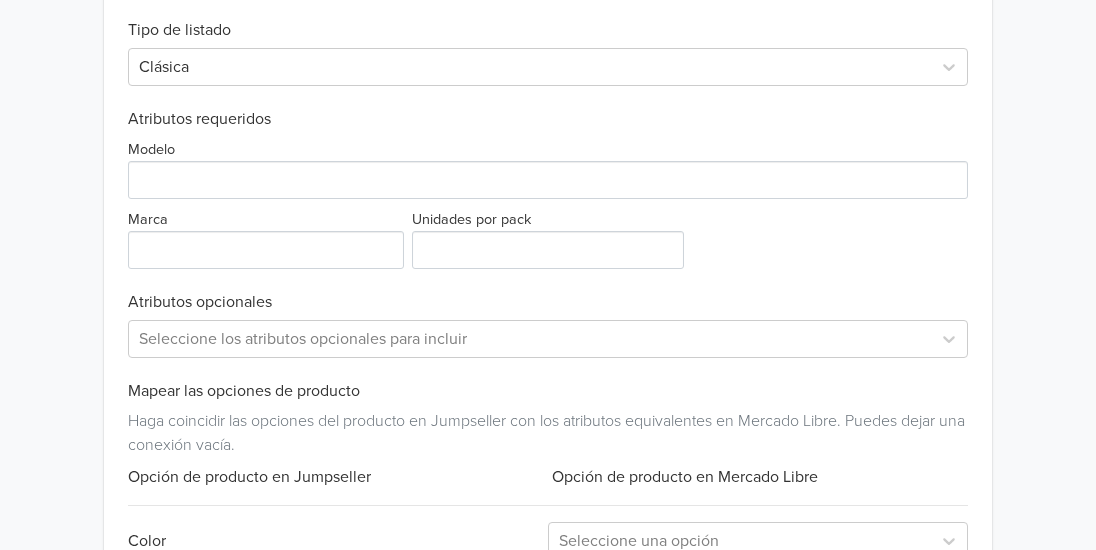 scroll, scrollTop: 759, scrollLeft: 0, axis: vertical 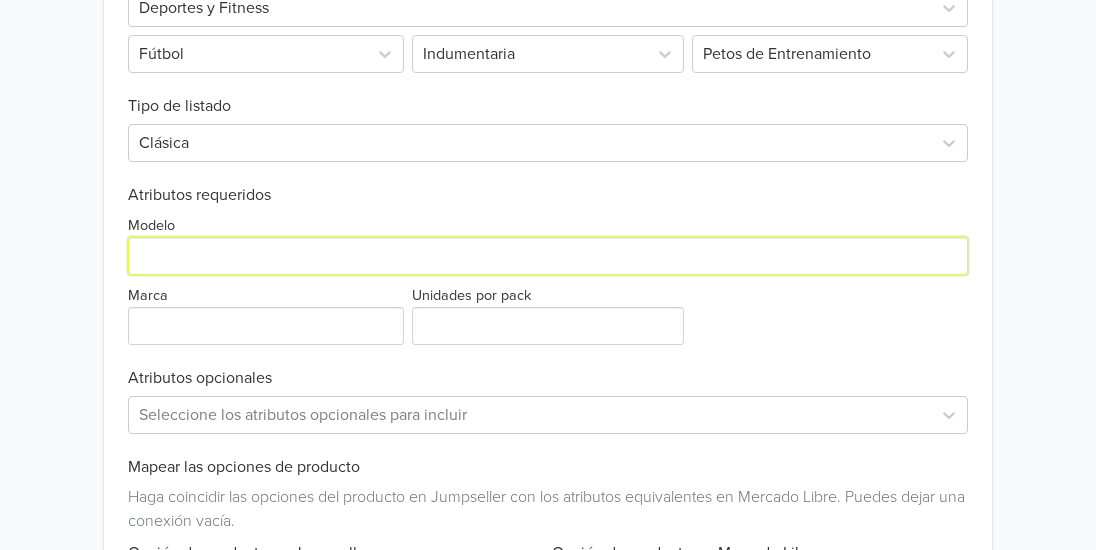 click on "Modelo" at bounding box center [548, 256] 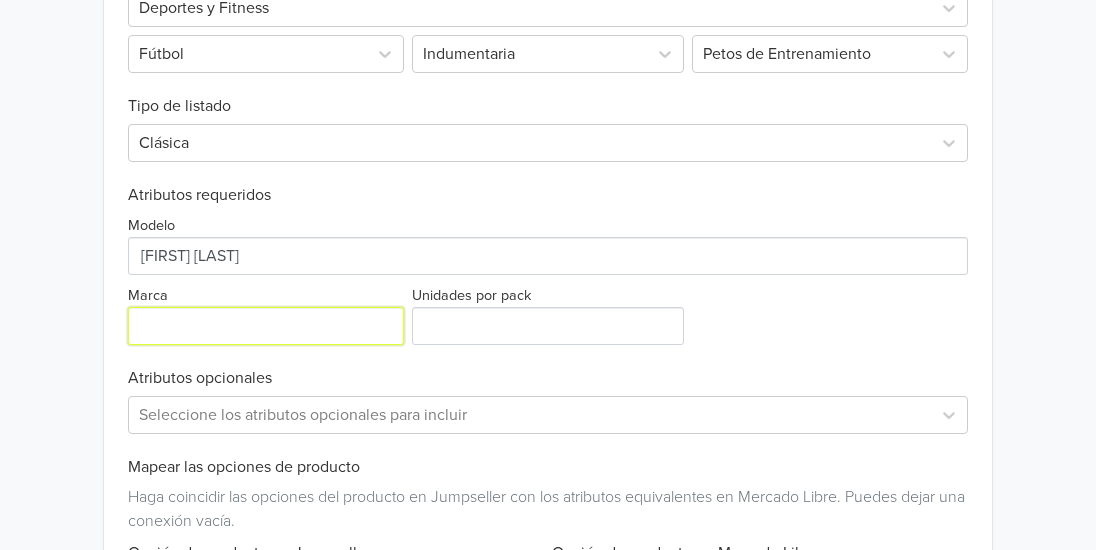click on "Marca" at bounding box center (266, 326) 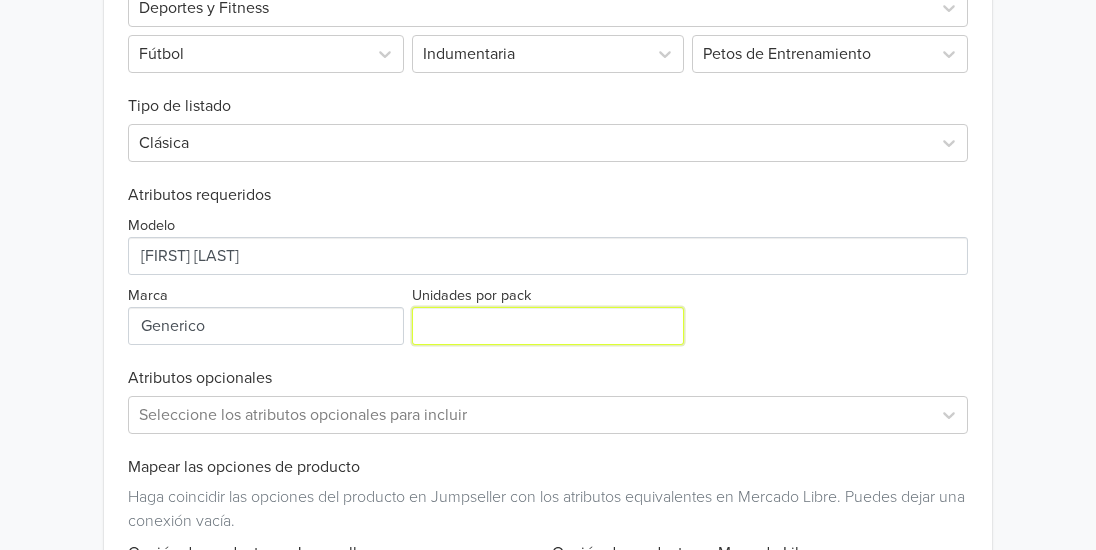 click on "Unidades por pack" at bounding box center [548, 326] 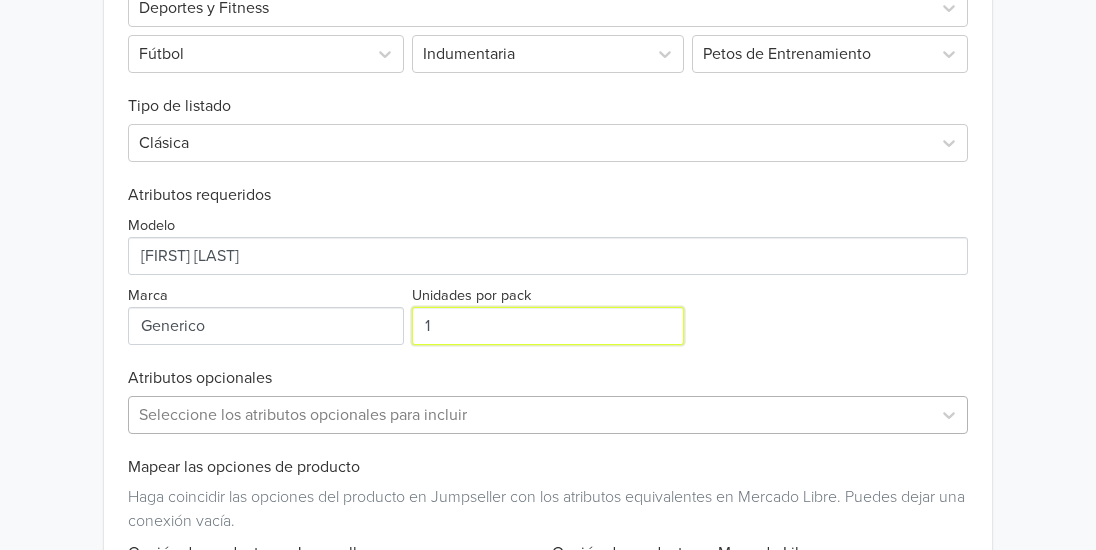 type on "1" 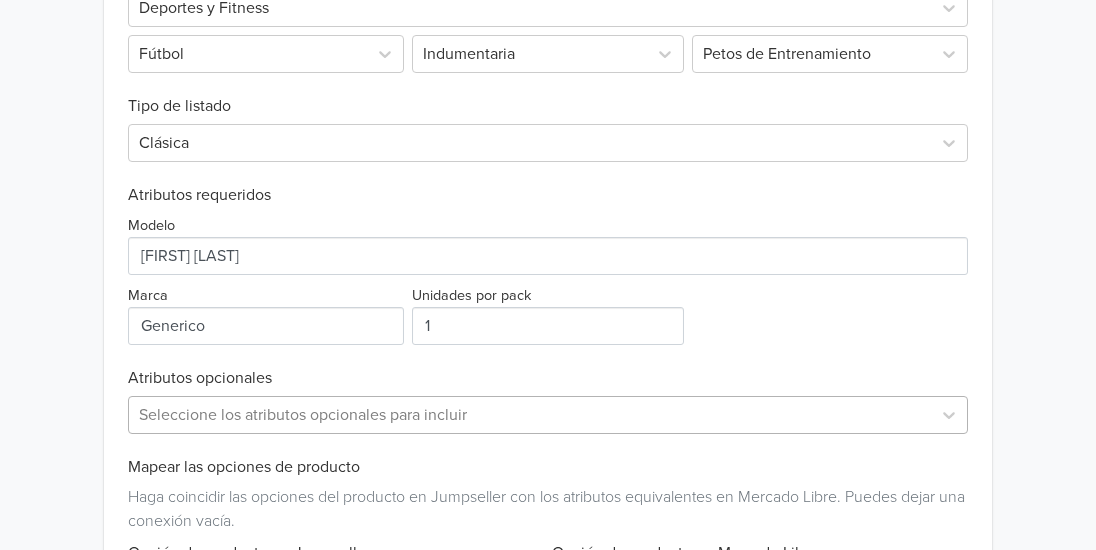 click on "Seleccione los atributos opcionales para incluir" at bounding box center [548, 415] 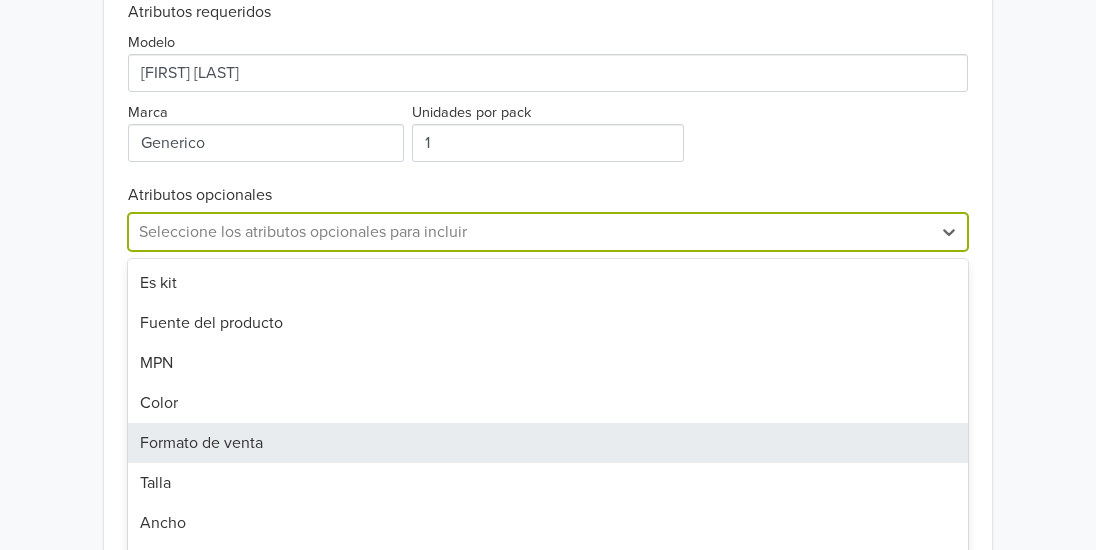 scroll, scrollTop: 959, scrollLeft: 0, axis: vertical 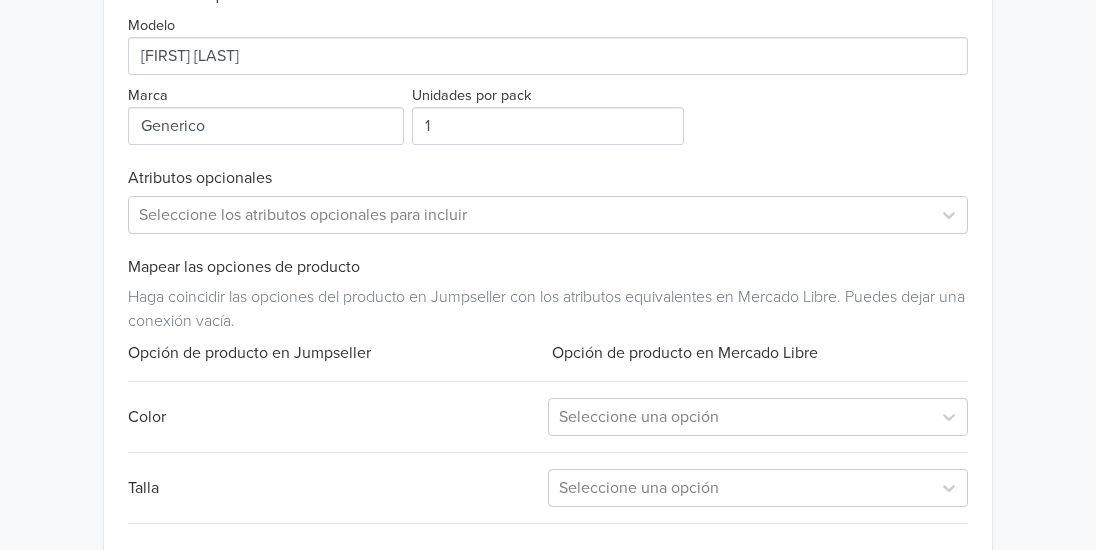 click on "Exportar producto * Las imágenes deben tener 500 píxeles en un lado para poder exportarlas. Crear anuncio Categoría Deportes y Fitness  Fútbol Indumentaria Petos de Entrenamiento Tipo de listado Clásica Atributos requeridos Modelo Marca Unidades por pack 1 Atributos opcionales Seleccione los atributos opcionales para incluir Mapear las opciones de producto Haga coincidir las opciones del producto en Jumpseller con los atributos equivalentes en Mercado Libre. Puedes dejar una conexión vacía. Opción de producto en Jumpseller Opción de producto en Mercado Libre Color Seleccione una opción Talla Seleccione una opción Crear anuncio" at bounding box center (548, 148) 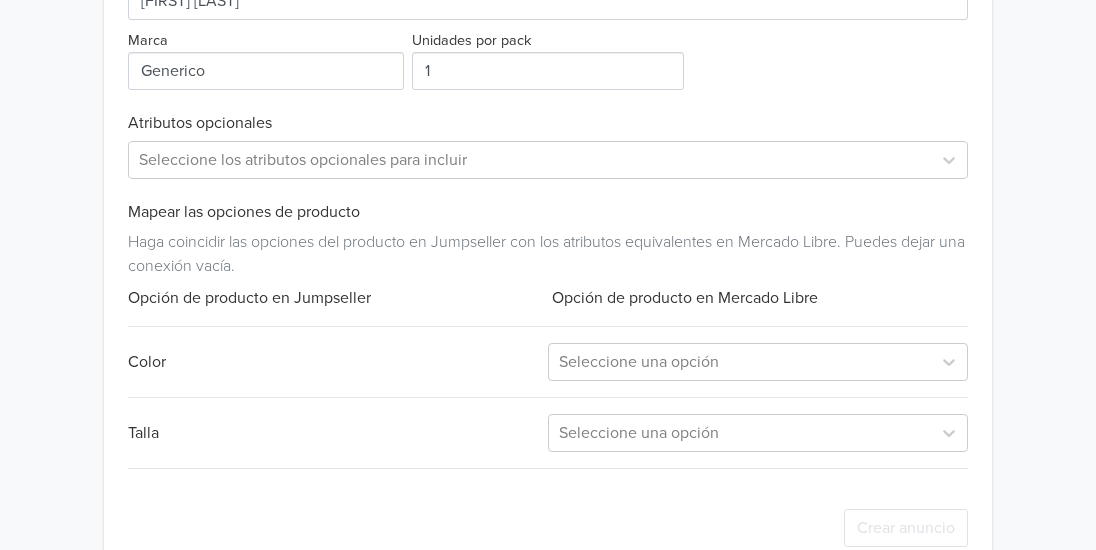 scroll, scrollTop: 1059, scrollLeft: 0, axis: vertical 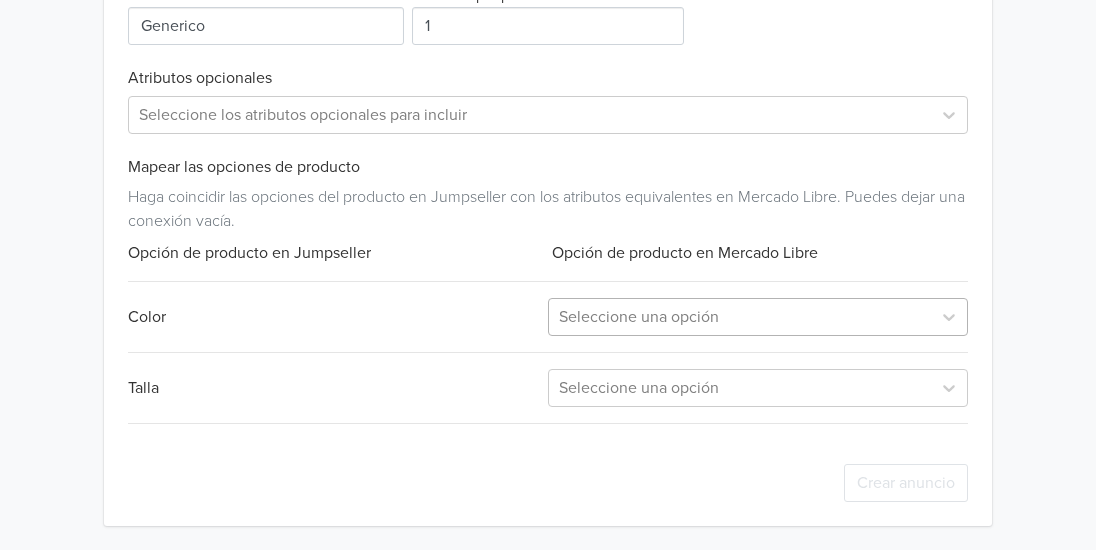click at bounding box center (740, 317) 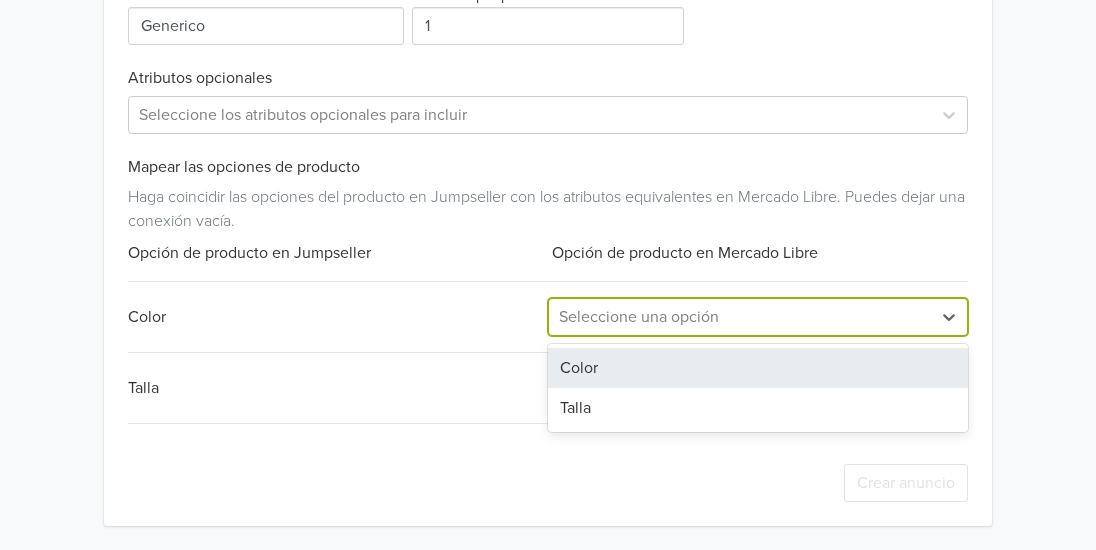 click on "Color" at bounding box center [758, 368] 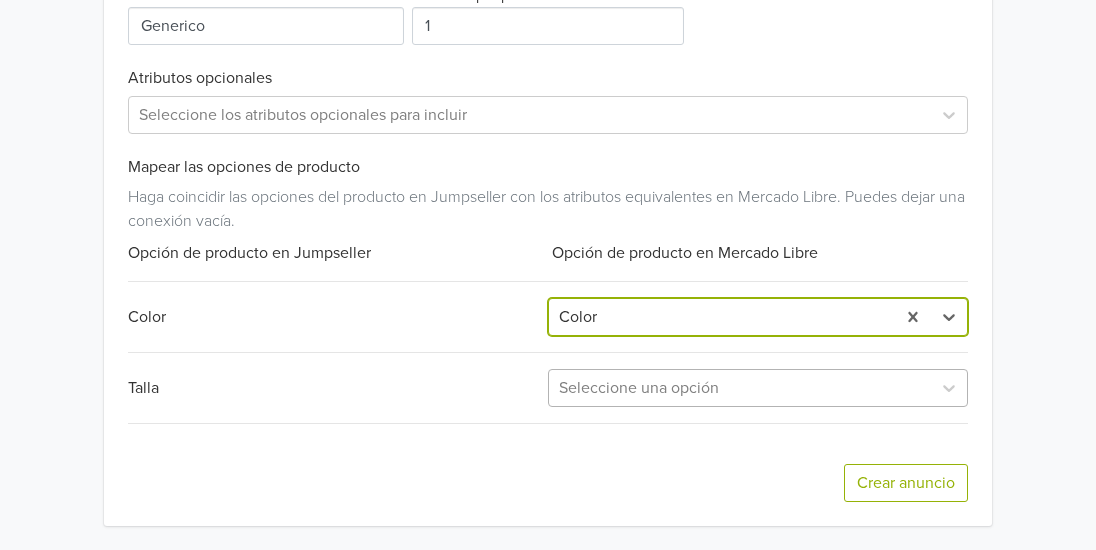 click at bounding box center [740, 388] 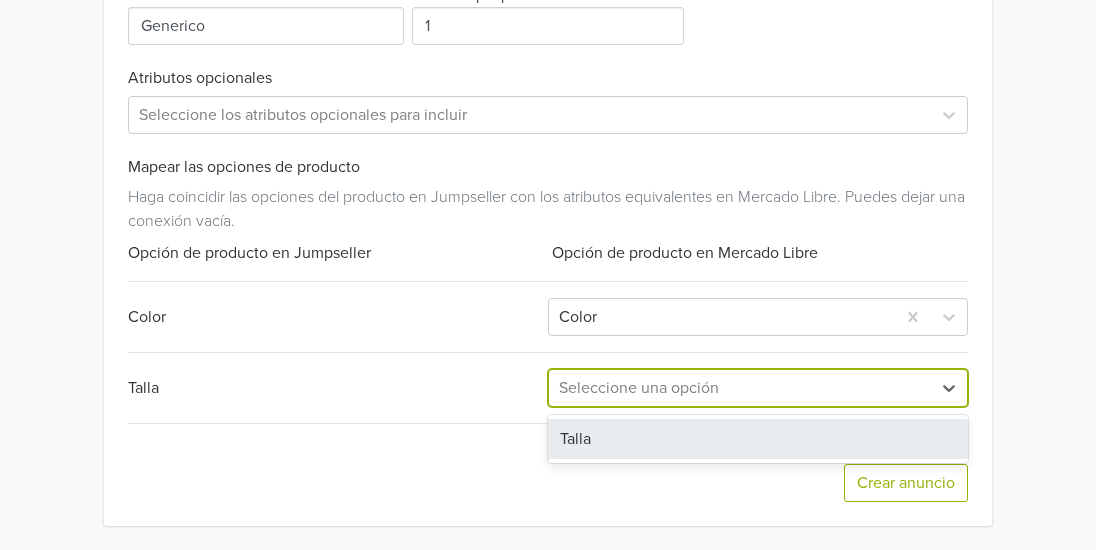 click on "Talla" at bounding box center (758, 439) 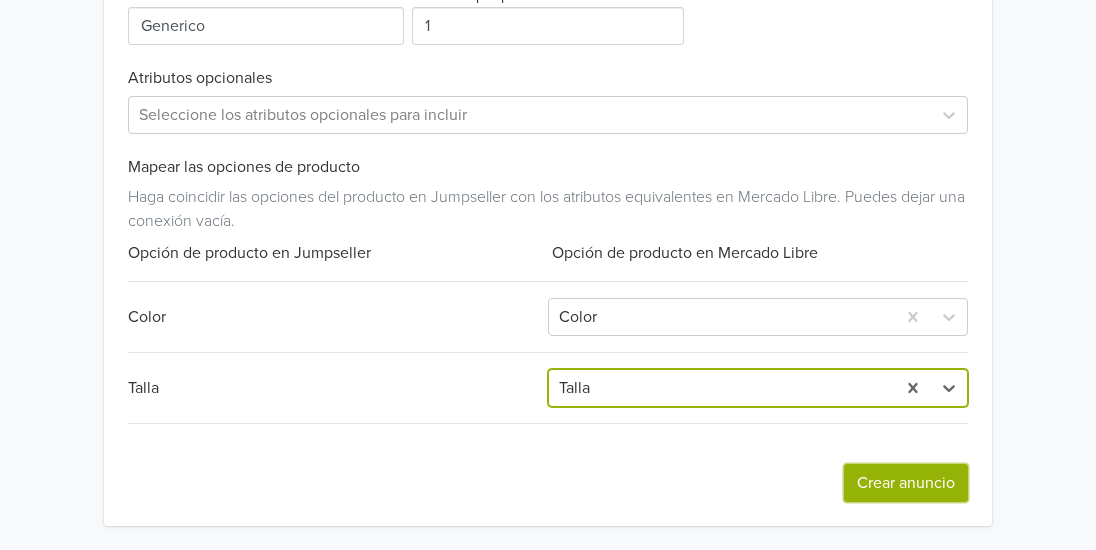 click on "Crear anuncio" at bounding box center [906, 483] 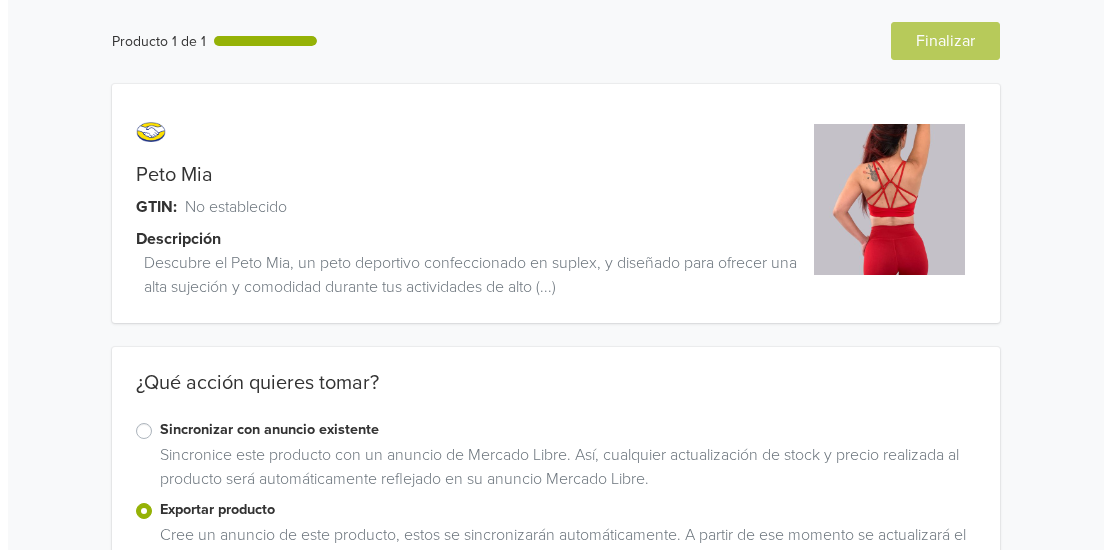 scroll, scrollTop: 0, scrollLeft: 0, axis: both 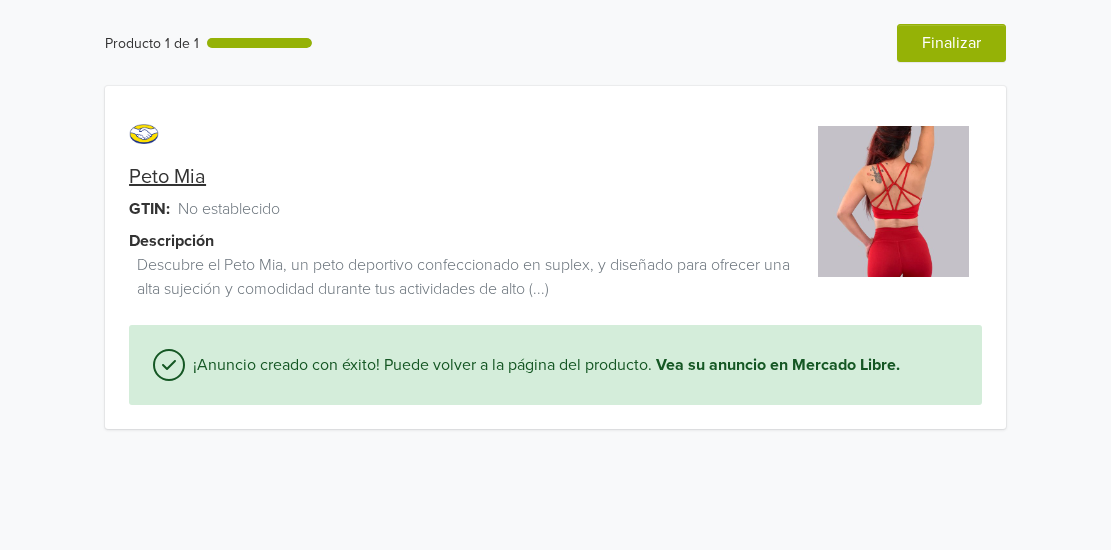 click on "Peto Mia" at bounding box center [167, 177] 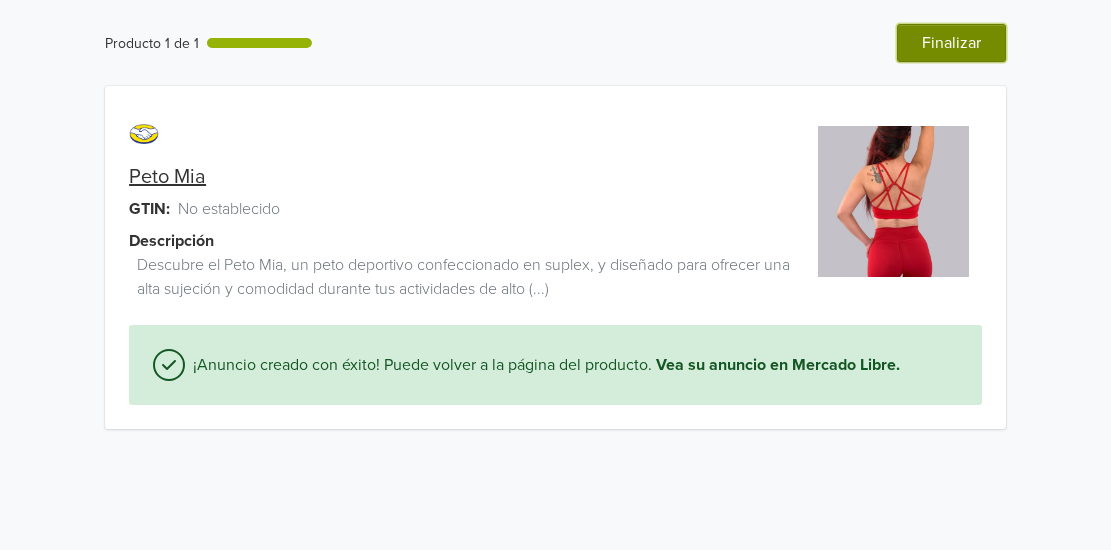 click on "Finalizar" at bounding box center (951, 43) 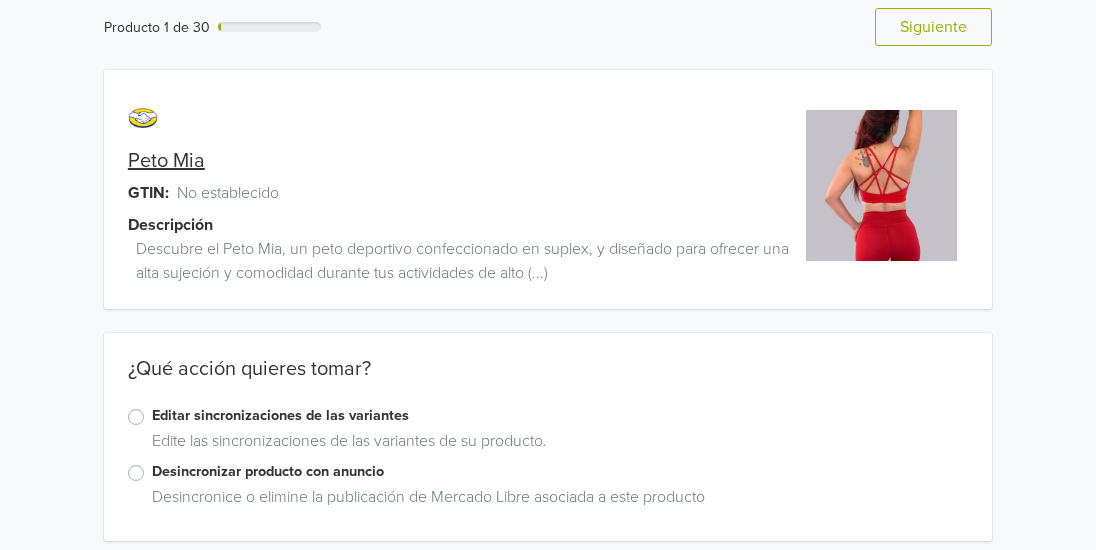 scroll, scrollTop: 31, scrollLeft: 0, axis: vertical 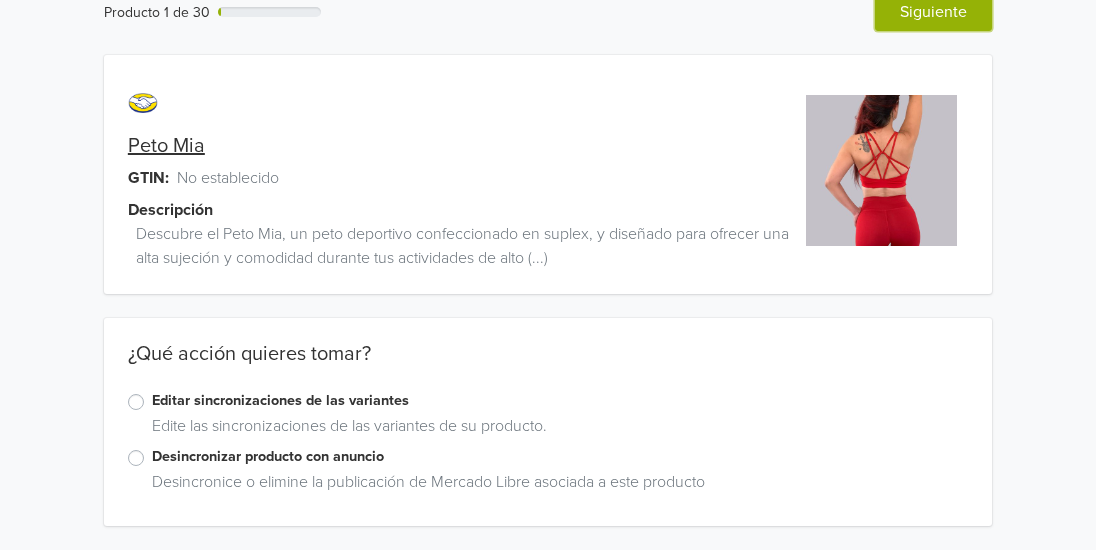 click on "Siguiente" at bounding box center (933, 12) 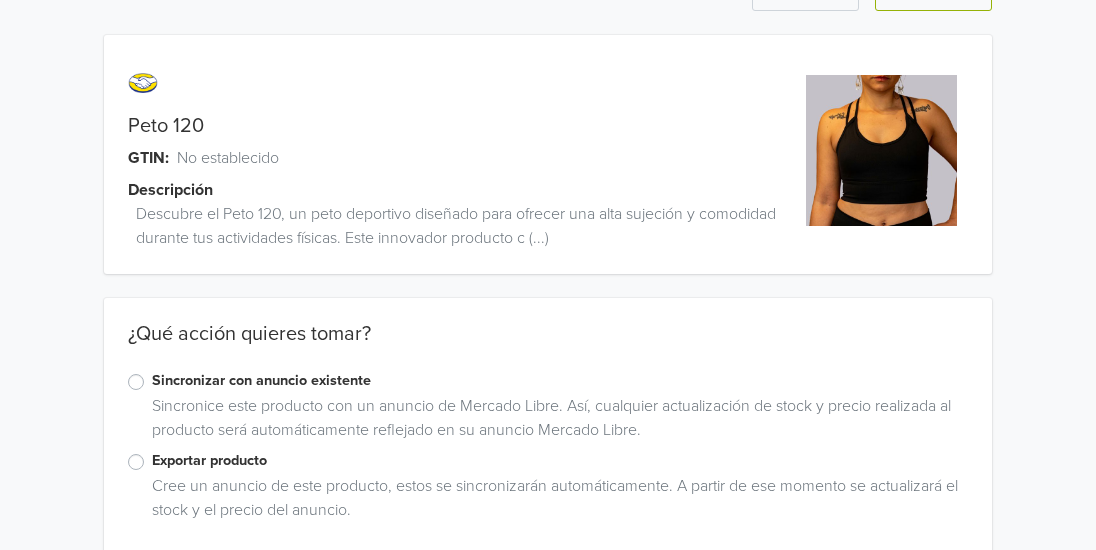 scroll, scrollTop: 79, scrollLeft: 0, axis: vertical 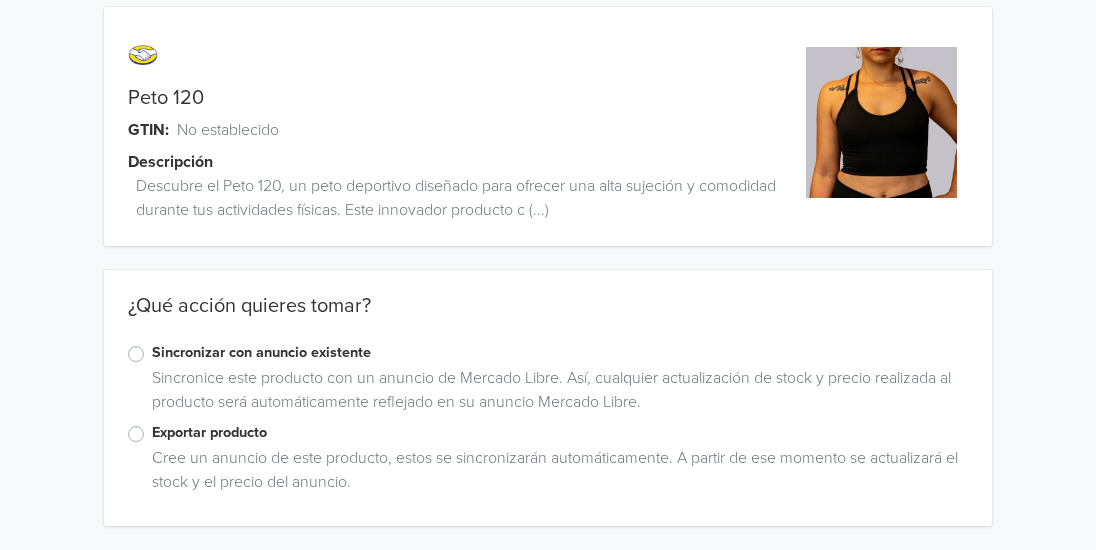 click on "Cree un anuncio de este producto, estos se sincronizarán automáticamente. A partir de ese momento se actualizará el stock y el precio del anuncio." at bounding box center [556, 474] 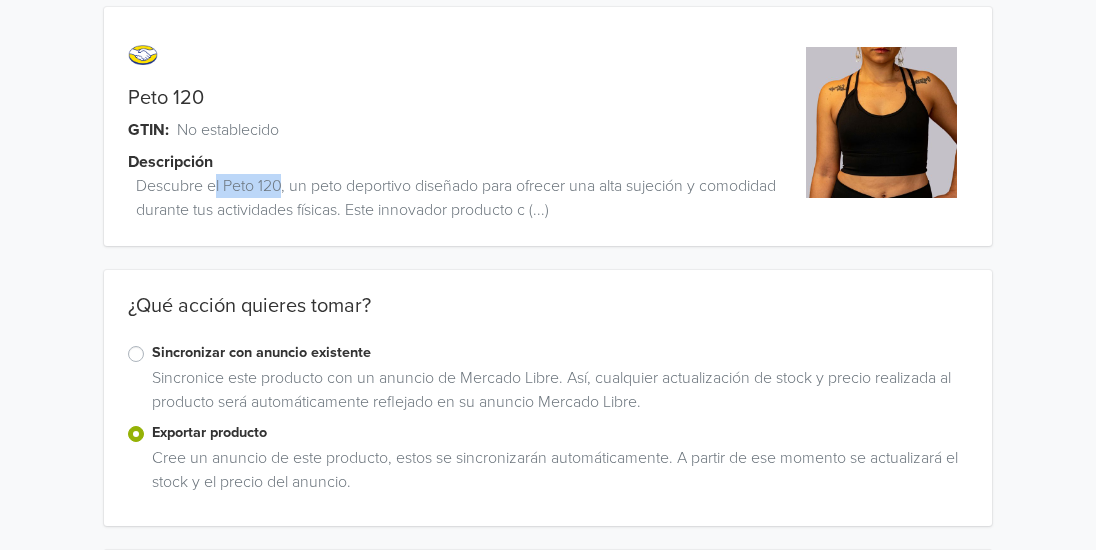 drag, startPoint x: 217, startPoint y: 179, endPoint x: 284, endPoint y: 197, distance: 69.375786 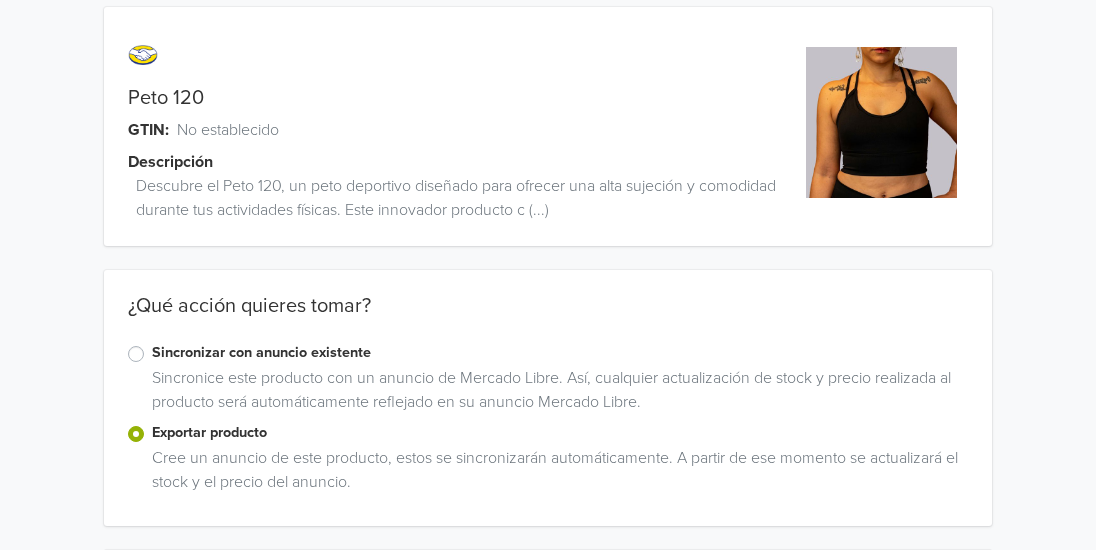 click on "Descubre el Peto 120, un peto deportivo diseñado para ofrecer una alta sujeción y comodidad durante tus actividades físicas. Este innovador producto c (...)" at bounding box center [465, 198] 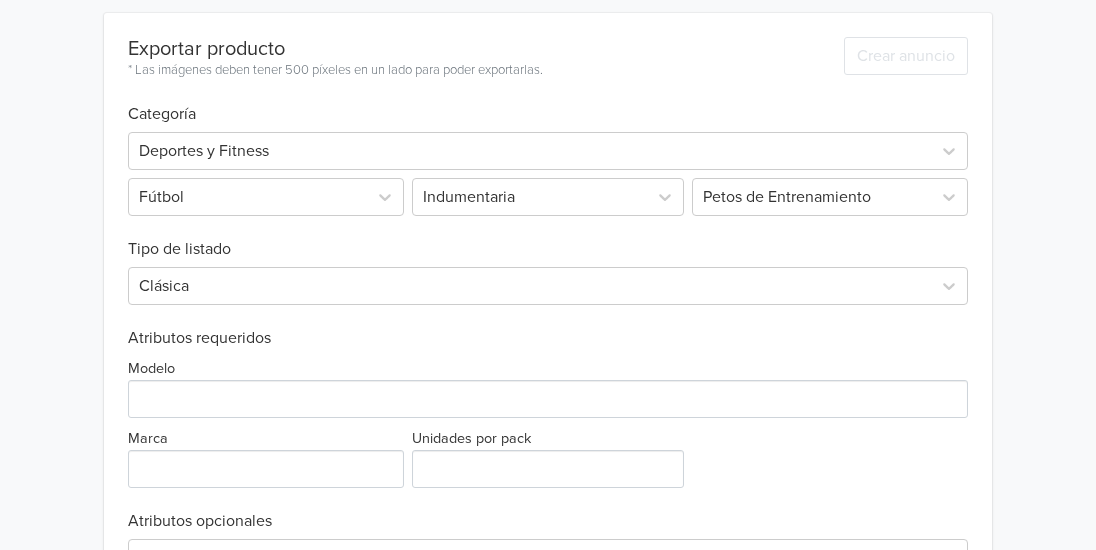 scroll, scrollTop: 624, scrollLeft: 0, axis: vertical 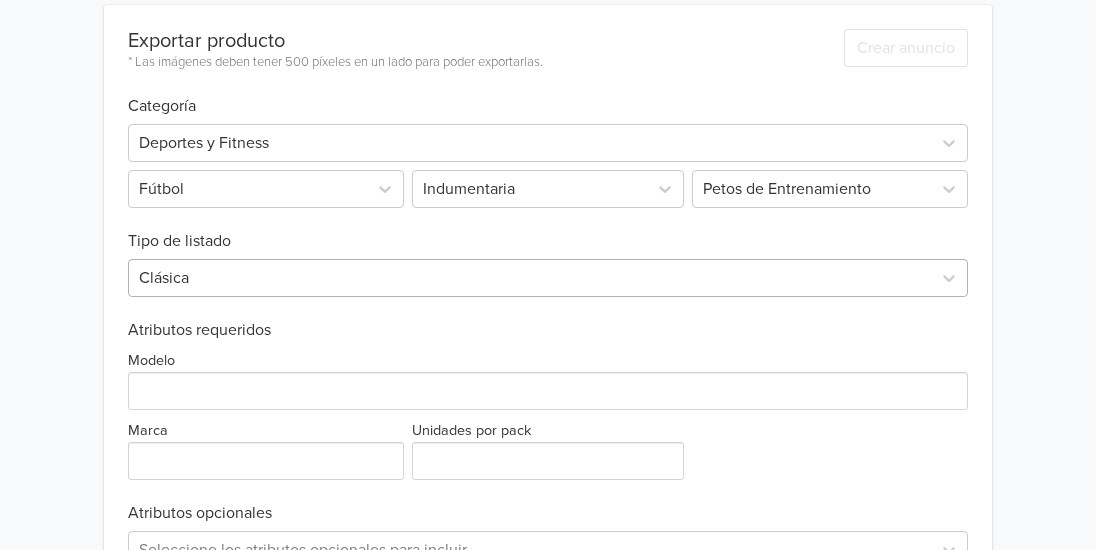 click on "Clásica" at bounding box center [548, 278] 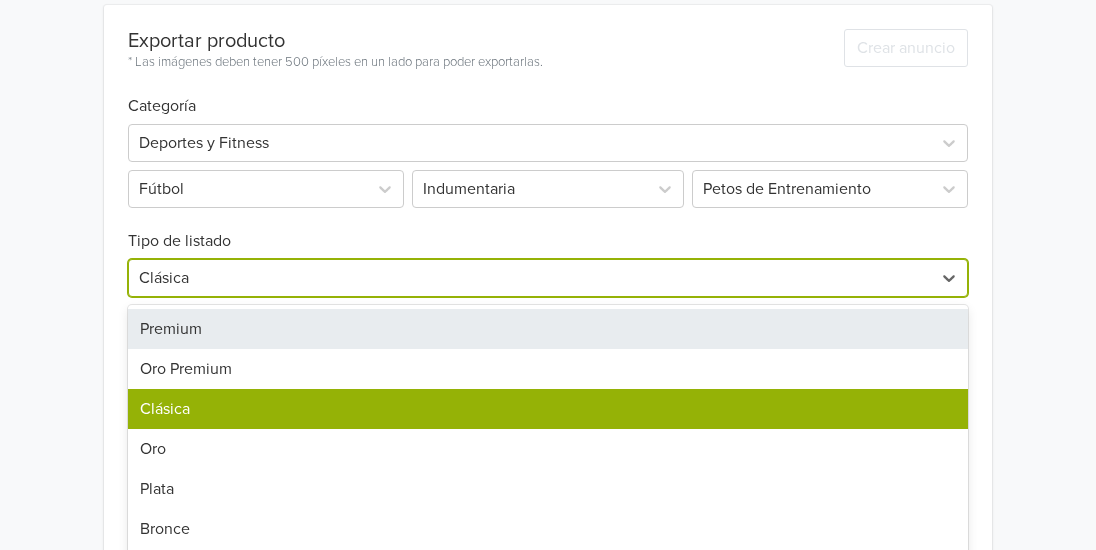 scroll, scrollTop: 675, scrollLeft: 0, axis: vertical 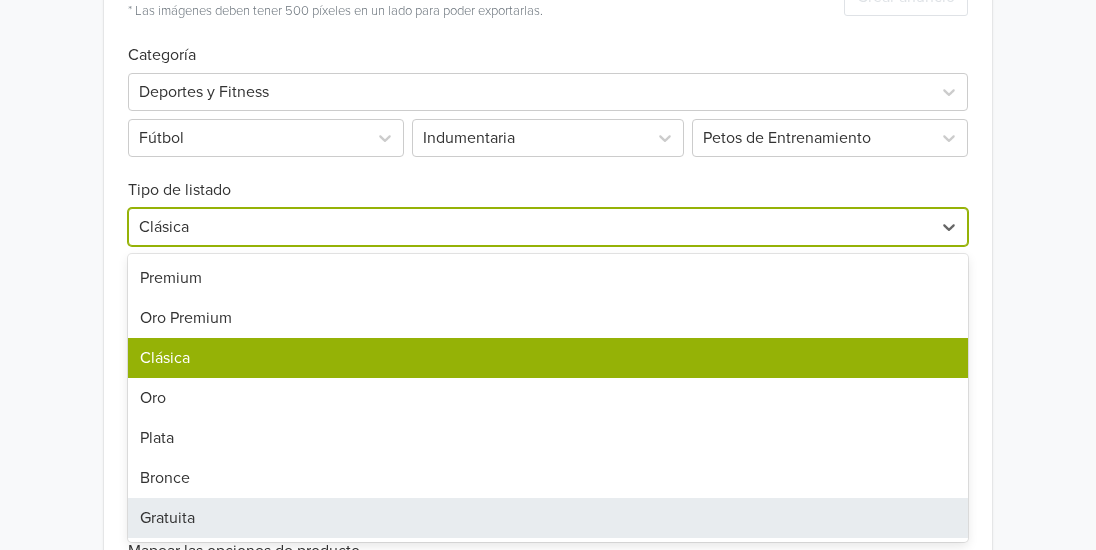 click on "Gratuita" at bounding box center [548, 518] 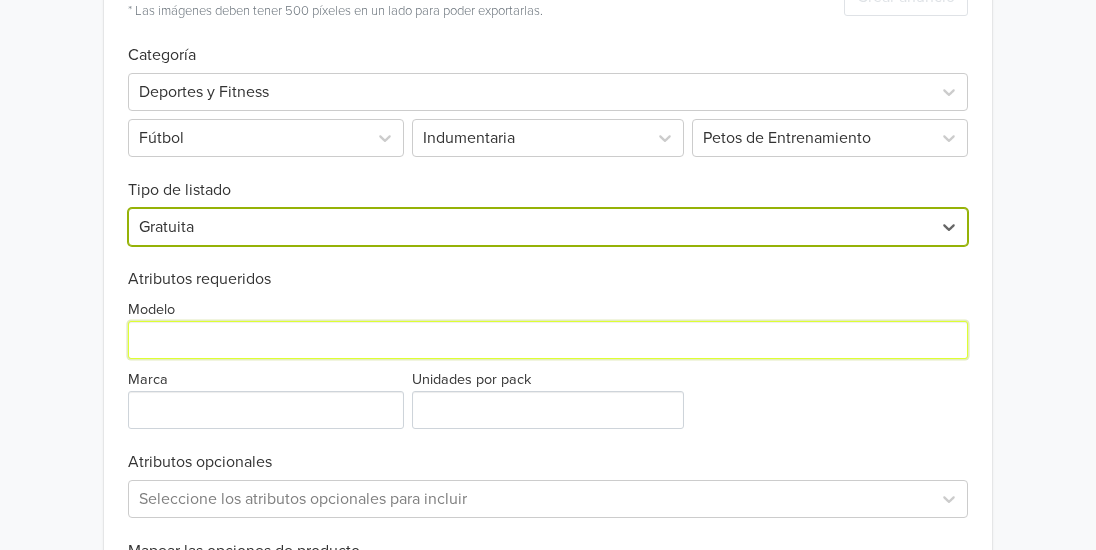 drag, startPoint x: 329, startPoint y: 327, endPoint x: 328, endPoint y: 337, distance: 10.049875 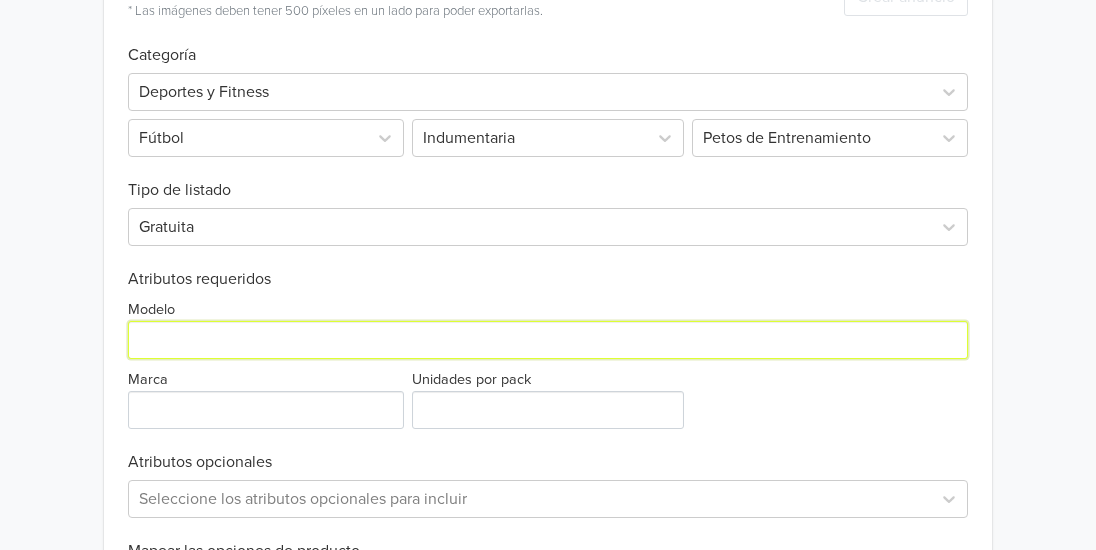 paste on "https://articulo.mercadolibre.cl/MLC-3004467532-peto-mia-_JM" 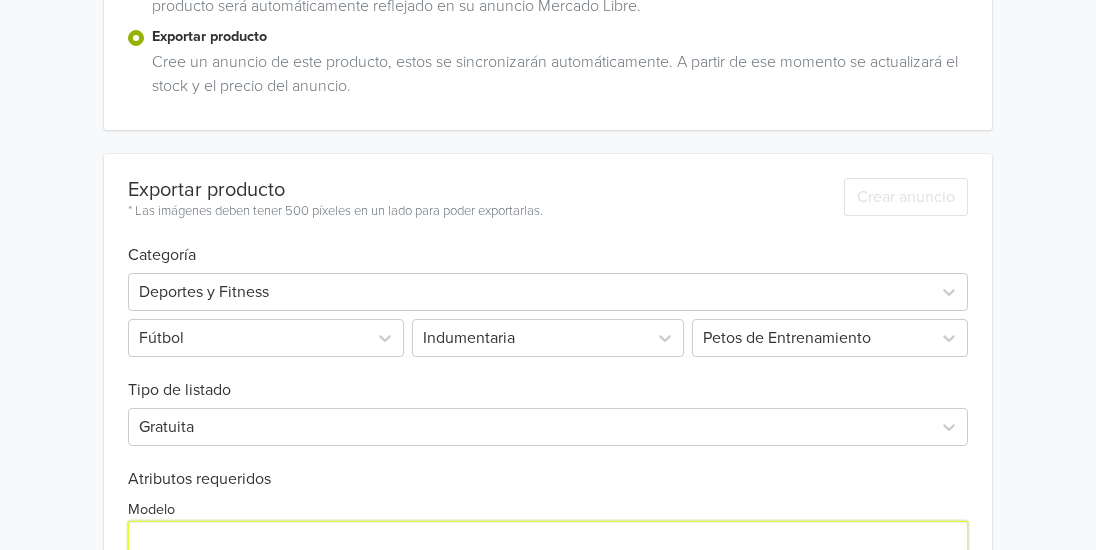 scroll, scrollTop: 75, scrollLeft: 0, axis: vertical 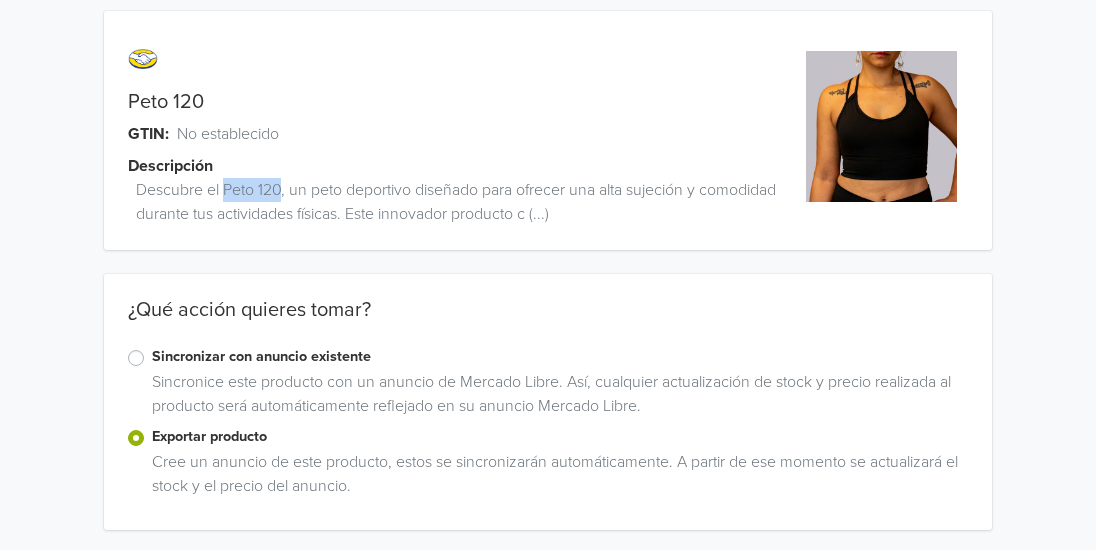 drag, startPoint x: 227, startPoint y: 189, endPoint x: 282, endPoint y: 199, distance: 55.9017 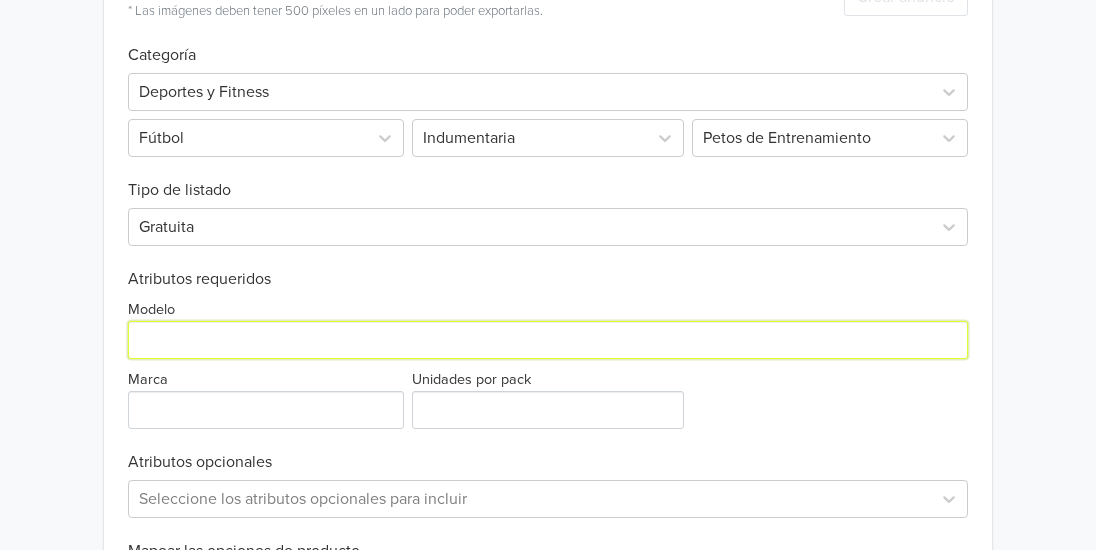 click on "Modelo" at bounding box center (548, 340) 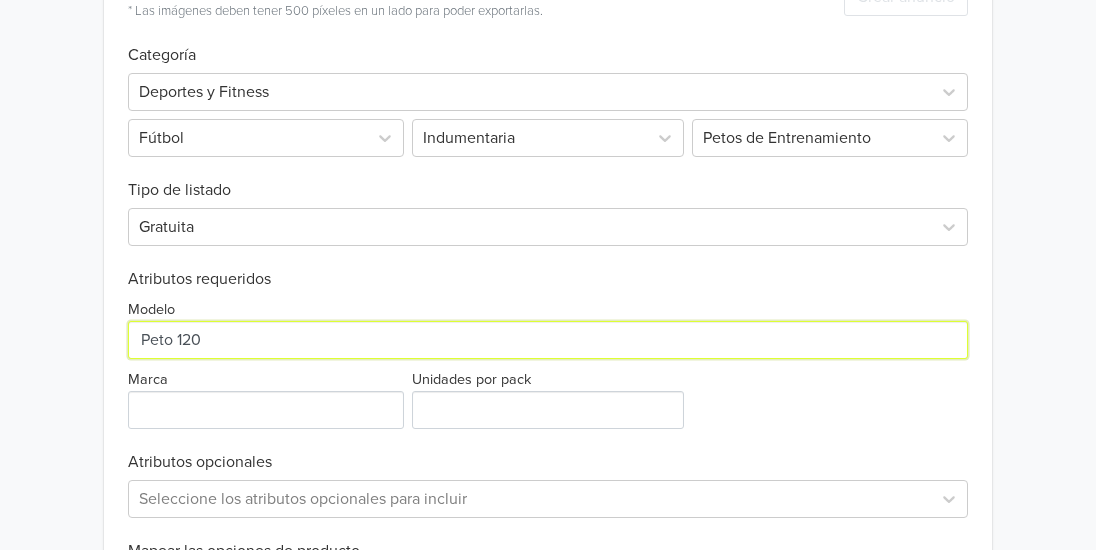 type on "Peto 120" 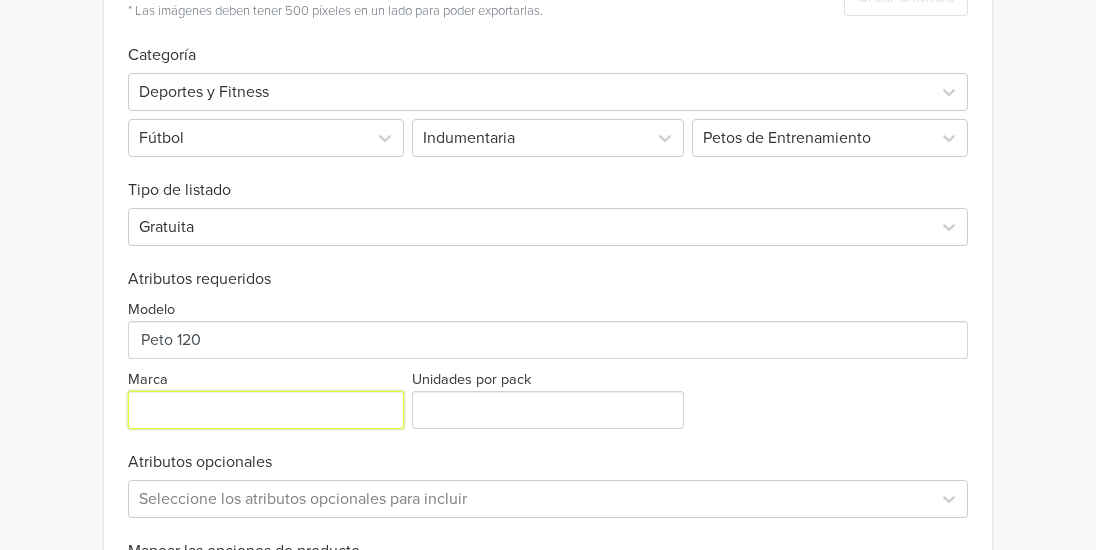click on "Marca" at bounding box center [266, 410] 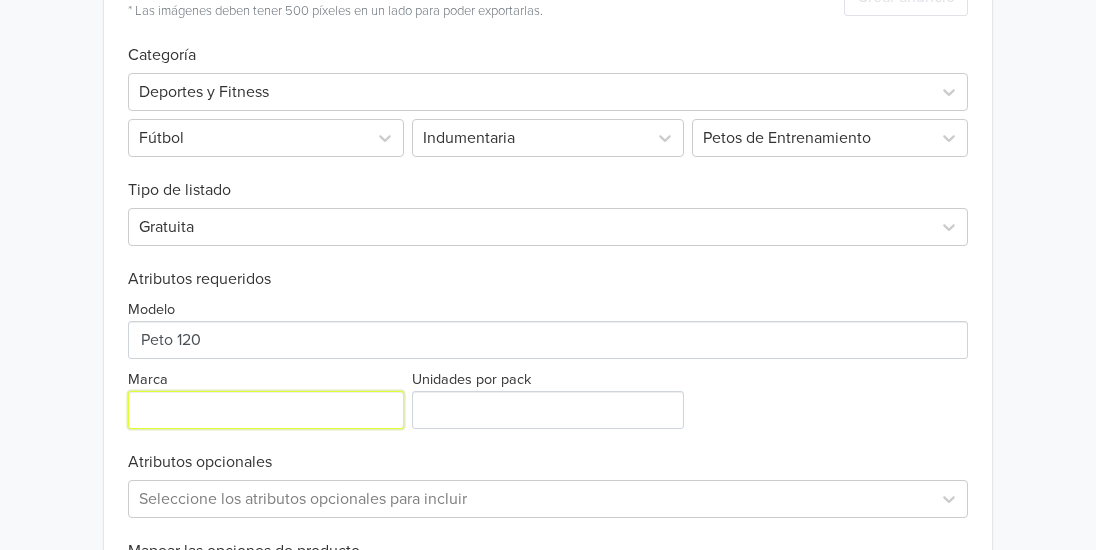 type on "Generico" 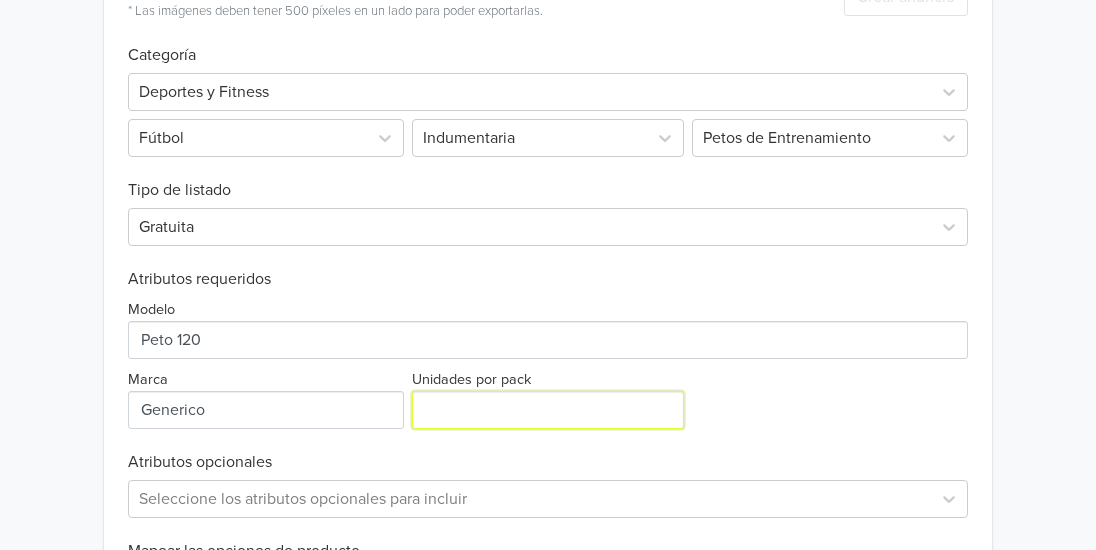 click on "Unidades por pack" at bounding box center [548, 410] 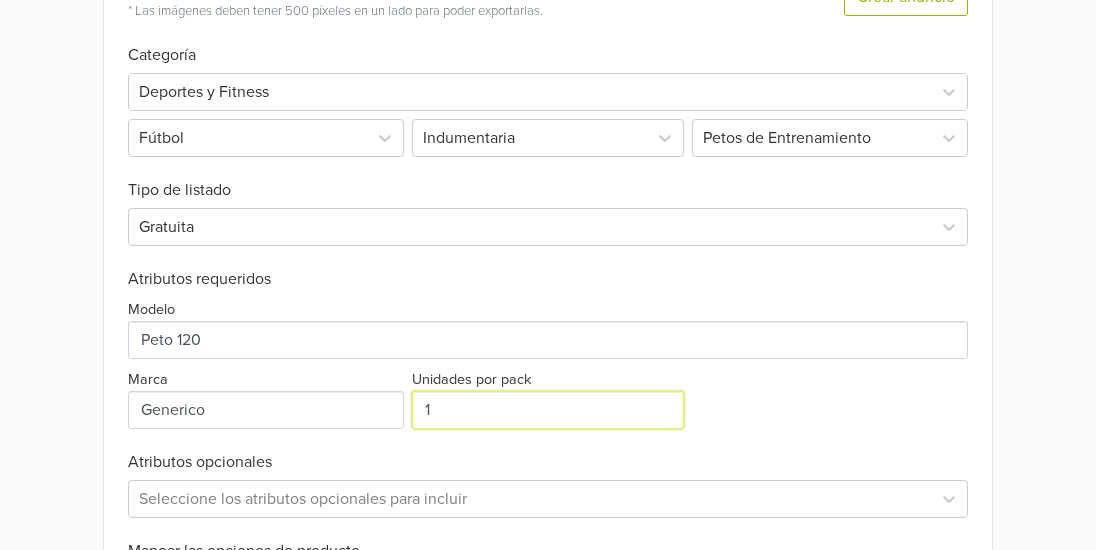 type on "1" 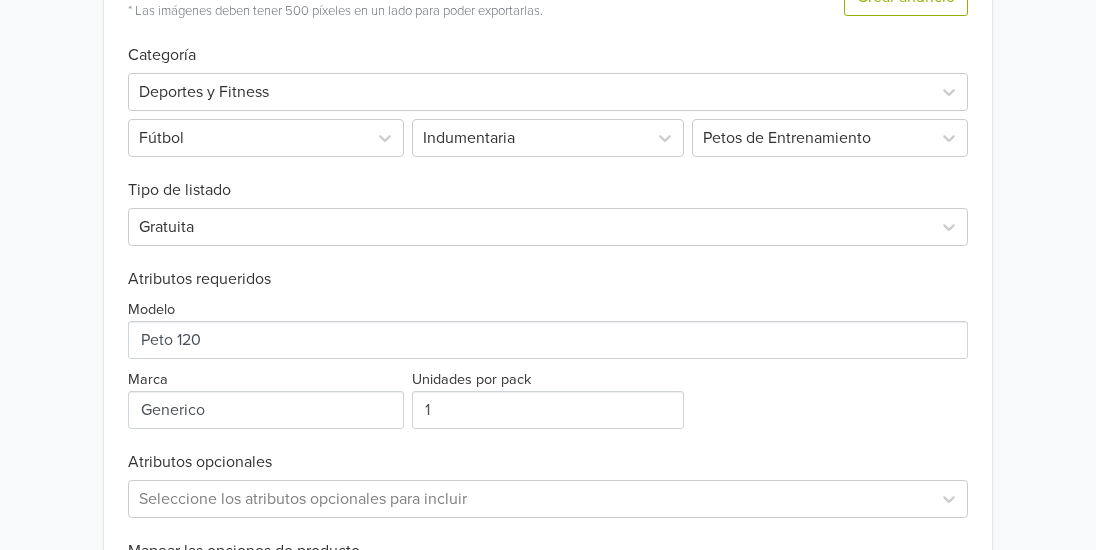 click on "Atributos opcionales" at bounding box center (548, 462) 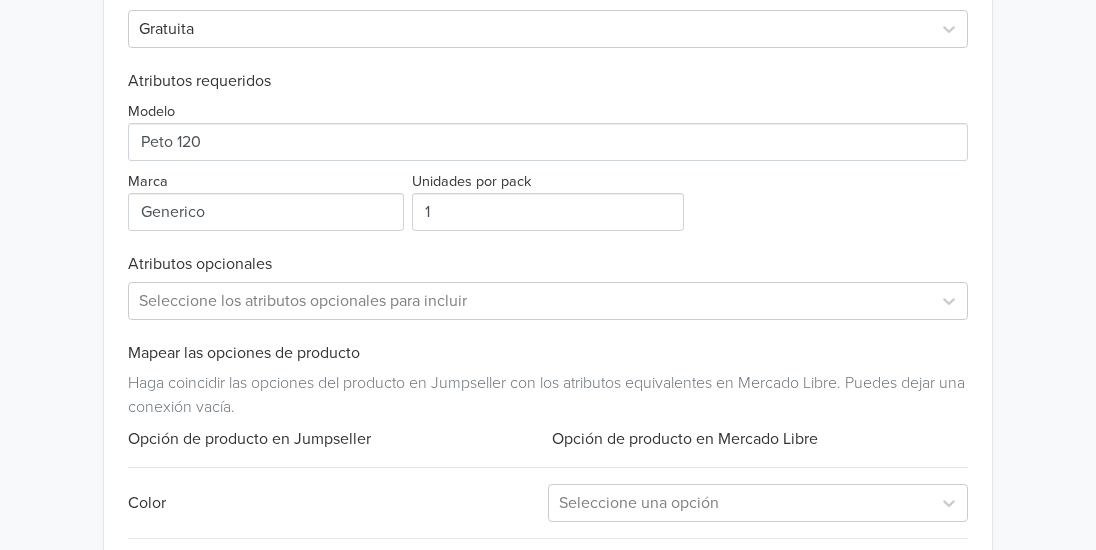 scroll, scrollTop: 975, scrollLeft: 0, axis: vertical 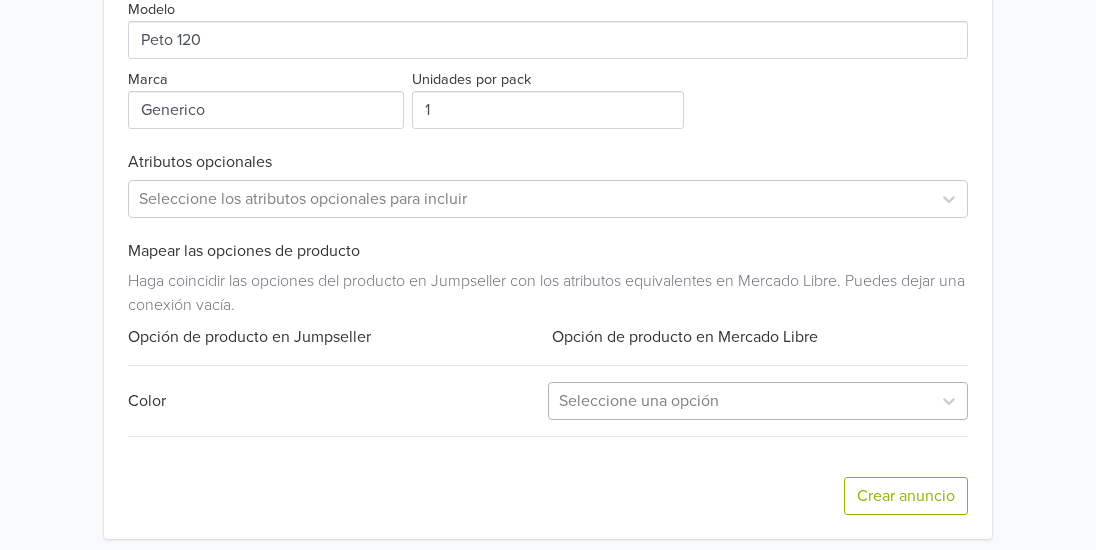 click at bounding box center (740, 401) 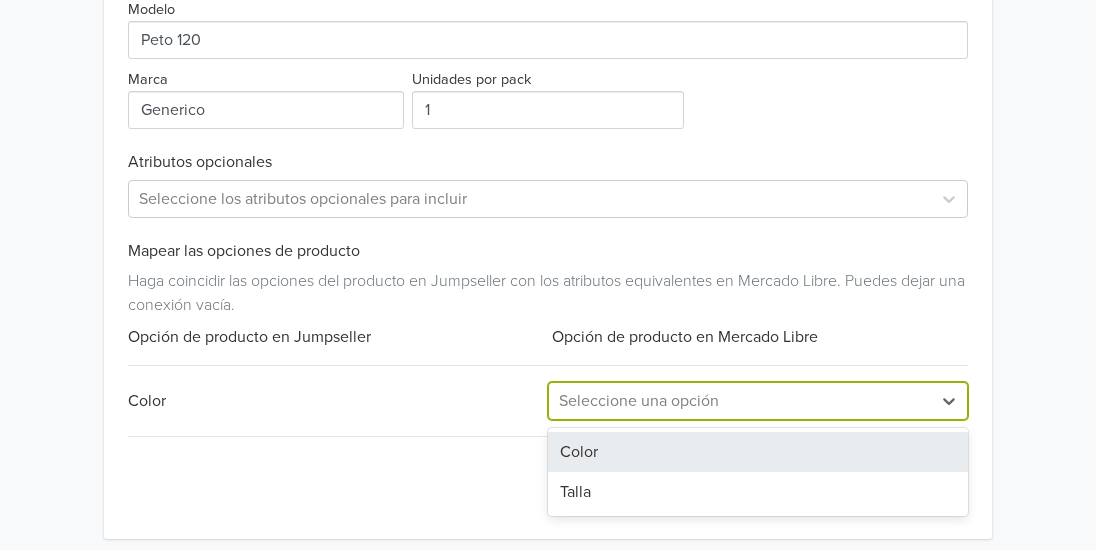 click on "Color" at bounding box center (758, 452) 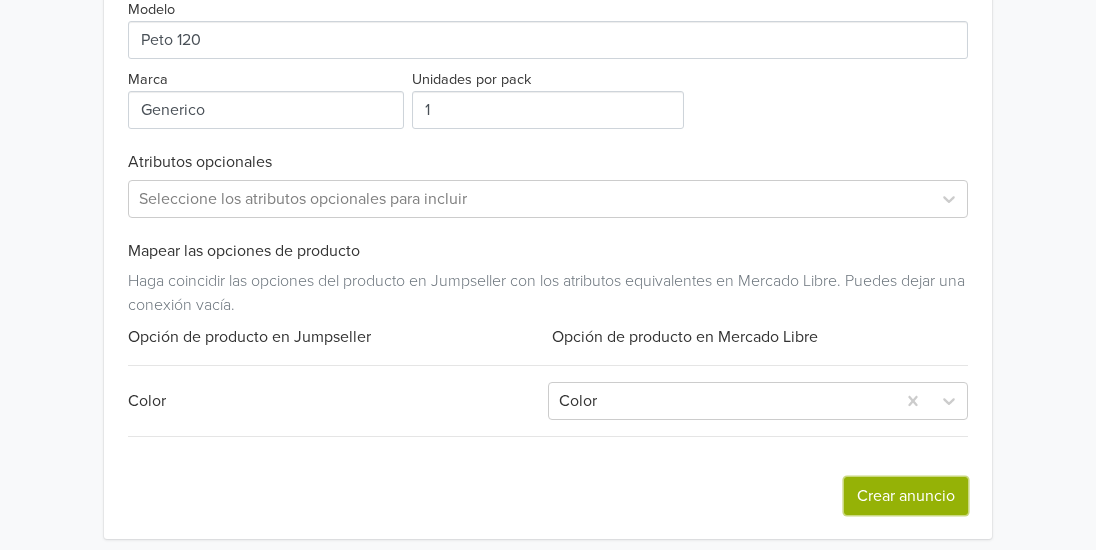 click on "Crear anuncio" at bounding box center [906, 496] 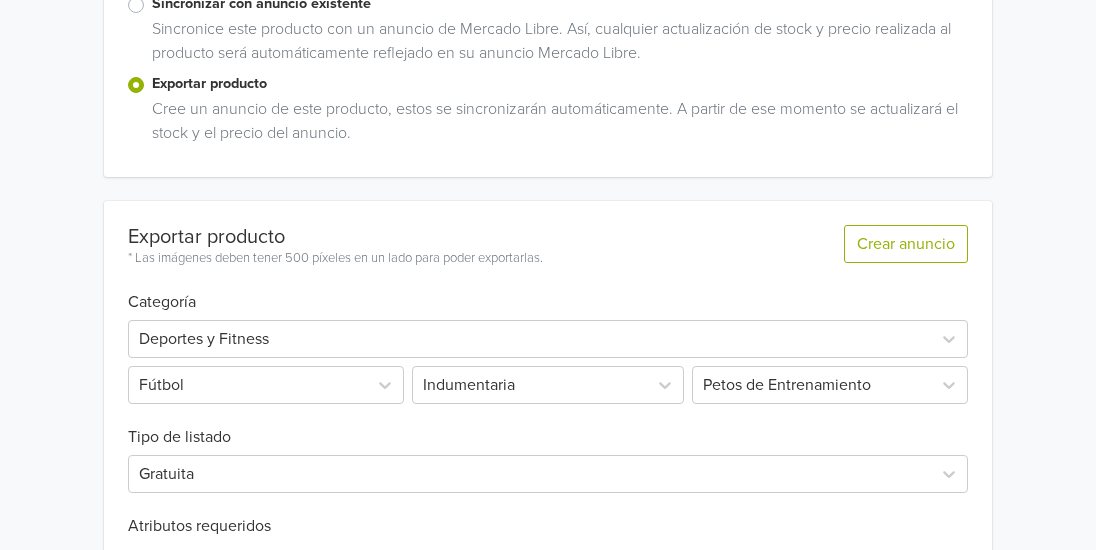 scroll, scrollTop: 800, scrollLeft: 0, axis: vertical 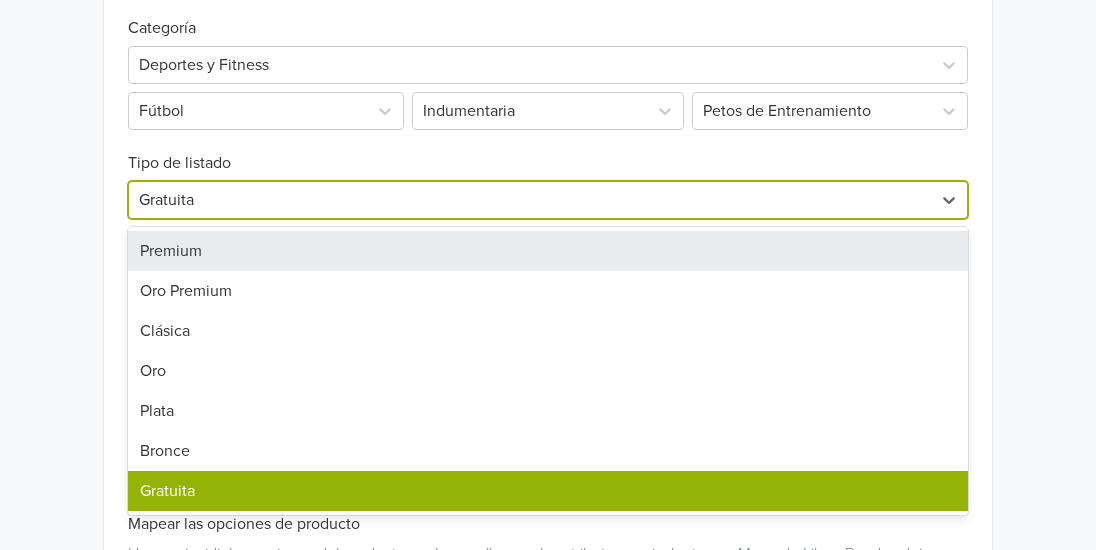 click at bounding box center (530, 200) 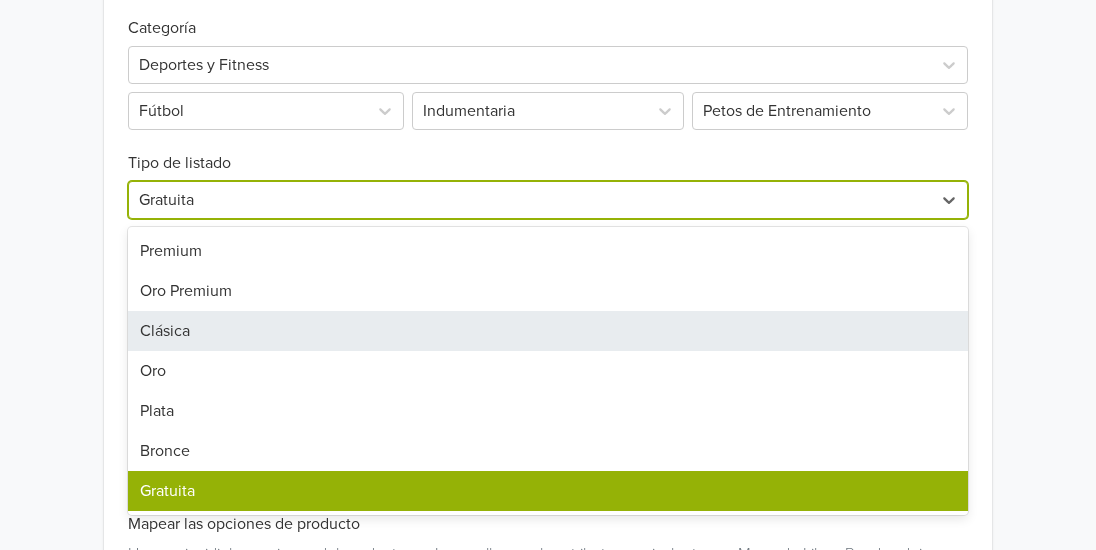 click on "Clásica" at bounding box center (548, 331) 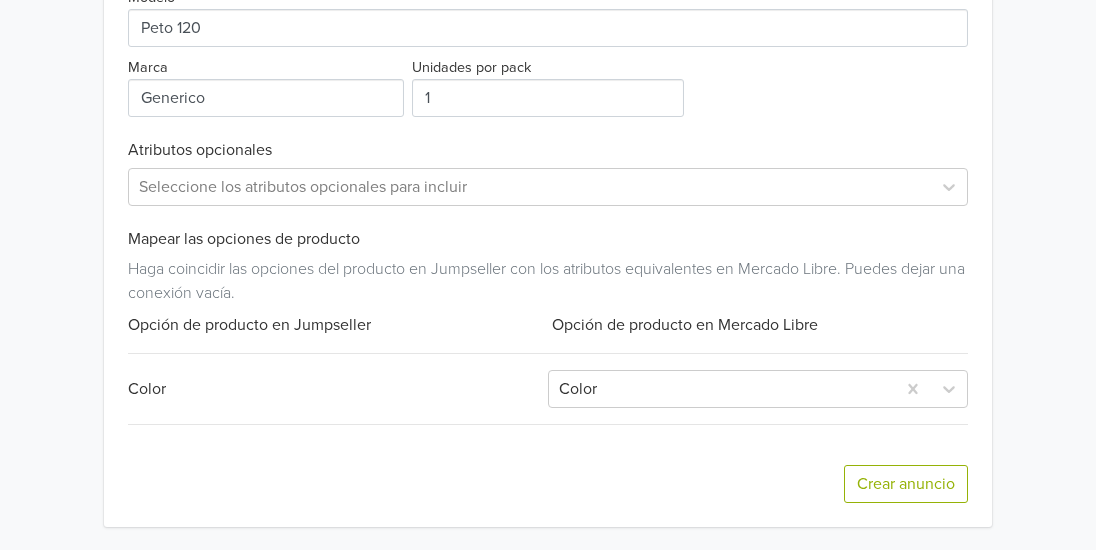 scroll, scrollTop: 1086, scrollLeft: 0, axis: vertical 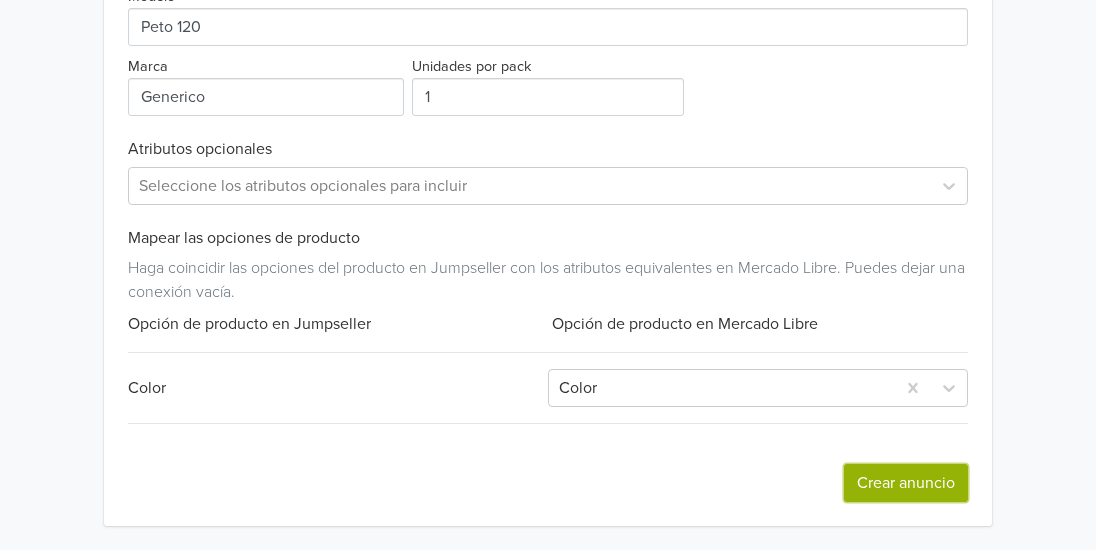 click on "Crear anuncio" at bounding box center (906, 483) 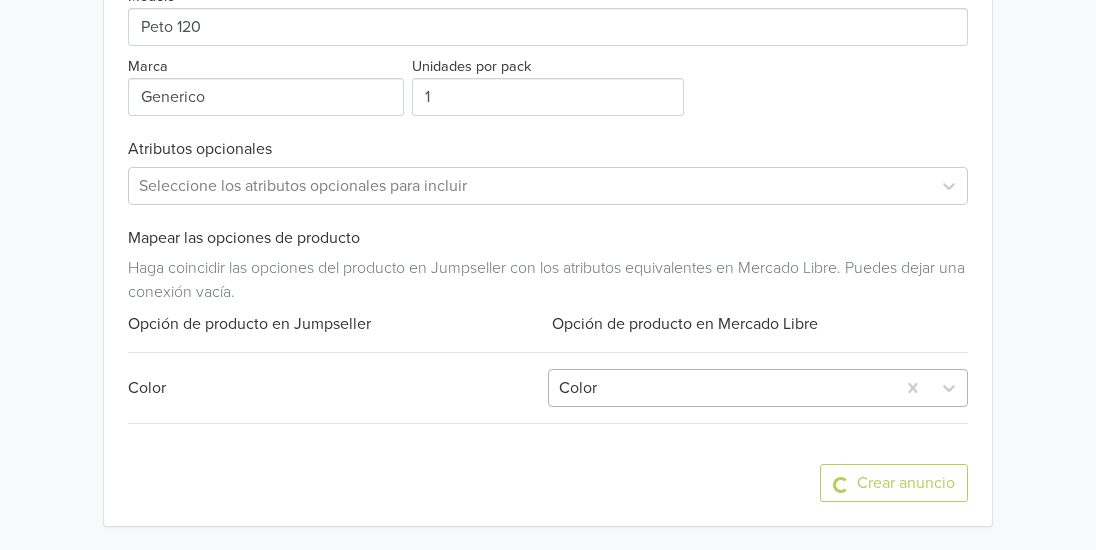 scroll, scrollTop: 0, scrollLeft: 0, axis: both 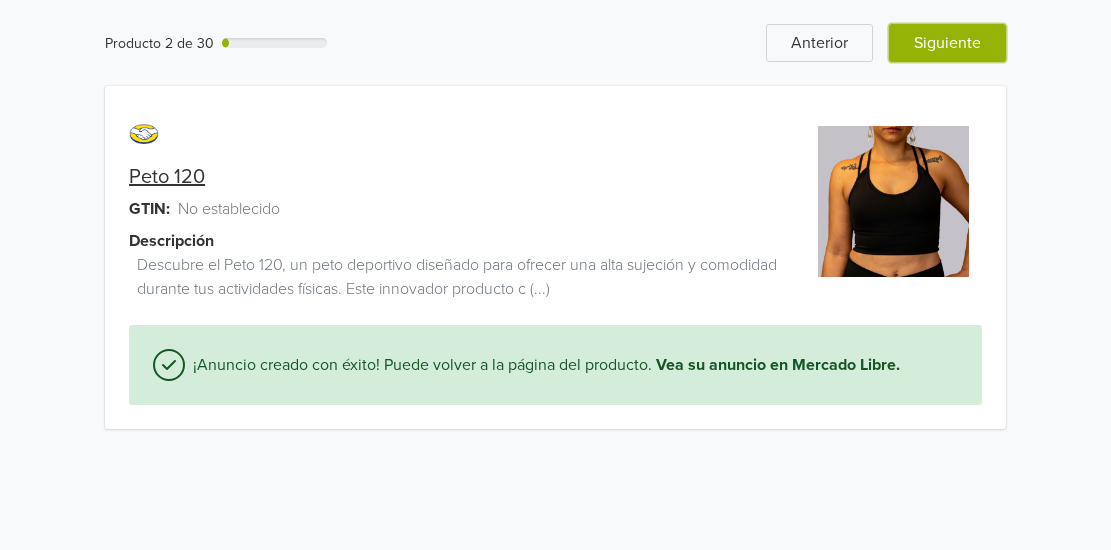 click on "Siguiente" at bounding box center (947, 43) 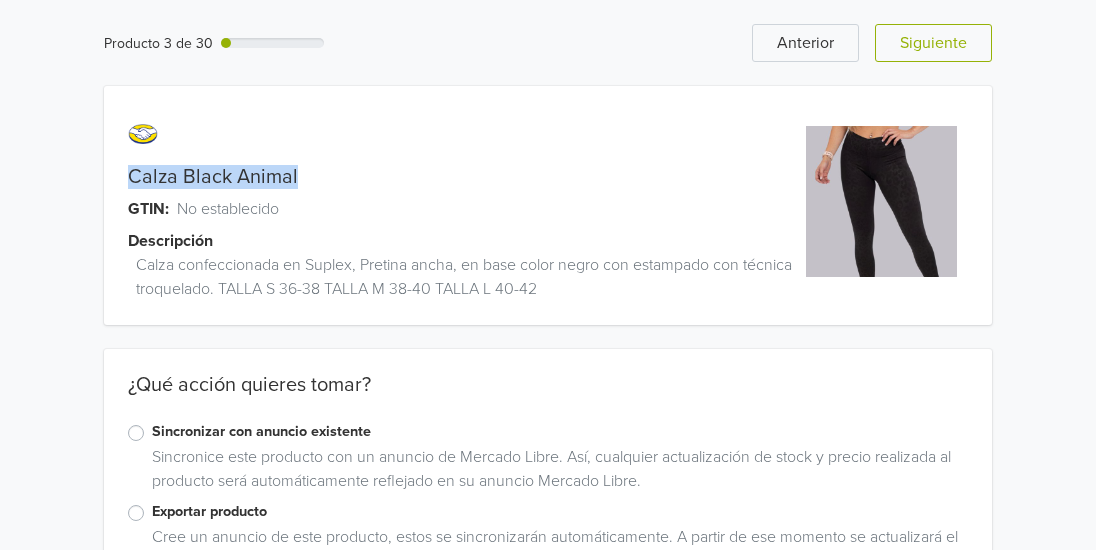 drag, startPoint x: 120, startPoint y: 169, endPoint x: 318, endPoint y: 185, distance: 198.64542 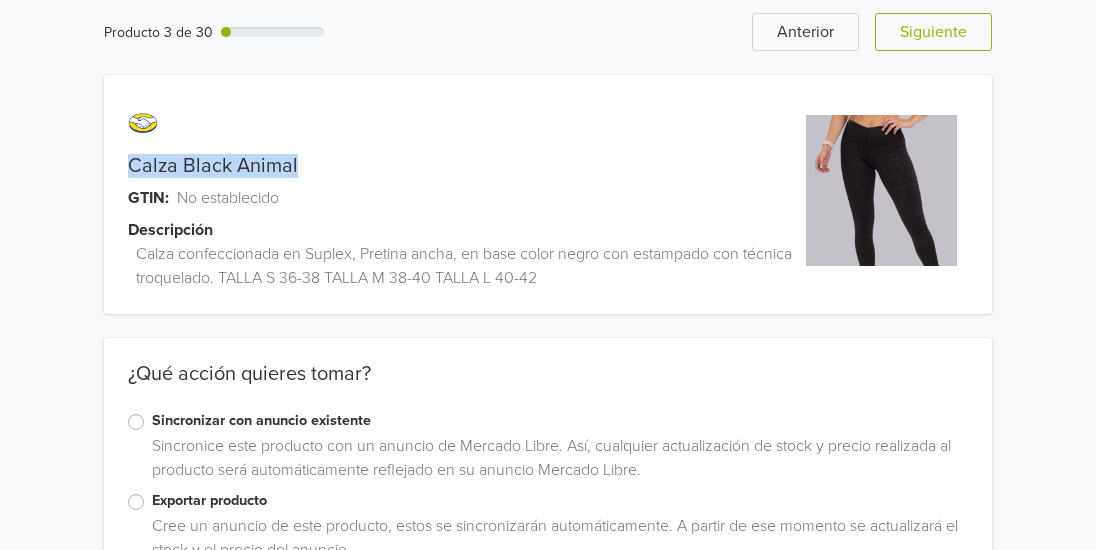 scroll, scrollTop: 79, scrollLeft: 0, axis: vertical 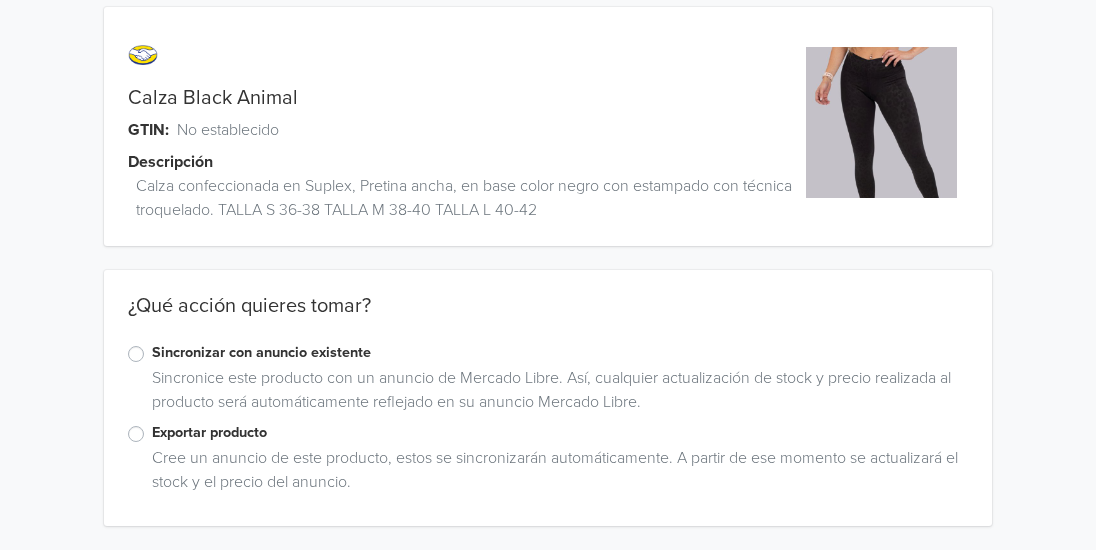 click on "Exportar producto" at bounding box center [560, 433] 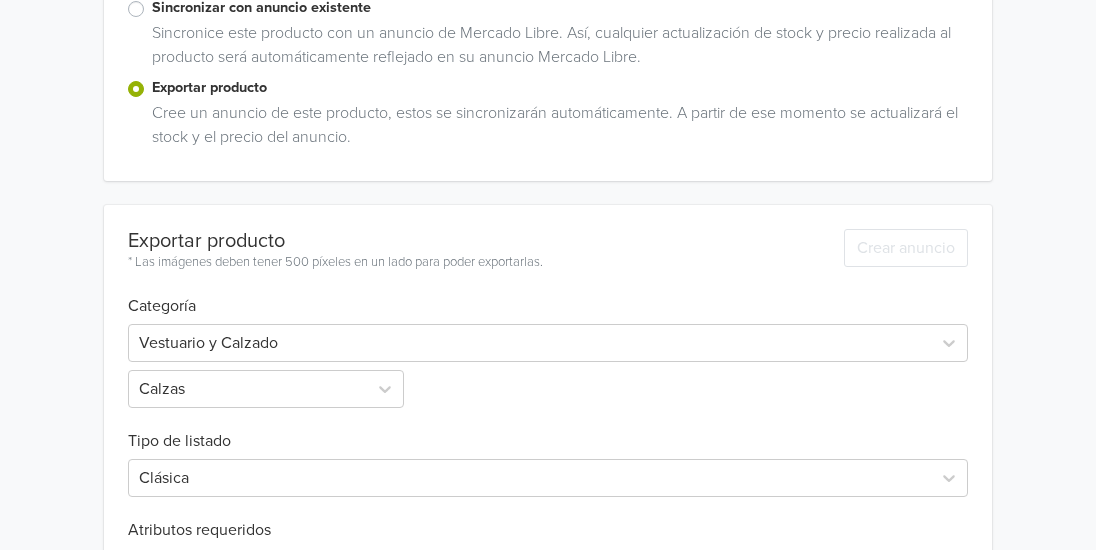 scroll, scrollTop: 624, scrollLeft: 0, axis: vertical 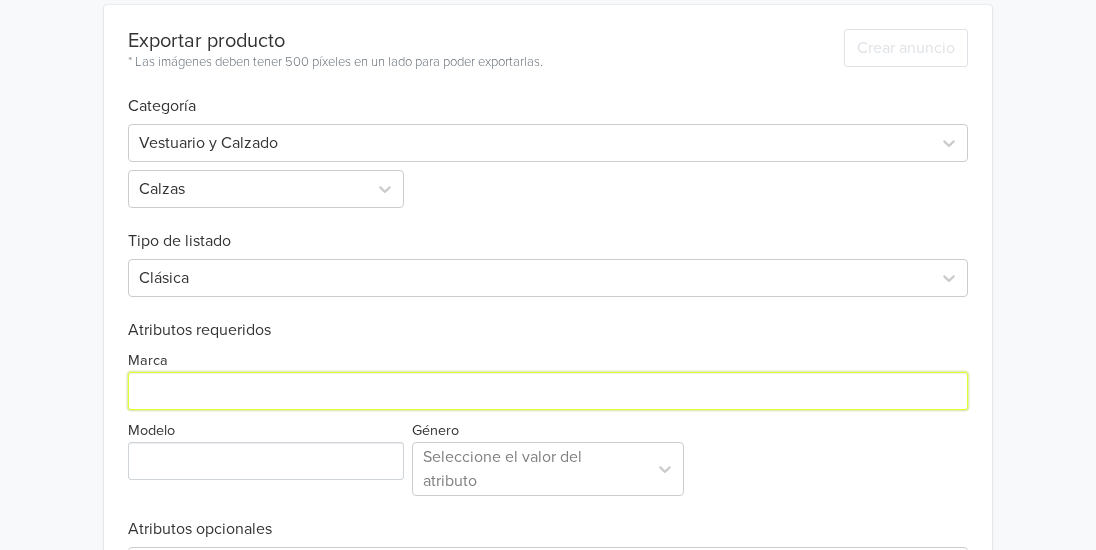 click on "Marca" at bounding box center (548, 391) 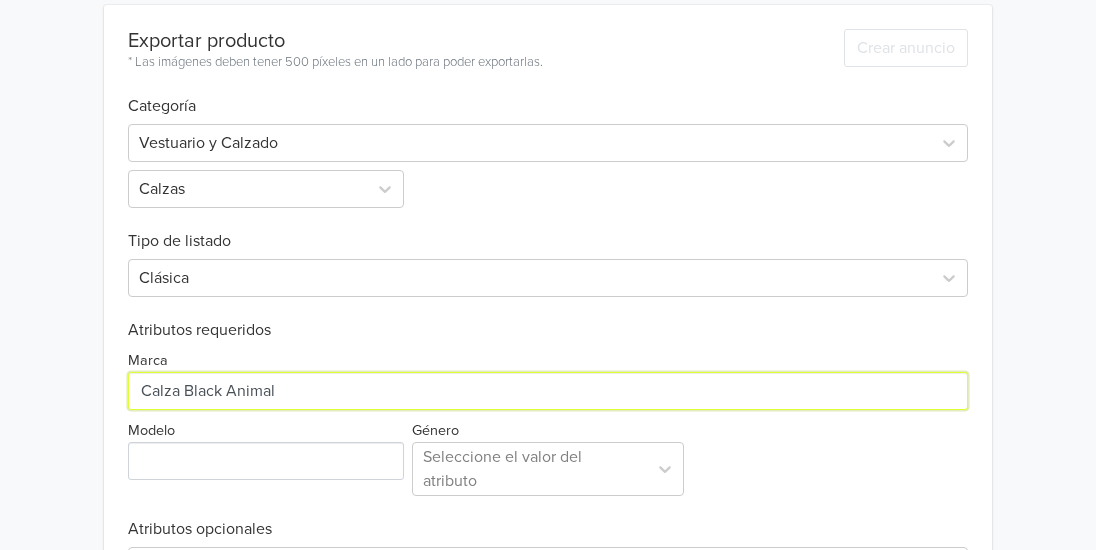 type on "Calza Black Animal" 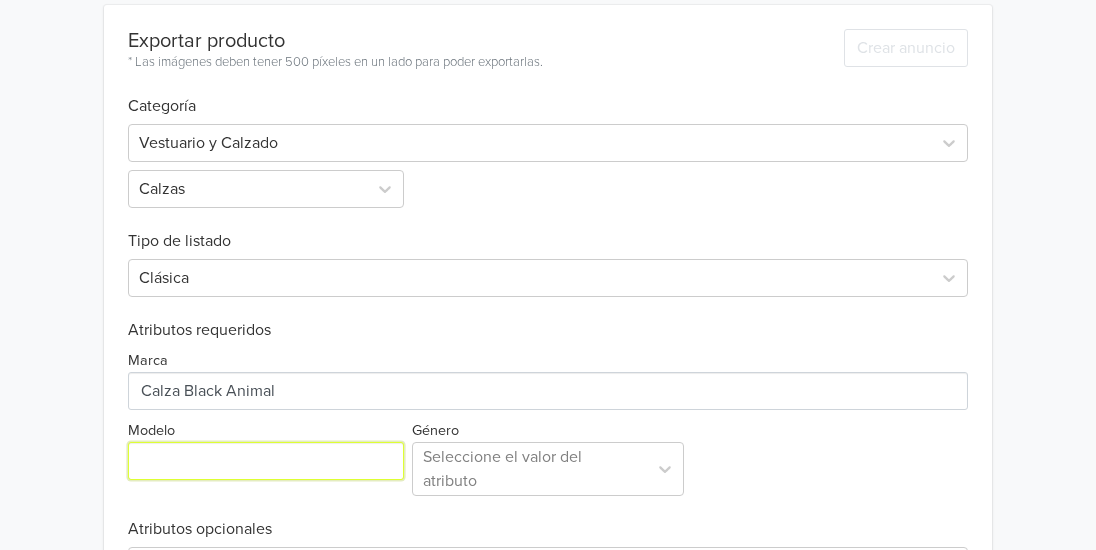 click on "Modelo" at bounding box center (266, 461) 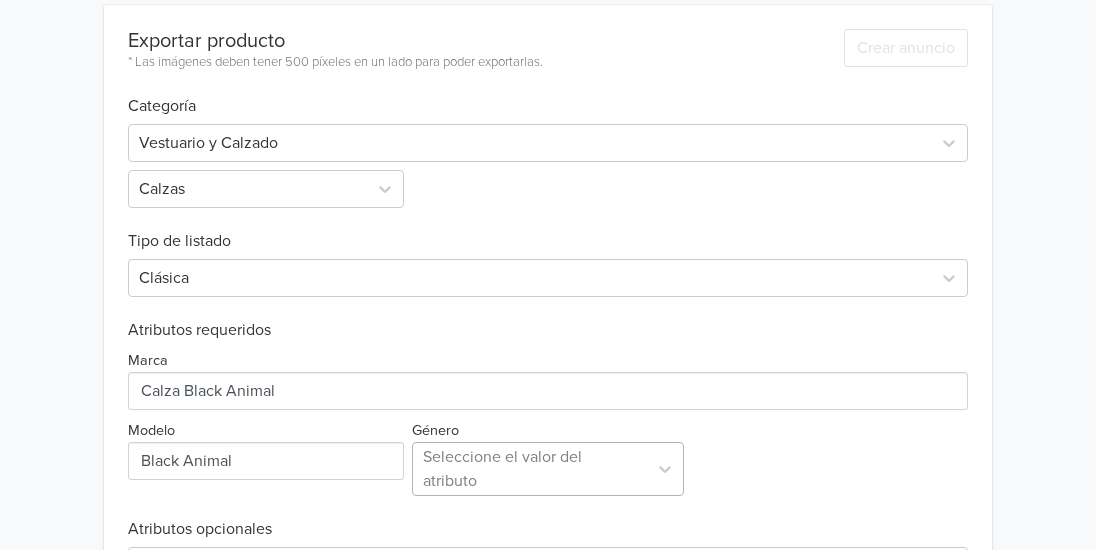 click on "Seleccione el valor del atributo" at bounding box center [548, 469] 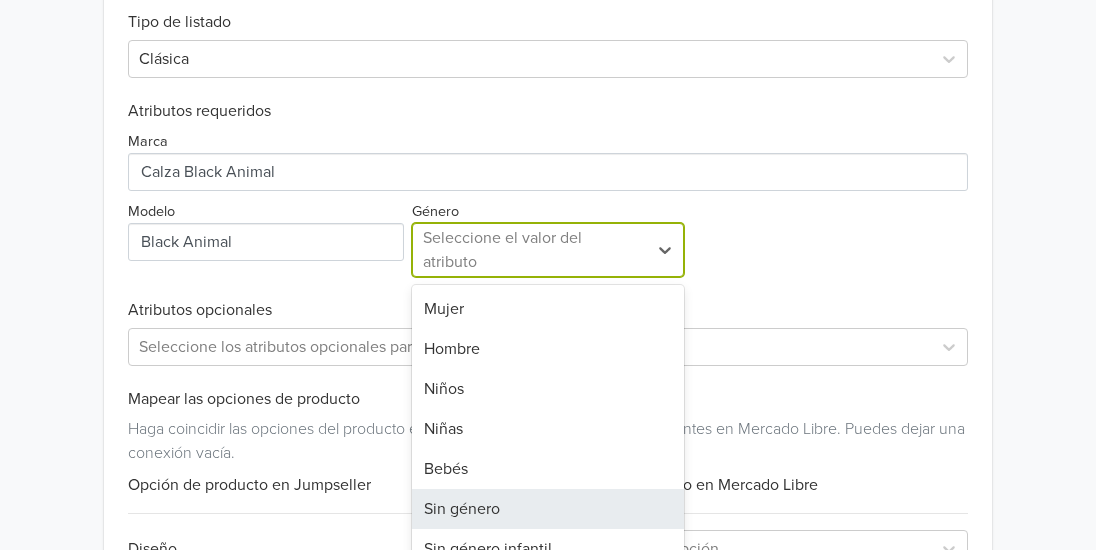 scroll, scrollTop: 874, scrollLeft: 0, axis: vertical 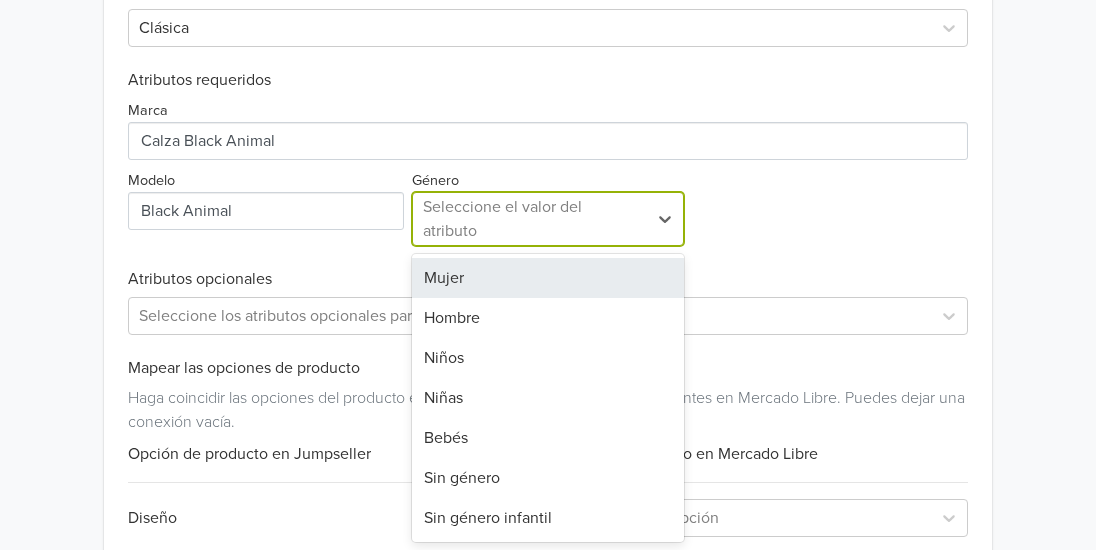 click on "Mujer" at bounding box center [548, 278] 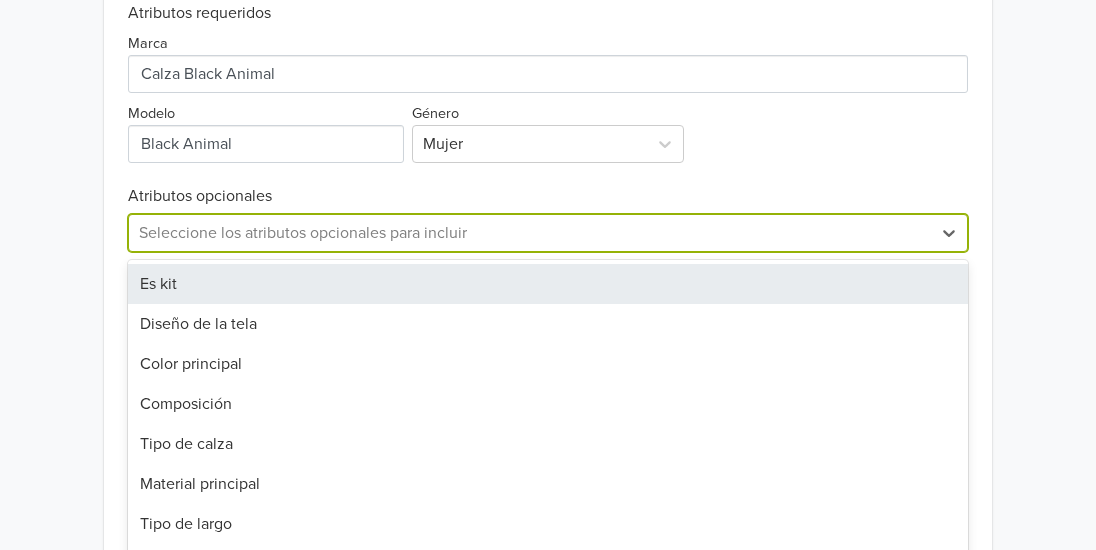 click on "17 results available. Use Up and Down to choose options, press Enter to select the currently focused option, press Escape to exit the menu, press Tab to select the option and exit the menu. Seleccione los atributos opcionales para incluir Es kit Diseño de la tela Color principal Composición Tipo de calza Material principal Tipo de largo Temporada de lanzamiento Año de lanzamiento MPN Fuente del producto Línea Es apta para embarazadas Con bolsillos Es térmico Con materiales reciclados Tiro de la calza" at bounding box center (548, 233) 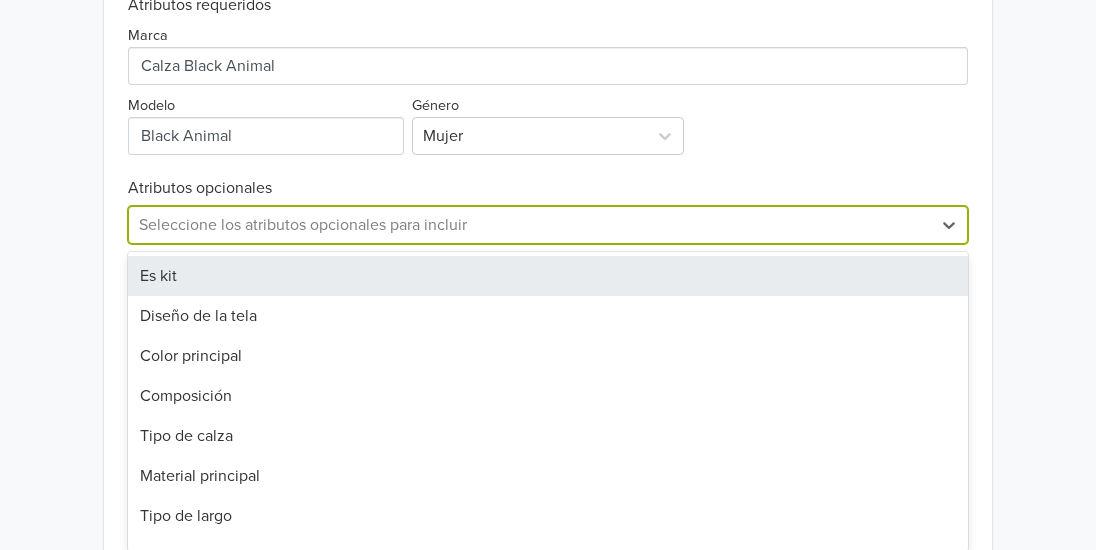 scroll, scrollTop: 959, scrollLeft: 0, axis: vertical 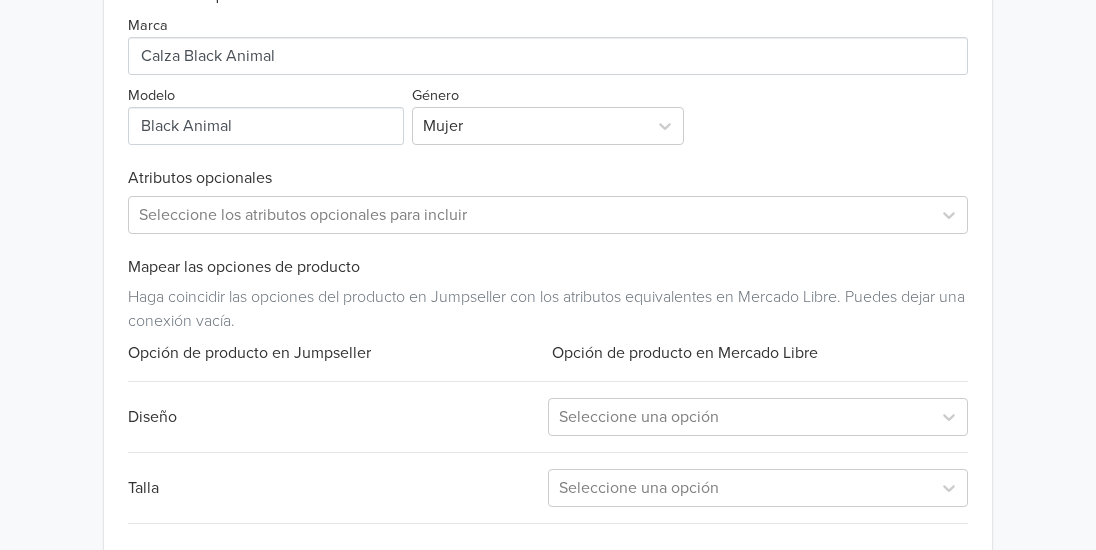 click on "Exportar producto * Las imágenes deben tener 500 píxeles en un lado para poder exportarlas. Crear anuncio Categoría Vestuario y Calzado Calzas Tipo de listado Clásica Atributos requeridos Marca Modelo Género Mujer Atributos opcionales Seleccione los atributos opcionales para incluir Mapear las opciones de producto Haga coincidir las opciones del producto en Jumpseller con los atributos equivalentes en Mercado Libre. Puedes dejar una conexión vacía. Opción de producto en Jumpseller Opción de producto en Mercado Libre Diseño Seleccione una opción Talla Seleccione una opción Crear anuncio" at bounding box center (548, 148) 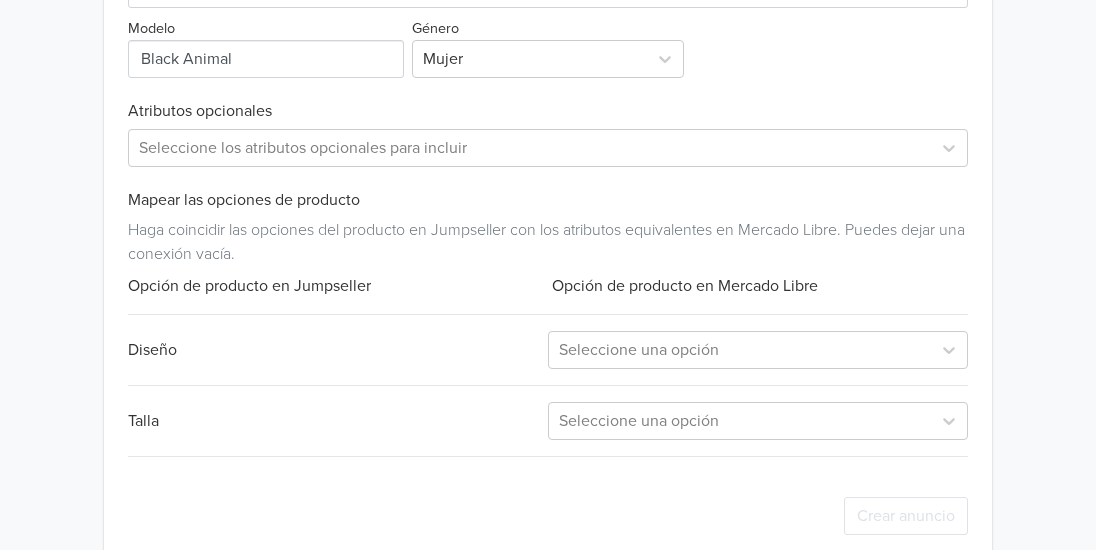 scroll, scrollTop: 1059, scrollLeft: 0, axis: vertical 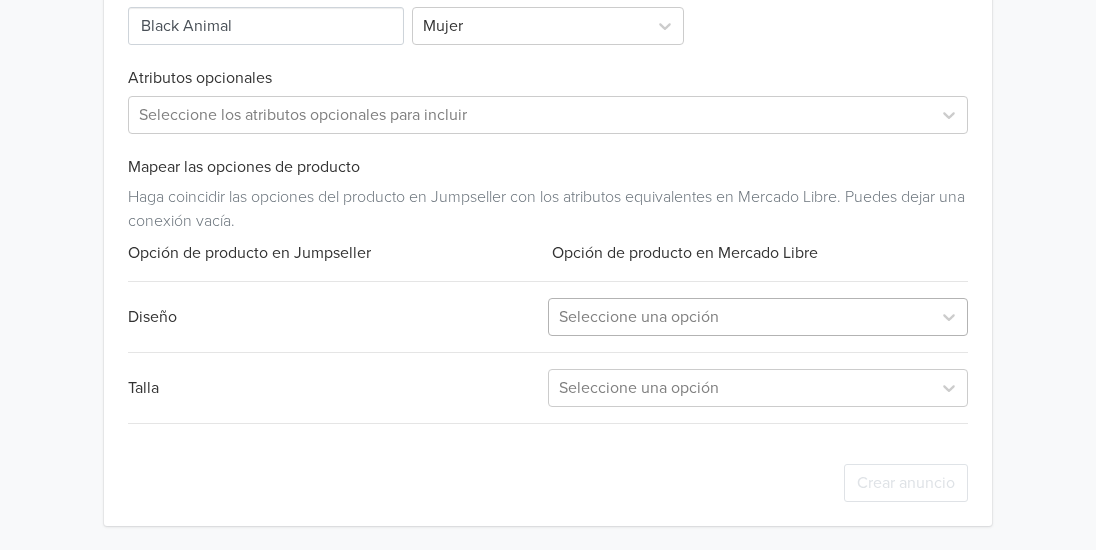 click at bounding box center [740, 317] 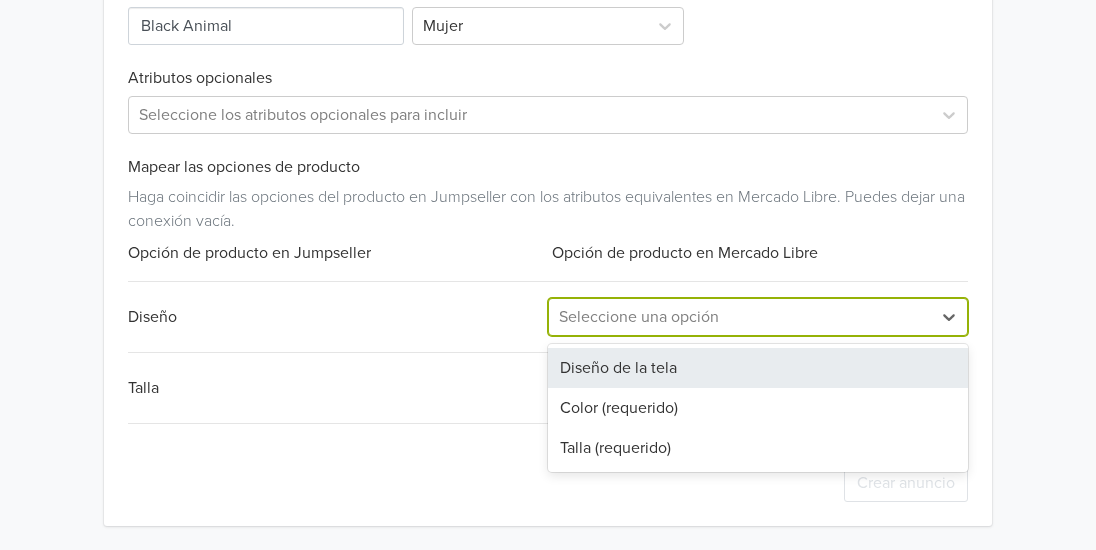 click on "Diseño de la tela" at bounding box center [758, 368] 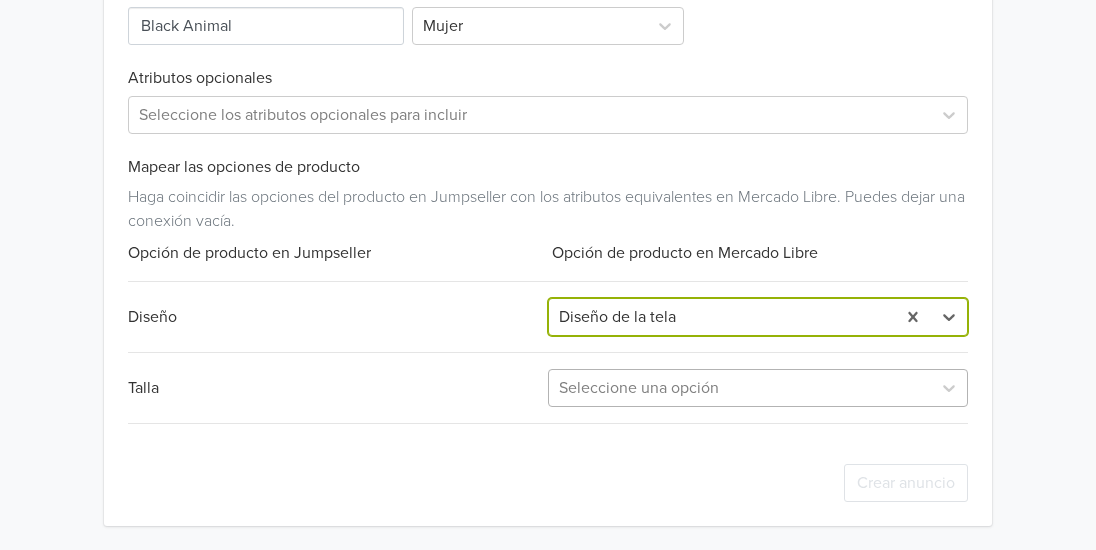 click at bounding box center [740, 388] 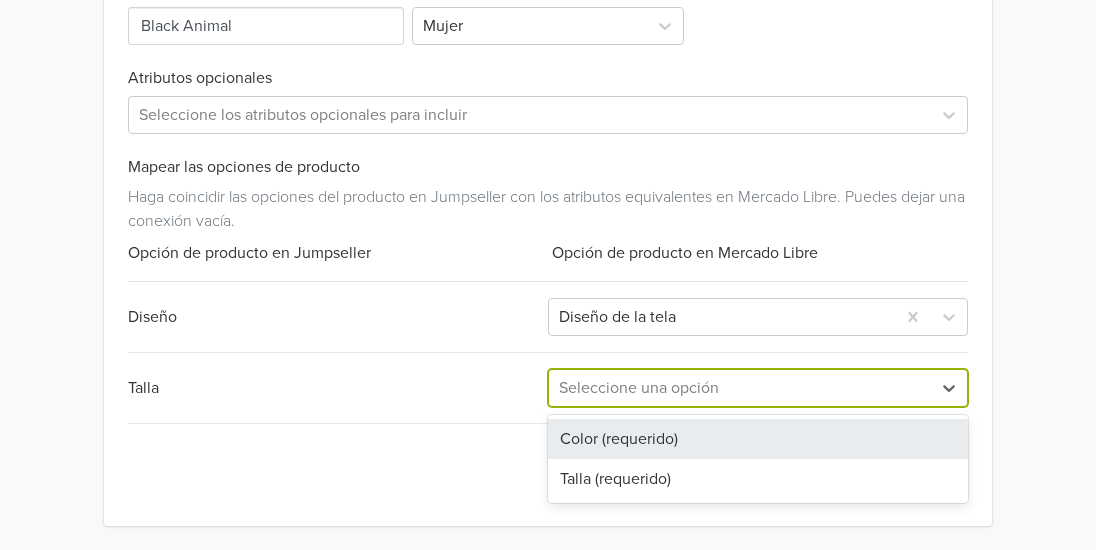 click on "Color (requerido)" at bounding box center [758, 439] 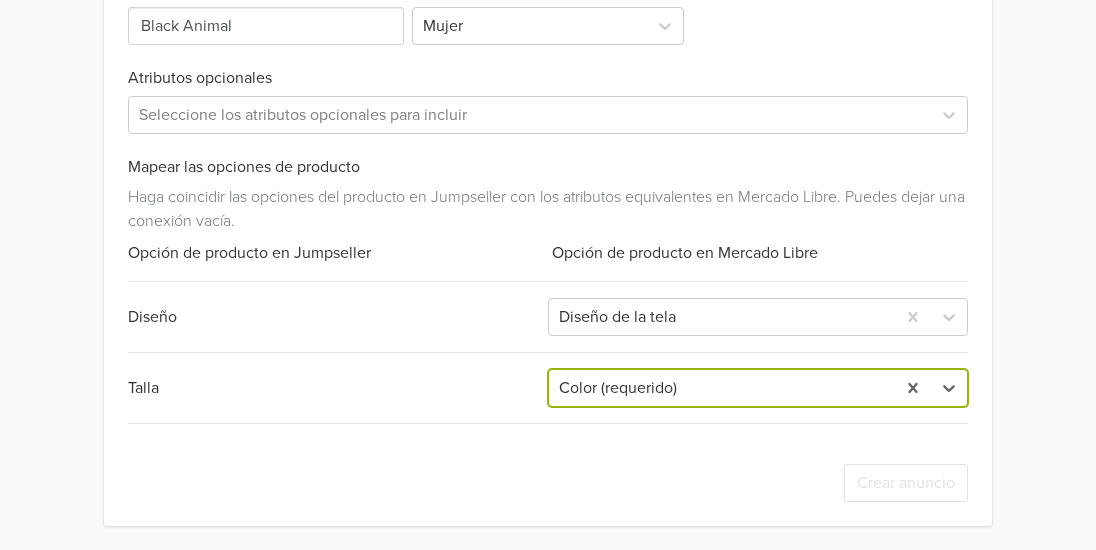 click at bounding box center (722, 388) 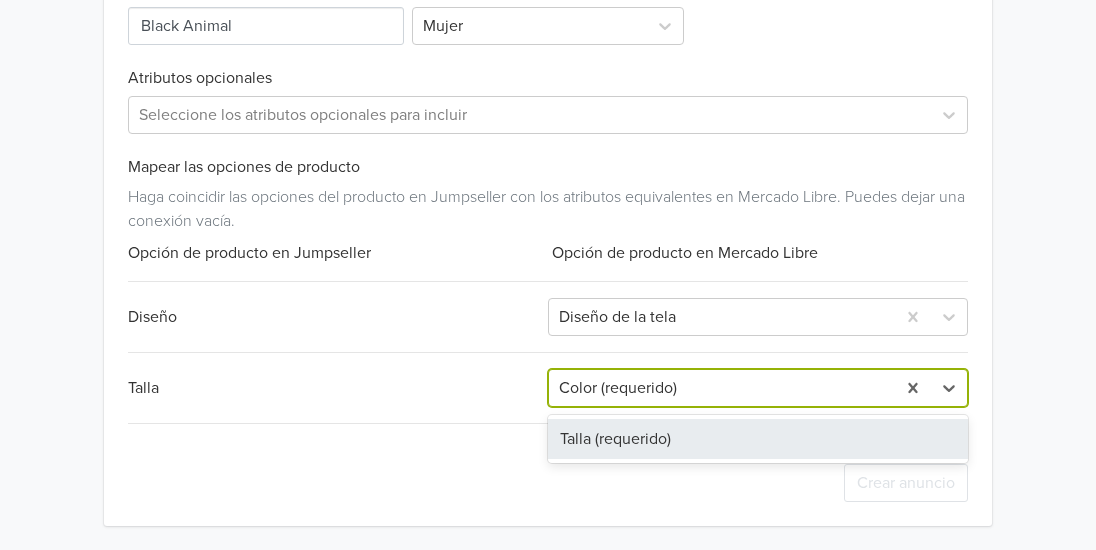 click on "Talla (requerido)" at bounding box center [758, 439] 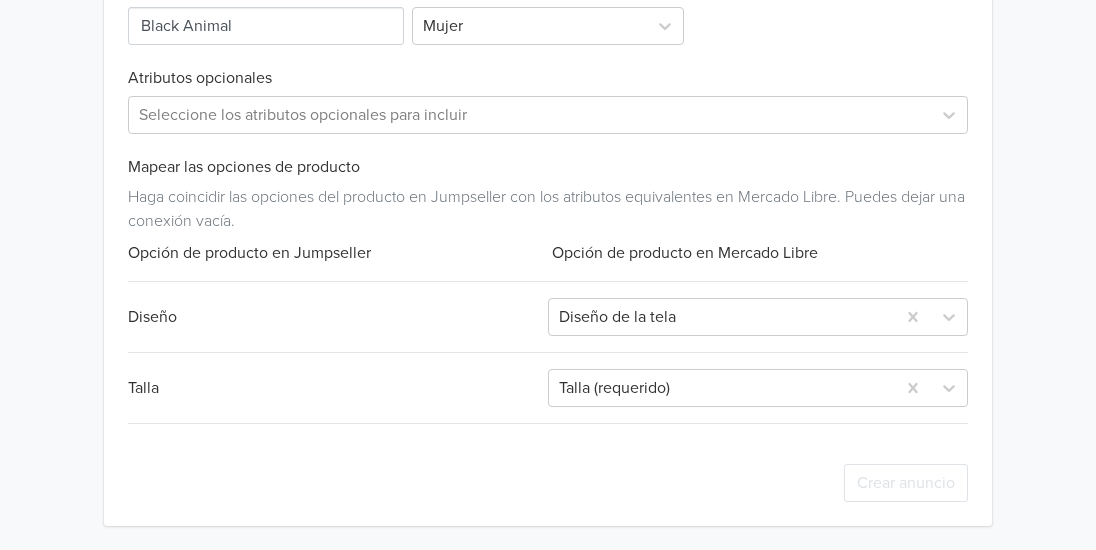 click on "Crear anuncio" at bounding box center (548, 483) 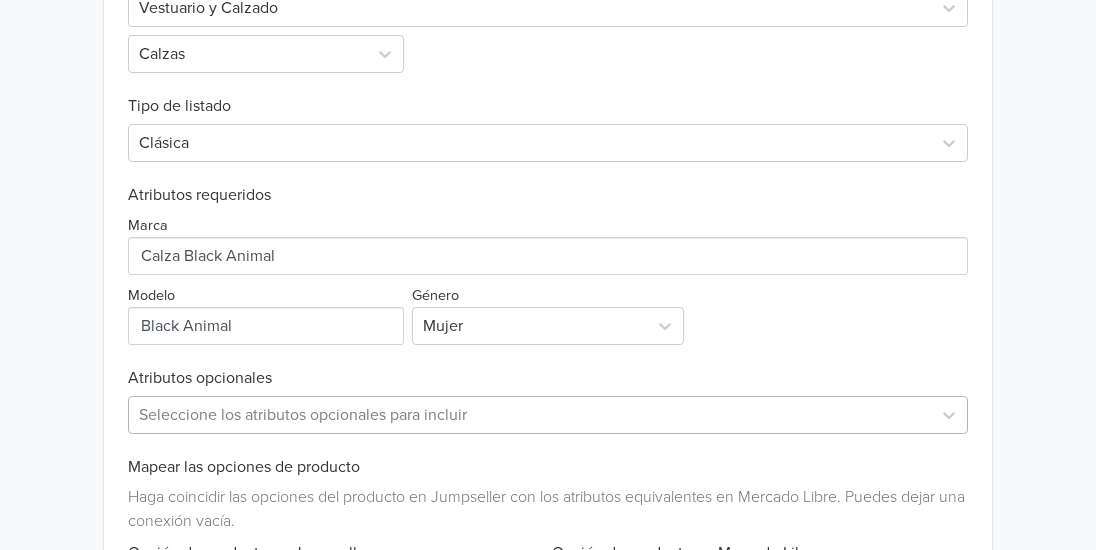 click on "Seleccione los atributos opcionales para incluir" at bounding box center [548, 415] 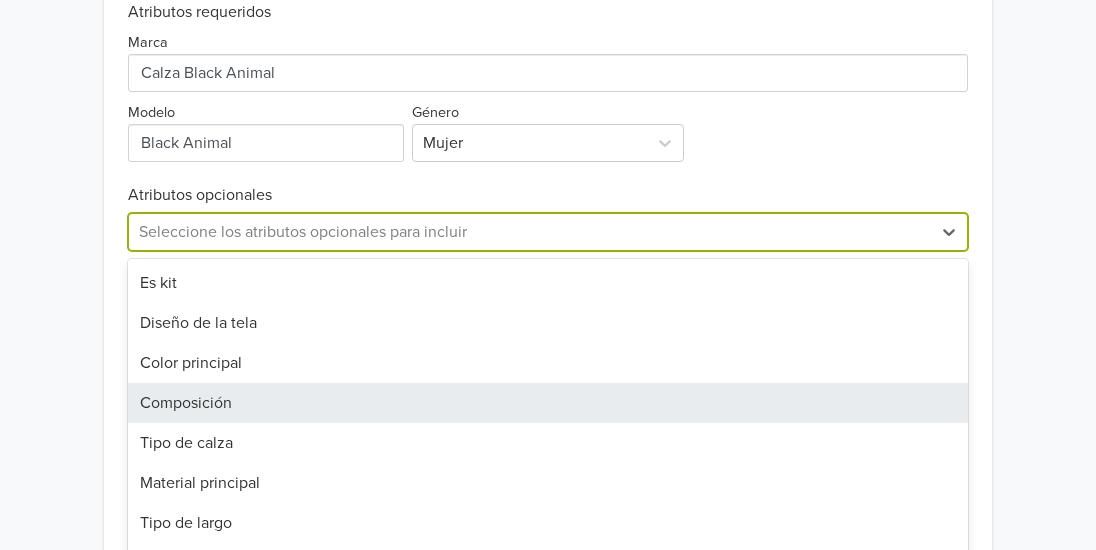 scroll, scrollTop: 0, scrollLeft: 0, axis: both 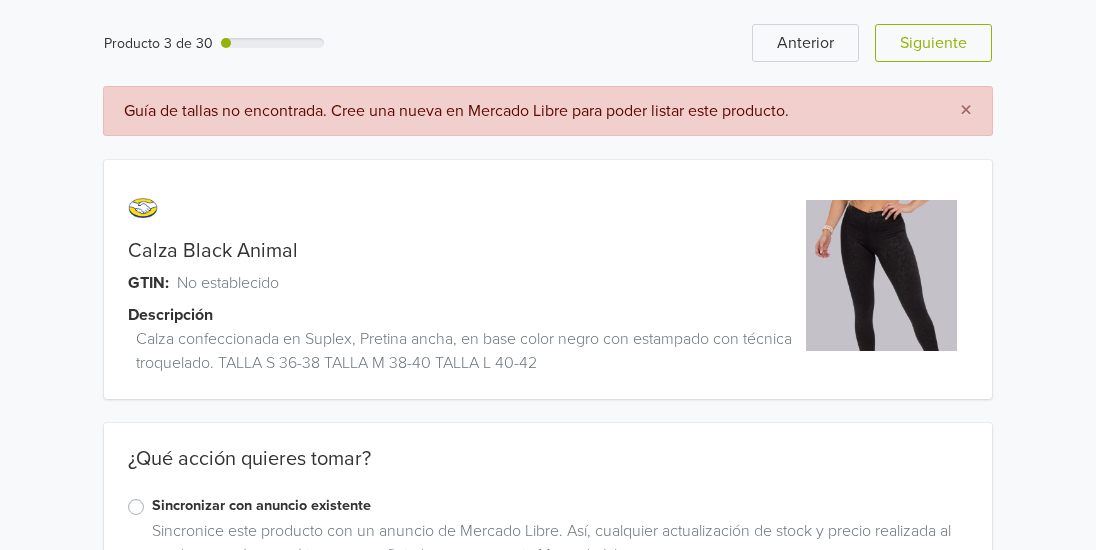 click on "Calza Black Animal   GTIN: No establecido   Descripción   Calza confeccionada en Suplex,
Pretina ancha, en base color negro con estampado con técnica troquelado.
TALLA S 36-38
TALLA M
38-40
TALLA L
40-42" at bounding box center [548, 279] 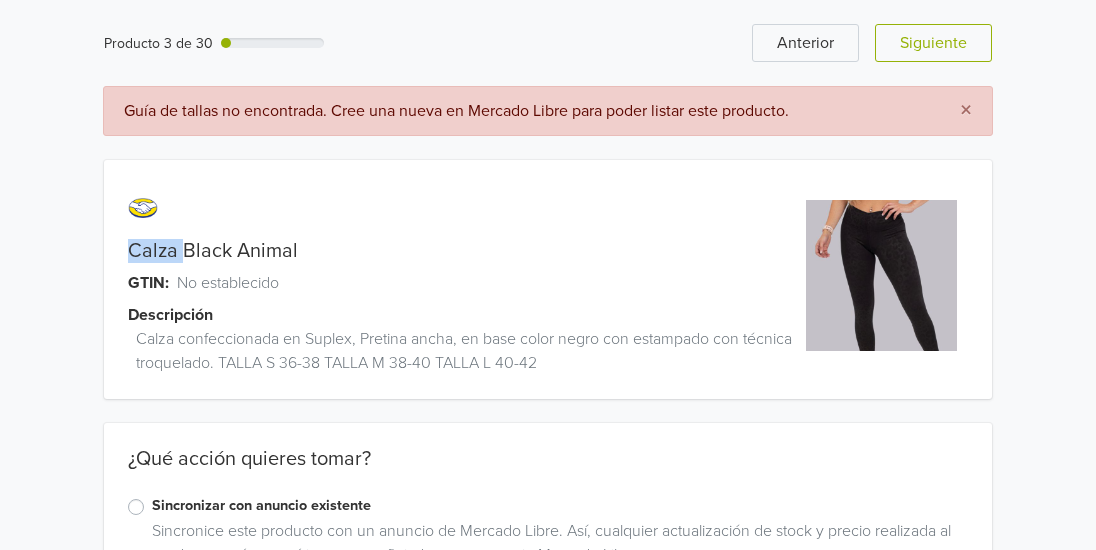 click on "Calza Black Animal" at bounding box center (213, 251) 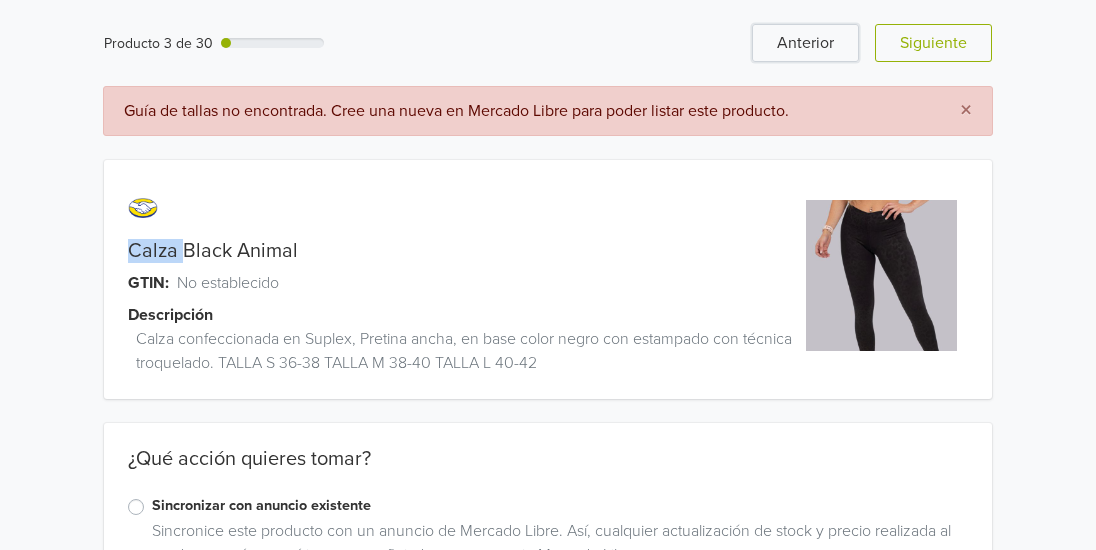 click on "Anterior" at bounding box center (805, 43) 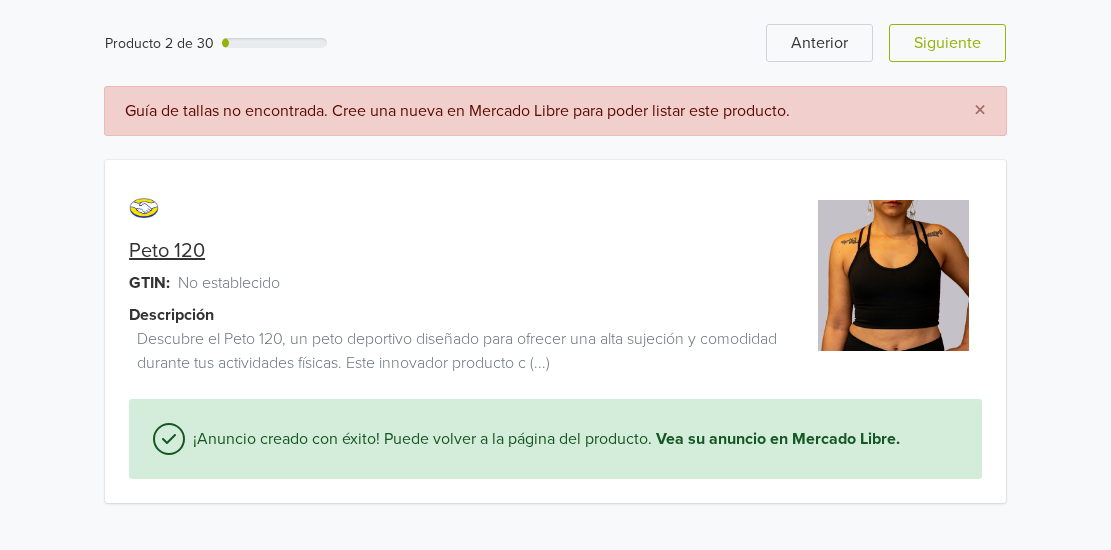click on "Anterior Siguiente" at bounding box center [781, 43] 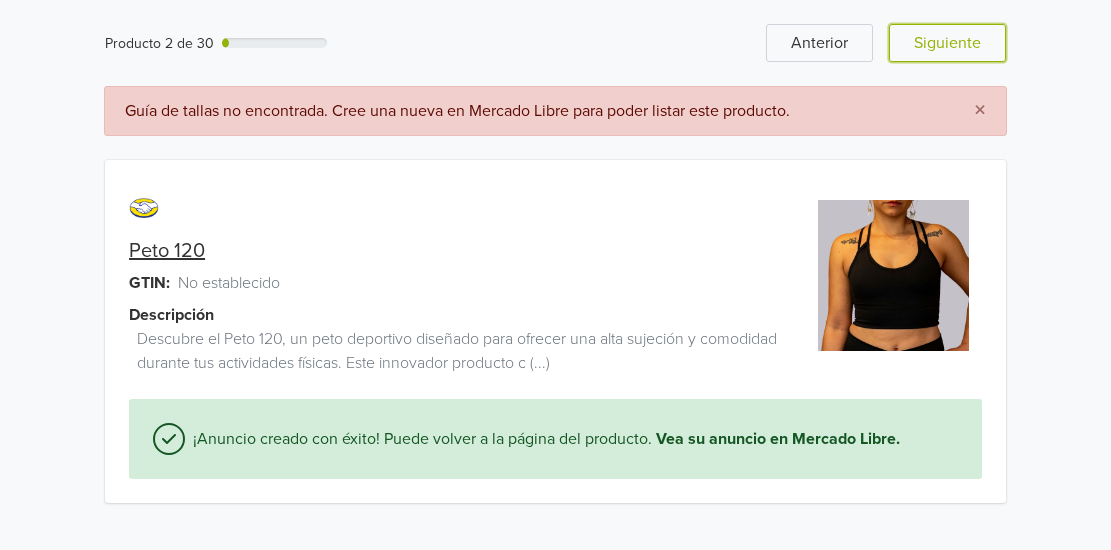 click on "Siguiente" at bounding box center [947, 43] 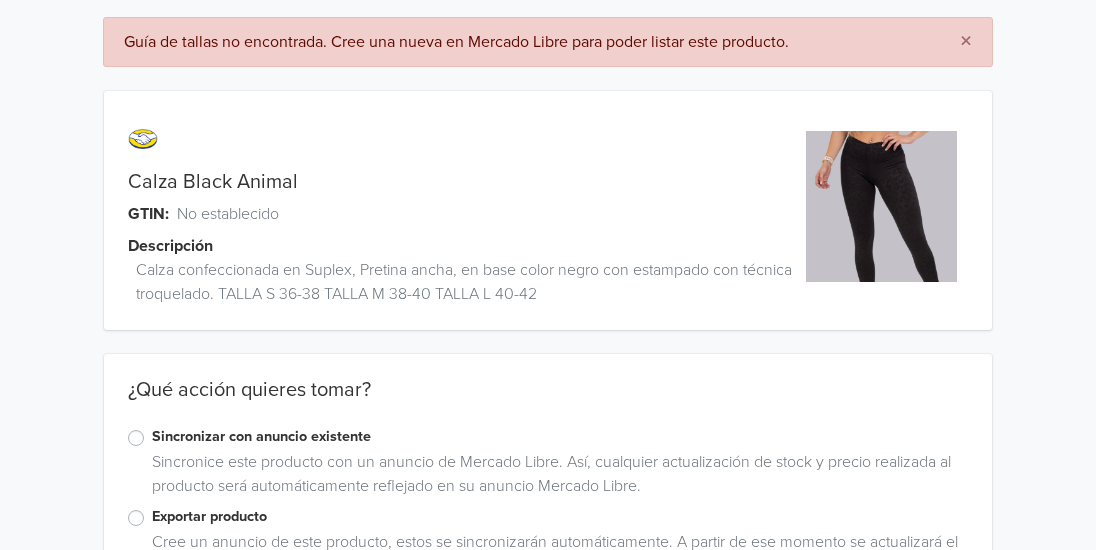 scroll, scrollTop: 153, scrollLeft: 0, axis: vertical 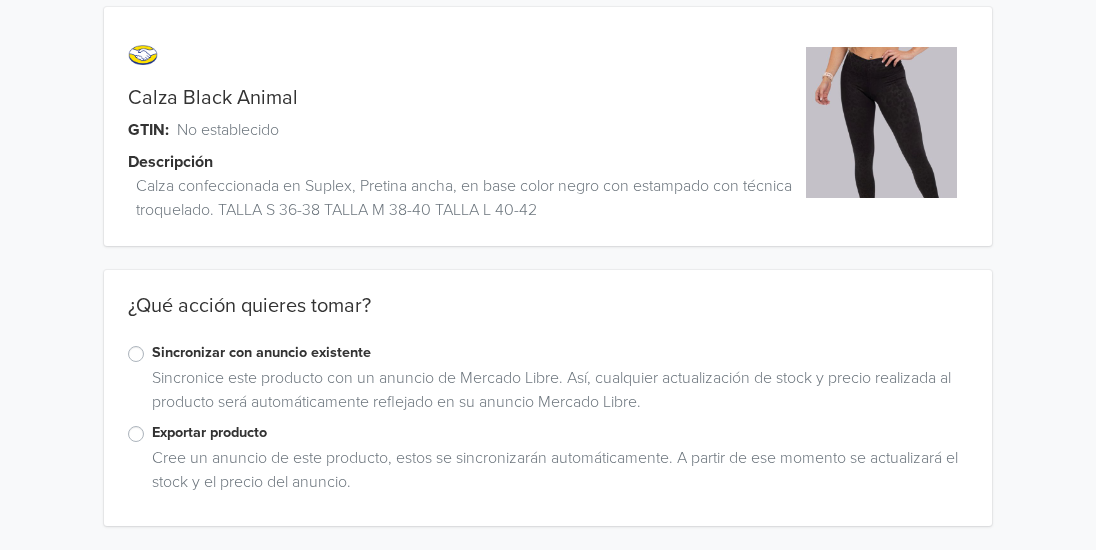 click on "Exportar producto" at bounding box center [560, 433] 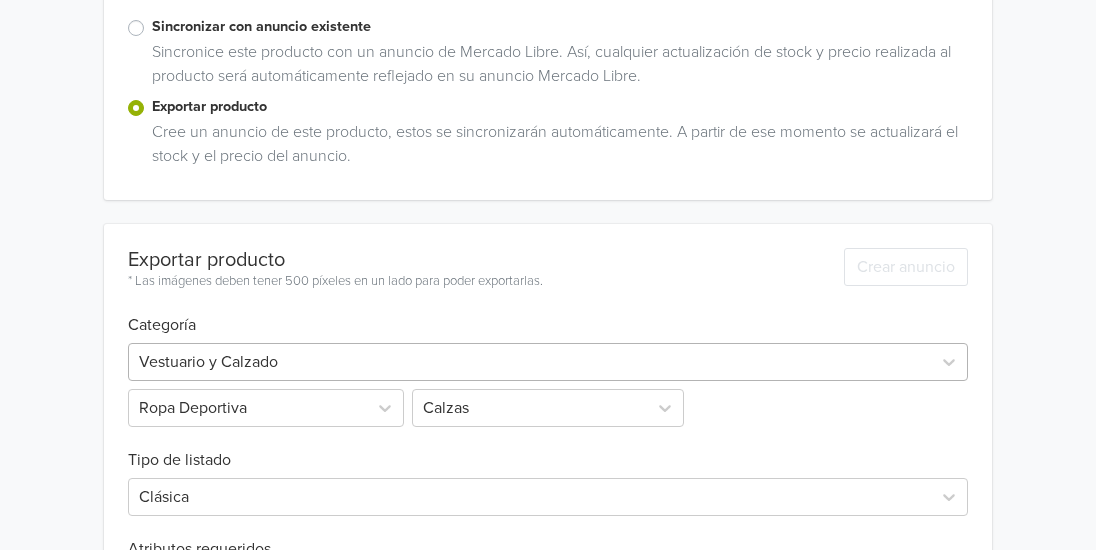 scroll, scrollTop: 592, scrollLeft: 0, axis: vertical 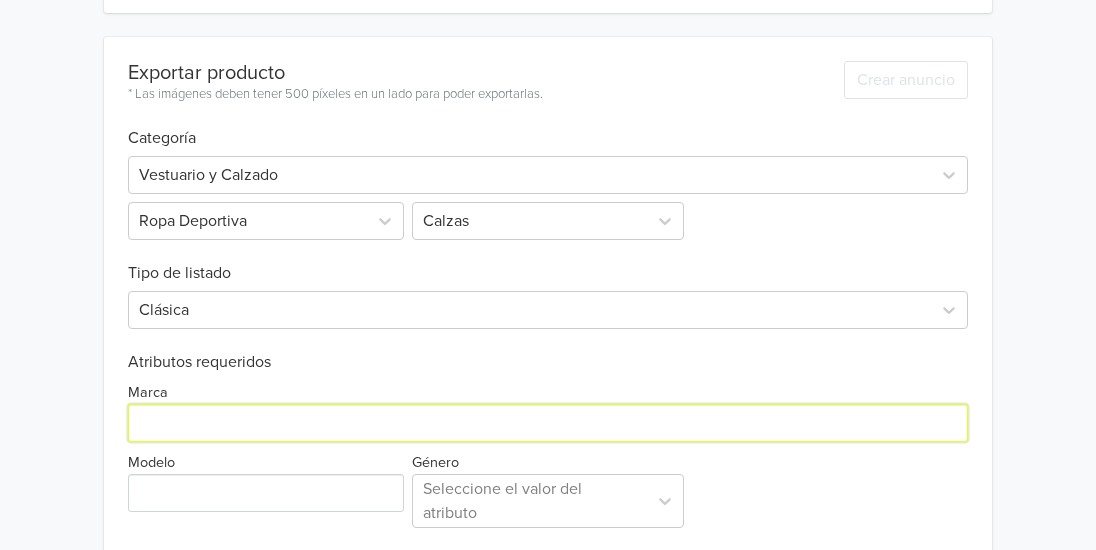 click on "Marca" at bounding box center [548, 423] 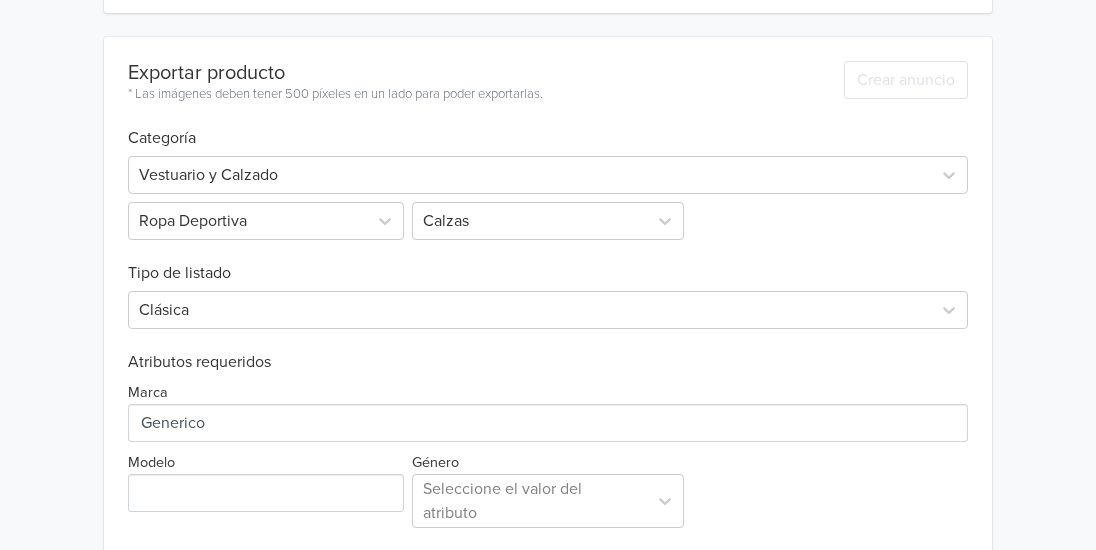 click on "Modelo" at bounding box center (268, 489) 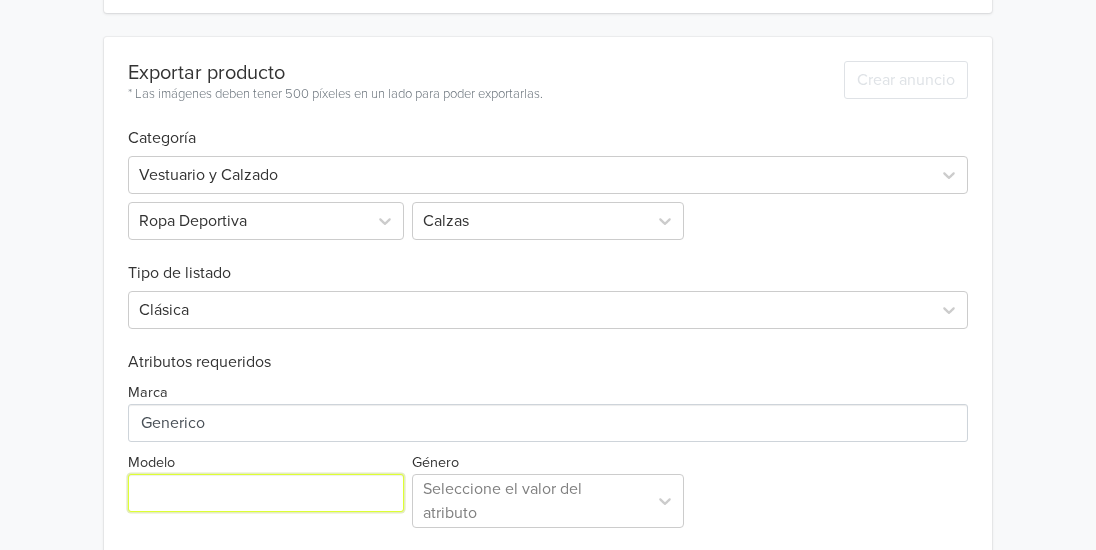 click on "Modelo" at bounding box center (266, 493) 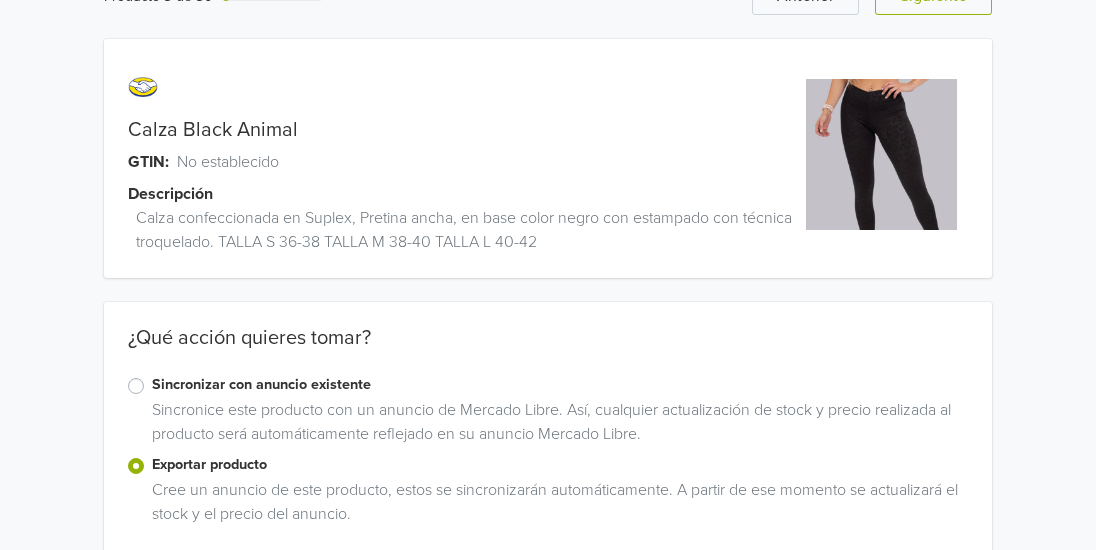 scroll, scrollTop: 0, scrollLeft: 0, axis: both 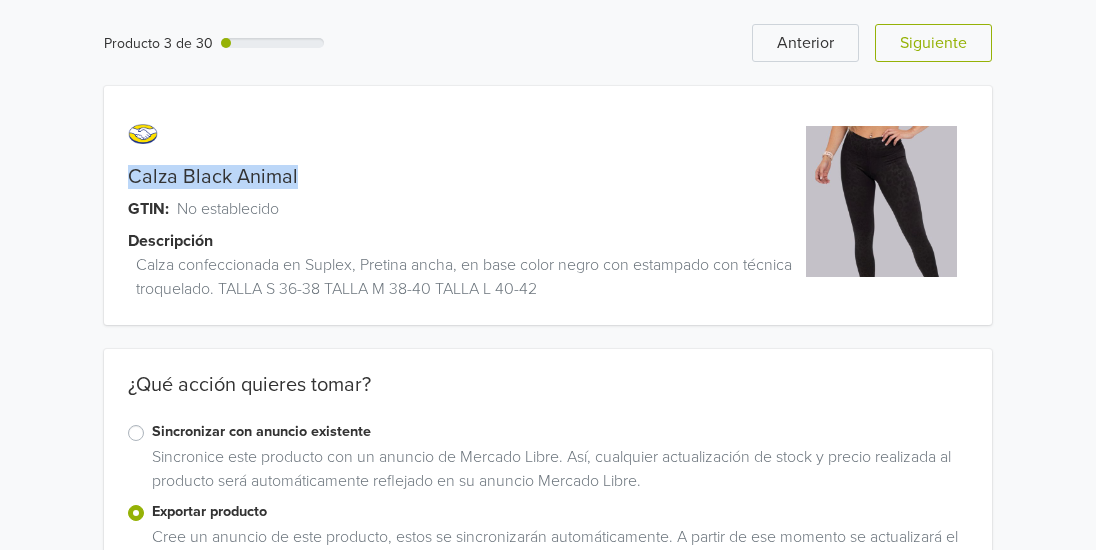 drag, startPoint x: 301, startPoint y: 181, endPoint x: 97, endPoint y: 179, distance: 204.0098 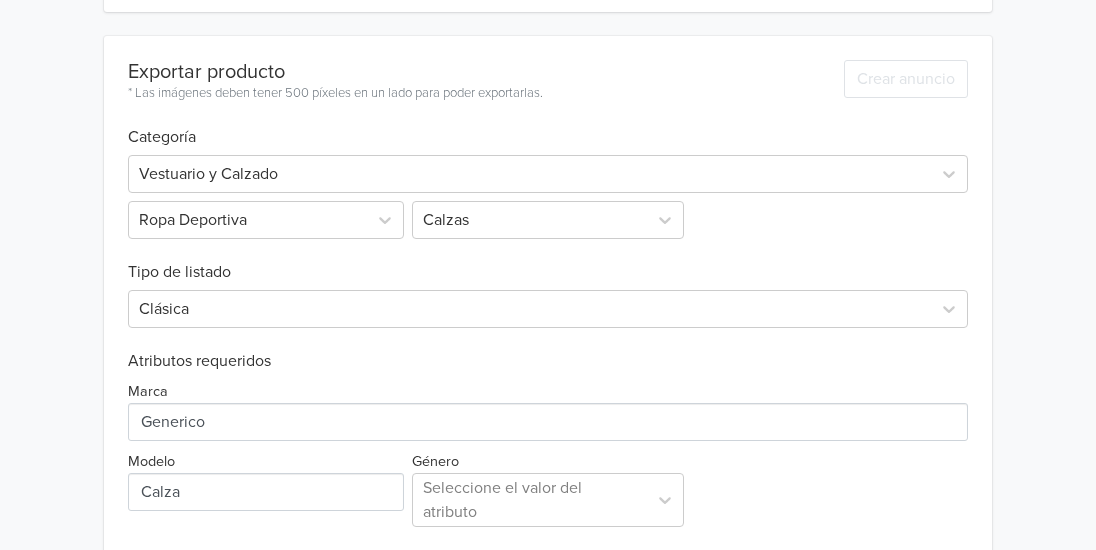 scroll, scrollTop: 1075, scrollLeft: 0, axis: vertical 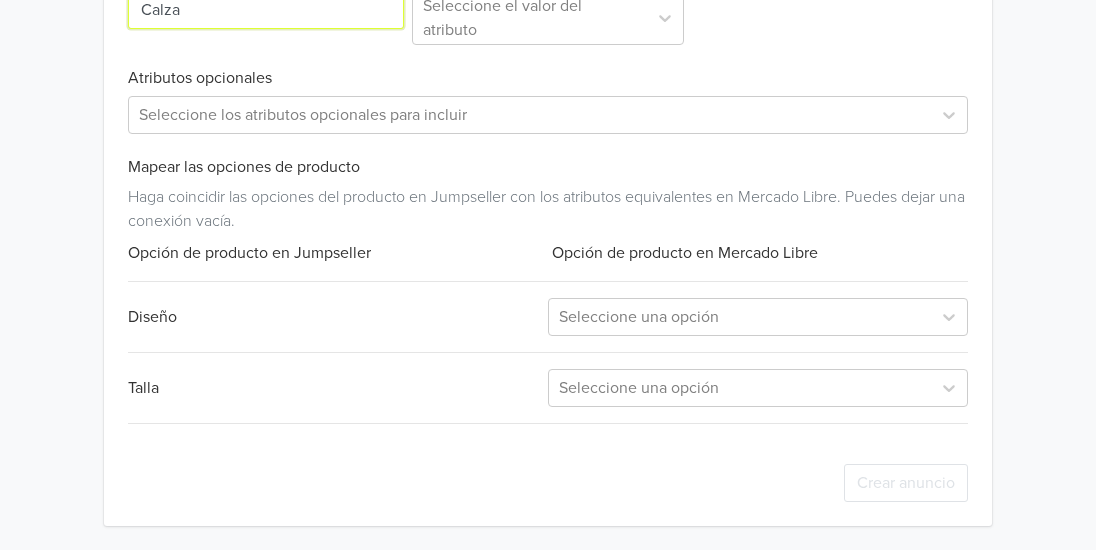 click on "Modelo" at bounding box center (266, 10) 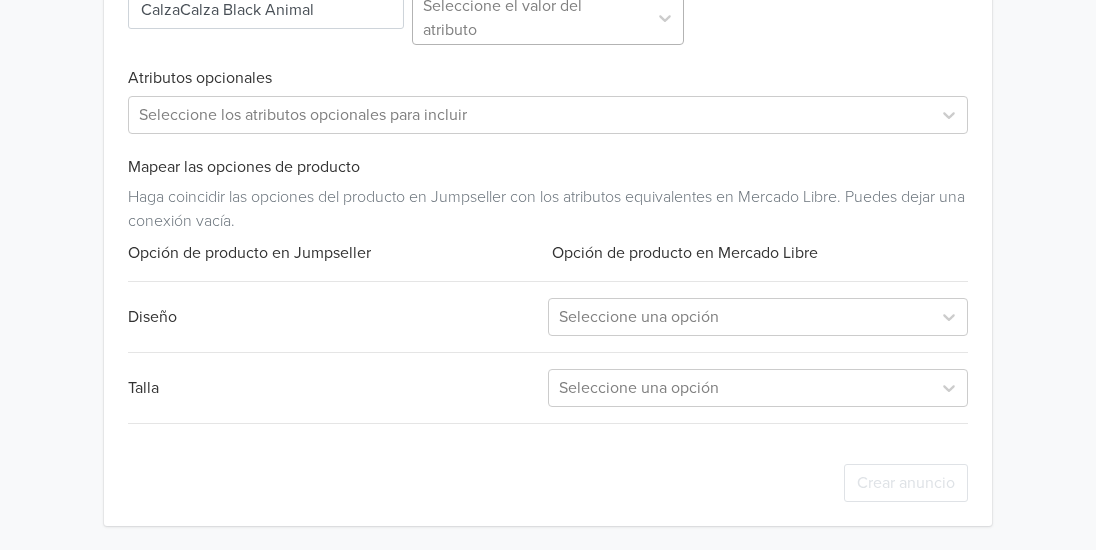 click at bounding box center [530, 18] 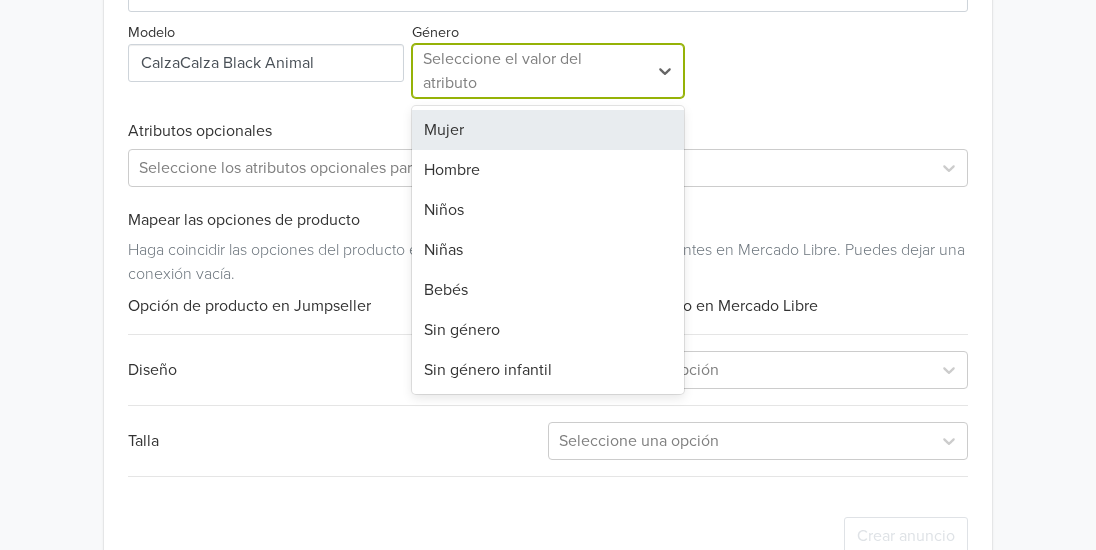 scroll, scrollTop: 975, scrollLeft: 0, axis: vertical 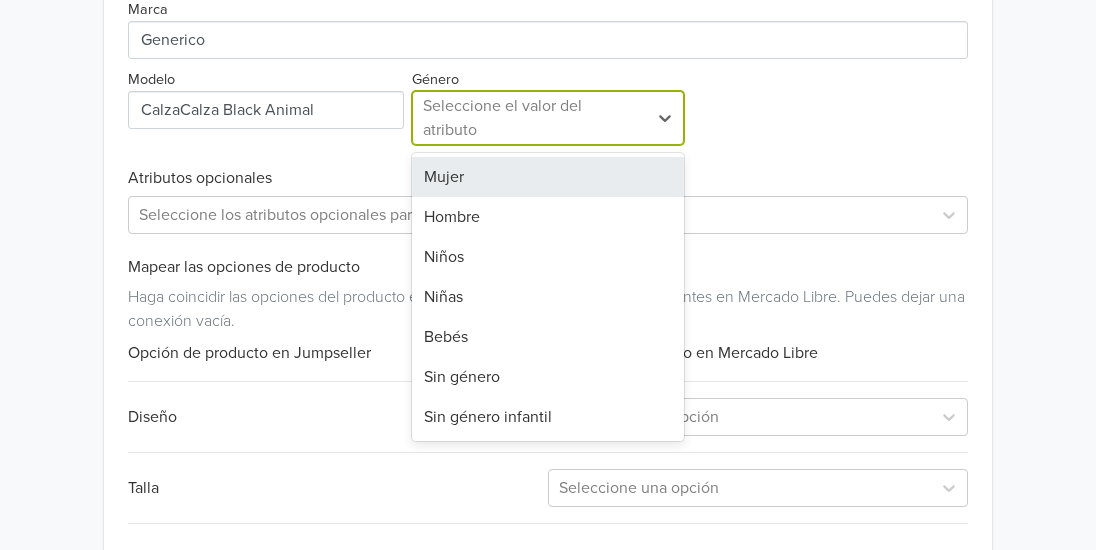 click on "Mujer" at bounding box center (548, 177) 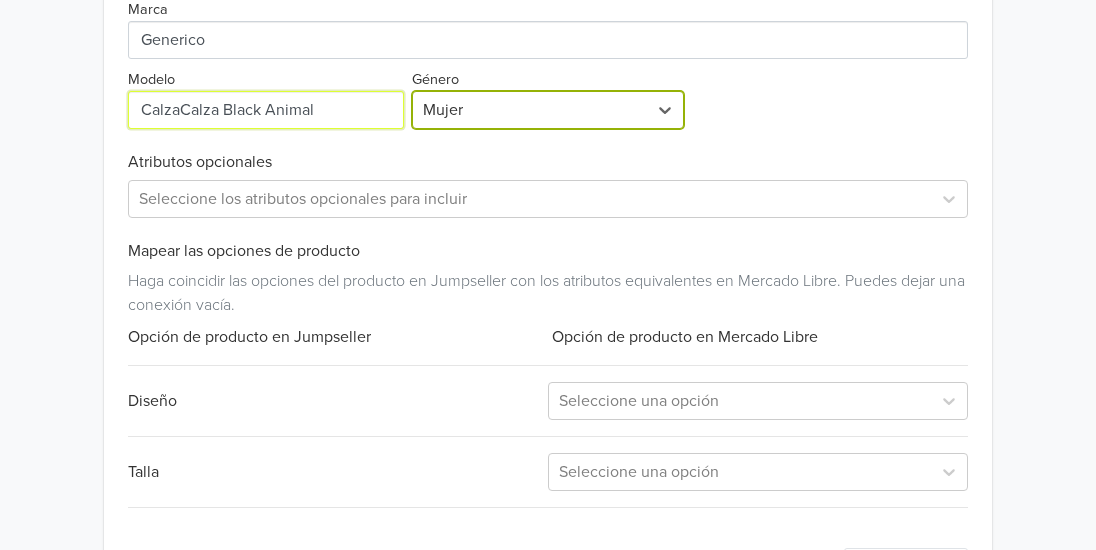click on "Modelo" at bounding box center (266, 110) 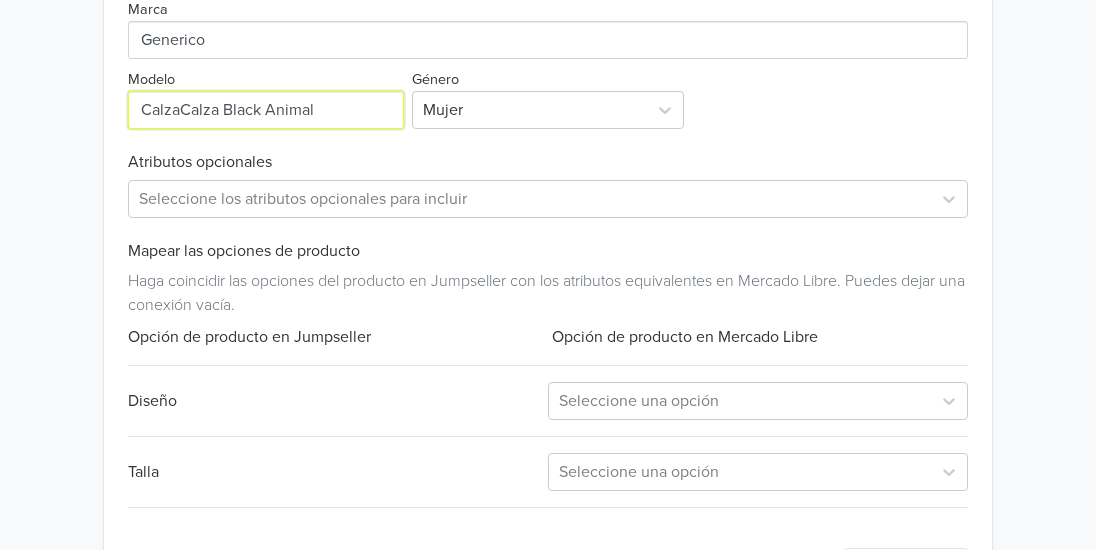 click on "Modelo" at bounding box center [266, 110] 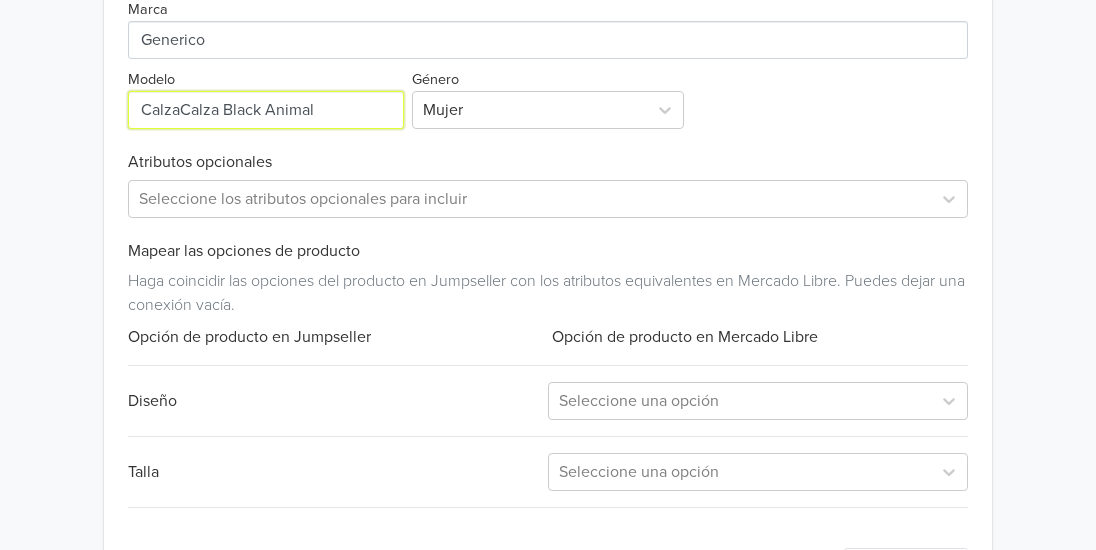 click on "Modelo" at bounding box center [266, 110] 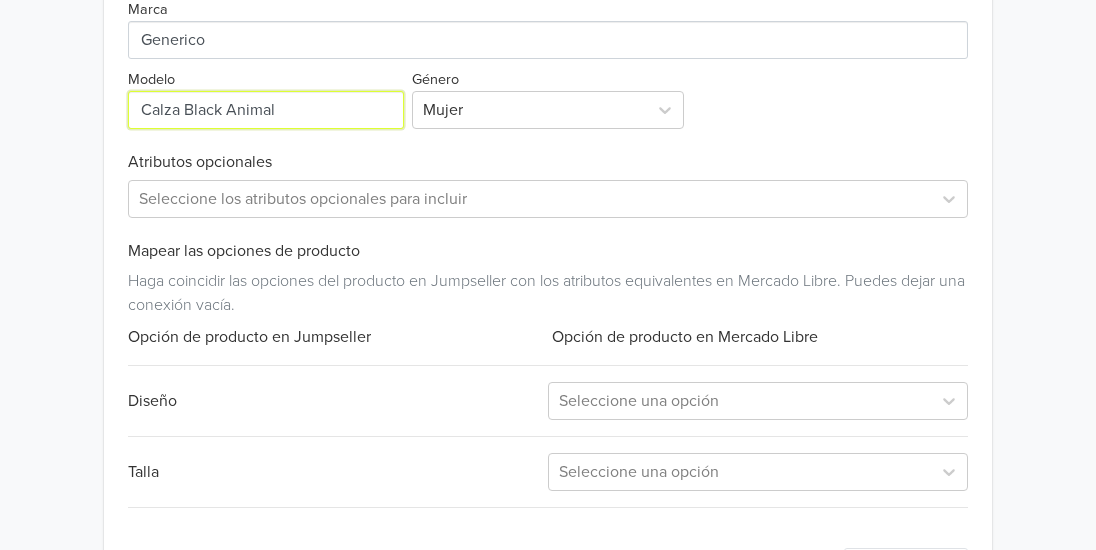 scroll, scrollTop: 0, scrollLeft: 0, axis: both 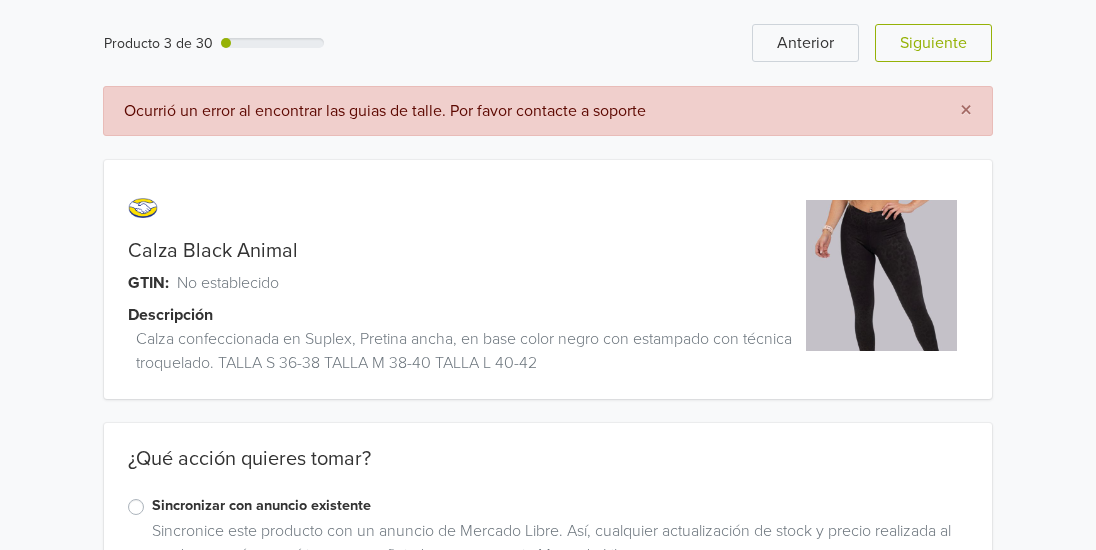 type on "Calza Black Animal" 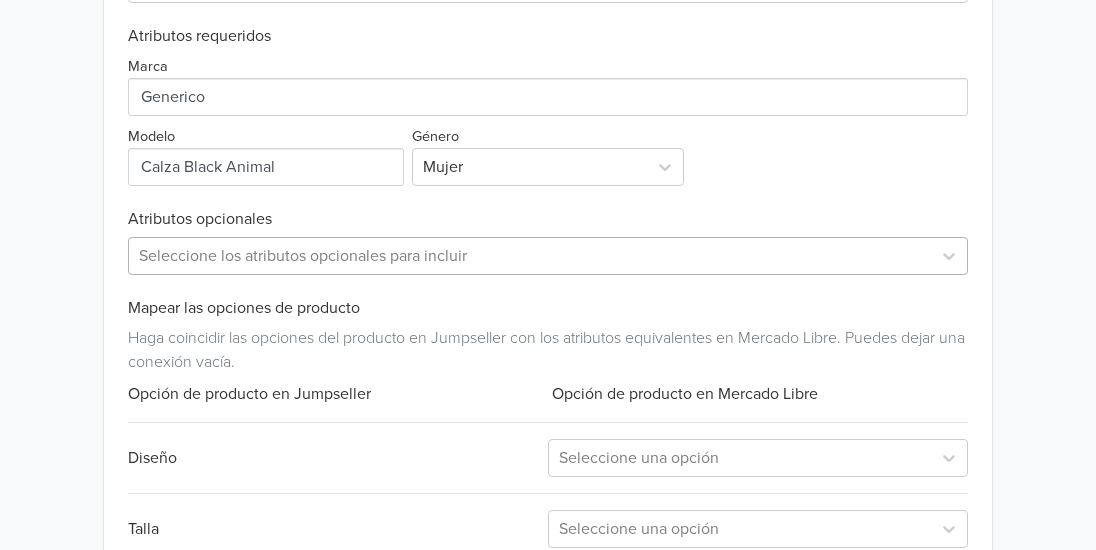 scroll, scrollTop: 993, scrollLeft: 0, axis: vertical 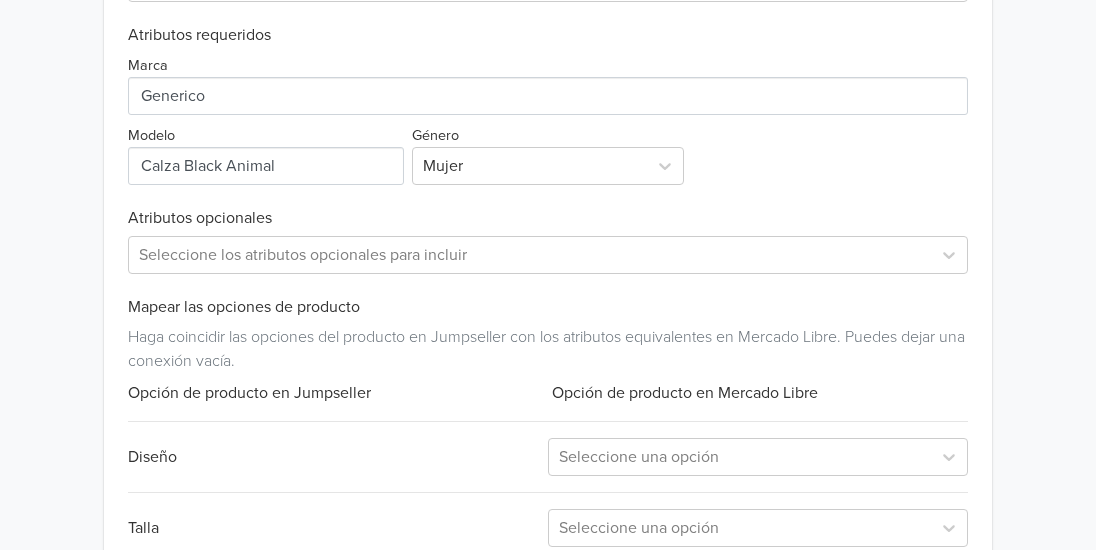 click on "Producto 3 de 30 Anterior Siguiente × Ocurrió un error al encontrar las guias de talle. Por favor contacte a soporte Calza Black Animal   GTIN: No establecido   Descripción   Calza confeccionada en Suplex,
Pretina ancha, en base color negro con estampado con técnica troquelado.
TALLA S 36-38
TALLA M
38-40
TALLA L
40-42 ¿Qué acción quieres tomar? Sincronizar con anuncio existente Sincronice este producto con un anuncio de Mercado Libre. Así, cualquier actualización de stock y precio realizada al producto será automáticamente reflejado en su anuncio Mercado Libre. Exportar producto Cree un anuncio de este producto, estos se sincronizarán automáticamente. A partir de ese momento se actualizará el stock y el precio del anuncio. Exportar producto * Las imágenes deben tener 500 píxeles en un lado para poder exportarlas. Crear anuncio Categoría Vestuario y Calzado Ropa Deportiva Calzas Tipo de listado Clásica Atributos requeridos Marca Modelo Género Mujer Atributos opcionales Diseño Talla" at bounding box center [548, -152] 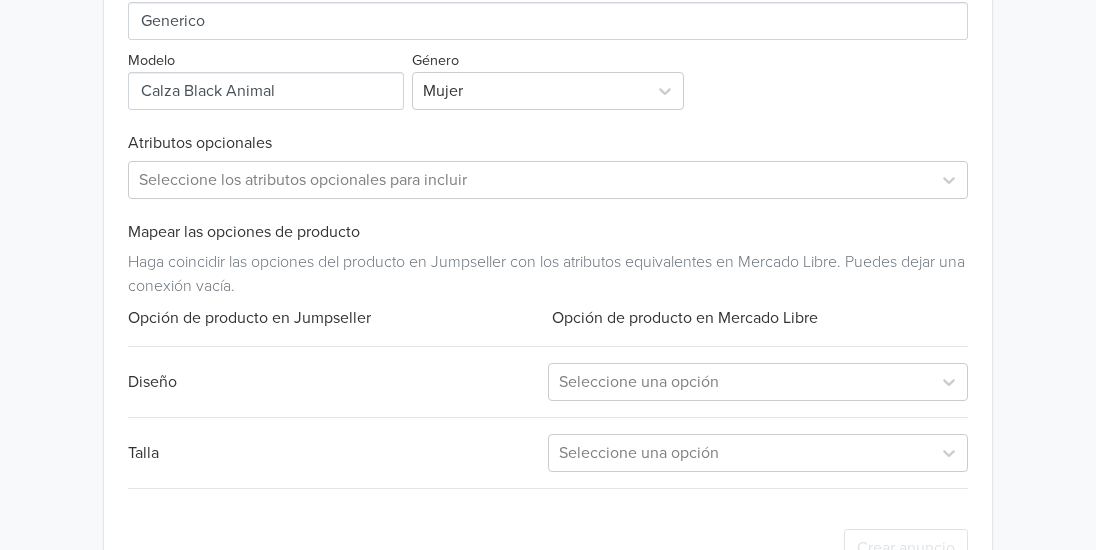 scroll, scrollTop: 1133, scrollLeft: 0, axis: vertical 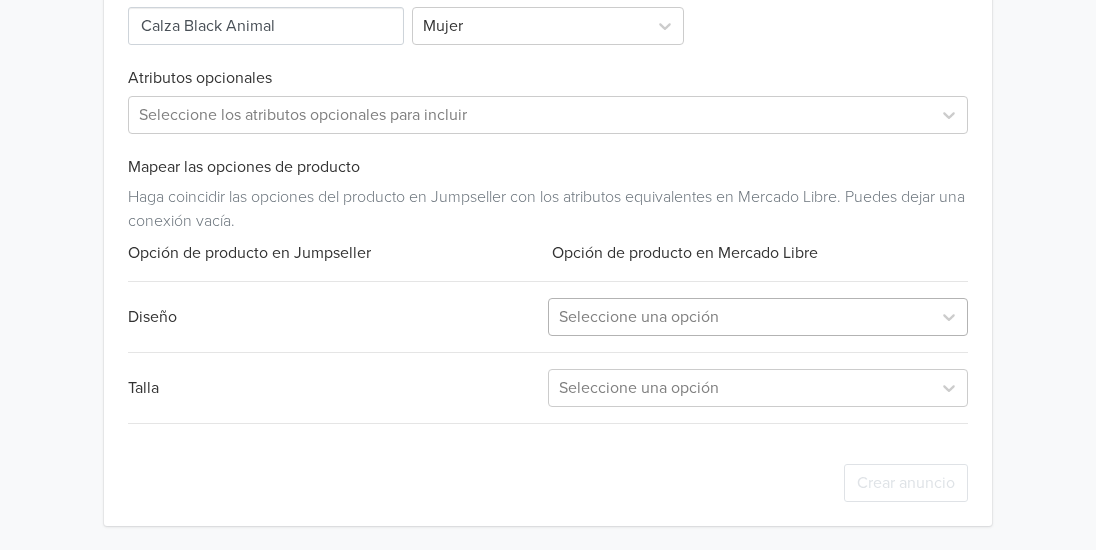 click on "Seleccione una opción" at bounding box center (740, 317) 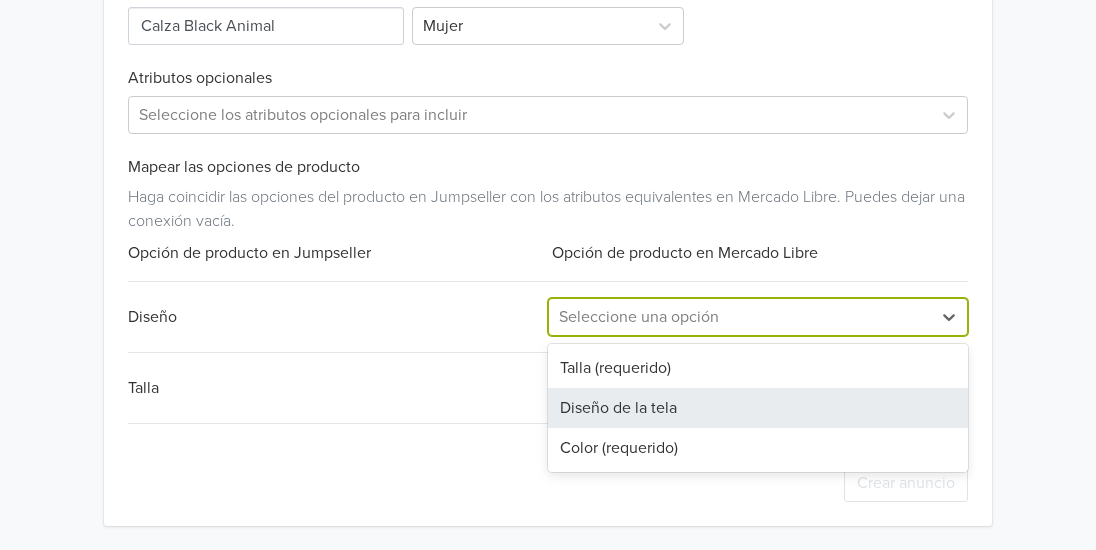 click on "Diseño de la tela" at bounding box center [758, 408] 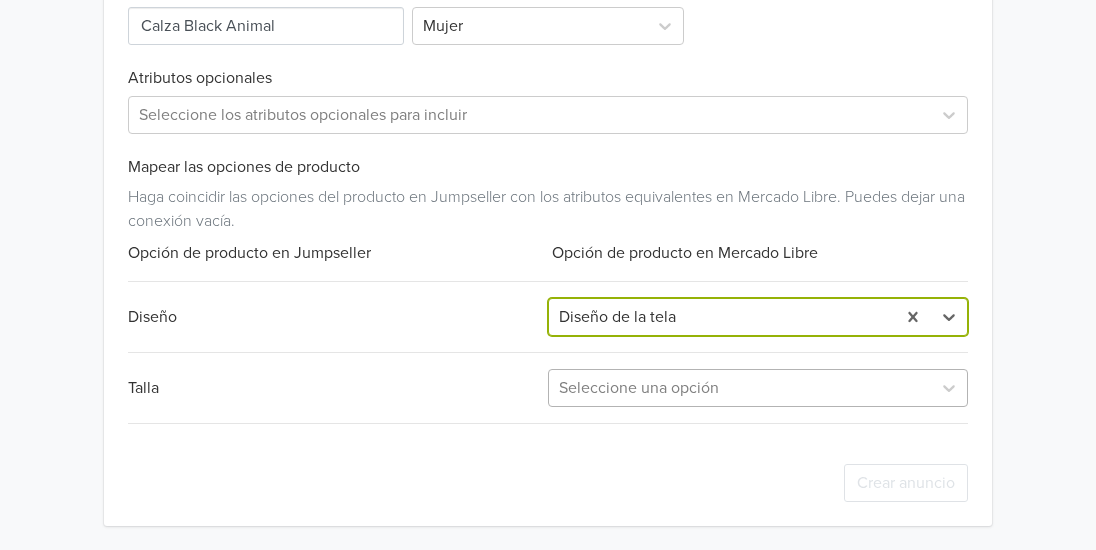 click at bounding box center (740, 388) 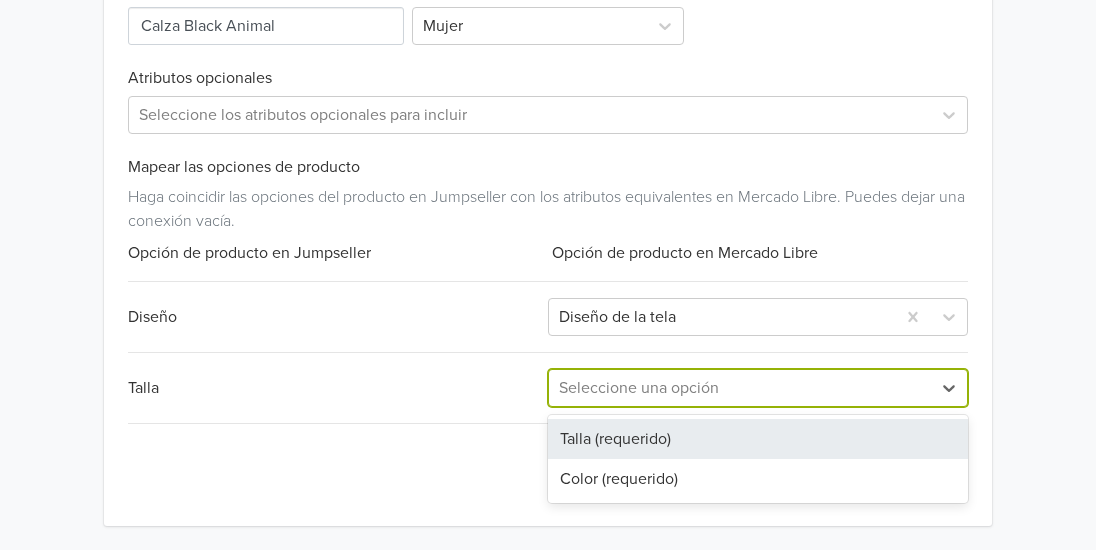 click on "Talla (requerido)" at bounding box center (758, 439) 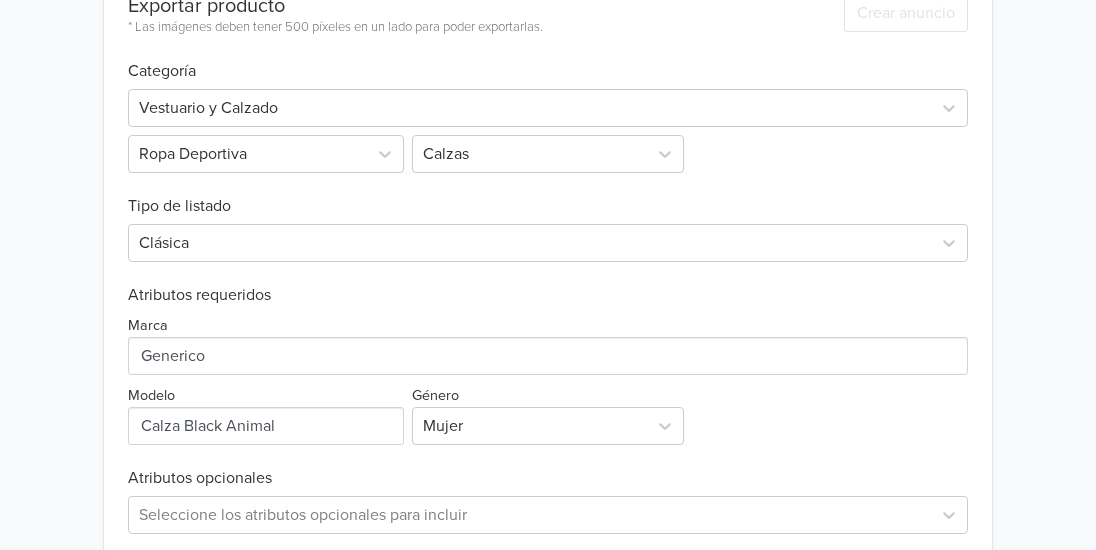 click on "Producto 3 de 30 Anterior Siguiente × Ocurrió un error al encontrar las guias de talle. Por favor contacte a soporte Calza Black Animal   GTIN: No establecido   Descripción   Calza confeccionada en Suplex,
Pretina ancha, en base color negro con estampado con técnica troquelado.
TALLA S 36-38
TALLA M
38-40
TALLA L
40-42 ¿Qué acción quieres tomar? Sincronizar con anuncio existente Sincronice este producto con un anuncio de Mercado Libre. Así, cualquier actualización de stock y precio realizada al producto será automáticamente reflejado en su anuncio Mercado Libre. Exportar producto Cree un anuncio de este producto, estos se sincronizarán automáticamente. A partir de ese momento se actualizará el stock y el precio del anuncio. Exportar producto * Las imágenes deben tener 500 píxeles en un lado para poder exportarlas. Crear anuncio Categoría Vestuario y Calzado Ropa Deportiva Calzas Tipo de listado Clásica Atributos requeridos Marca Modelo Género Mujer Atributos opcionales Diseño Talla" at bounding box center [548, 108] 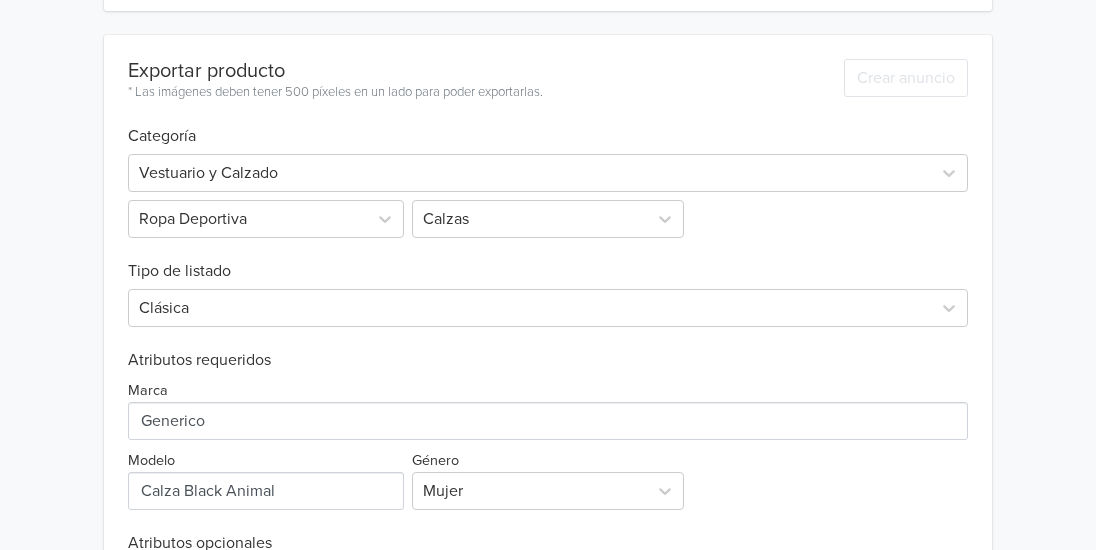 scroll, scrollTop: 633, scrollLeft: 0, axis: vertical 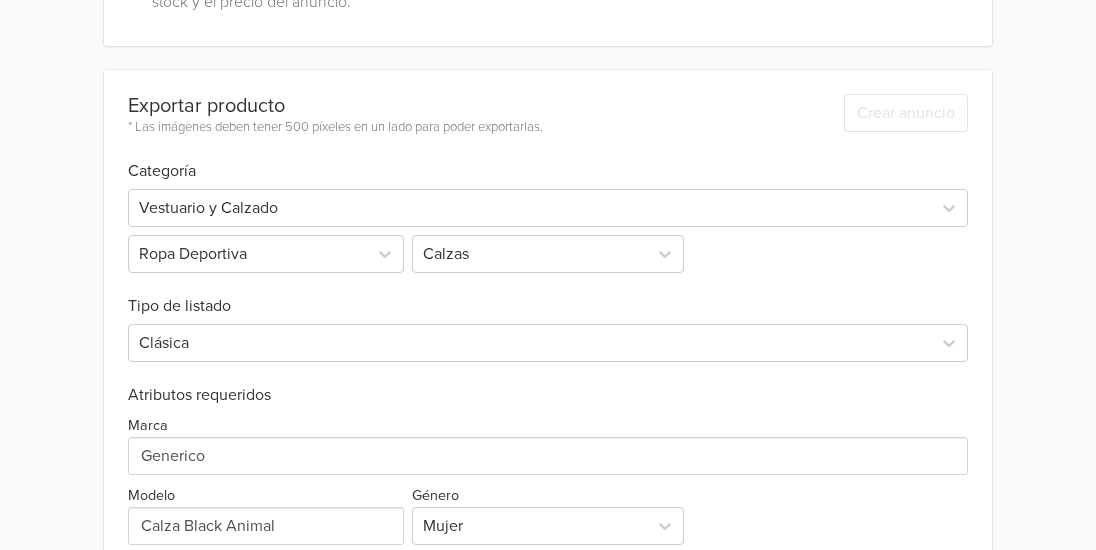 click on "Tipo de listado" at bounding box center [548, 294] 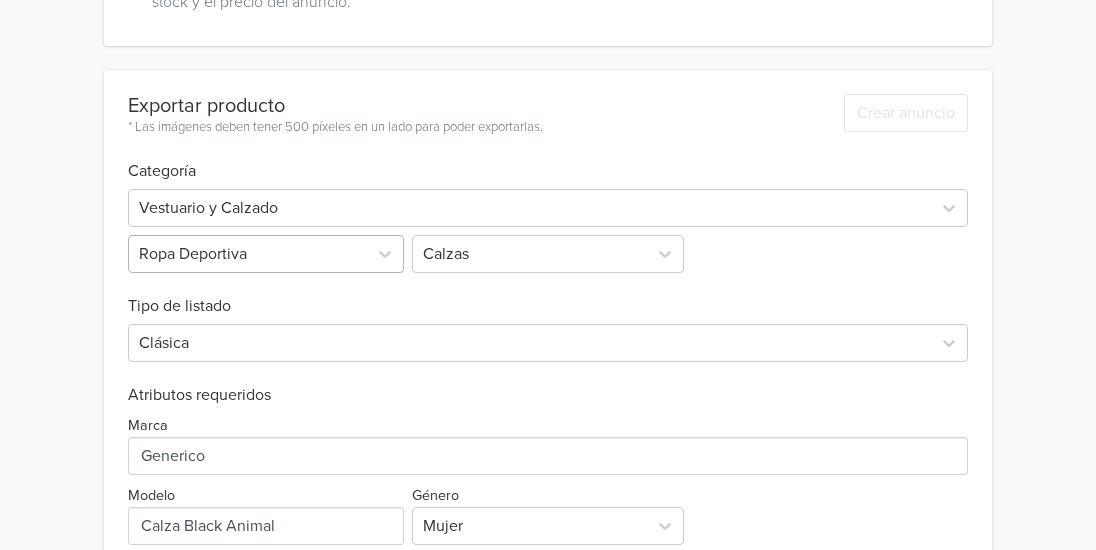 click on "Ropa Deportiva" at bounding box center (268, 254) 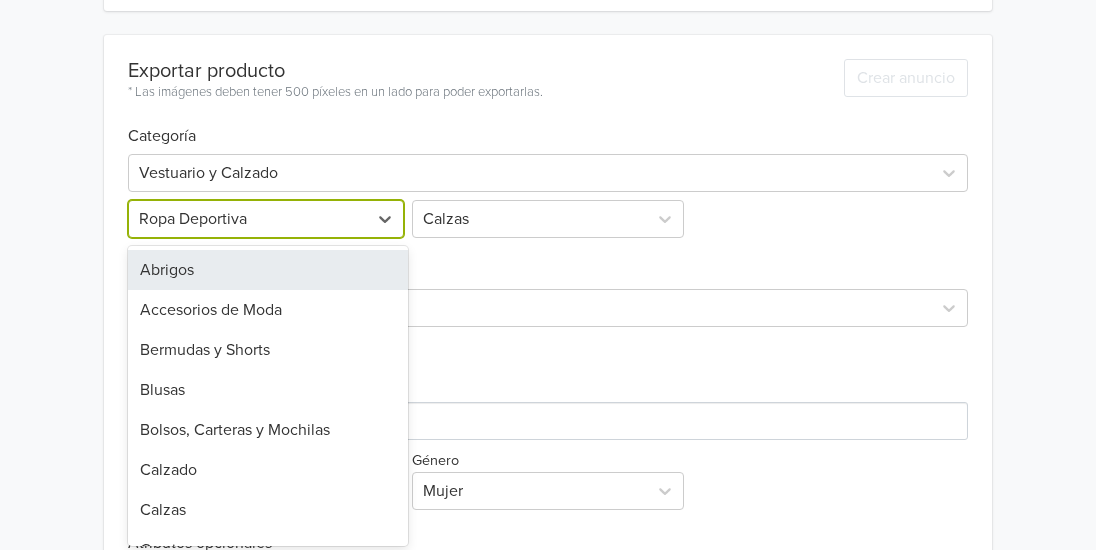 scroll, scrollTop: 672, scrollLeft: 0, axis: vertical 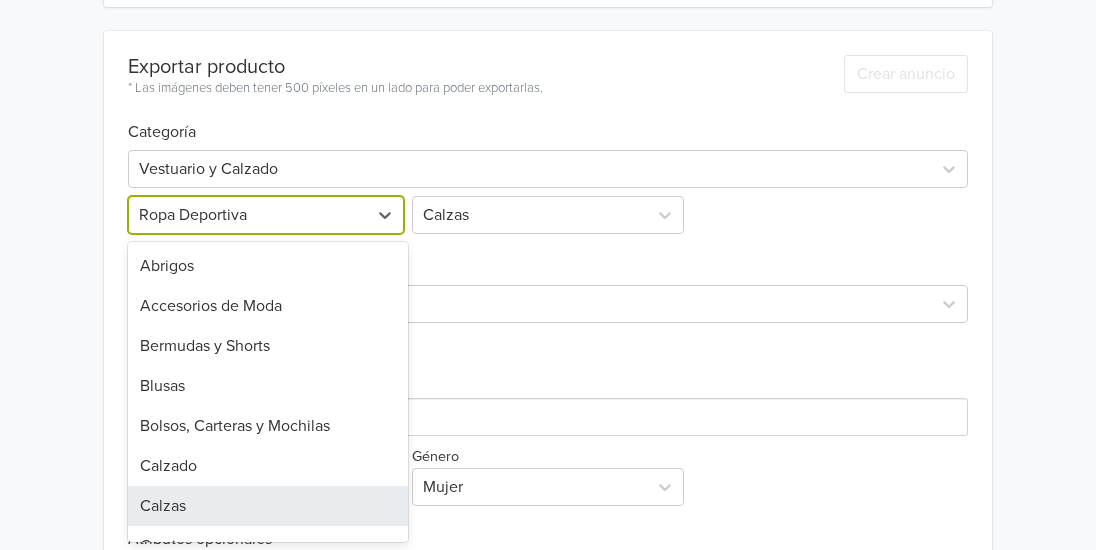 click on "Calzas" at bounding box center [268, 506] 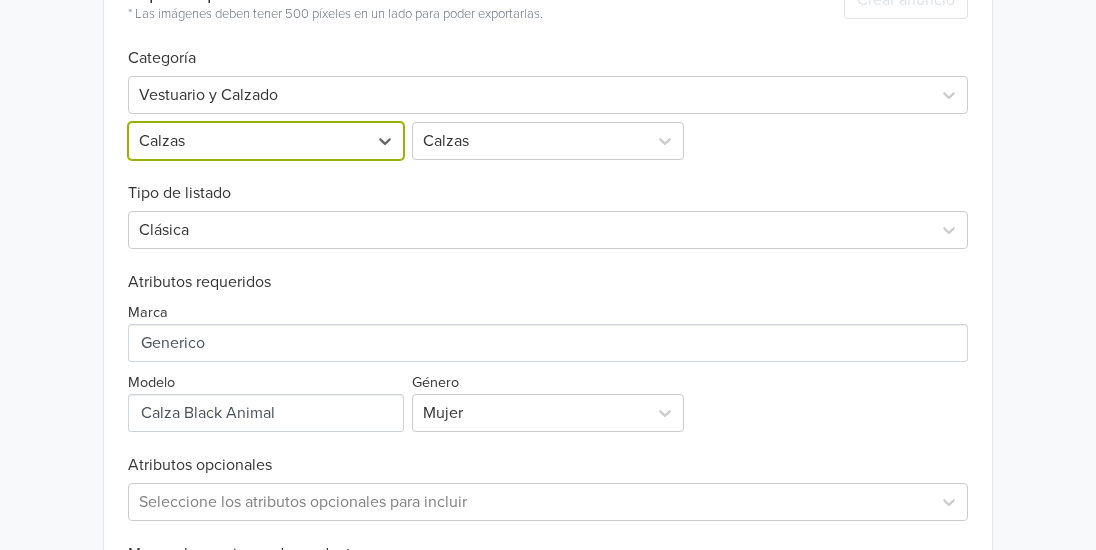 scroll, scrollTop: 598, scrollLeft: 0, axis: vertical 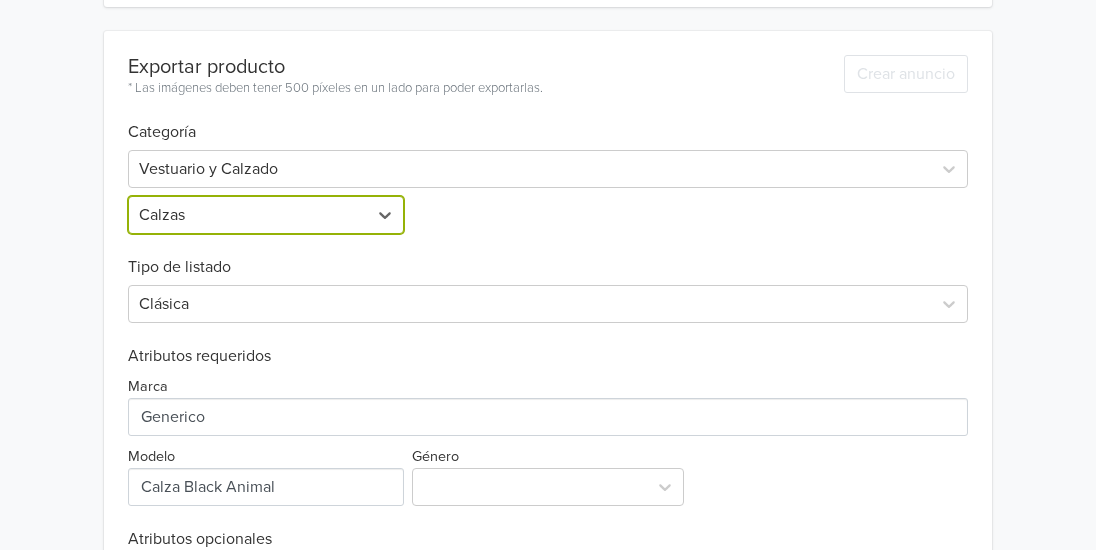type 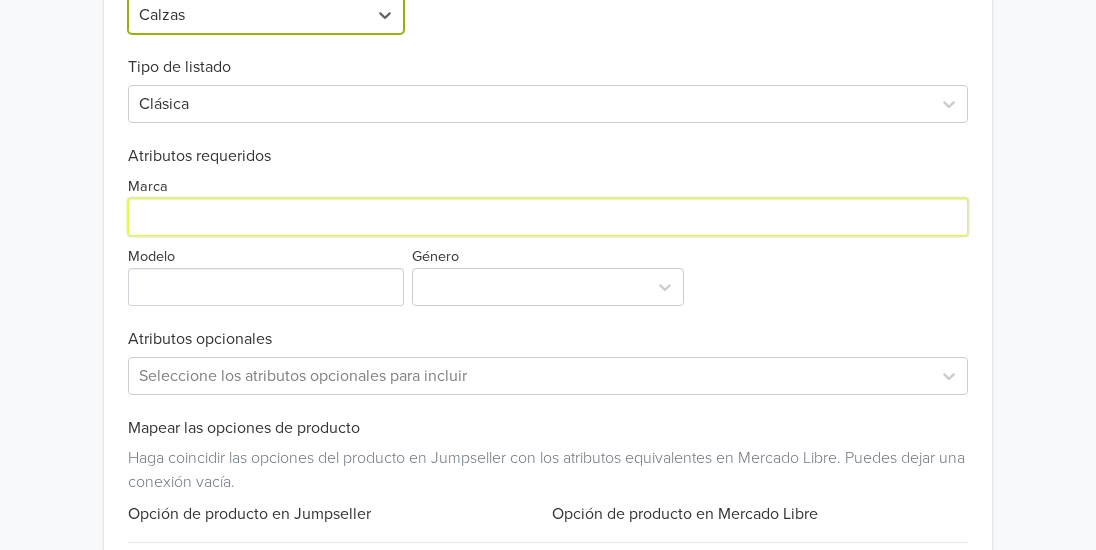 drag, startPoint x: 460, startPoint y: 198, endPoint x: 455, endPoint y: 208, distance: 11.18034 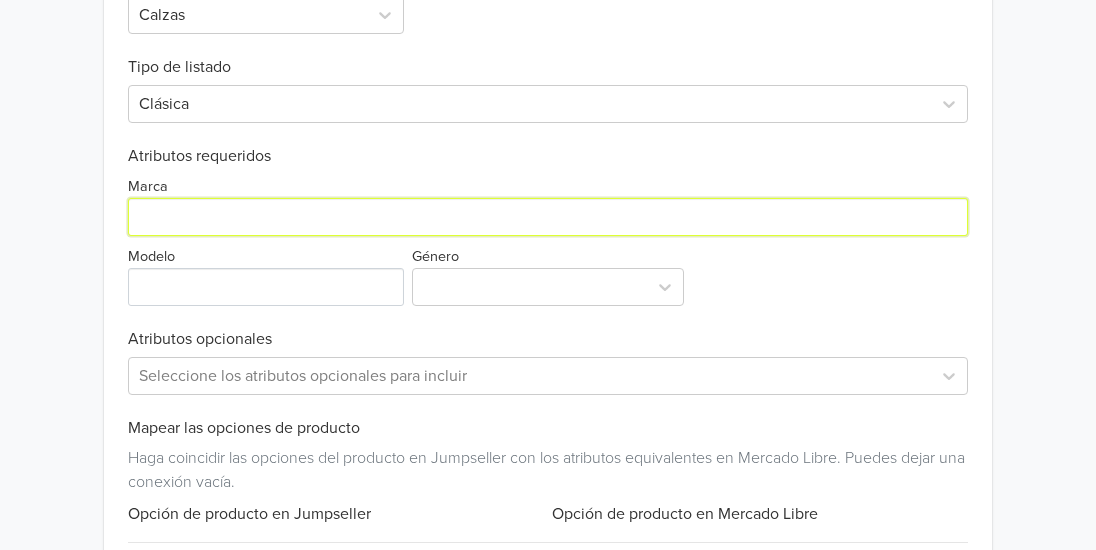 click on "Marca" at bounding box center [548, 217] 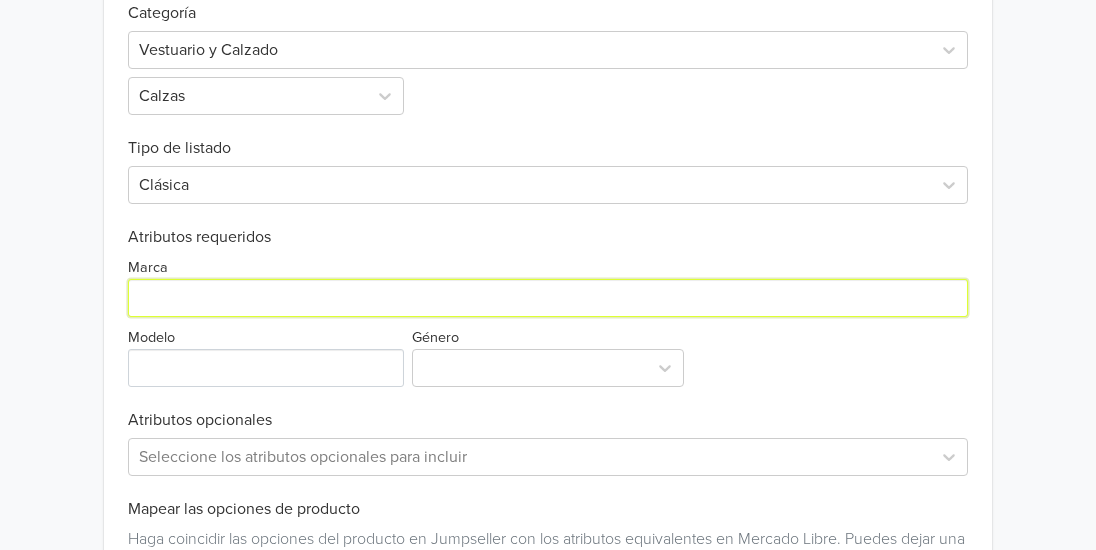 scroll, scrollTop: 800, scrollLeft: 0, axis: vertical 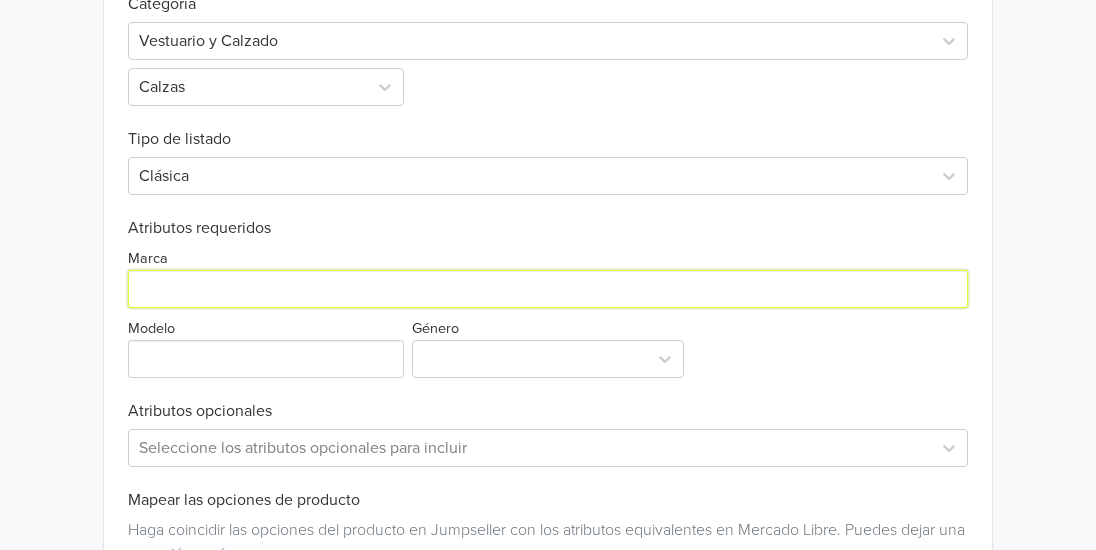 click on "Marca" at bounding box center [548, 289] 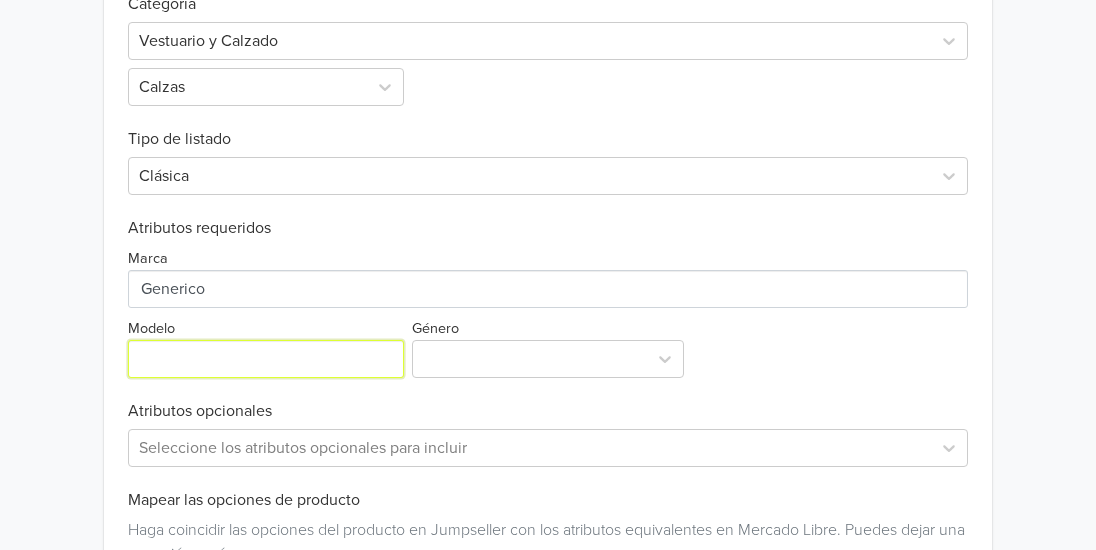 click on "Modelo" at bounding box center (266, 359) 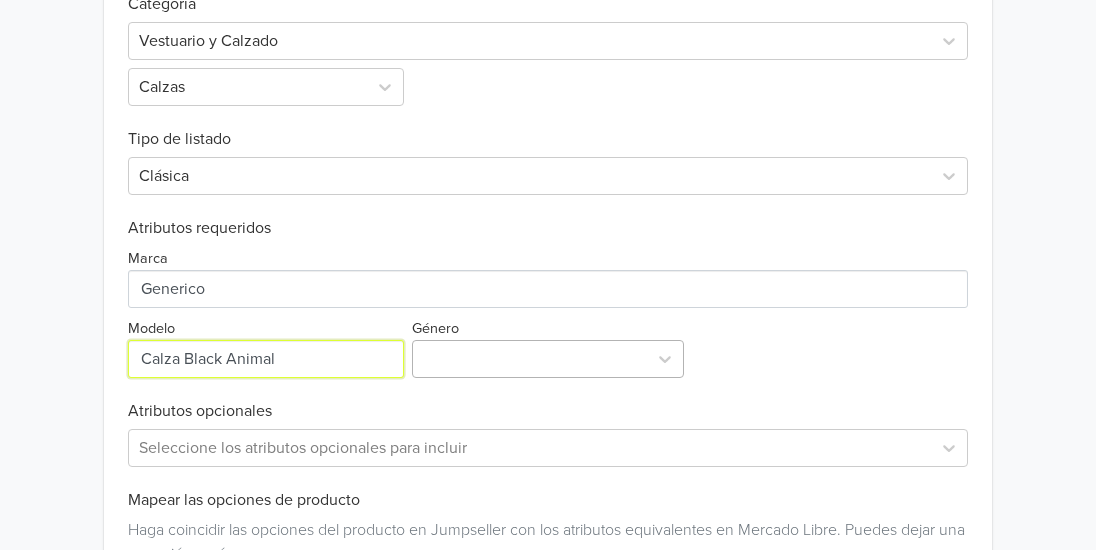 type on "Calza Black Animal" 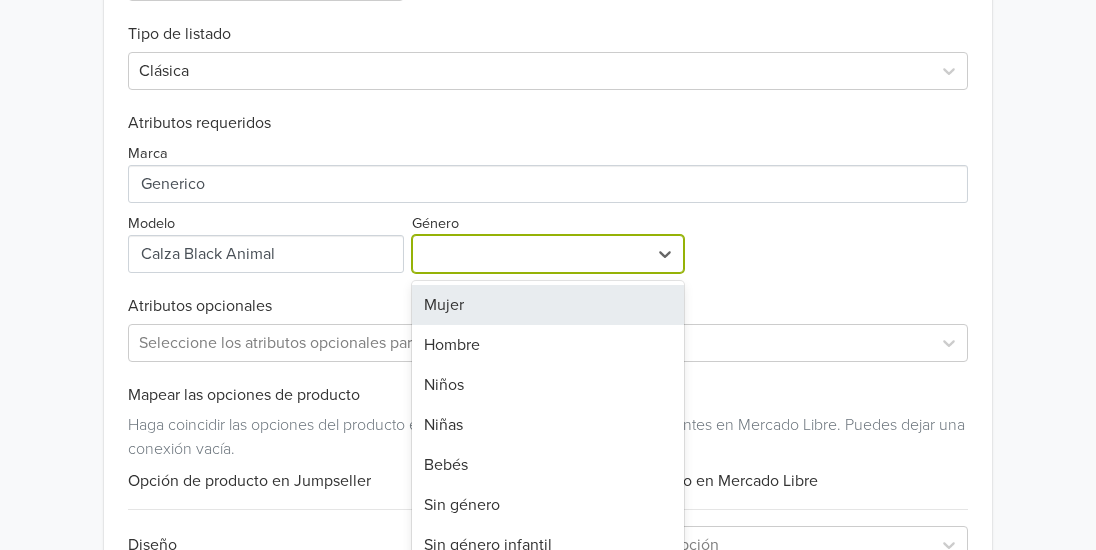 click on "7 results available. Use Up and Down to choose options, press Enter to select the currently focused option, press Escape to exit the menu, press Tab to select the option and exit the menu. Mujer Hombre Niños Niñas Bebés Sin género Sin género infantil" at bounding box center [548, 254] 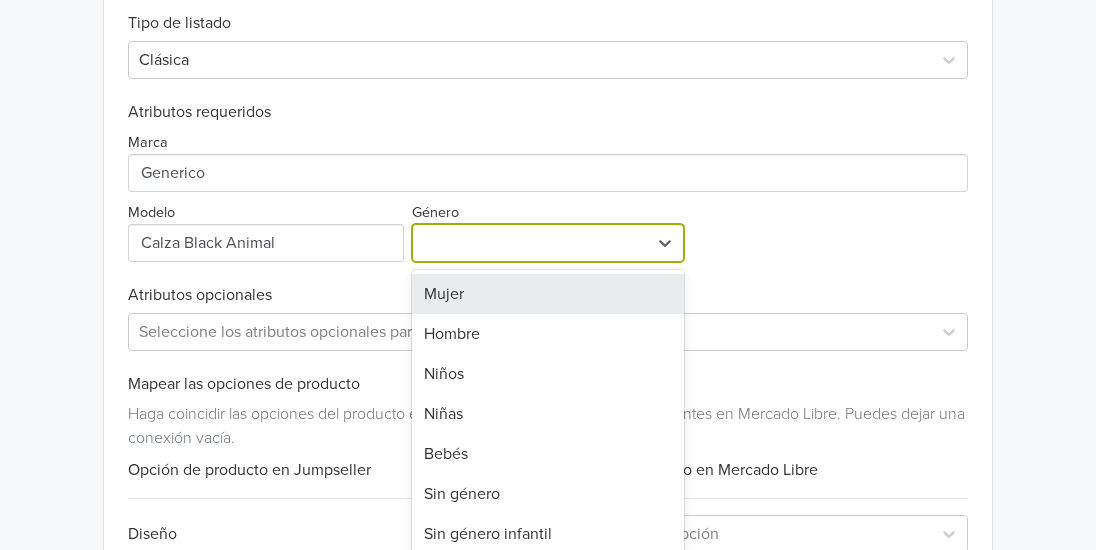 scroll, scrollTop: 932, scrollLeft: 0, axis: vertical 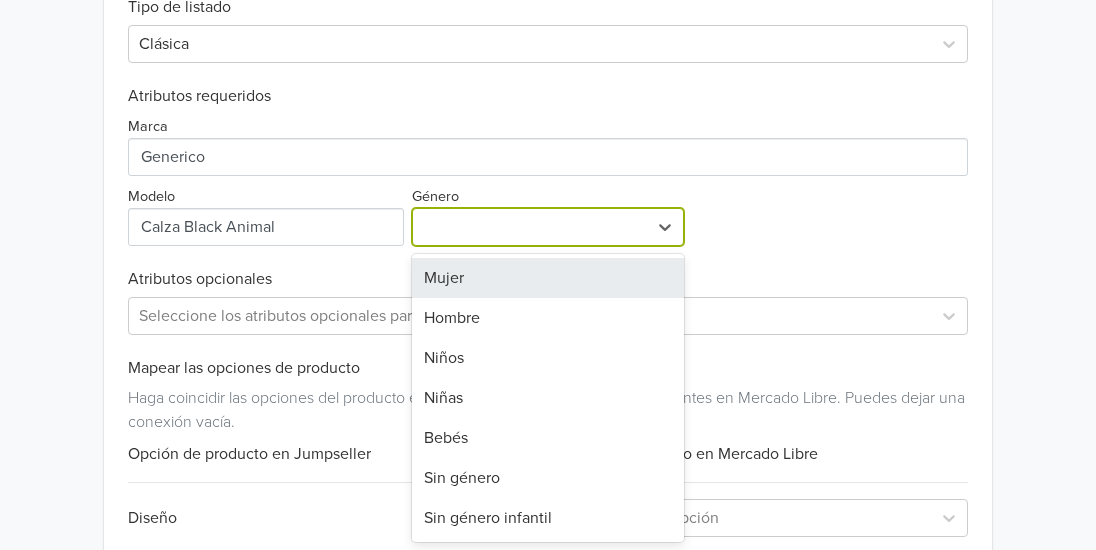 click on "Mujer" at bounding box center [548, 278] 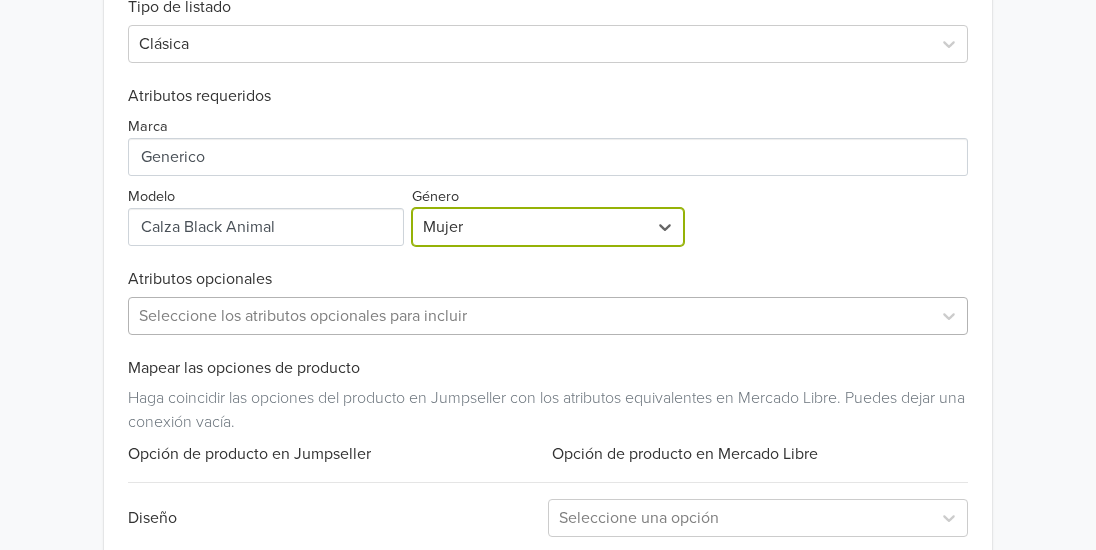 click on "Seleccione los atributos opcionales para incluir" at bounding box center [548, 316] 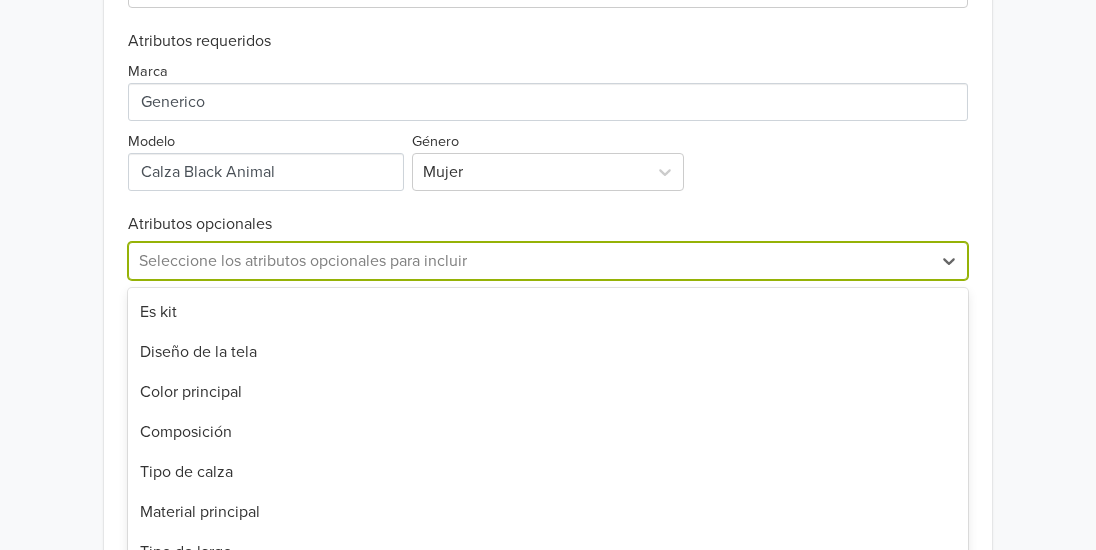 scroll, scrollTop: 1133, scrollLeft: 0, axis: vertical 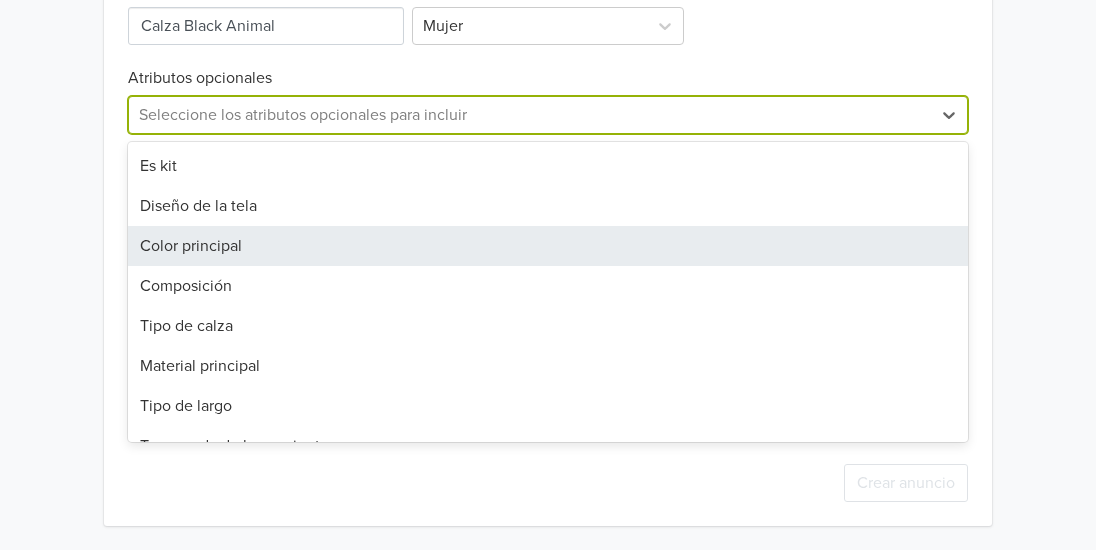 click on "Producto 3 de 30 Anterior Siguiente × Ocurrió un error al encontrar las guias de talle. Por favor contacte a soporte Calza Black Animal   GTIN: No establecido   Descripción   Calza confeccionada en Suplex,
Pretina ancha, en base color negro con estampado con técnica troquelado.
TALLA S 36-38
TALLA M
38-40
TALLA L
40-42 ¿Qué acción quieres tomar? Sincronizar con anuncio existente Sincronice este producto con un anuncio de Mercado Libre. Así, cualquier actualización de stock y precio realizada al producto será automáticamente reflejado en su anuncio Mercado Libre. Exportar producto Cree un anuncio de este producto, estos se sincronizarán automáticamente. A partir de ese momento se actualizará el stock y el precio del anuncio. Exportar producto * Las imágenes deben tener 500 píxeles en un lado para poder exportarlas. Crear anuncio Categoría Vestuario y Calzado Calzas Tipo de listado Clásica Atributos requeridos Marca Modelo Género Mujer Atributos opcionales 17 results available. Es kit MPN" at bounding box center [548, -292] 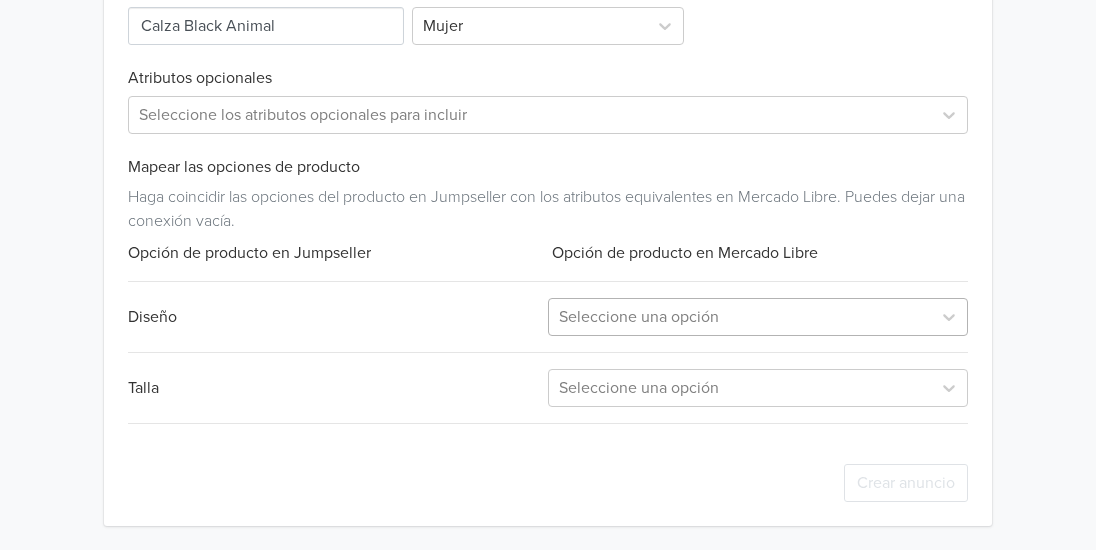 click at bounding box center [740, 317] 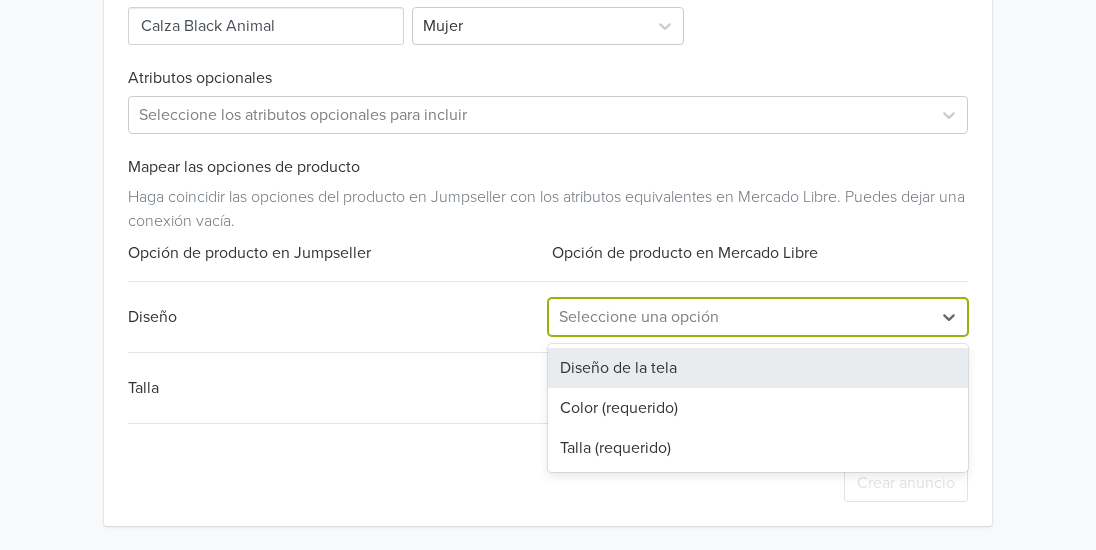 click on "Diseño de la tela" at bounding box center [758, 368] 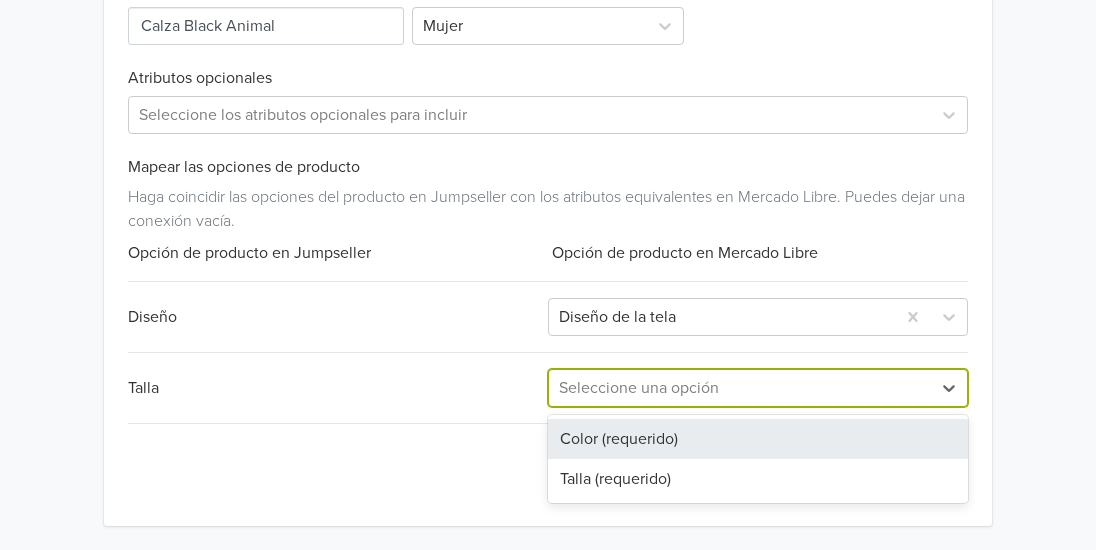 click on "Seleccione una opción" at bounding box center [740, 388] 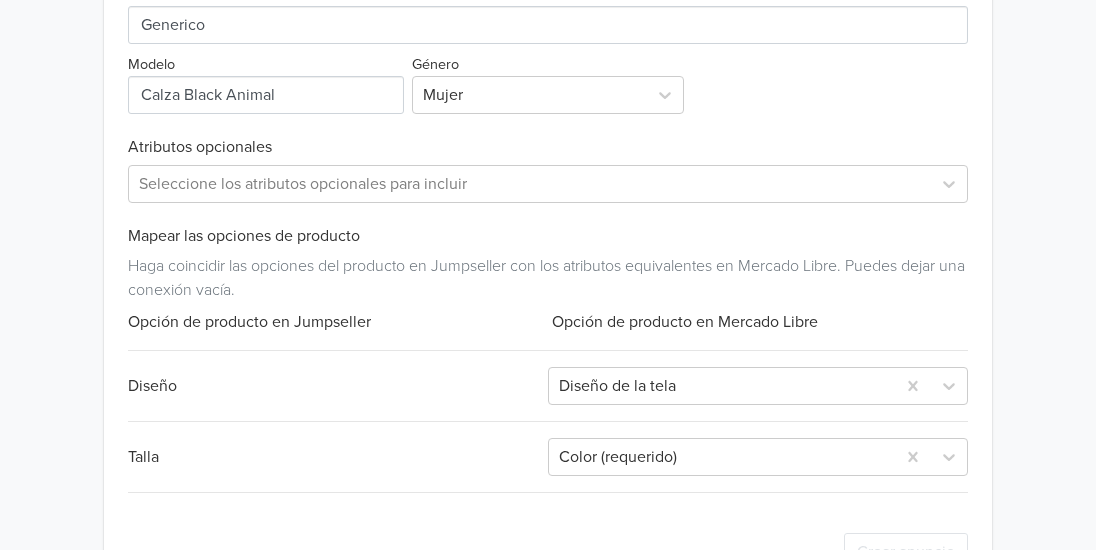 scroll, scrollTop: 1033, scrollLeft: 0, axis: vertical 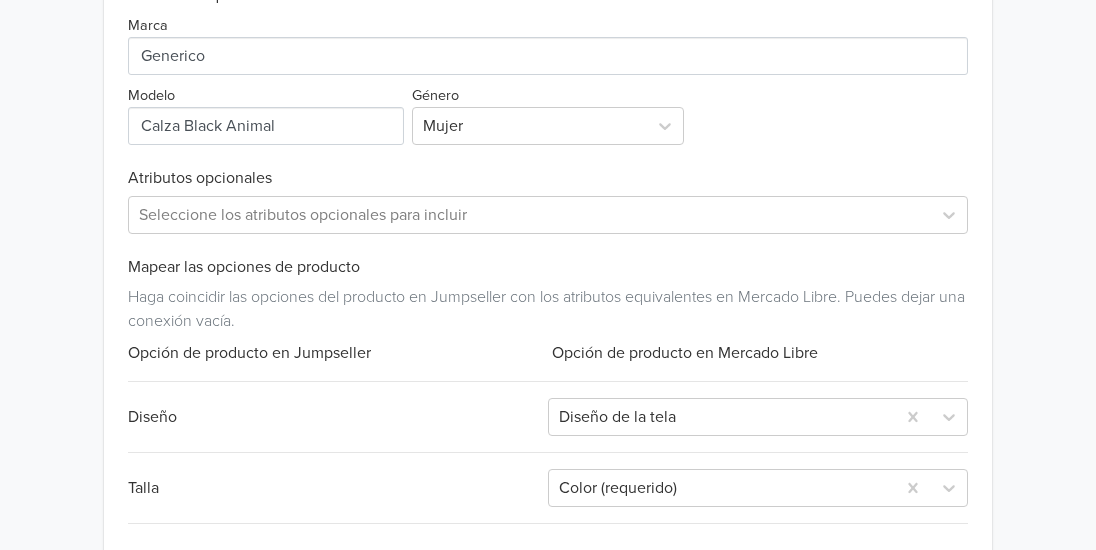 click on "Atributos opcionales" at bounding box center [548, 178] 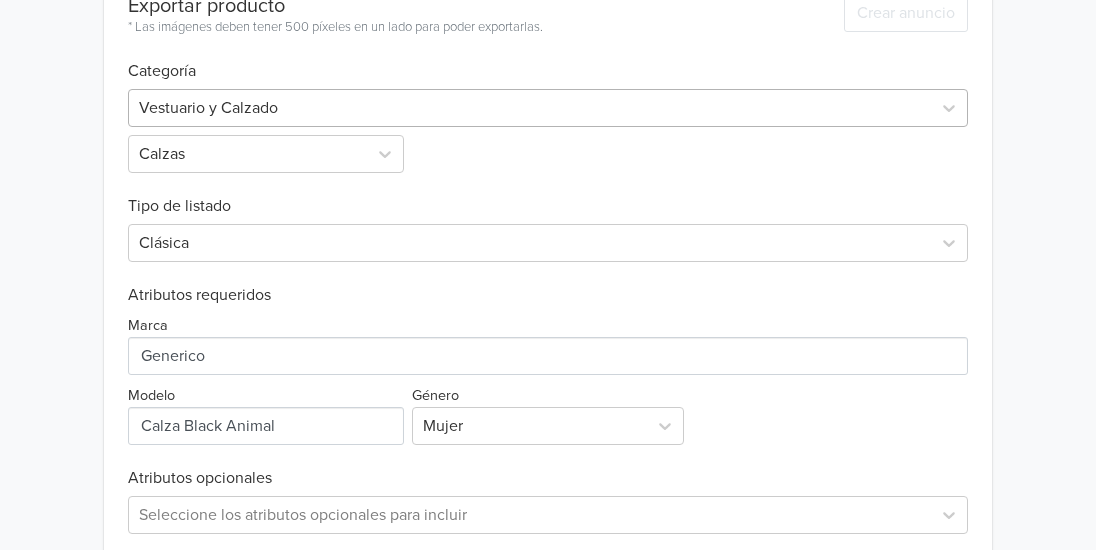 scroll, scrollTop: 633, scrollLeft: 0, axis: vertical 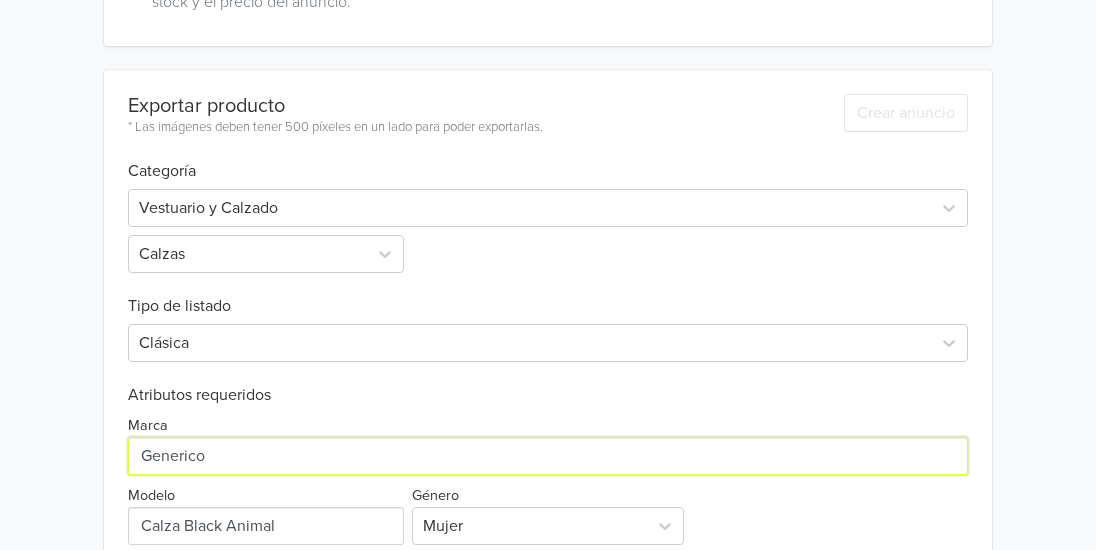 click on "Marca" at bounding box center (548, 456) 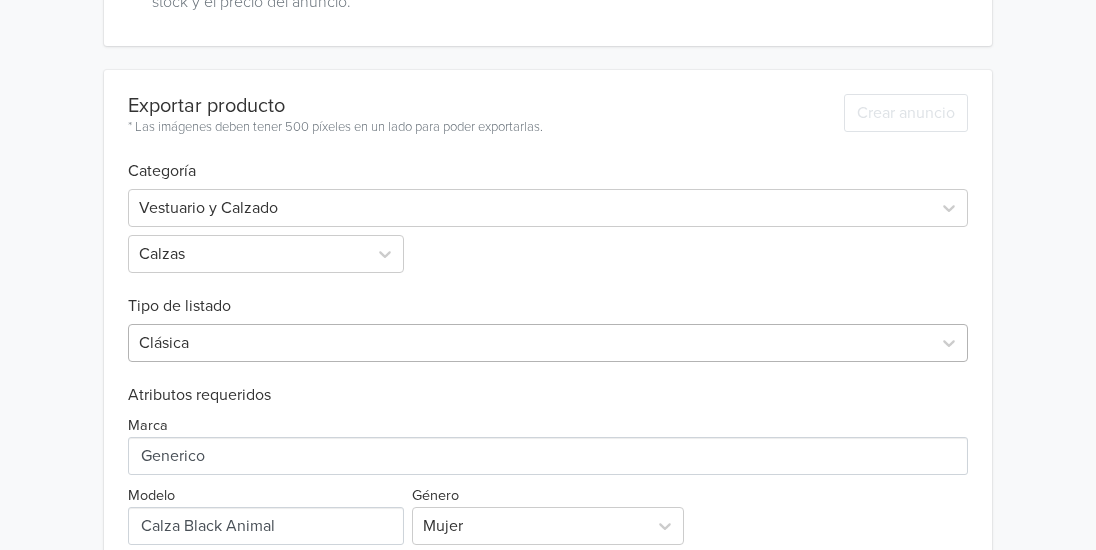 click on "Clásica" at bounding box center (548, 343) 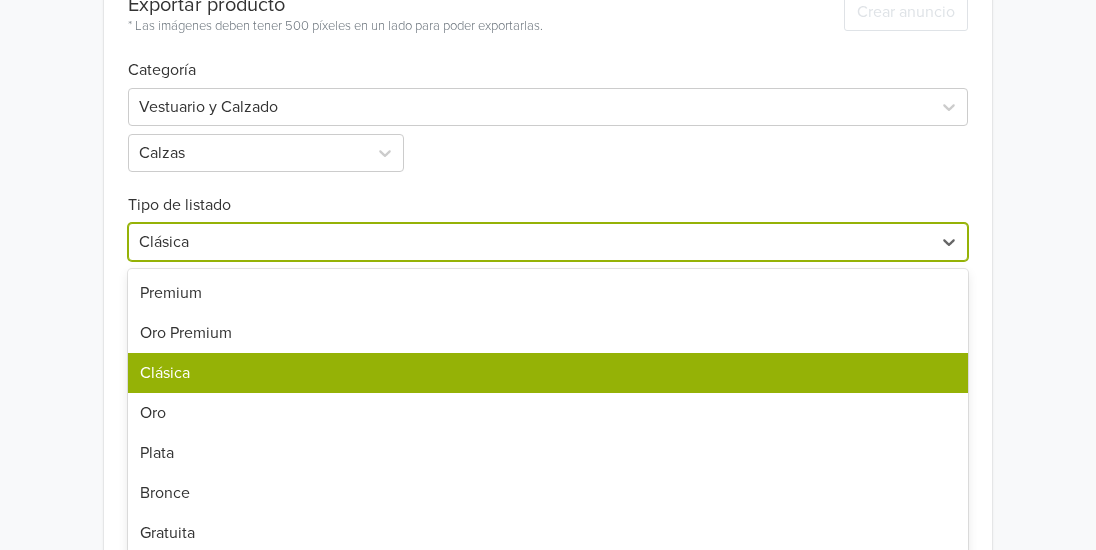 scroll, scrollTop: 749, scrollLeft: 0, axis: vertical 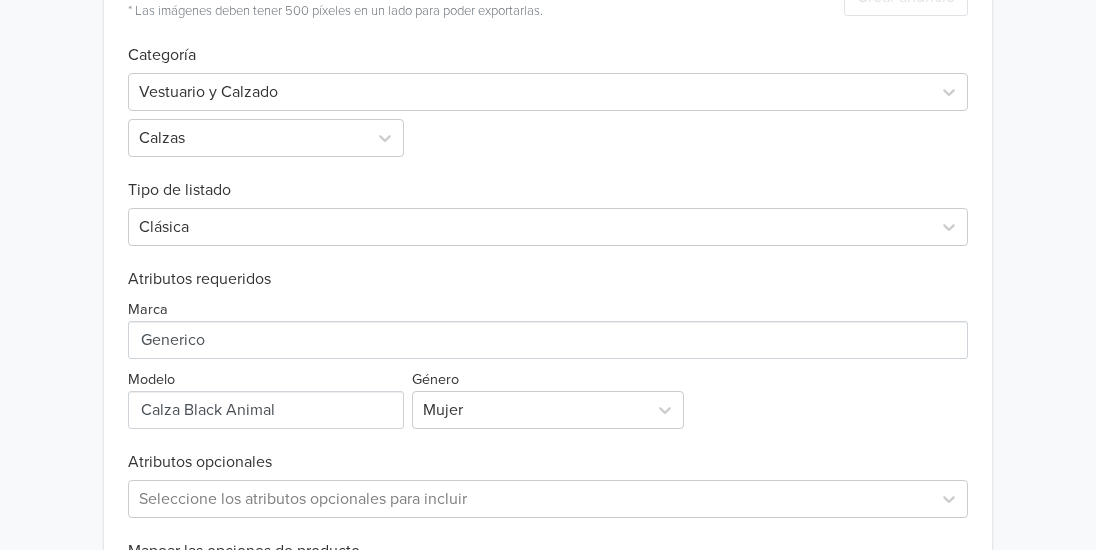 click on "Producto 3 de 30 Anterior Siguiente × Ocurrió un error al encontrar las guias de talle. Por favor contacte a soporte Calza Black Animal   GTIN: No establecido   Descripción   Calza confeccionada en Suplex,
Pretina ancha, en base color negro con estampado con técnica troquelado.
TALLA S 36-38
TALLA M
38-40
TALLA L
40-42 ¿Qué acción quieres tomar? Sincronizar con anuncio existente Sincronice este producto con un anuncio de Mercado Libre. Así, cualquier actualización de stock y precio realizada al producto será automáticamente reflejado en su anuncio Mercado Libre. Exportar producto Cree un anuncio de este producto, estos se sincronizarán automáticamente. A partir de ese momento se actualizará el stock y el precio del anuncio. Exportar producto * Las imágenes deben tener 500 píxeles en un lado para poder exportarlas. Crear anuncio Categoría Vestuario y Calzado Calzas Tipo de listado Clásica Atributos requeridos Marca Modelo Género Mujer Atributos opcionales Mapear las opciones de producto" at bounding box center [548, 92] 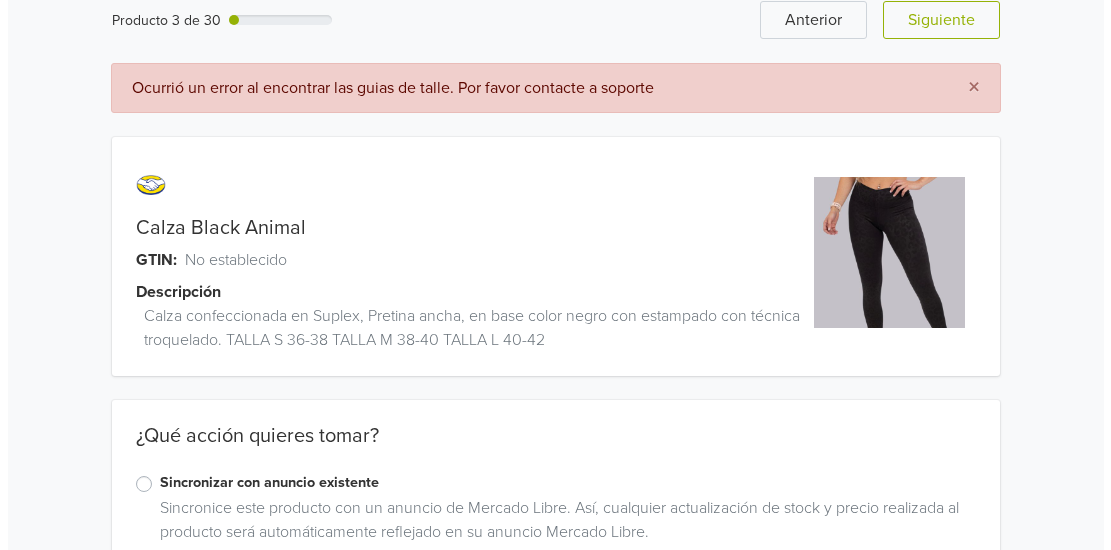 scroll, scrollTop: 0, scrollLeft: 0, axis: both 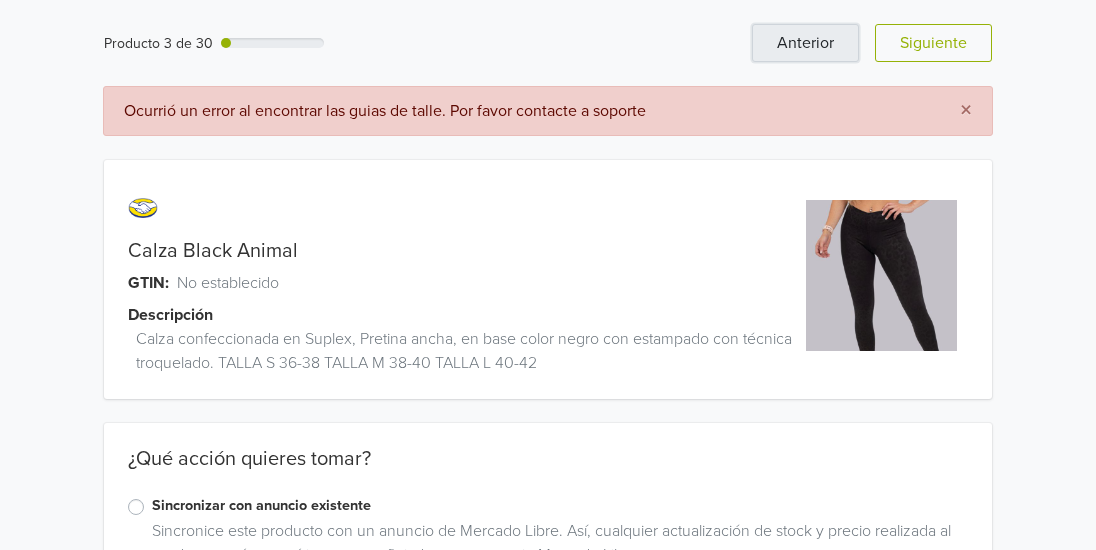 click on "Anterior" at bounding box center (805, 43) 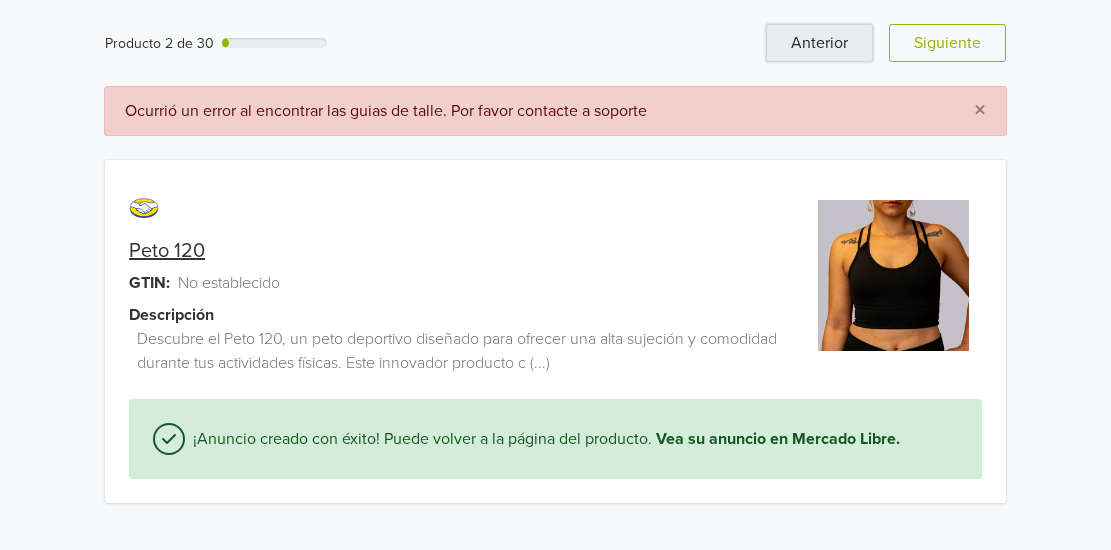 click on "Anterior" at bounding box center (819, 43) 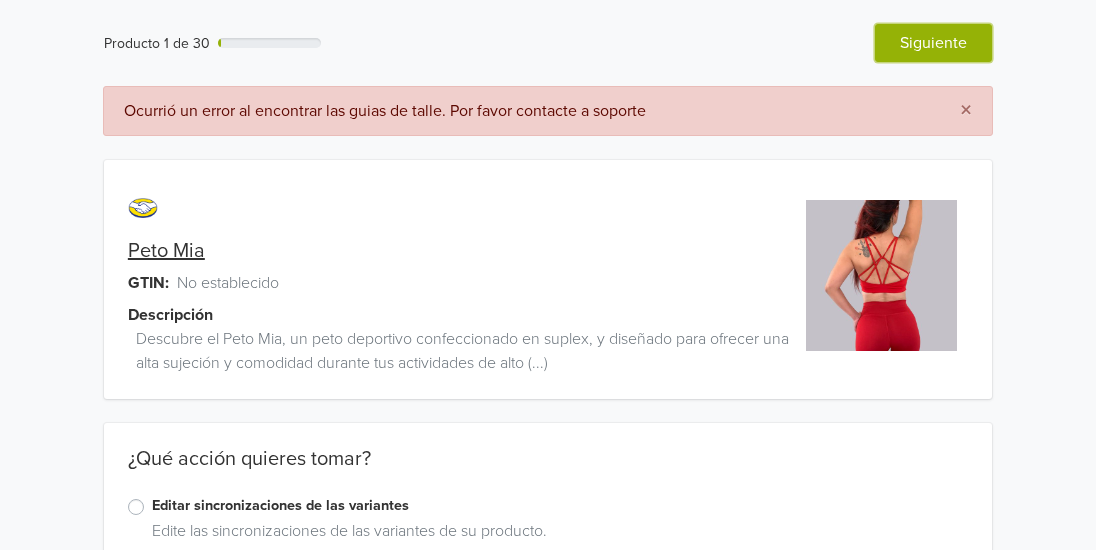 click on "Siguiente" at bounding box center [933, 43] 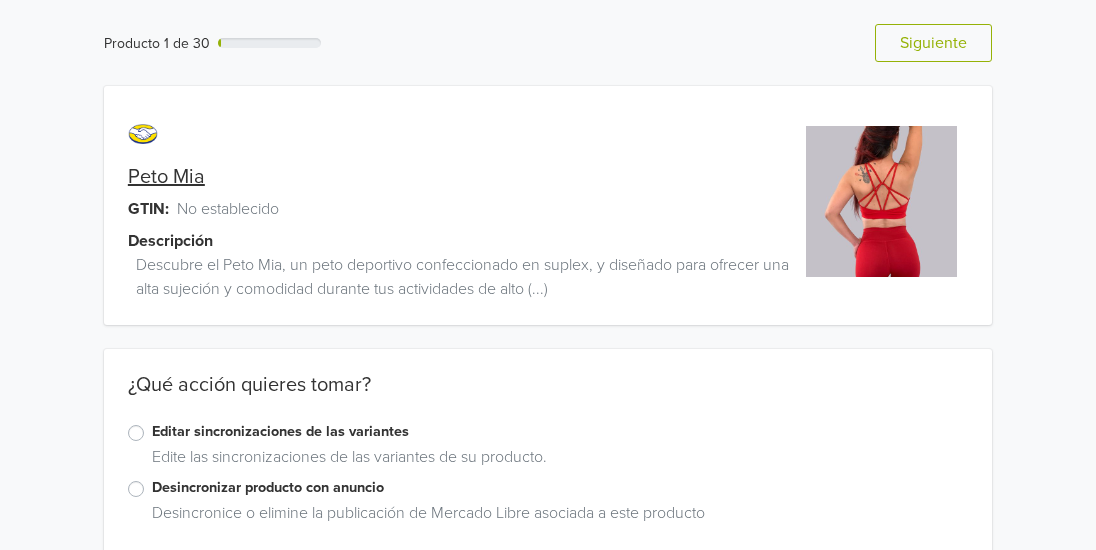 scroll, scrollTop: 31, scrollLeft: 0, axis: vertical 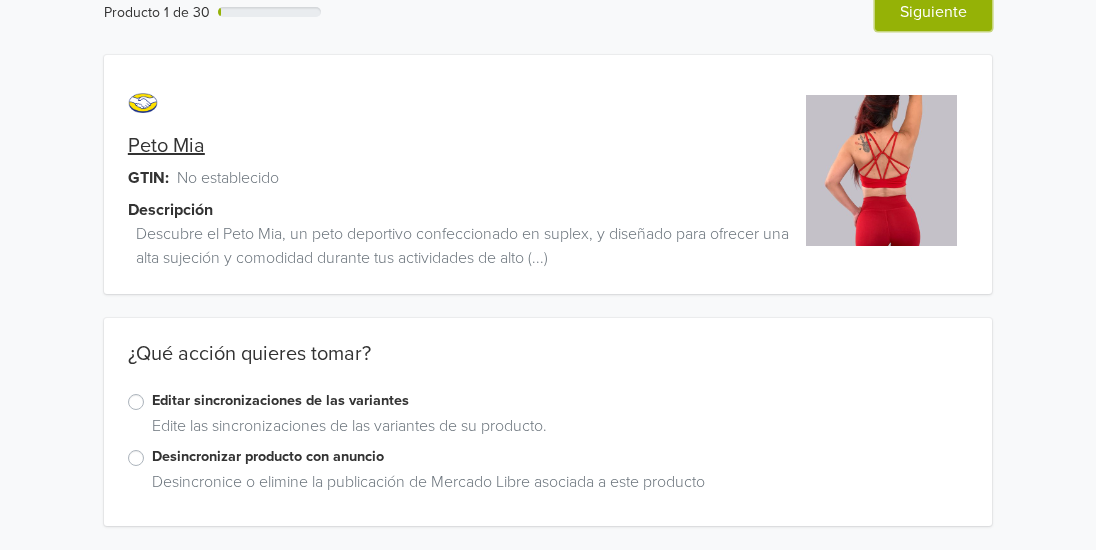 click on "Siguiente" at bounding box center (933, 12) 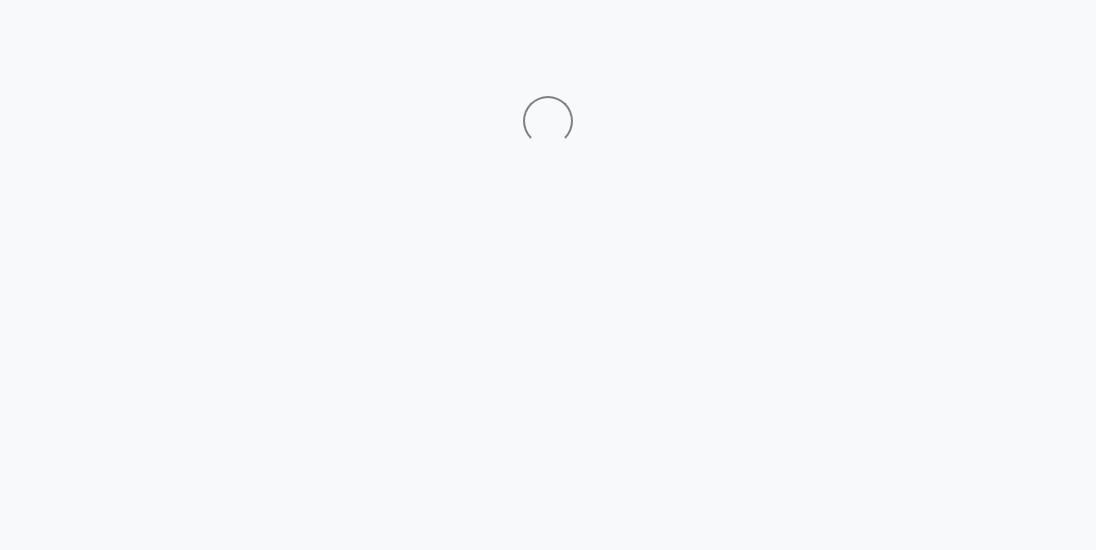 scroll, scrollTop: 0, scrollLeft: 0, axis: both 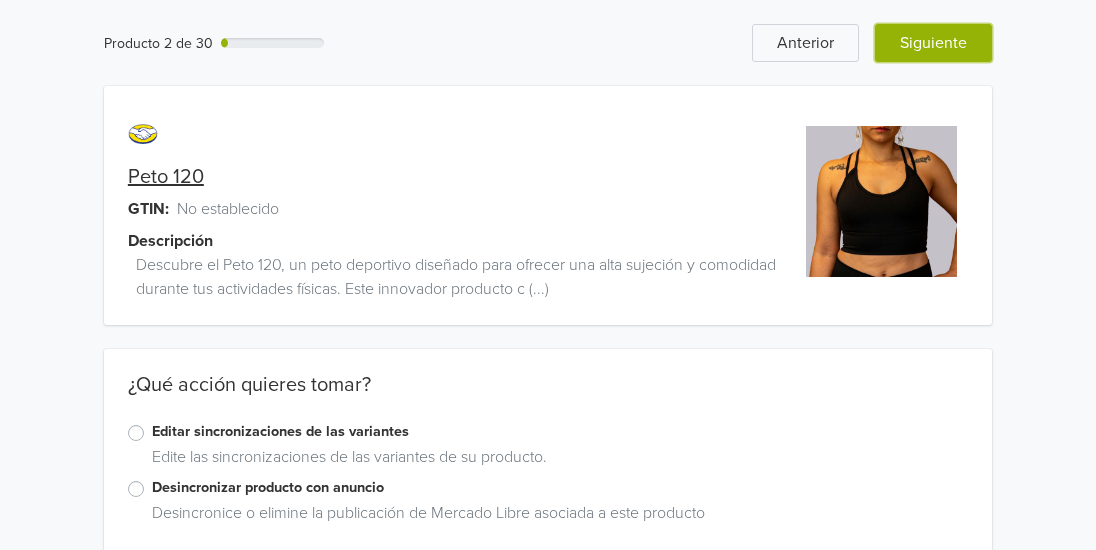 click on "Siguiente" at bounding box center (933, 43) 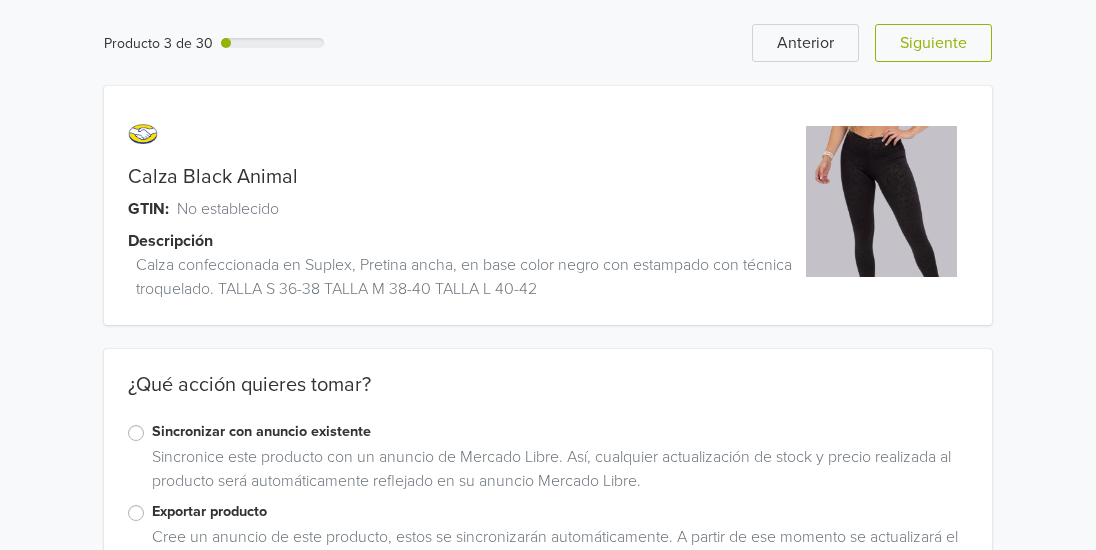 click on "Exportar producto" at bounding box center (560, 512) 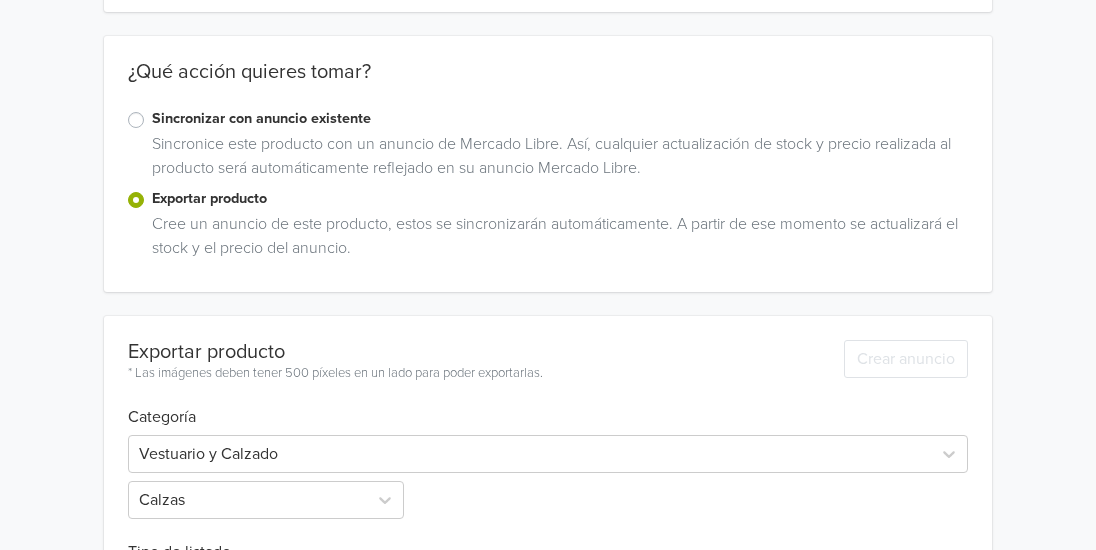 scroll, scrollTop: 600, scrollLeft: 0, axis: vertical 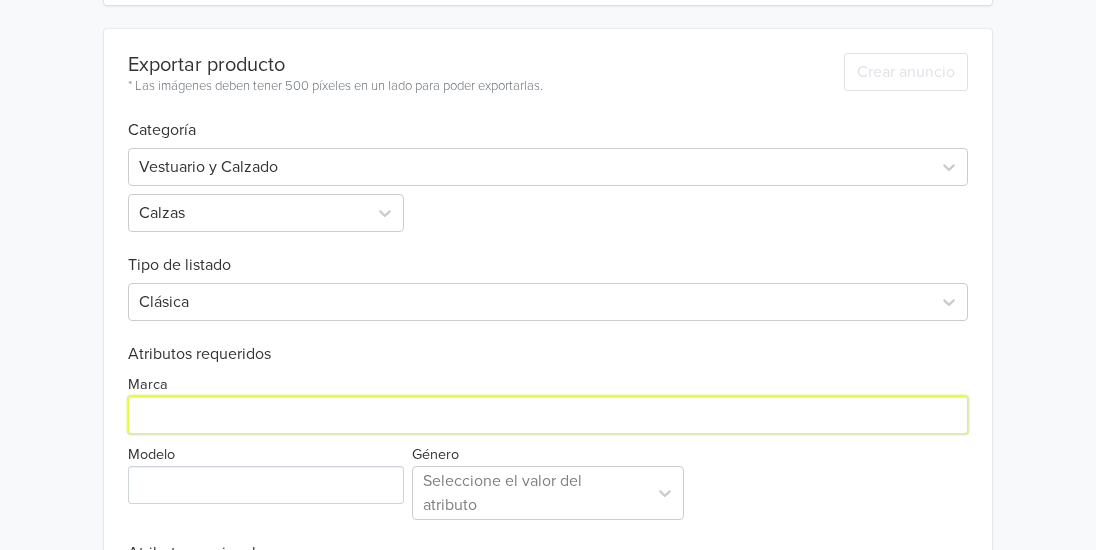 click on "Marca" at bounding box center (548, 415) 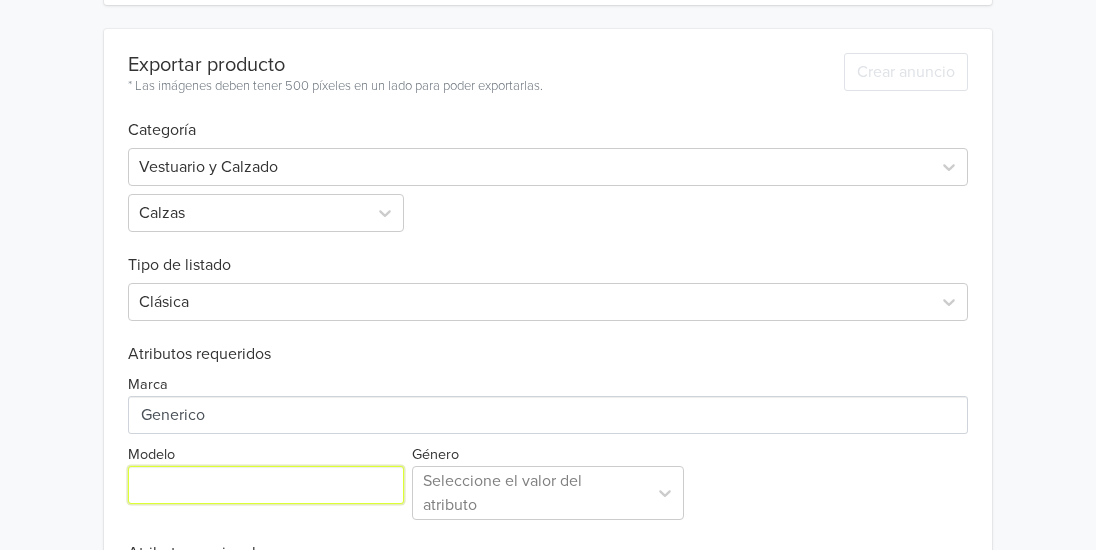 click on "Modelo" at bounding box center [266, 485] 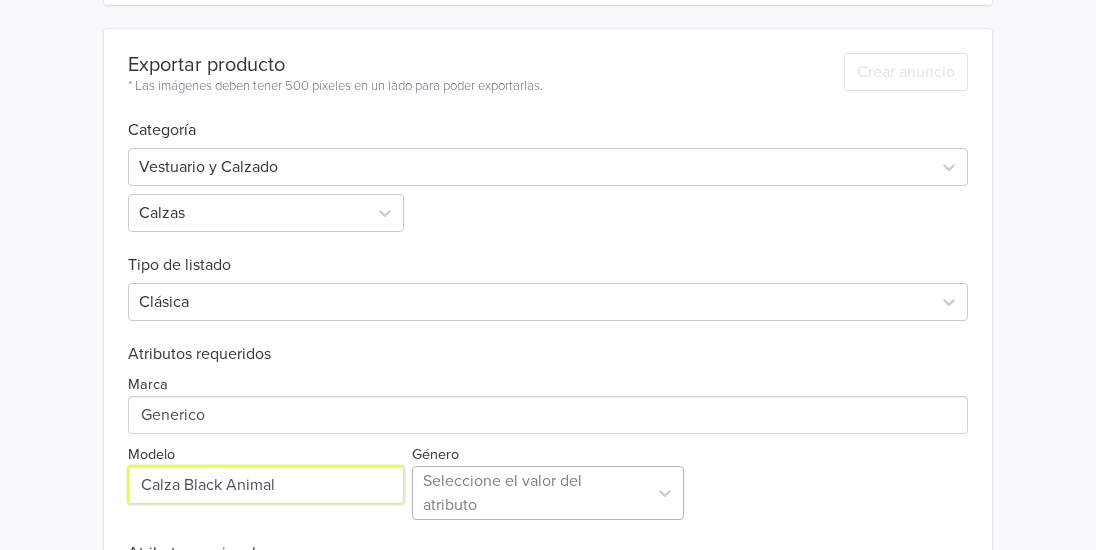 type on "Calza Black Animal" 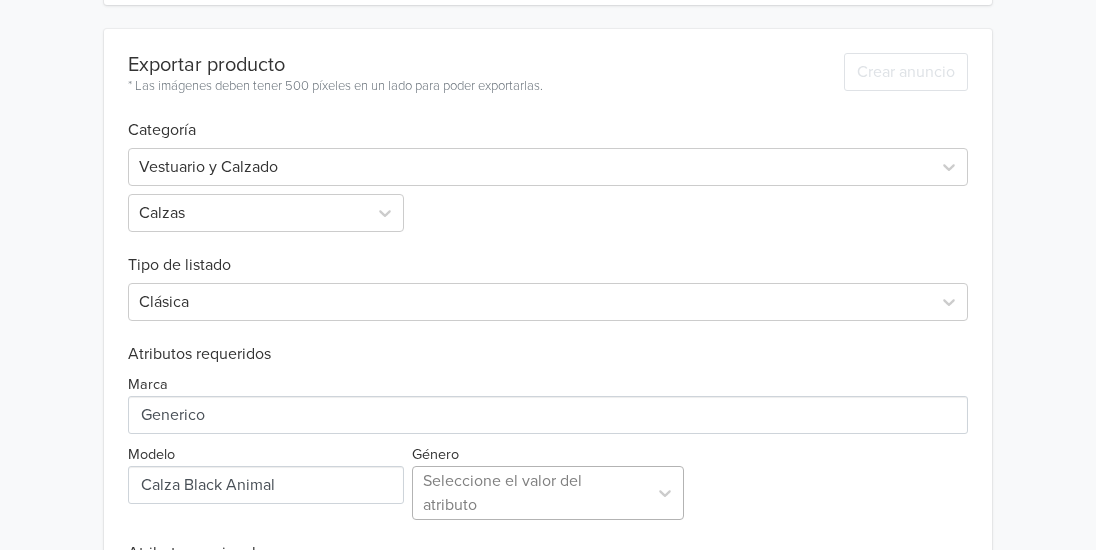 click on "Seleccione el valor del atributo" at bounding box center [548, 493] 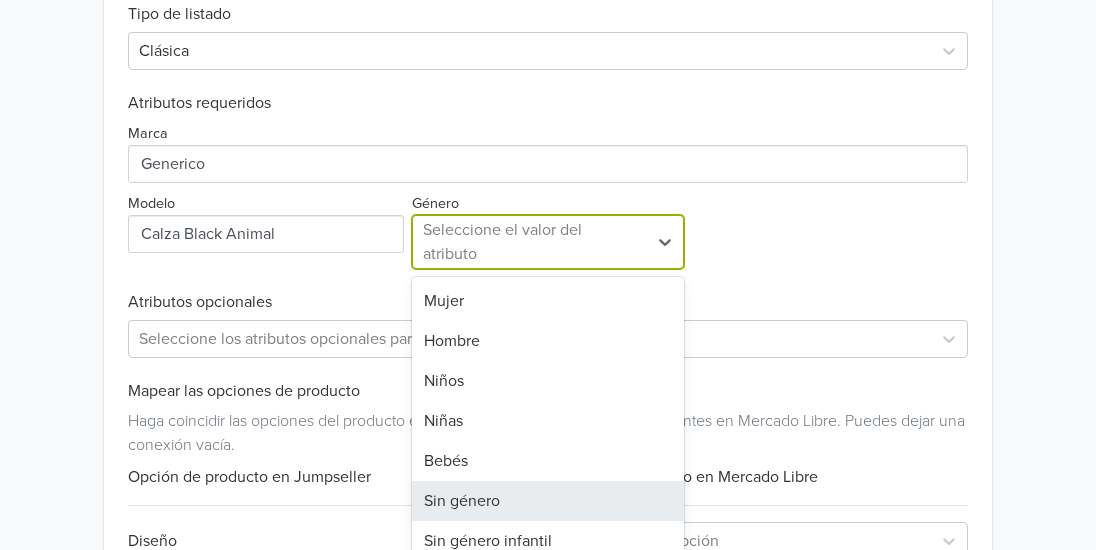 scroll, scrollTop: 874, scrollLeft: 0, axis: vertical 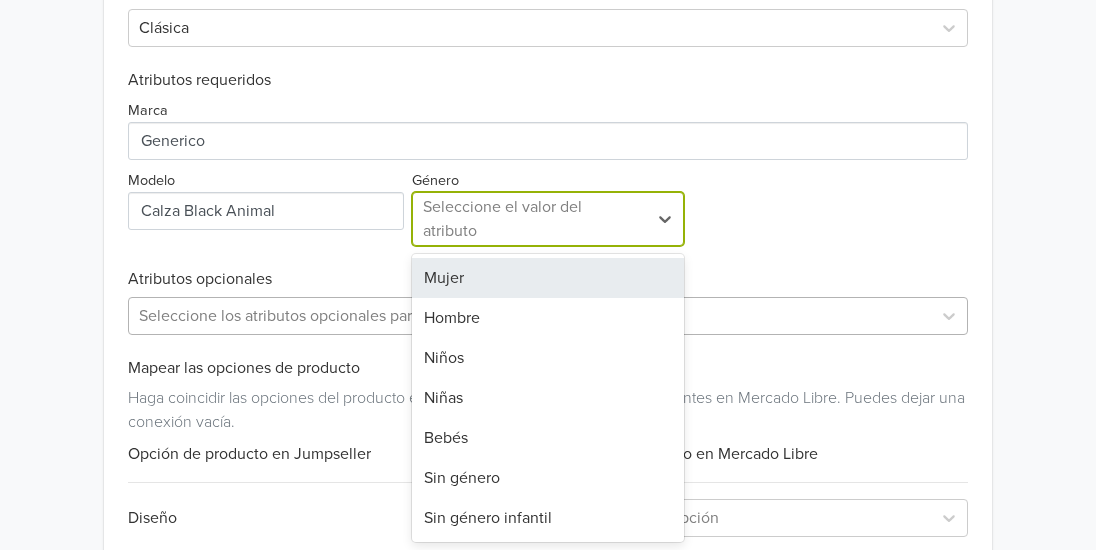 click on "Mujer" at bounding box center (548, 278) 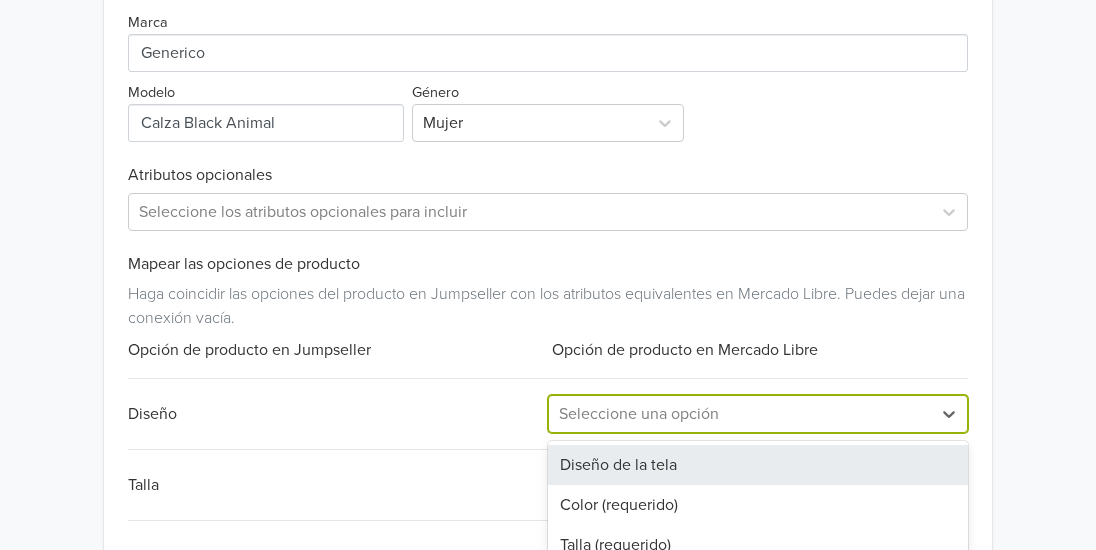 click on "3 results available. Use Up and Down to choose options, press Enter to select the currently focused option, press Escape to exit the menu, press Tab to select the option and exit the menu. Seleccione una opción Diseño de la tela Color (requerido) Talla (requerido)" at bounding box center (758, 414) 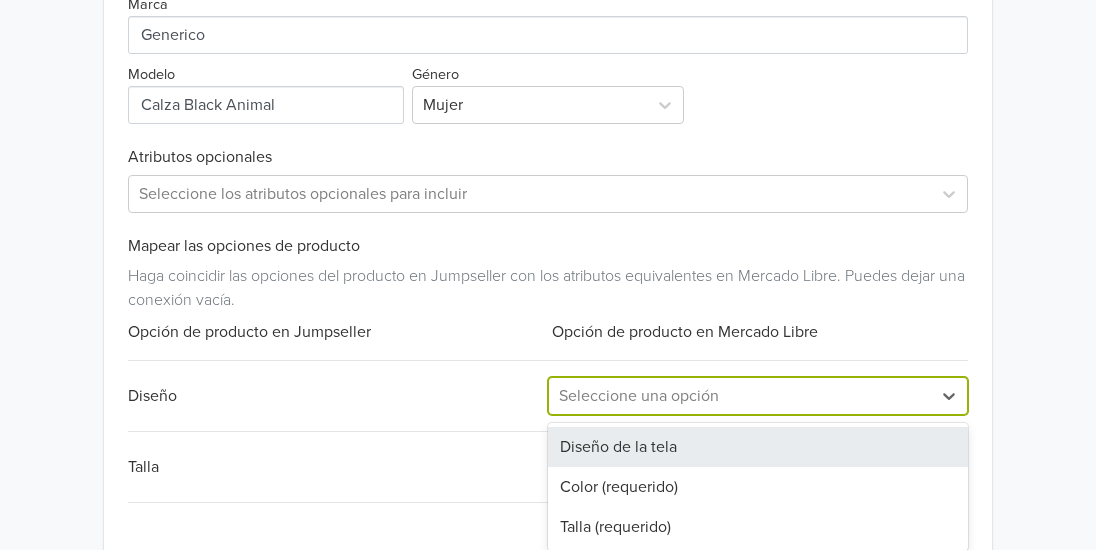 scroll, scrollTop: 989, scrollLeft: 0, axis: vertical 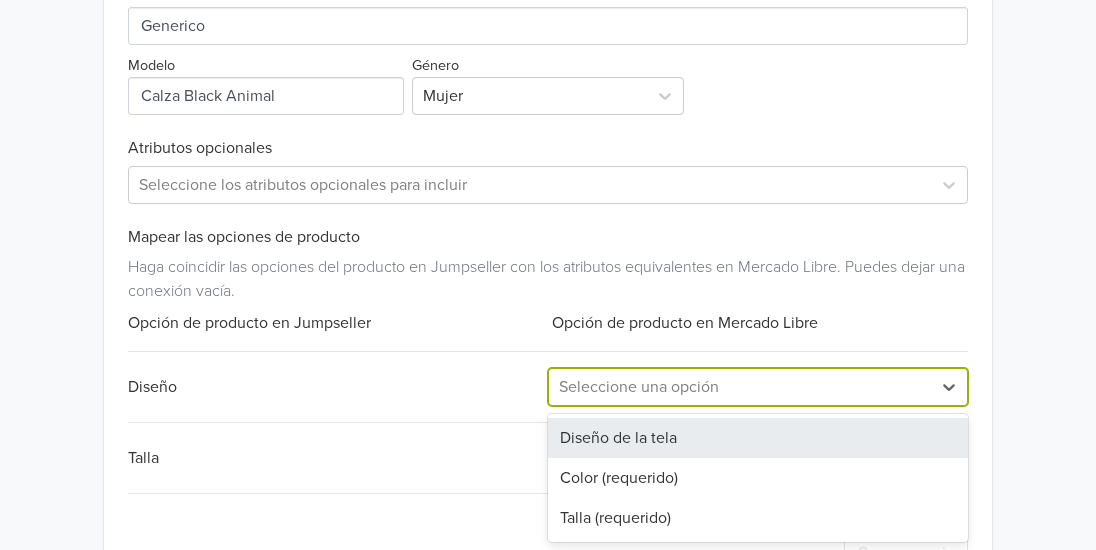 click on "Diseño de la tela" at bounding box center (758, 438) 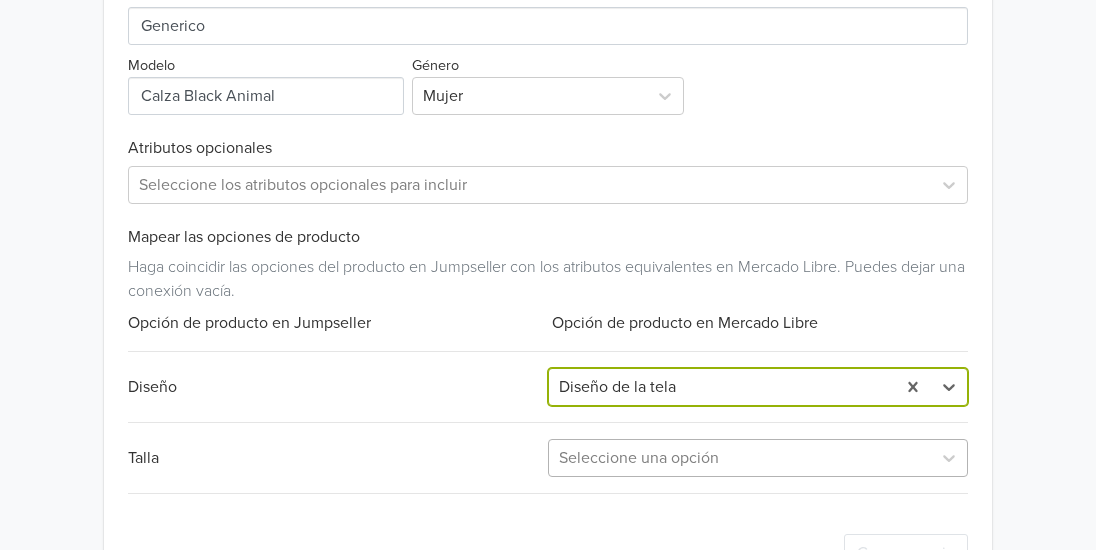 click on "Exportar producto * Las imágenes deben tener 500 píxeles en un lado para poder exportarlas. Crear anuncio Categoría Vestuario y Calzado Calzas Tipo de listado Clásica Atributos requeridos Marca Modelo Género Mujer Atributos opcionales Seleccione los atributos opcionales para incluir Mapear las opciones de producto Haga coincidir las opciones del producto en Jumpseller con los atributos equivalentes en Mercado Libre. Puedes dejar una conexión vacía. Opción de producto en Jumpseller Opción de producto en Mercado Libre Diseño option Diseño de la tela, selected. Diseño de la tela Talla Seleccione una opción Crear anuncio" at bounding box center [548, 118] 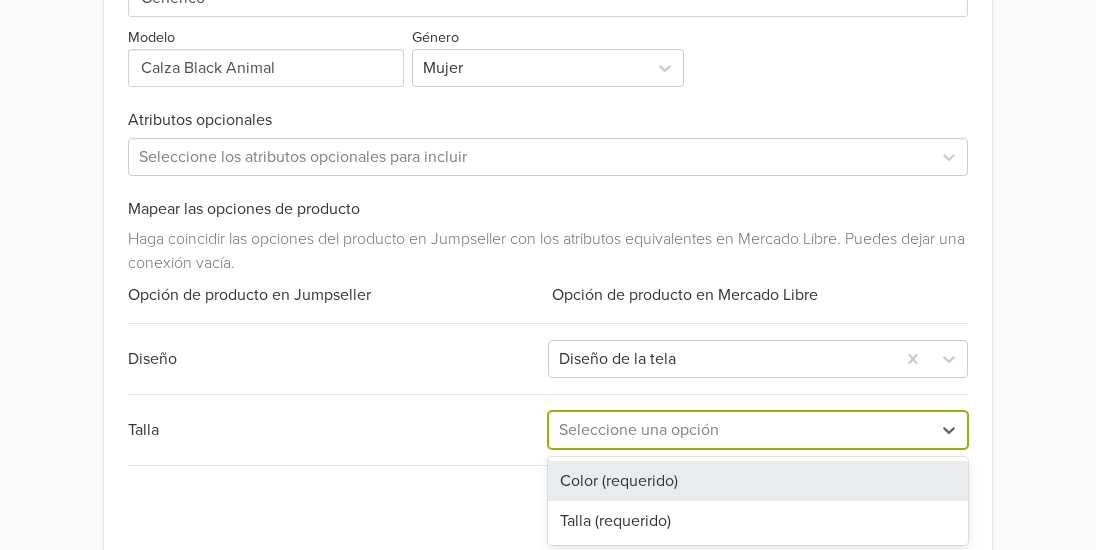 scroll, scrollTop: 1020, scrollLeft: 0, axis: vertical 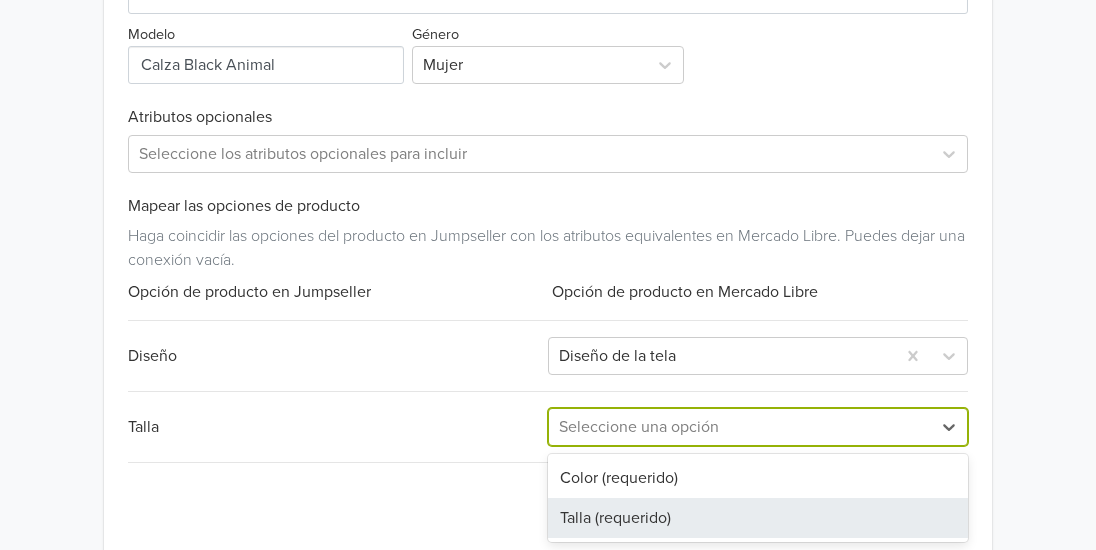 click on "Talla (requerido)" at bounding box center [758, 518] 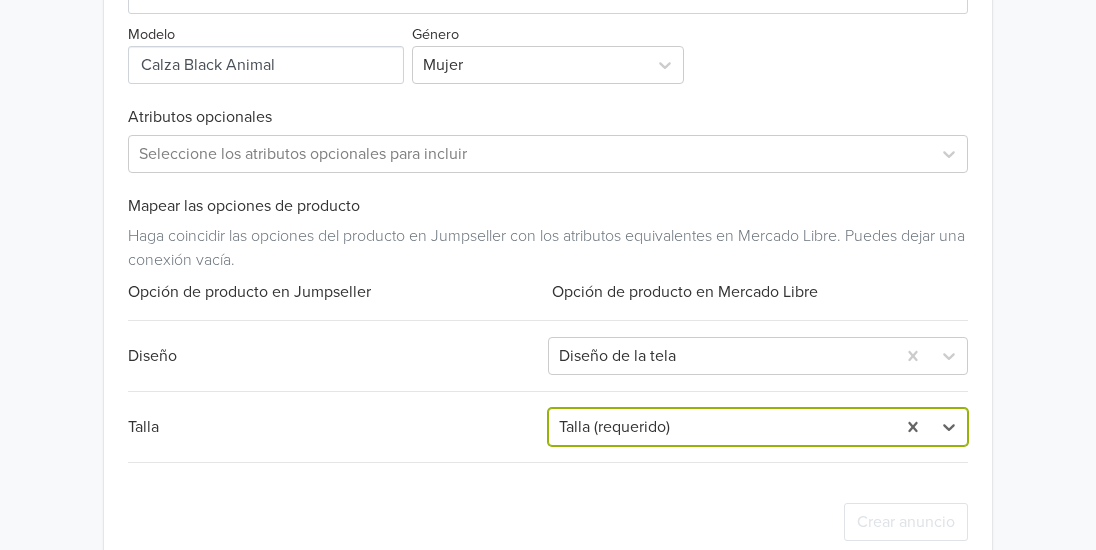click at bounding box center (548, 462) 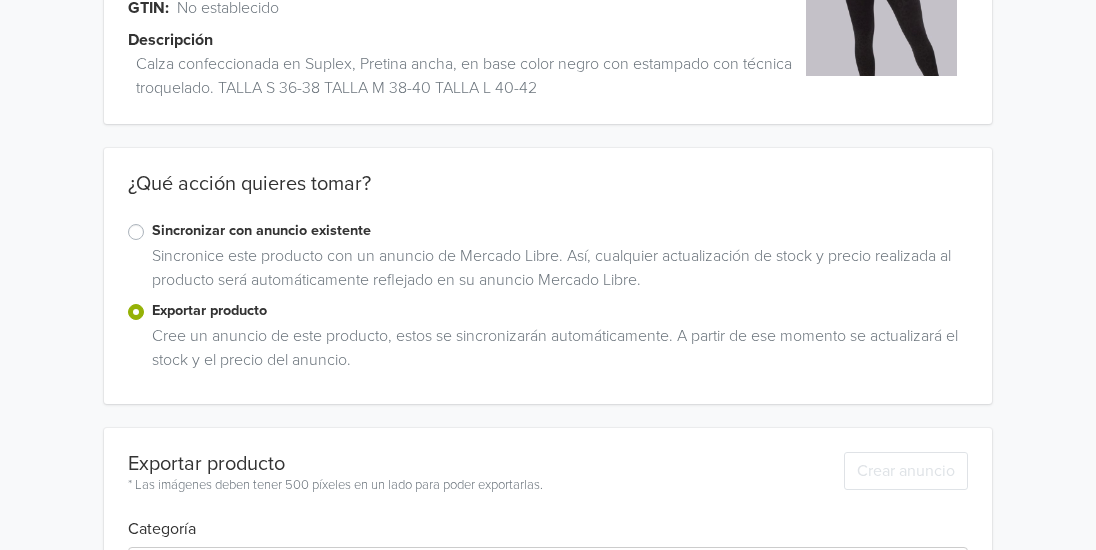 scroll, scrollTop: 600, scrollLeft: 0, axis: vertical 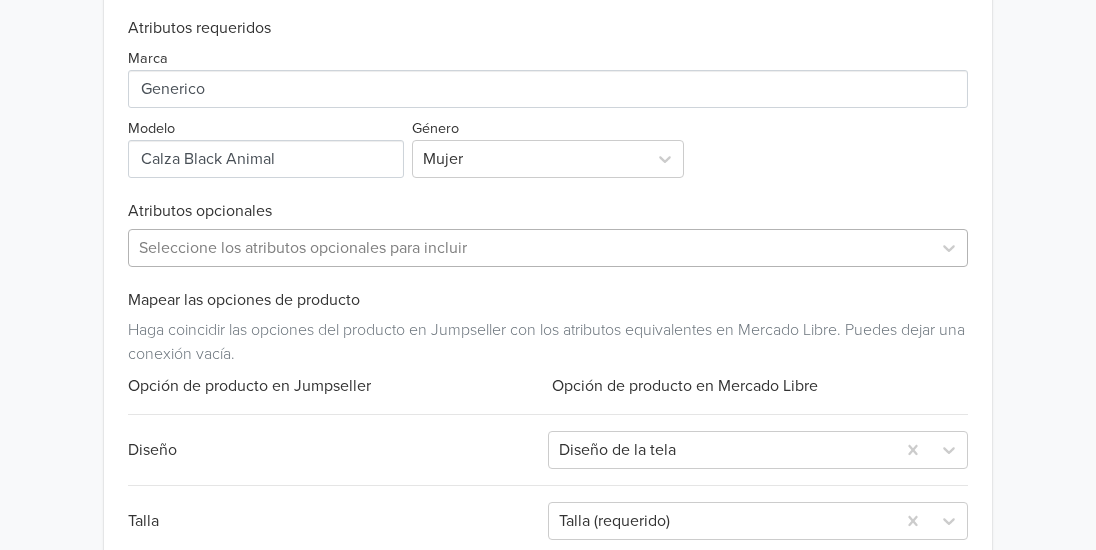 click on "Exportar producto * Las imágenes deben tener 500 píxeles en un lado para poder exportarlas. Crear anuncio Categoría Vestuario y Calzado Calzas Tipo de listado Clásica Atributos requeridos Marca Modelo Género Mujer Atributos opcionales Seleccione los atributos opcionales para incluir Mapear las opciones de producto Haga coincidir las opciones del producto en Jumpseller con los atributos equivalentes en Mercado Libre. Puedes dejar una conexión vacía. Opción de producto en Jumpseller Opción de producto en Mercado Libre Diseño Diseño de la tela Talla Talla (requerido) Crear anuncio" at bounding box center [548, 181] 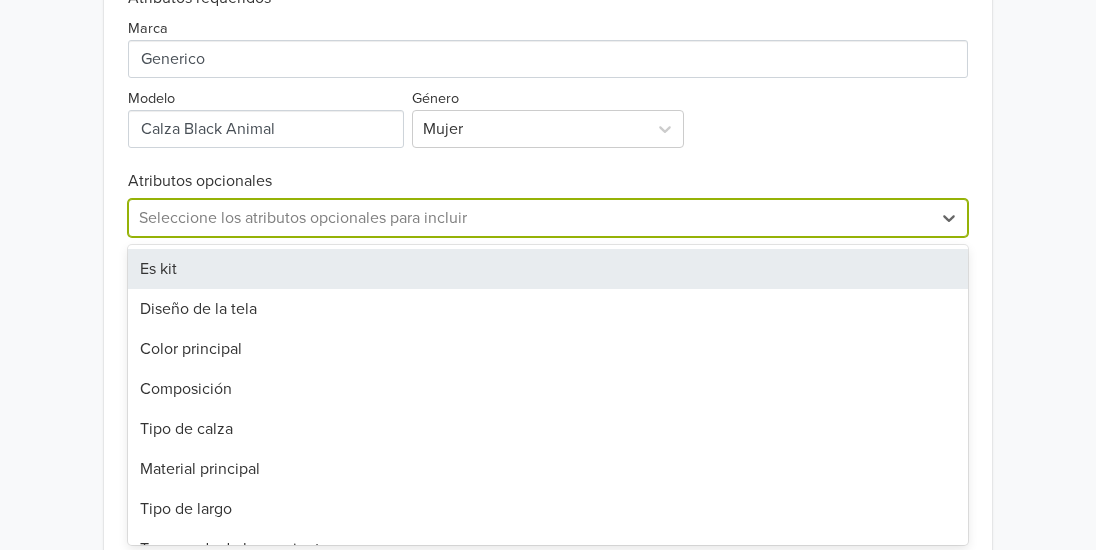 scroll, scrollTop: 1033, scrollLeft: 0, axis: vertical 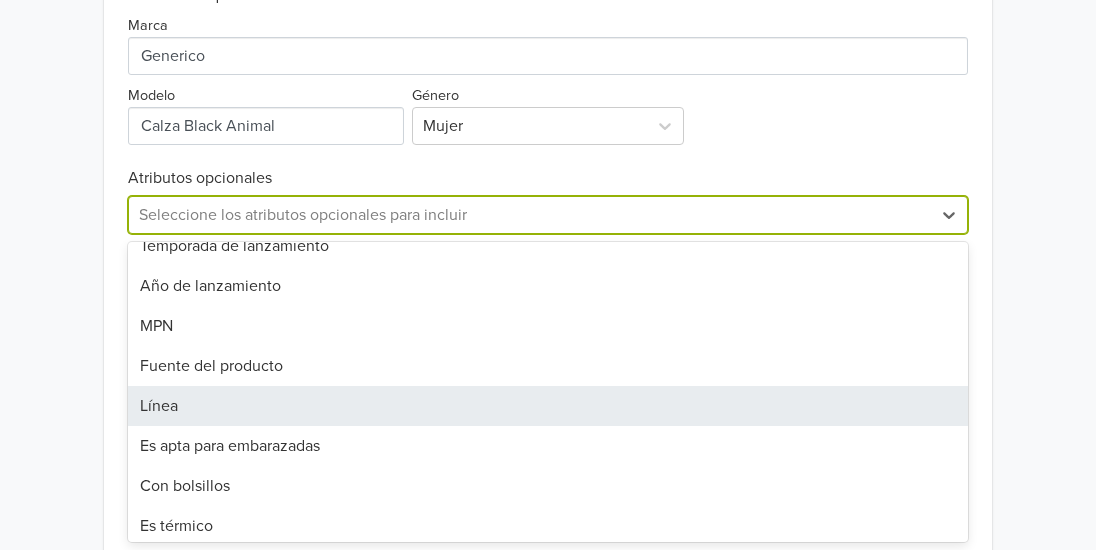 click on "Producto 3 de 30 Anterior Siguiente × Ocurrió un error al encontrar las guias de talle. Por favor contacte a soporte Calza Black Animal   GTIN: No establecido   Descripción   Calza confeccionada en Suplex,
Pretina ancha, en base color negro con estampado con técnica troquelado.
TALLA S 36-38
TALLA M
38-40
TALLA L
40-42 ¿Qué acción quieres tomar? Sincronizar con anuncio existente Sincronice este producto con un anuncio de Mercado Libre. Así, cualquier actualización de stock y precio realizada al producto será automáticamente reflejado en su anuncio Mercado Libre. Exportar producto Cree un anuncio de este producto, estos se sincronizarán automáticamente. A partir de ese momento se actualizará el stock y el precio del anuncio. Exportar producto * Las imágenes deben tener 500 píxeles en un lado para poder exportarlas. Crear anuncio Categoría Vestuario y Calzado Calzas Tipo de listado Clásica Atributos requeridos Marca Modelo Género Mujer Atributos opcionales 17 results available. Es kit MPN" at bounding box center [548, -192] 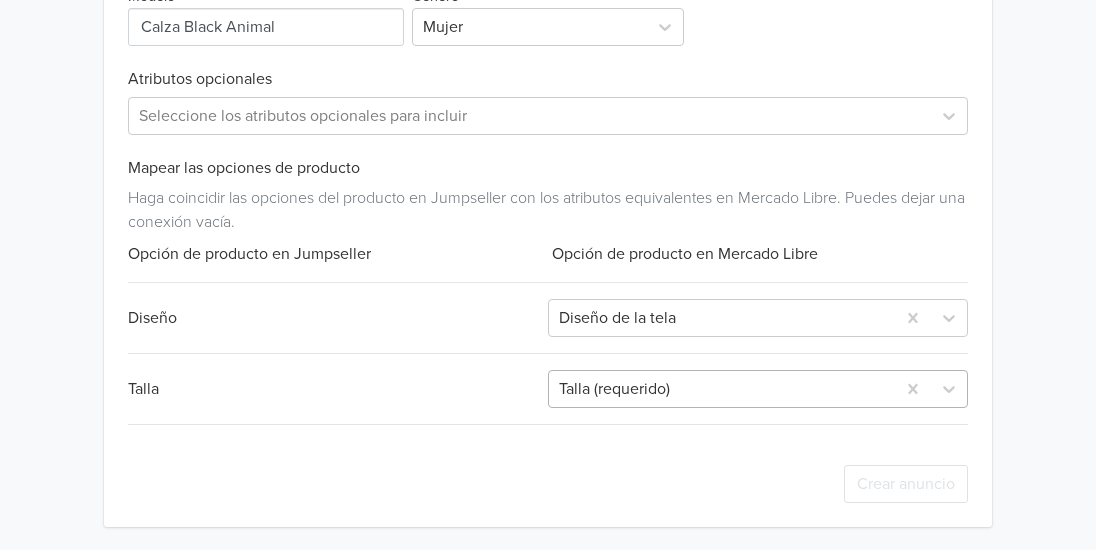 scroll, scrollTop: 1133, scrollLeft: 0, axis: vertical 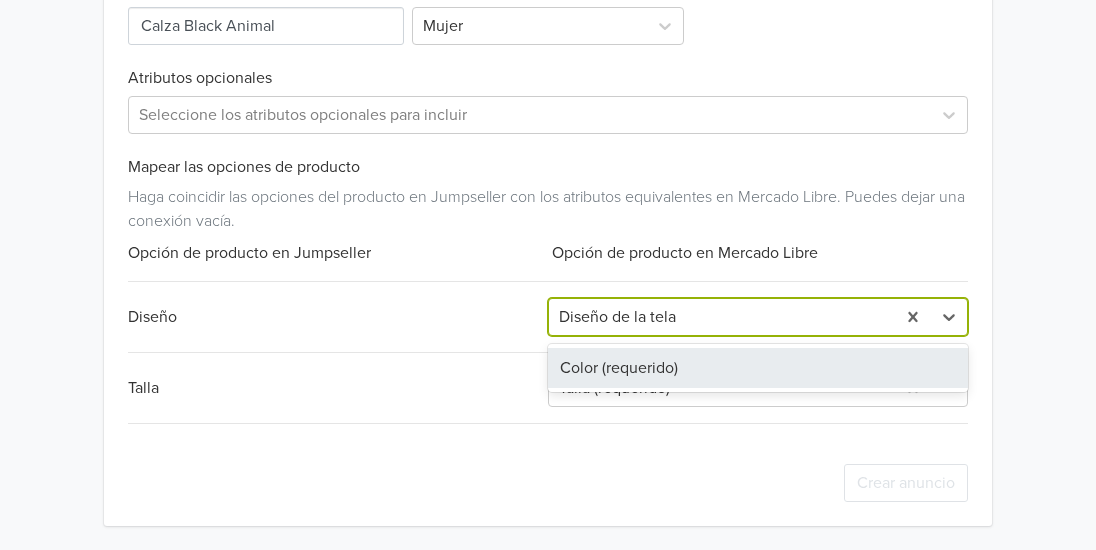 click at bounding box center (722, 317) 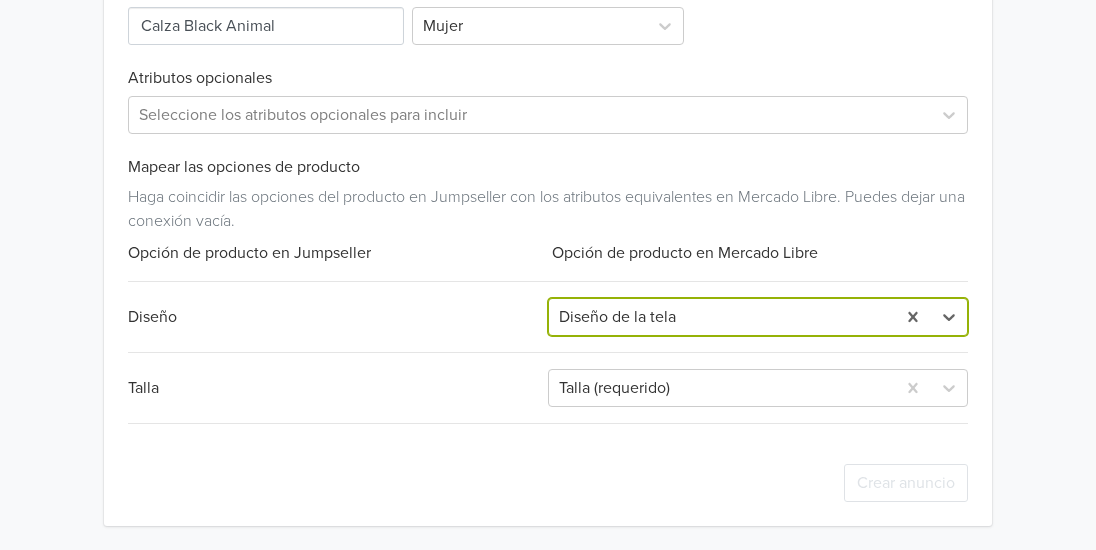click at bounding box center (722, 317) 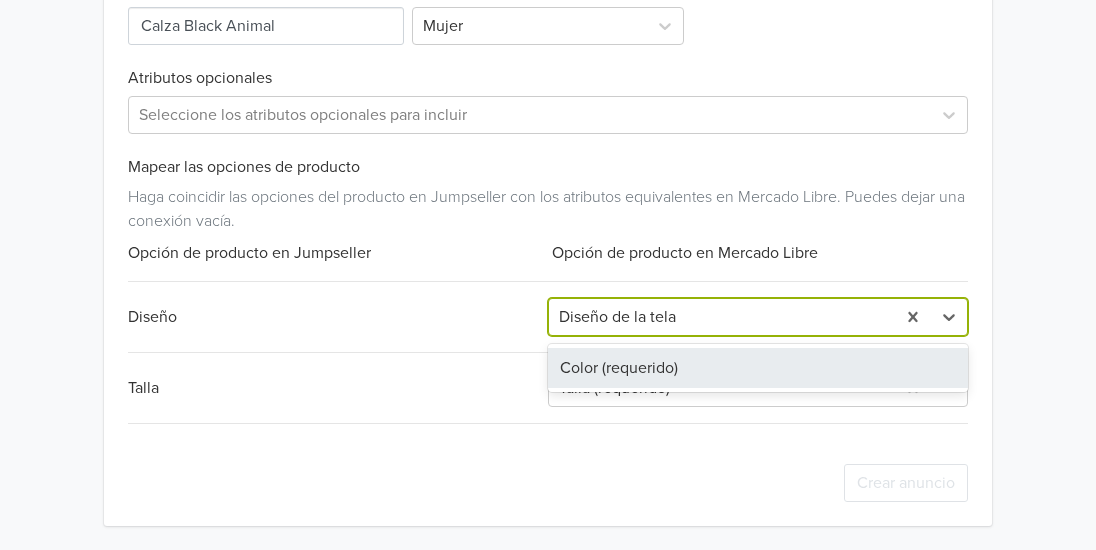 click on "Color (requerido)" at bounding box center (758, 368) 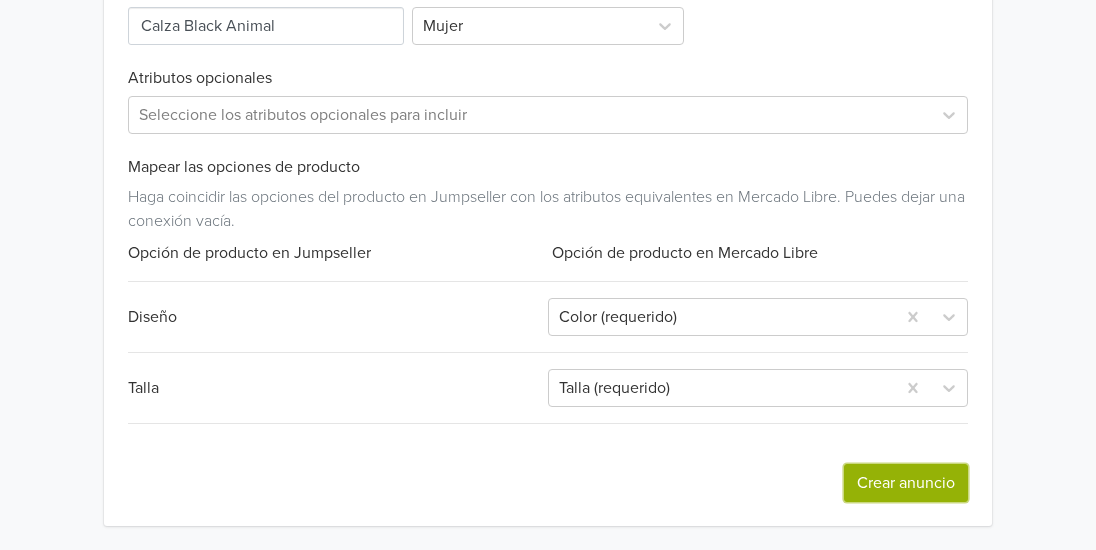 click on "Crear anuncio" at bounding box center [906, 483] 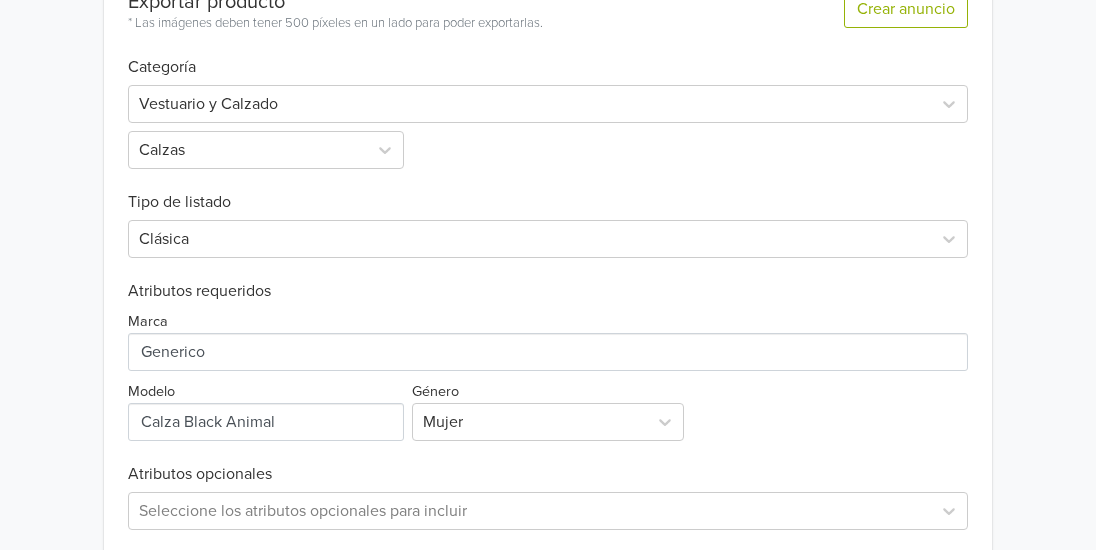 scroll, scrollTop: 733, scrollLeft: 0, axis: vertical 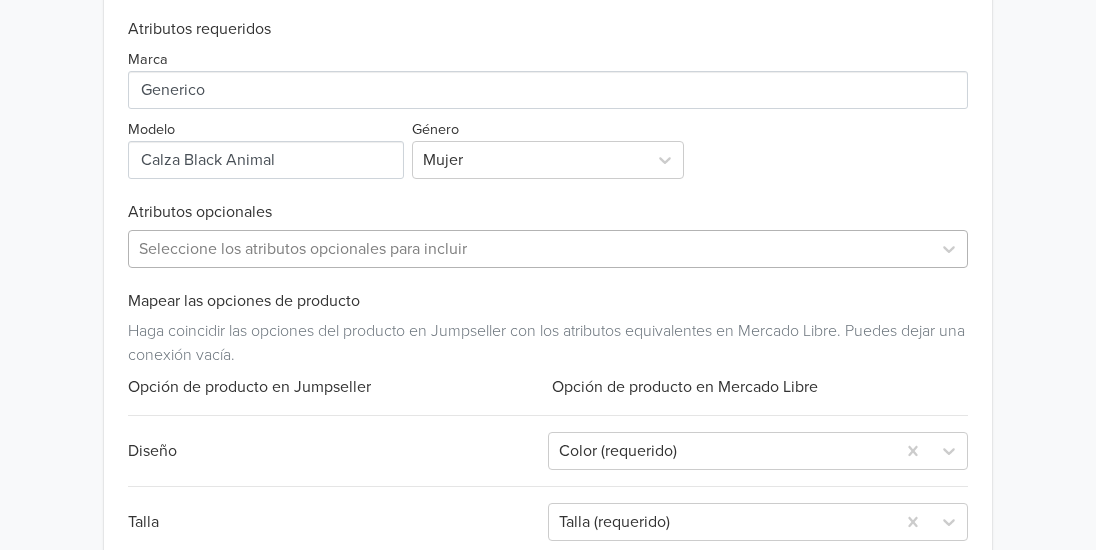click on "Seleccione los atributos opcionales para incluir" at bounding box center [548, 249] 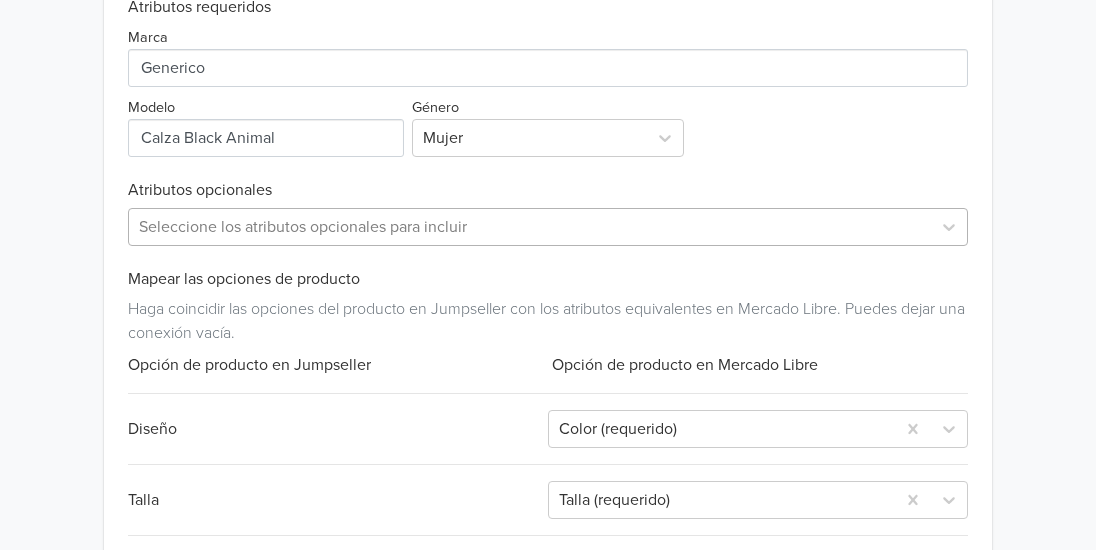 scroll, scrollTop: 1033, scrollLeft: 0, axis: vertical 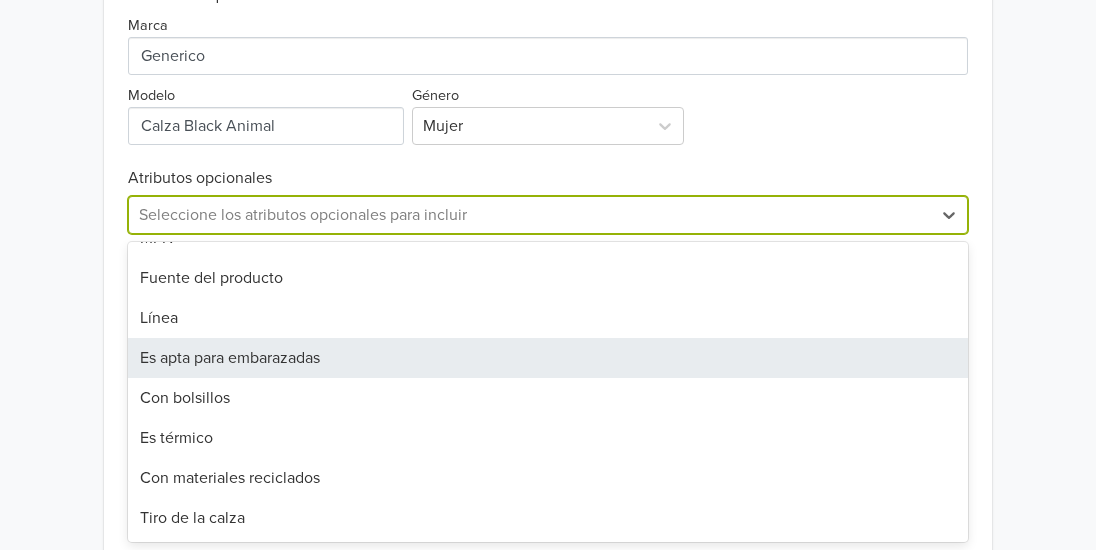 click on "Producto 3 de 30 Anterior Siguiente × Error al crear su producto en Mercado Libre: Attribute [SIZE_GRID_ID] is missing Calza Black Animal   GTIN: No establecido   Descripción   Calza confeccionada en Suplex,
Pretina ancha, en base color negro con estampado con técnica troquelado.
TALLA S 36-38
TALLA M
38-40
TALLA L
40-42 ¿Qué acción quieres tomar? Sincronizar con anuncio existente Sincronice este producto con un anuncio de Mercado Libre. Así, cualquier actualización de stock y precio realizada al producto será automáticamente reflejado en su anuncio Mercado Libre. Exportar producto Cree un anuncio de este producto, estos se sincronizarán automáticamente. A partir de ese momento se actualizará el stock y el precio del anuncio. Exportar producto * Las imágenes deben tener 500 píxeles en un lado para poder exportarlas. Crear anuncio Categoría Vestuario y Calzado Calzas Tipo de listado Clásica Atributos requeridos Marca Modelo Género Mujer Atributos opcionales 17 results available. Es kit MPN" at bounding box center (548, -192) 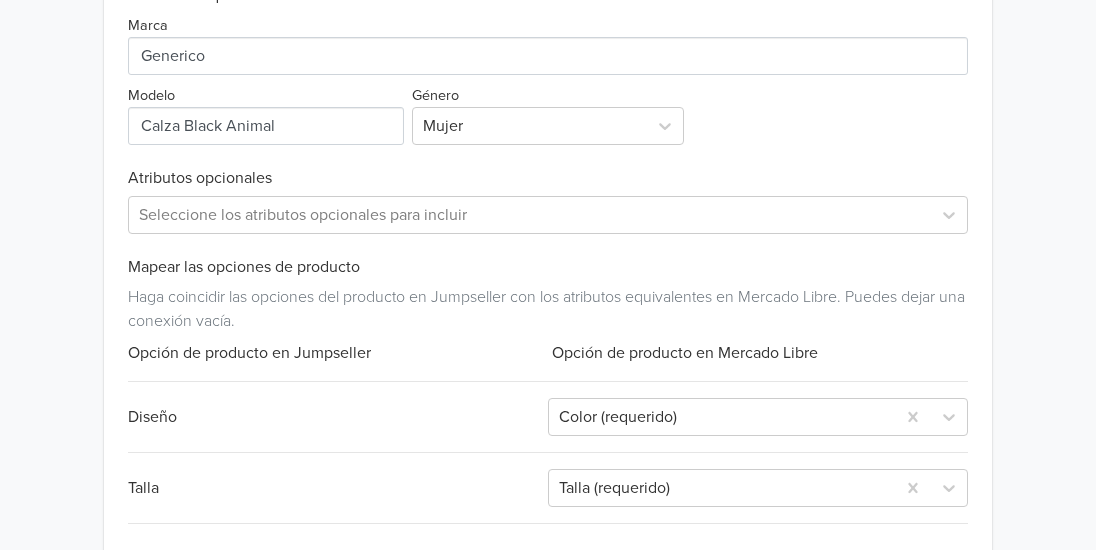 scroll, scrollTop: 1133, scrollLeft: 0, axis: vertical 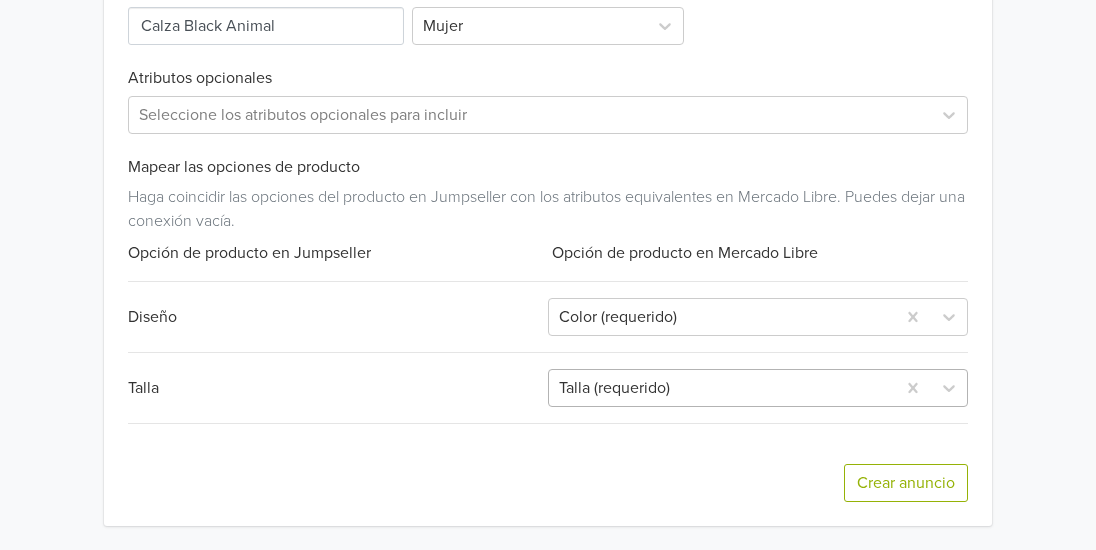 click at bounding box center [722, 388] 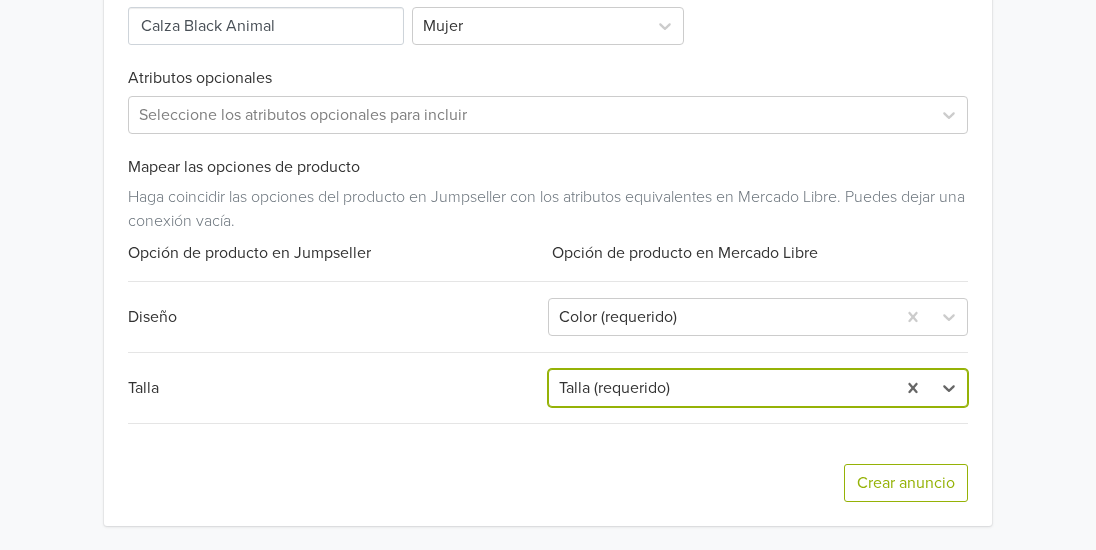 click at bounding box center [722, 388] 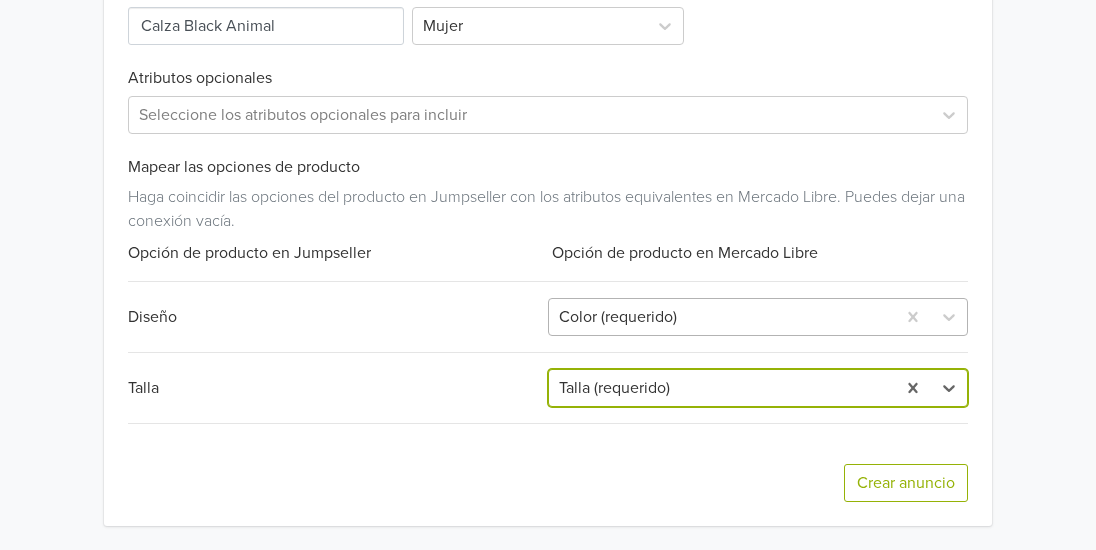 click at bounding box center [722, 317] 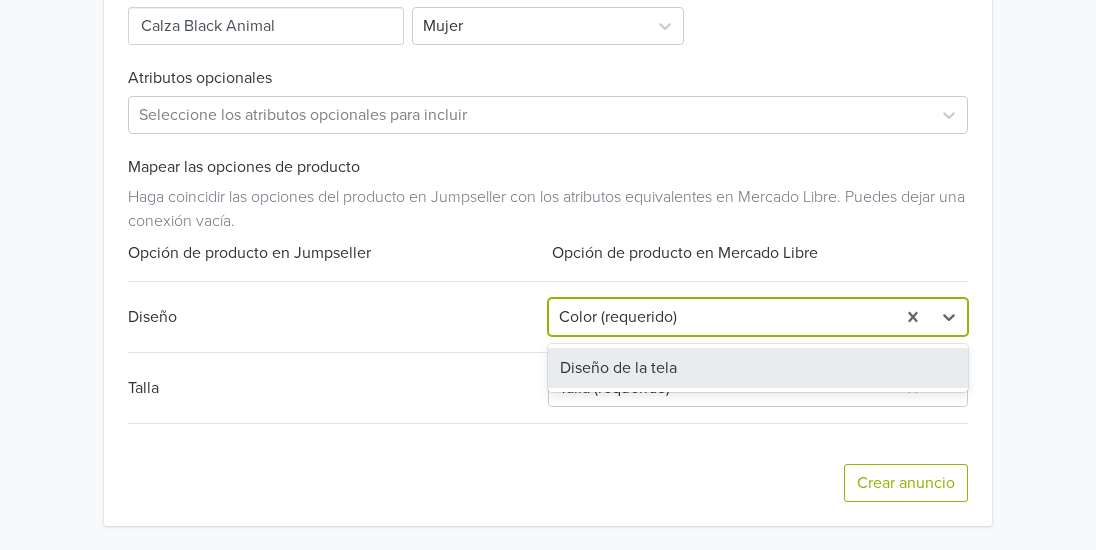 click on "Diseño de la tela" at bounding box center (758, 368) 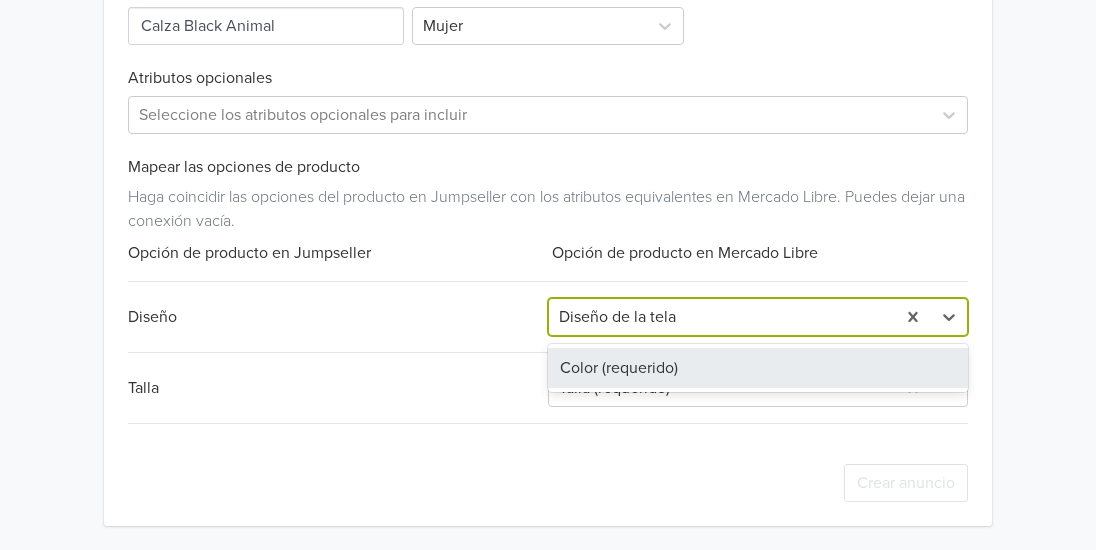 click at bounding box center (722, 317) 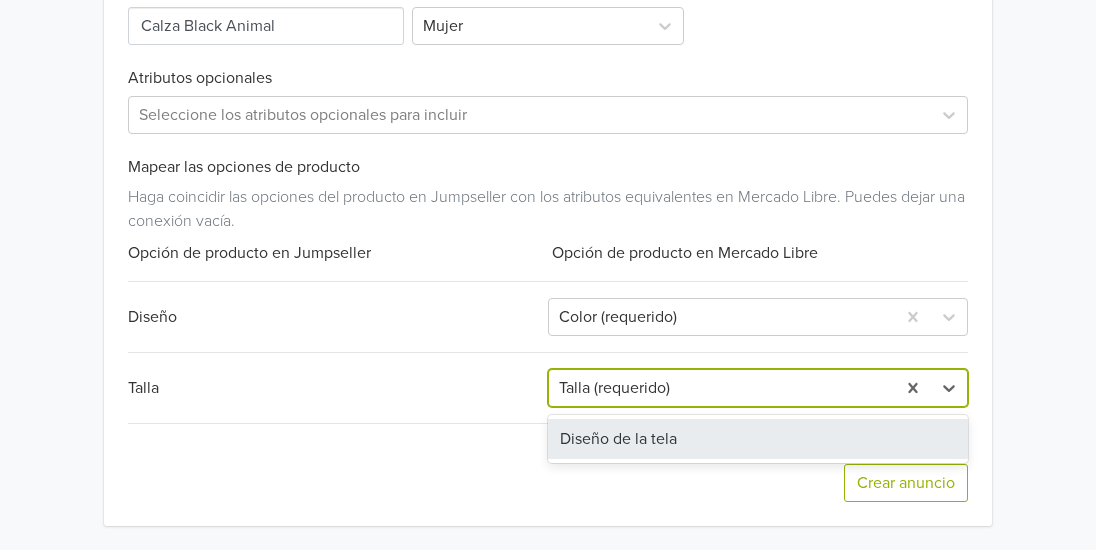 click at bounding box center [722, 388] 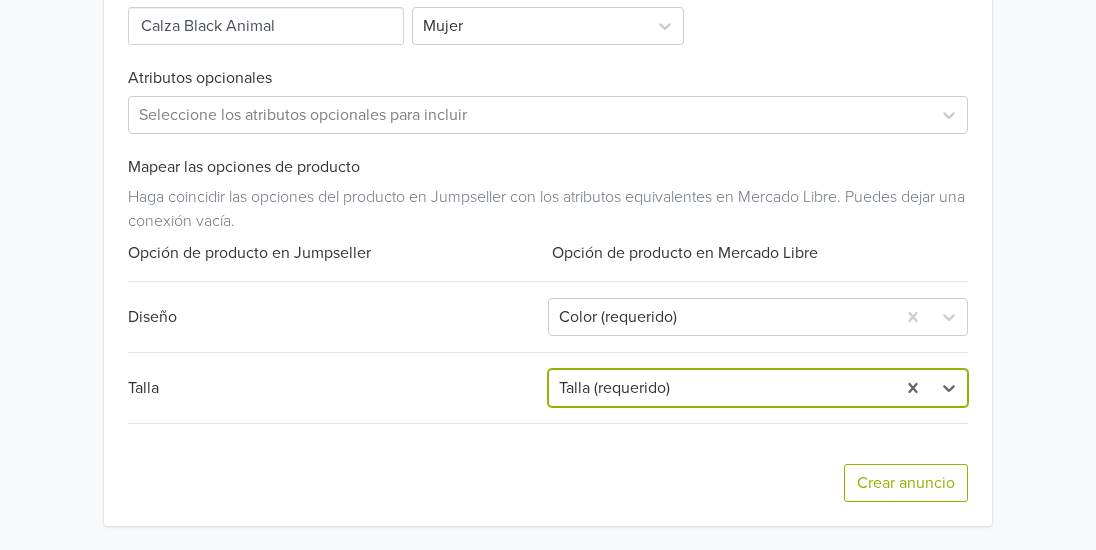 click at bounding box center (722, 388) 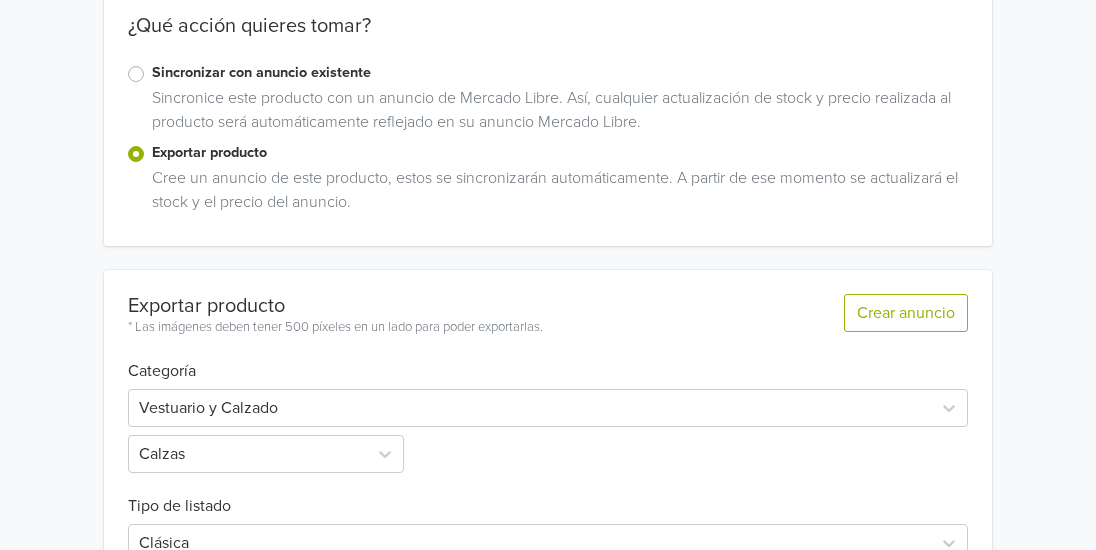 scroll, scrollTop: 1133, scrollLeft: 0, axis: vertical 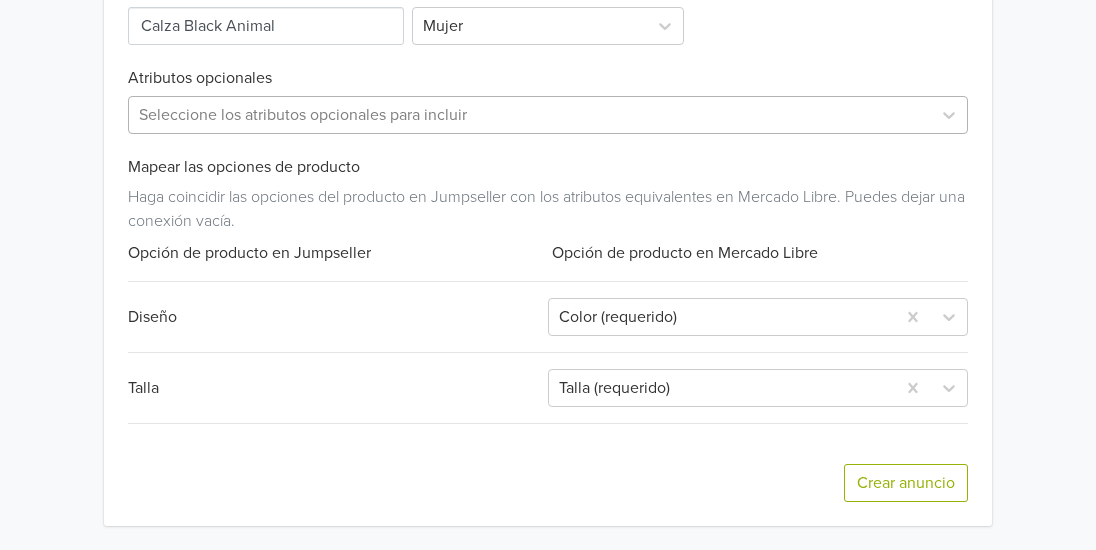 click on "Seleccione los atributos opcionales para incluir" at bounding box center [530, 115] 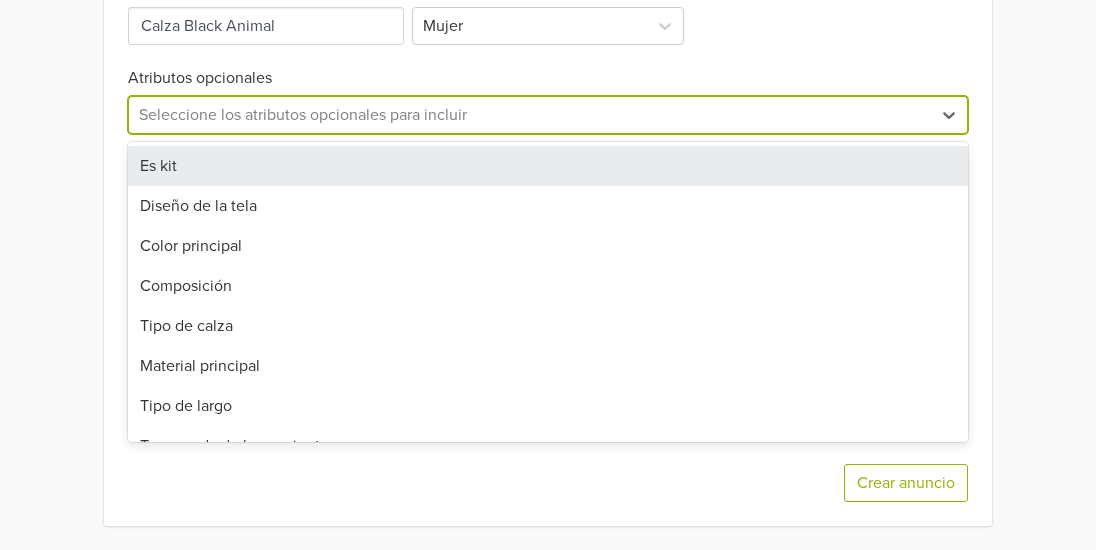 click on "Es kit" at bounding box center (548, 166) 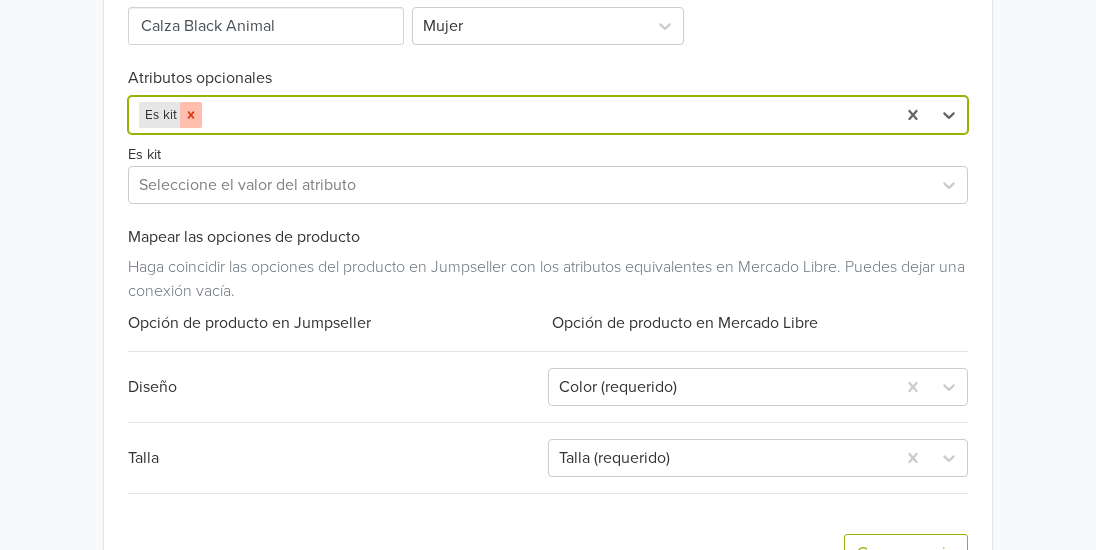 click 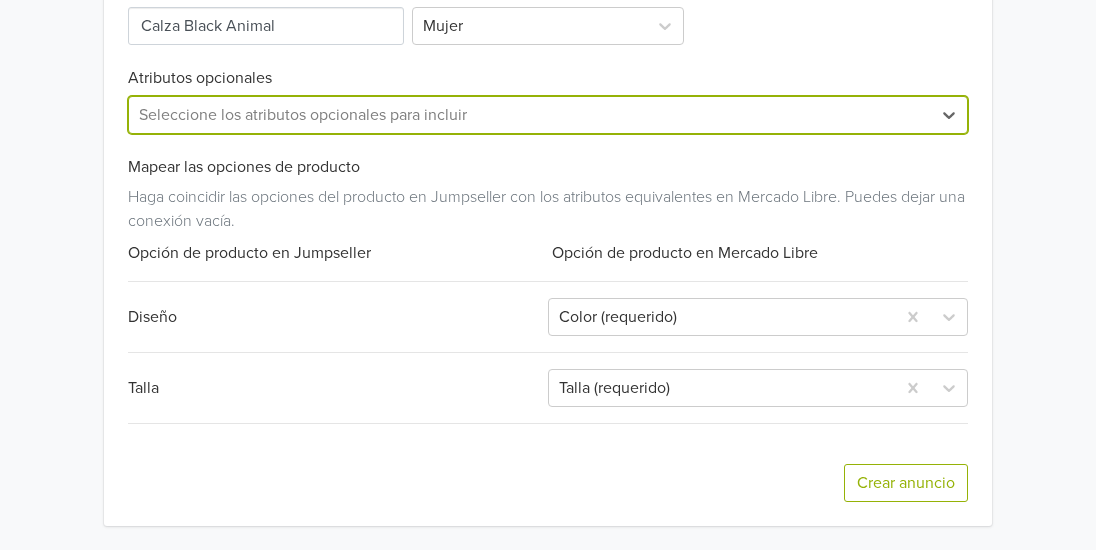 scroll, scrollTop: 0, scrollLeft: 0, axis: both 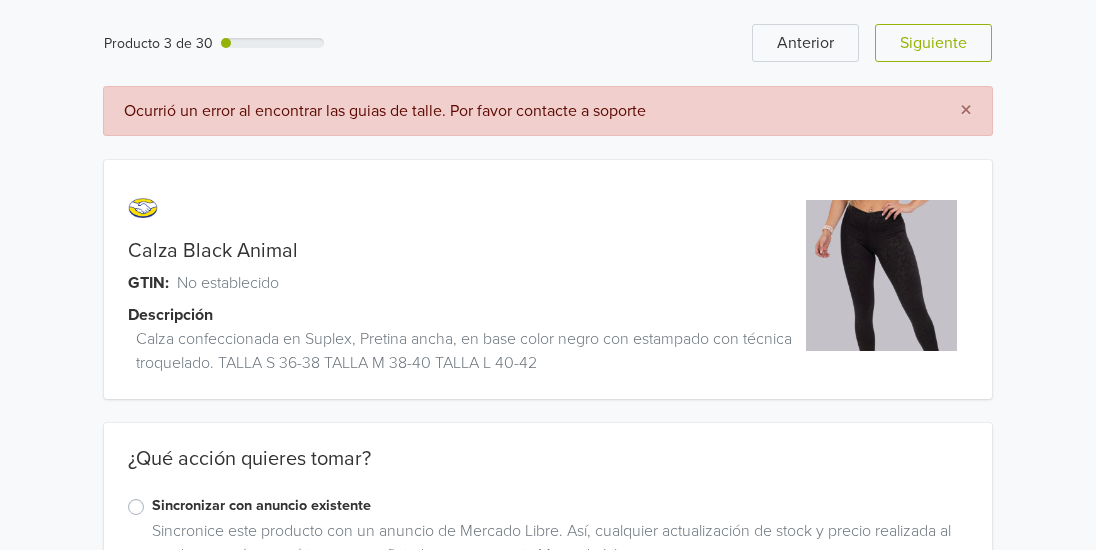 click on "Sincronizar con anuncio existente" at bounding box center [560, 506] 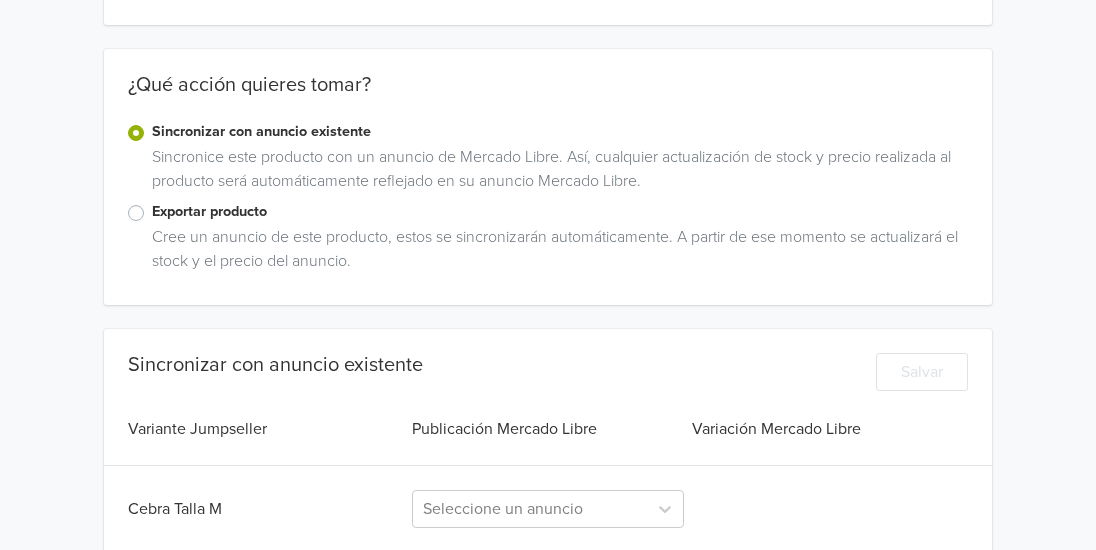 scroll, scrollTop: 0, scrollLeft: 0, axis: both 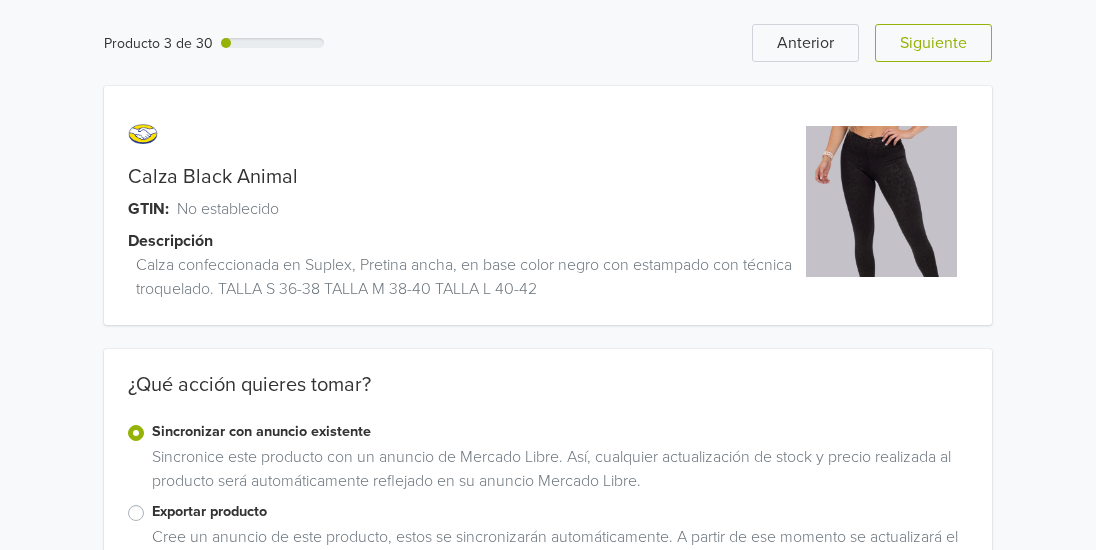 click on "Exportar producto" at bounding box center (560, 512) 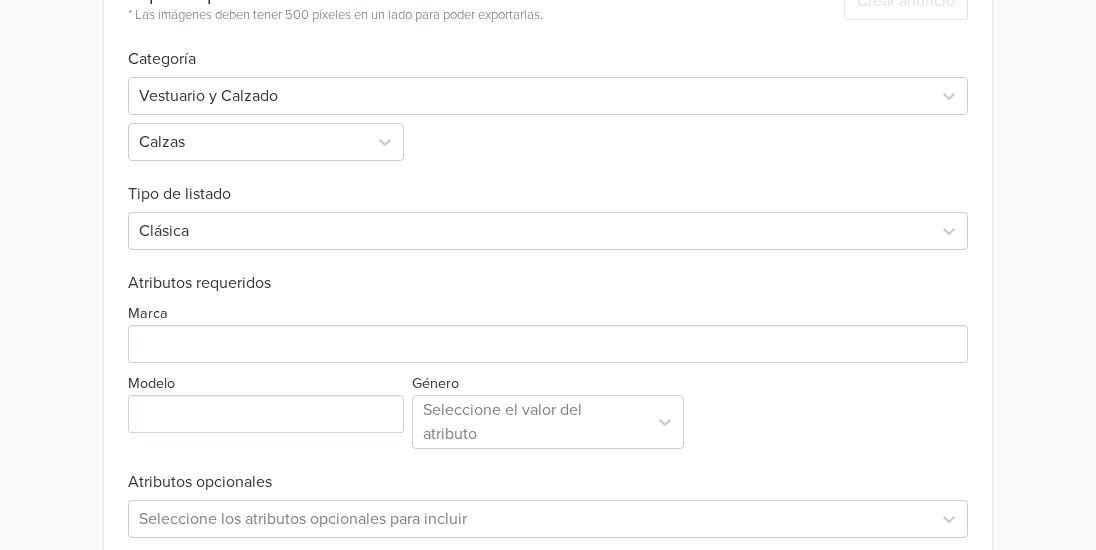 scroll, scrollTop: 924, scrollLeft: 0, axis: vertical 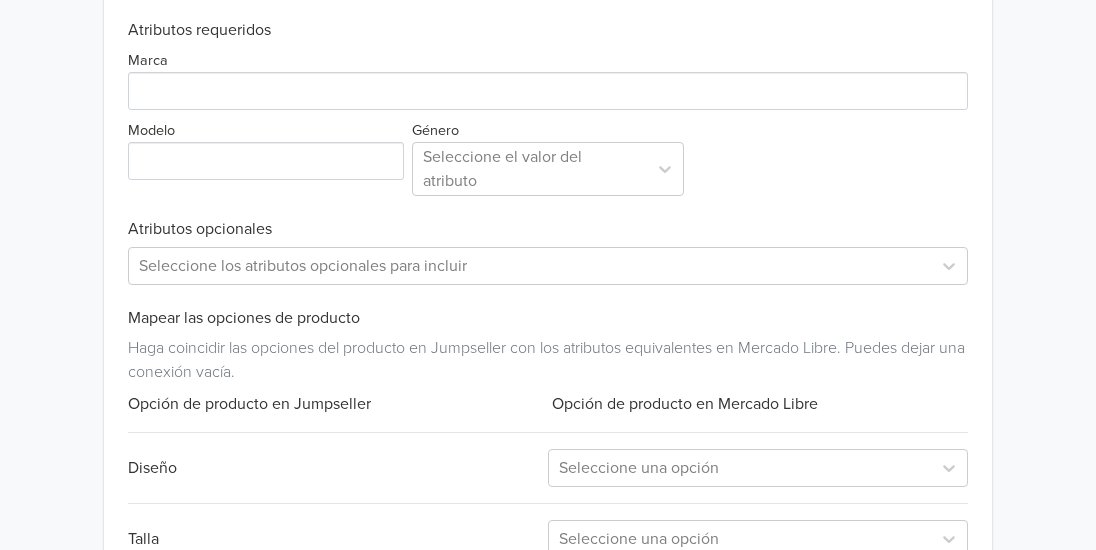 click on "Marca Modelo Género Seleccione el valor del atributo" at bounding box center (548, 118) 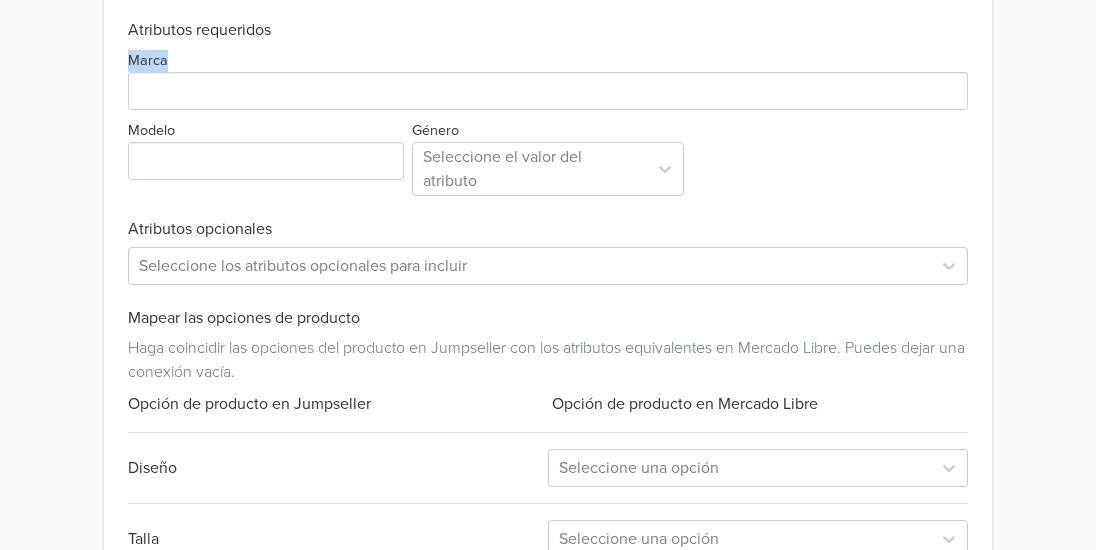 click on "Marca Modelo Género Seleccione el valor del atributo" at bounding box center [548, 118] 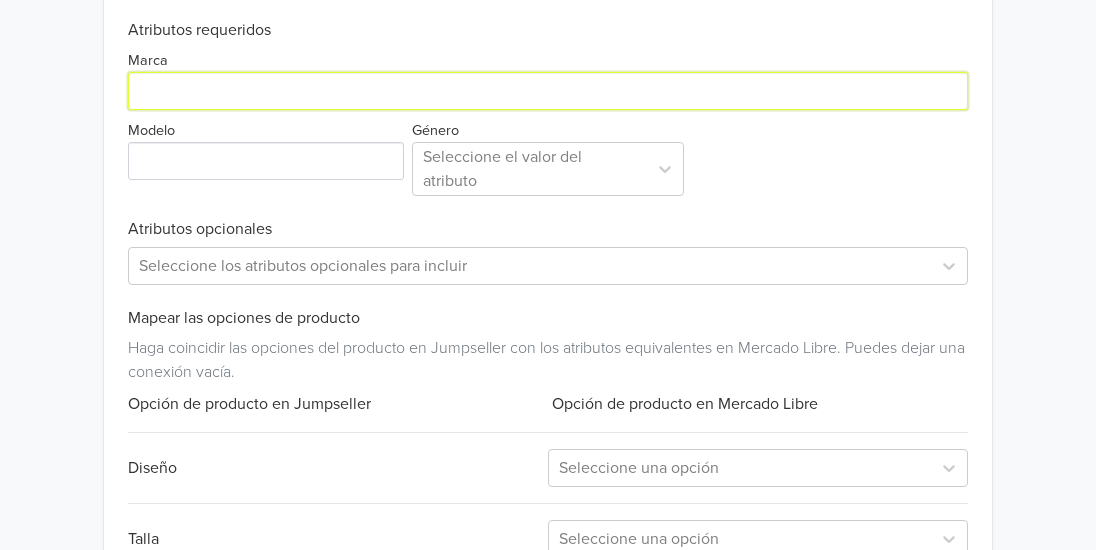 click on "Marca" at bounding box center (548, 91) 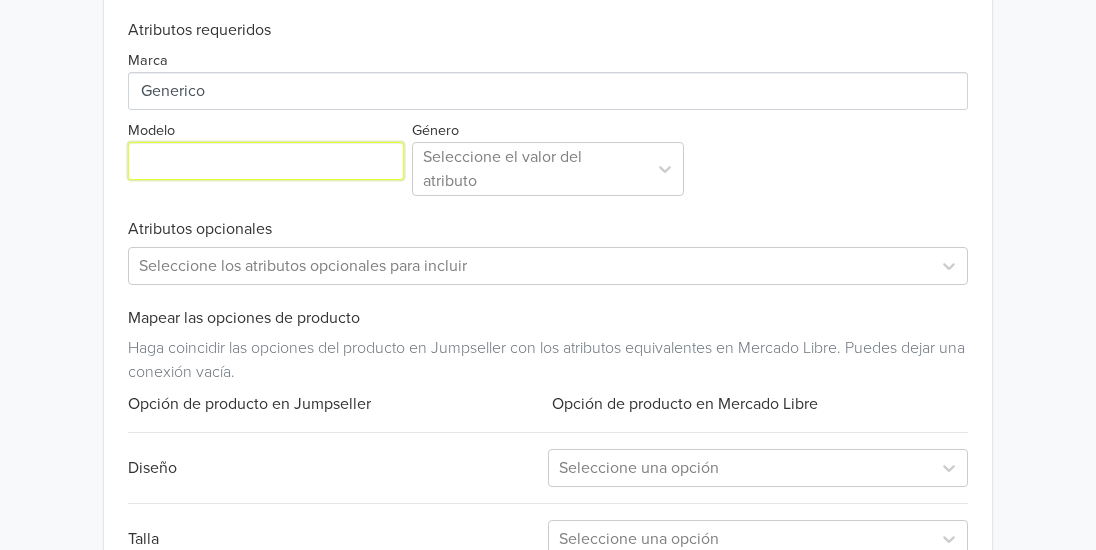 click on "Modelo" at bounding box center [266, 161] 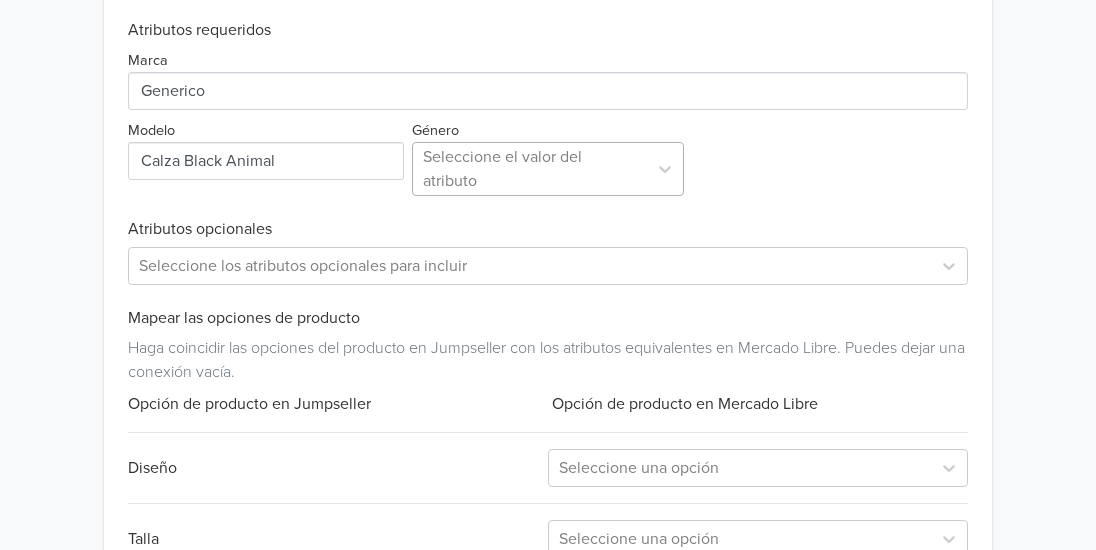 click on "Seleccione el valor del atributo" at bounding box center (530, 169) 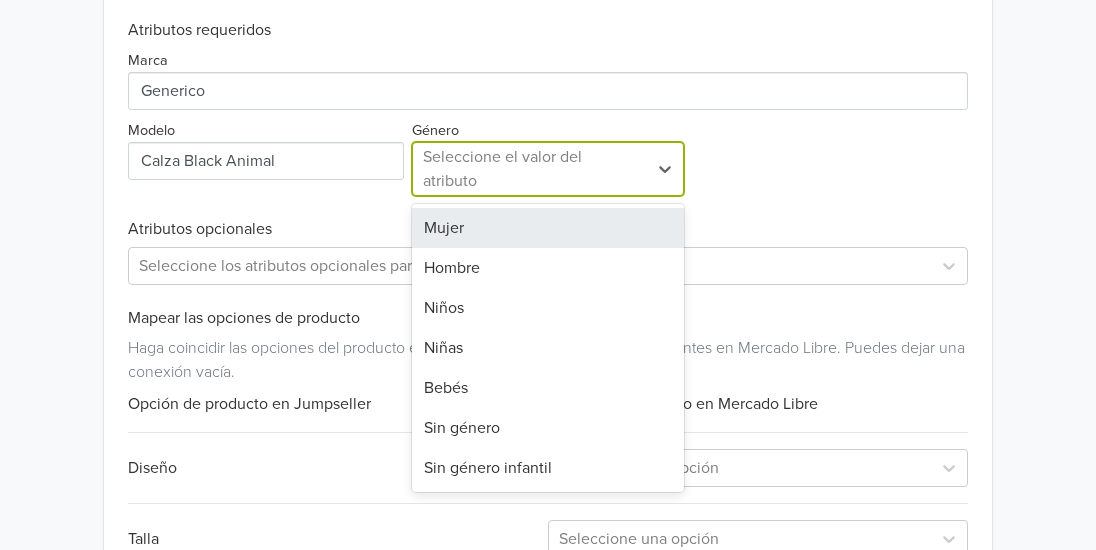 click on "Mujer" at bounding box center (548, 228) 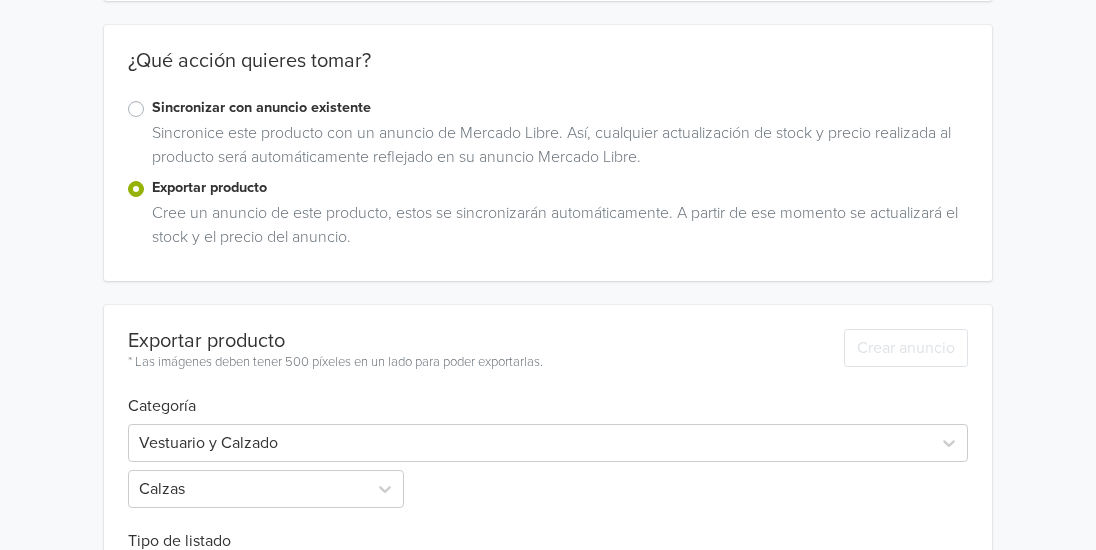 scroll, scrollTop: 0, scrollLeft: 0, axis: both 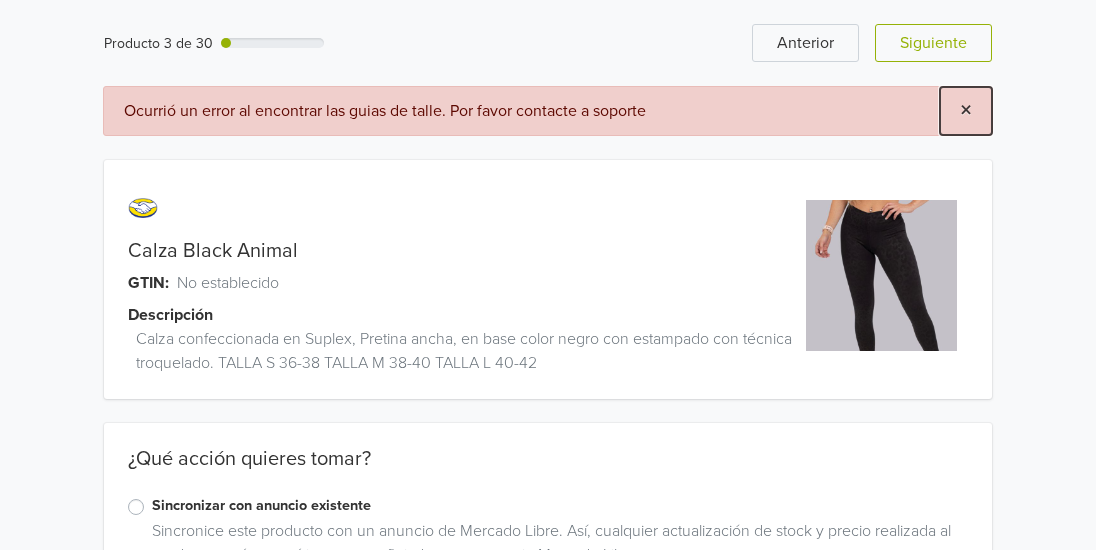 click on "×" at bounding box center (966, 110) 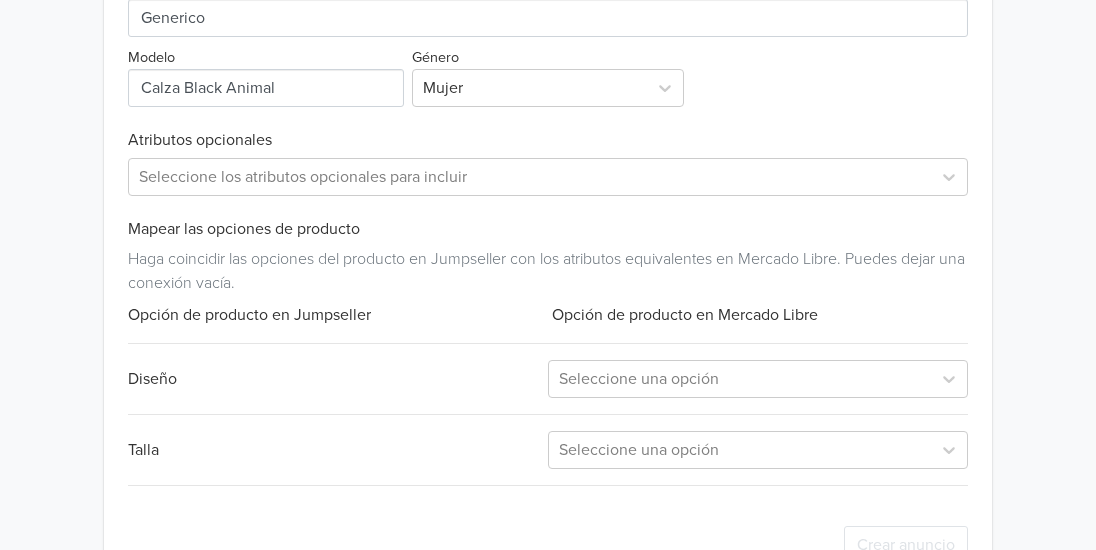 scroll, scrollTop: 1000, scrollLeft: 0, axis: vertical 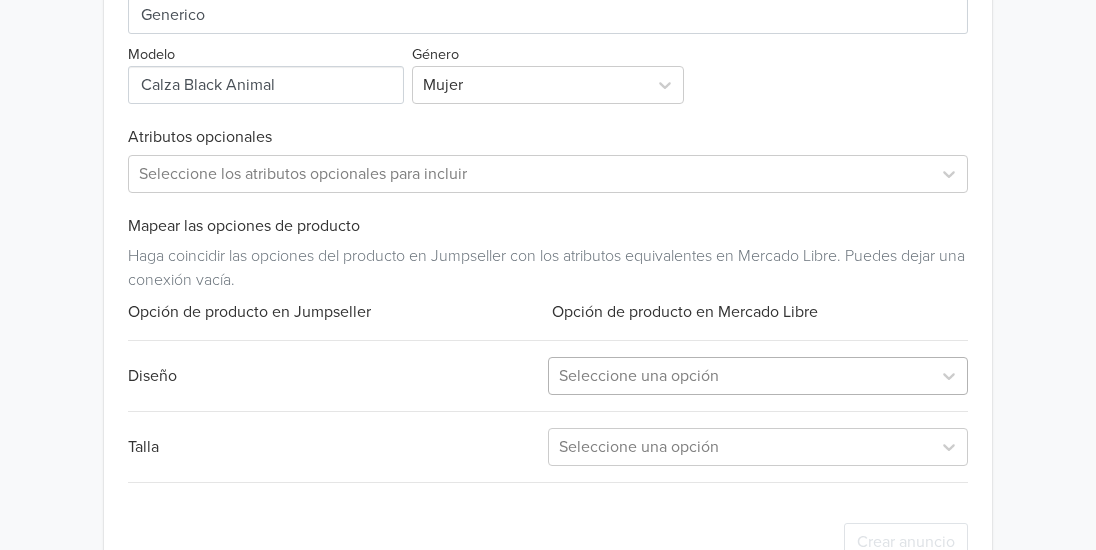 click at bounding box center [740, 376] 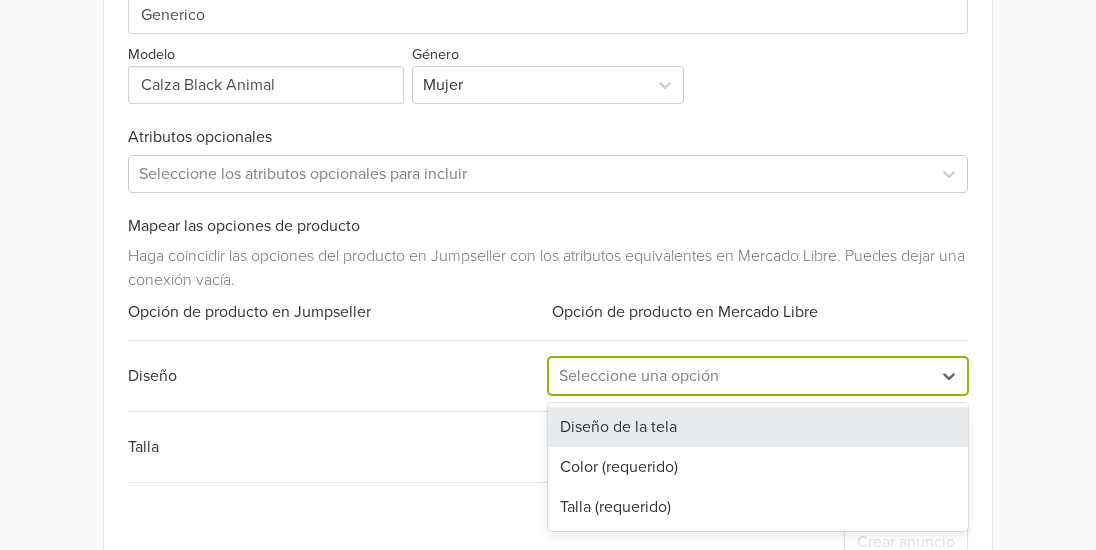click on "Diseño de la tela" at bounding box center [758, 427] 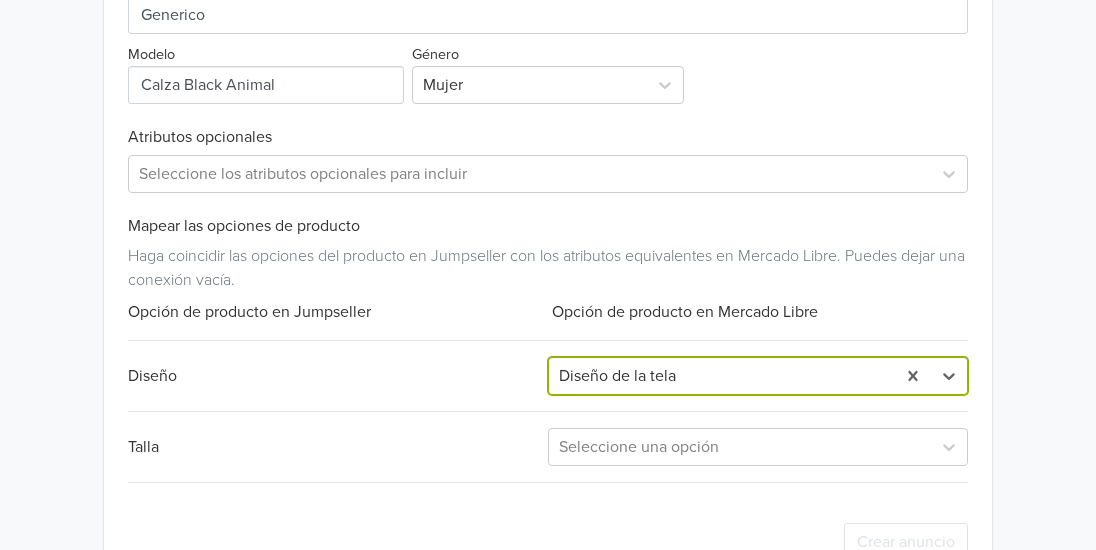 click at bounding box center (722, 376) 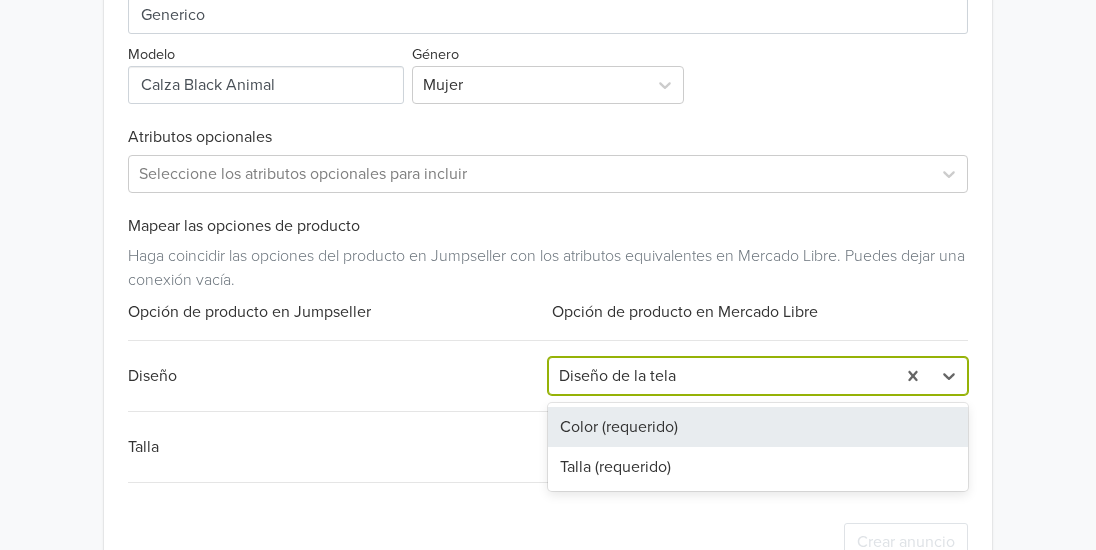 click on "Color (requerido)" at bounding box center (758, 427) 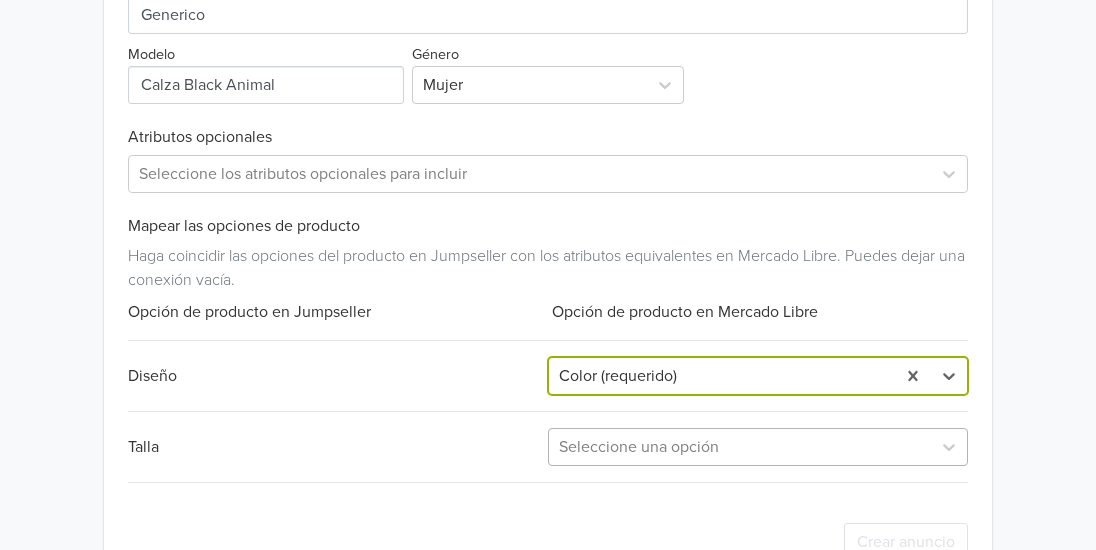 click at bounding box center (740, 447) 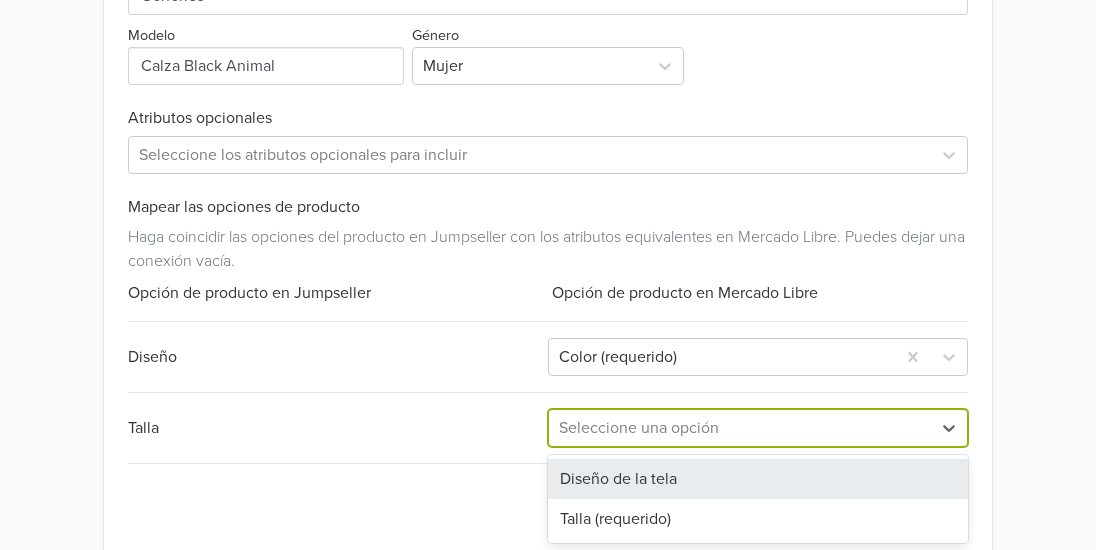scroll, scrollTop: 1020, scrollLeft: 0, axis: vertical 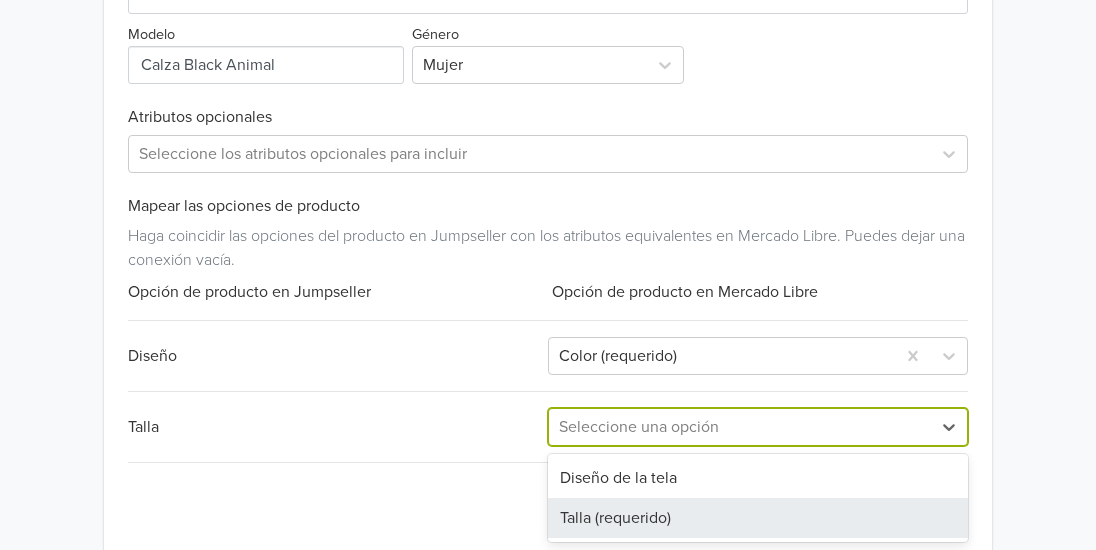 click on "Talla (requerido)" at bounding box center (758, 518) 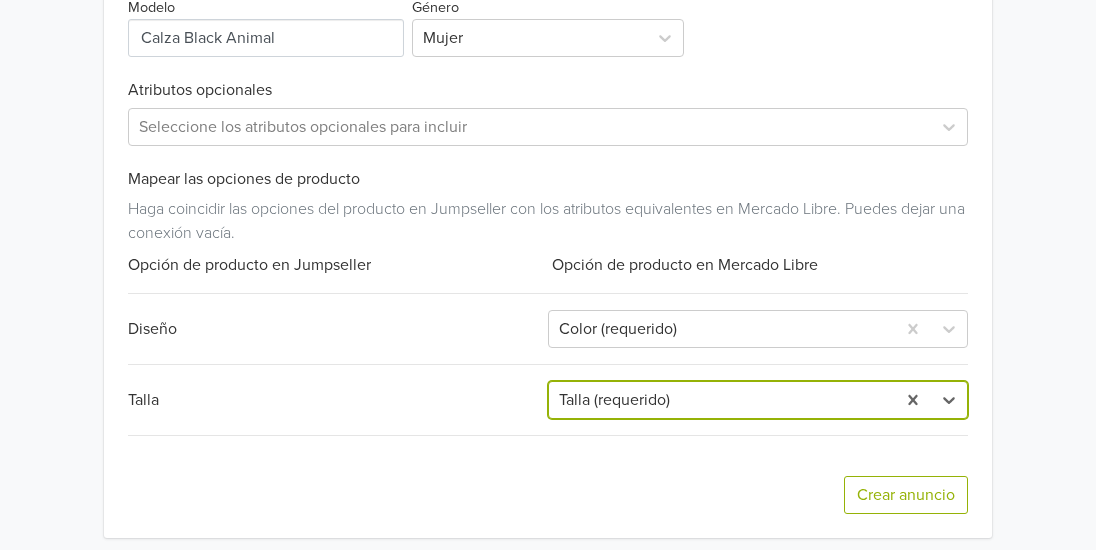 scroll, scrollTop: 1059, scrollLeft: 0, axis: vertical 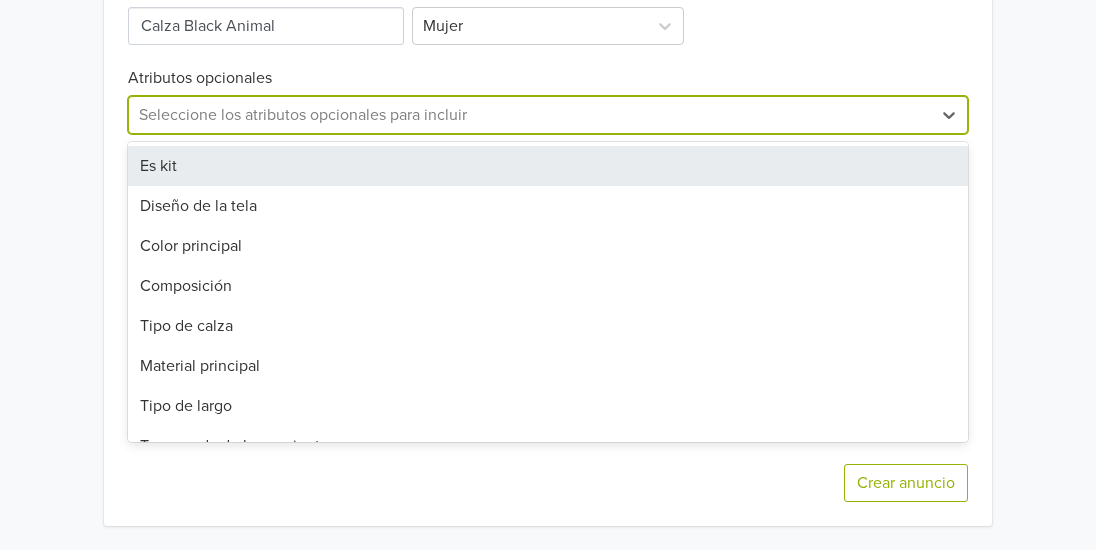 click at bounding box center (530, 115) 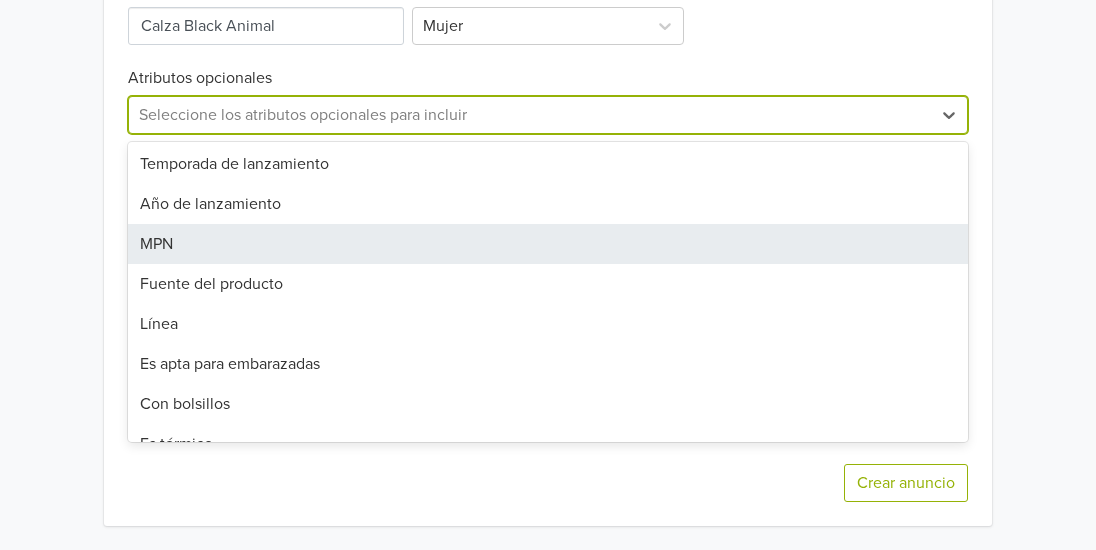 scroll, scrollTop: 388, scrollLeft: 0, axis: vertical 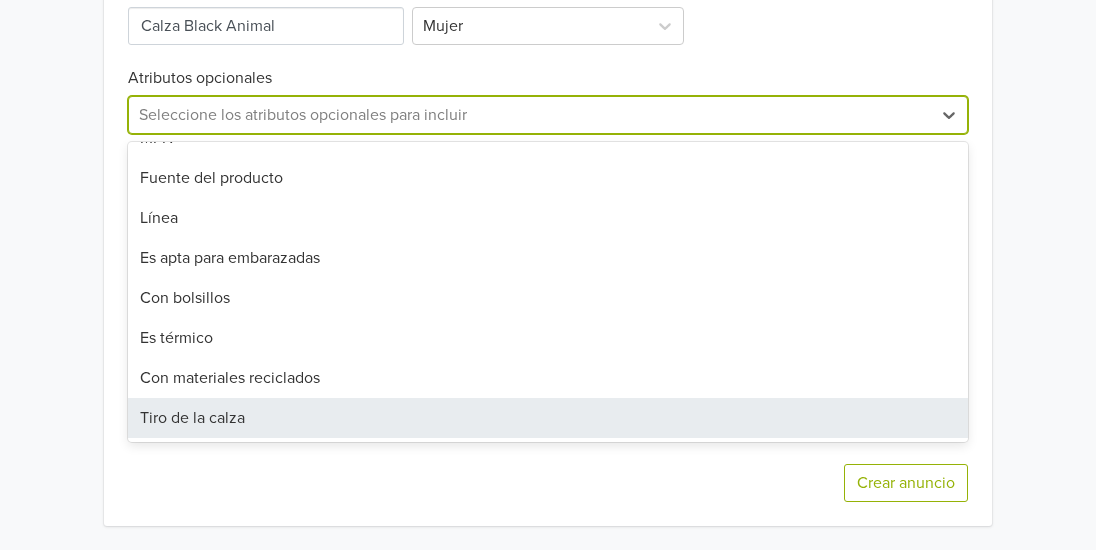 click on "Crear anuncio" at bounding box center (548, 483) 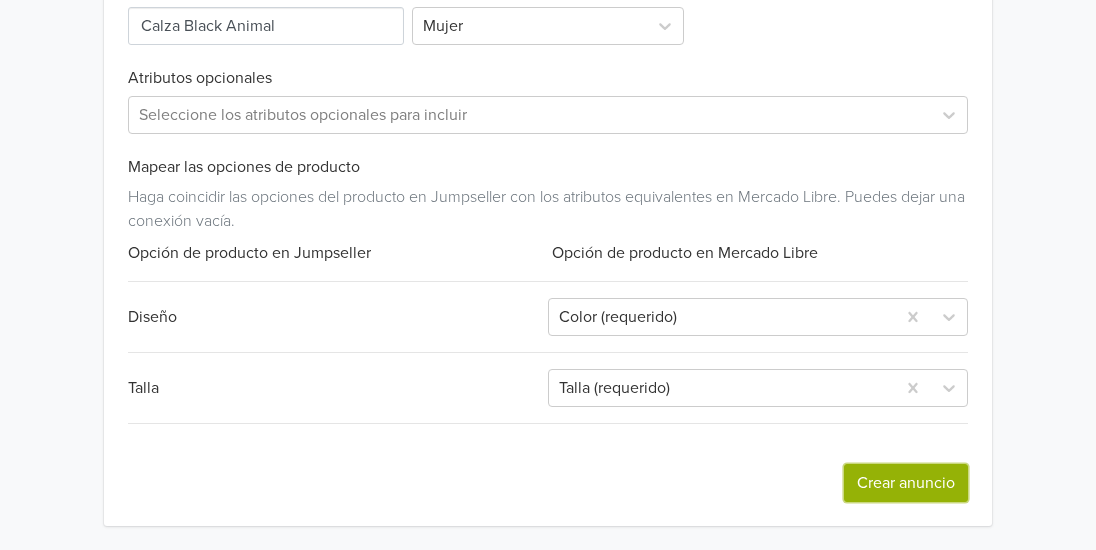 click on "Crear anuncio" at bounding box center (906, 483) 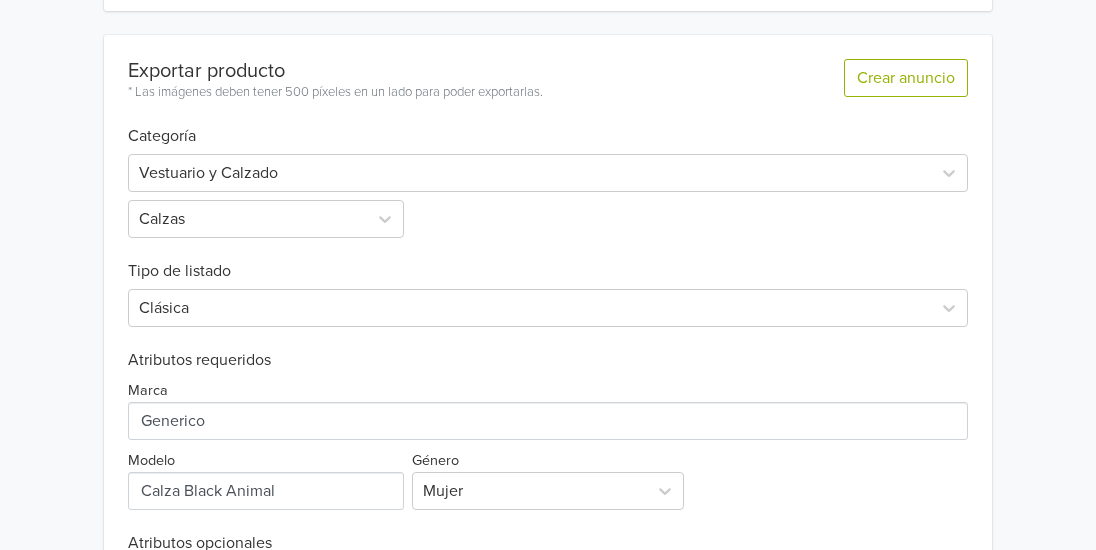scroll, scrollTop: 633, scrollLeft: 0, axis: vertical 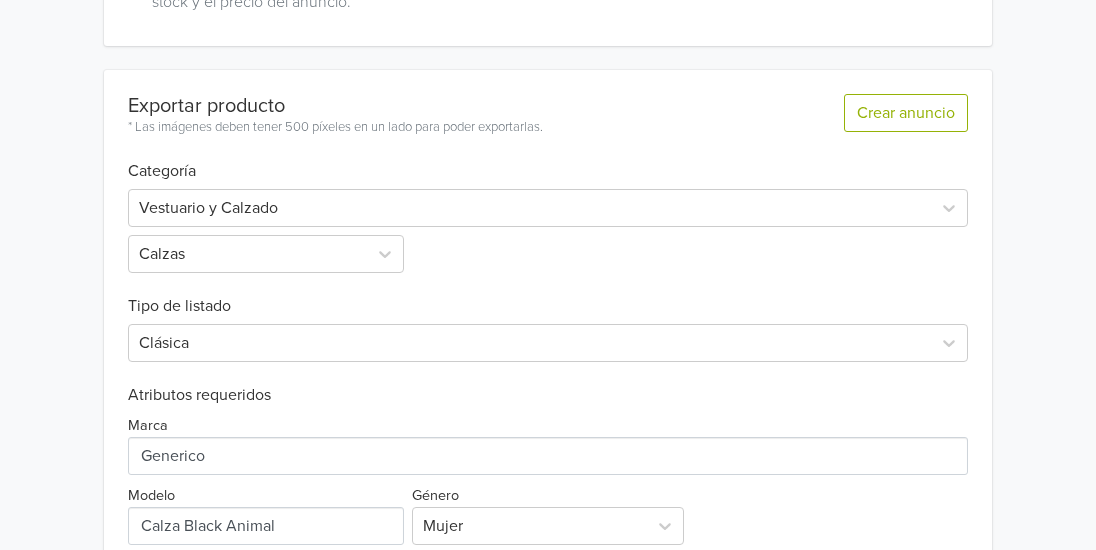 click on "Vestuario y Calzado Calzas" at bounding box center (548, 227) 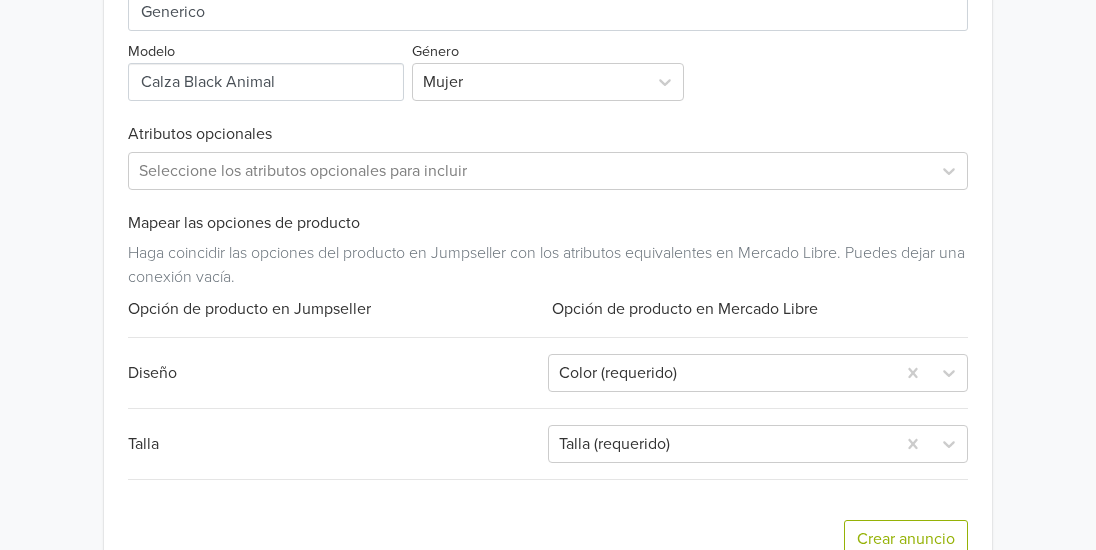 scroll, scrollTop: 1133, scrollLeft: 0, axis: vertical 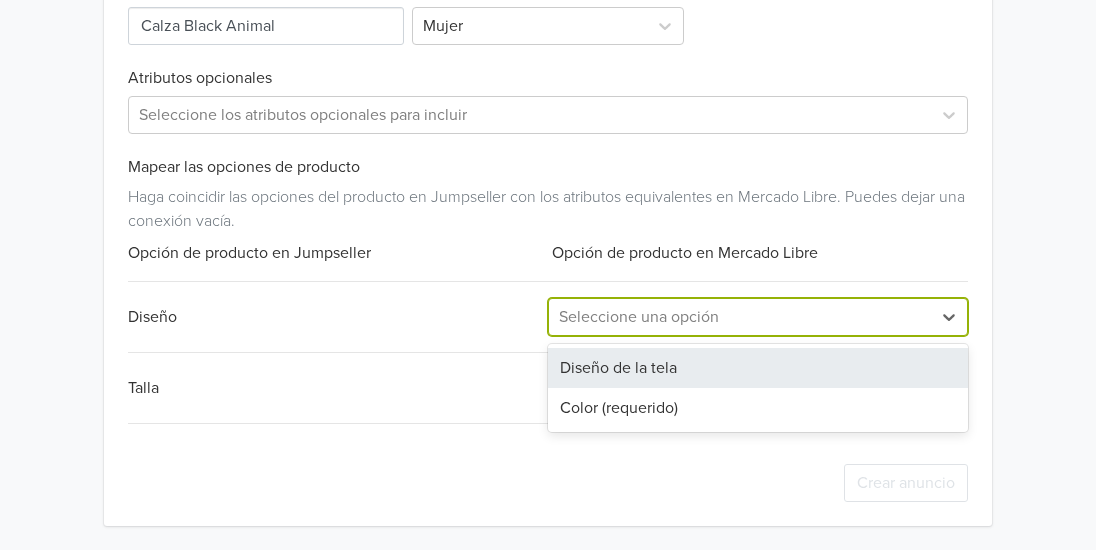 click at bounding box center [740, 317] 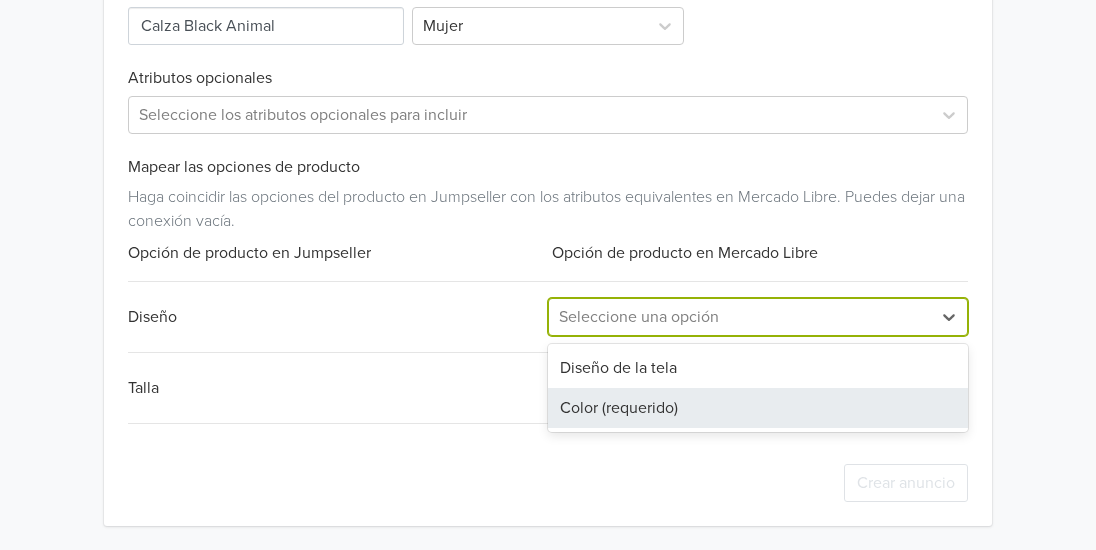 click on "Color (requerido)" at bounding box center [758, 408] 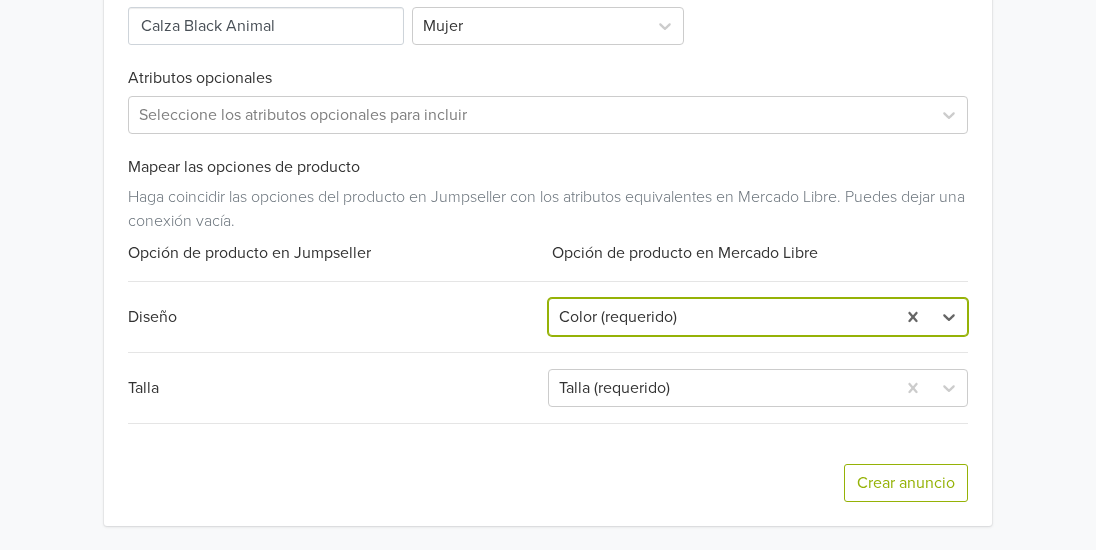 click on "Exportar producto * Las imágenes deben tener 500 píxeles en un lado para poder exportarlas. Crear anuncio Categoría Vestuario y Calzado Calzas Tipo de listado Clásica Atributos requeridos Marca Modelo Género Mujer Atributos opcionales Seleccione los atributos opcionales para incluir Mapear las opciones de producto Haga coincidir las opciones del producto en Jumpseller con los atributos equivalentes en Mercado Libre. Puedes dejar una conexión vacía. Opción de producto en Jumpseller Opción de producto en Mercado Libre Diseño option Color (requerido), selected. Color (requerido) Talla Talla (requerido) Crear anuncio" at bounding box center (548, 48) 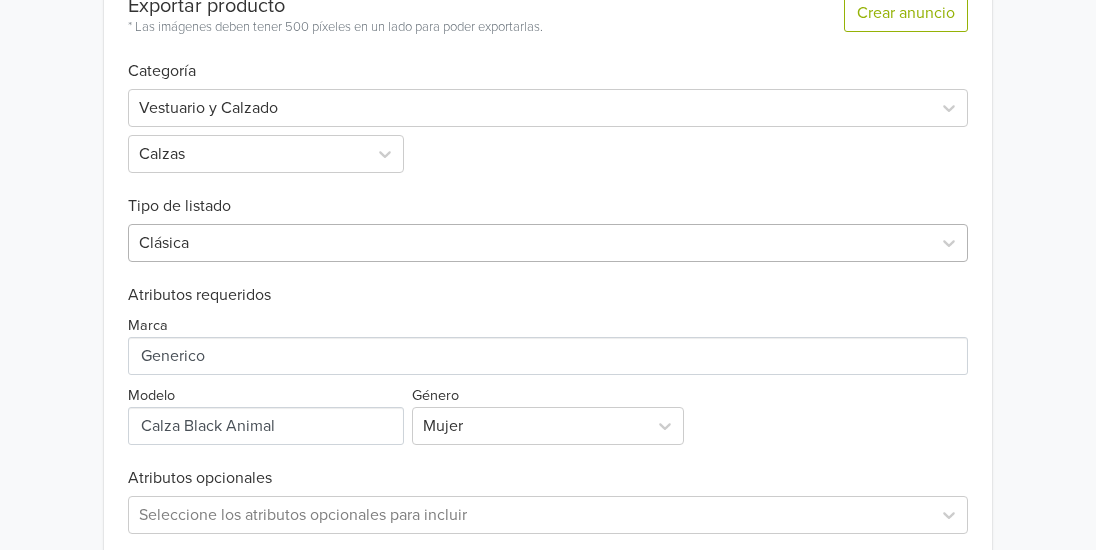 scroll, scrollTop: 633, scrollLeft: 0, axis: vertical 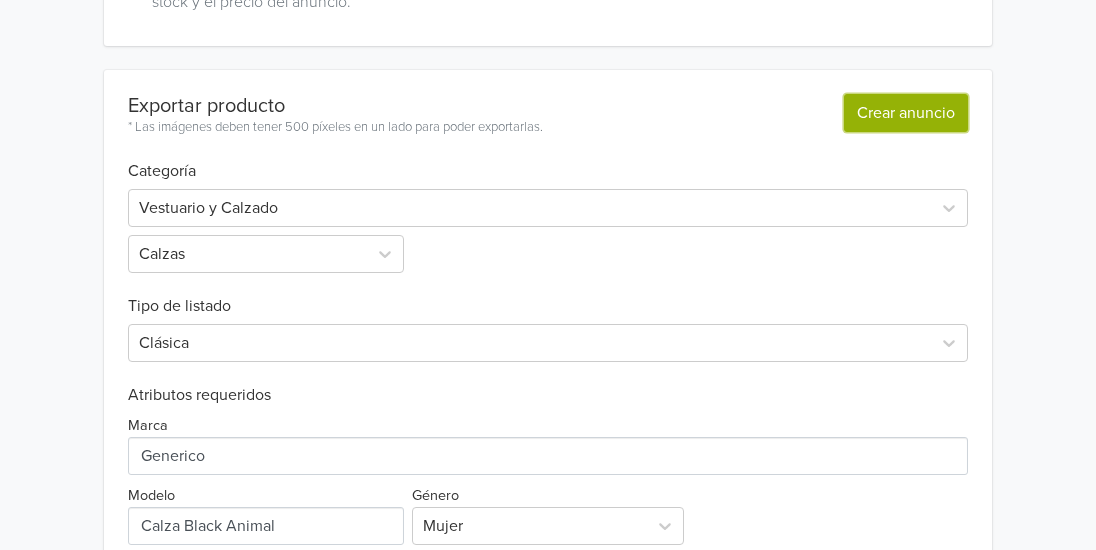 click on "Crear anuncio" at bounding box center (906, 113) 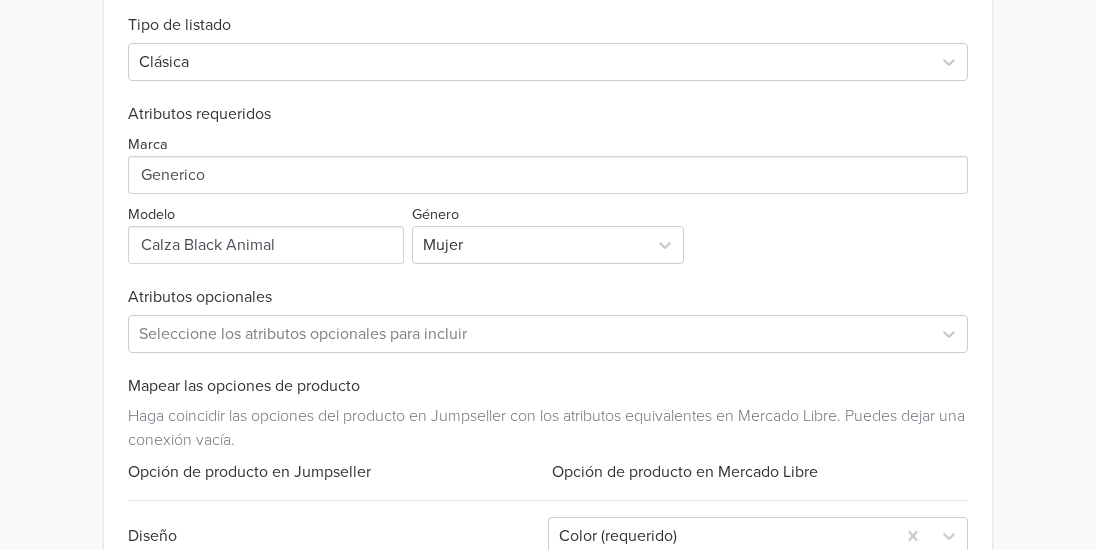 scroll, scrollTop: 1133, scrollLeft: 0, axis: vertical 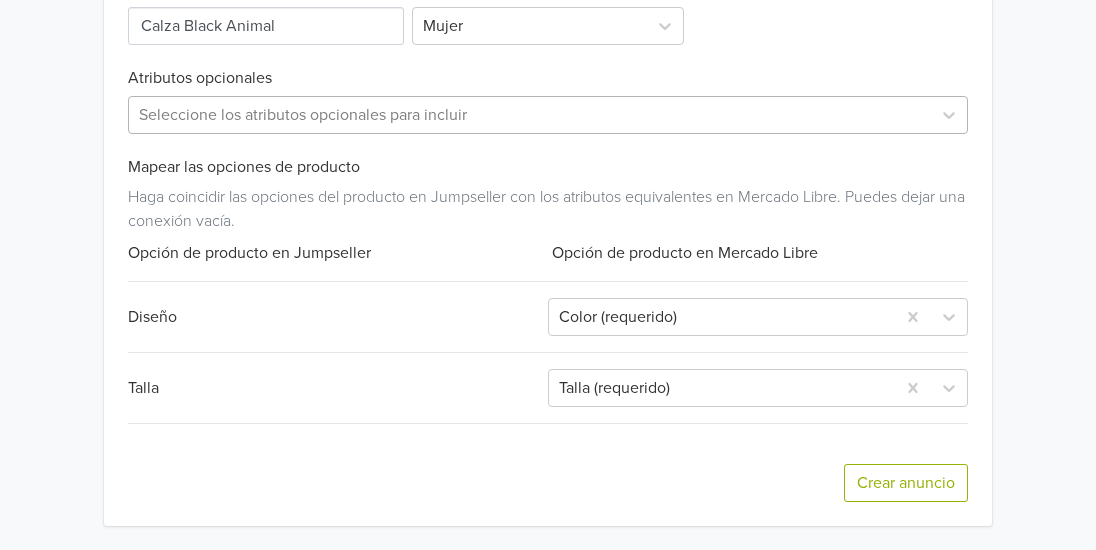 click at bounding box center (530, 115) 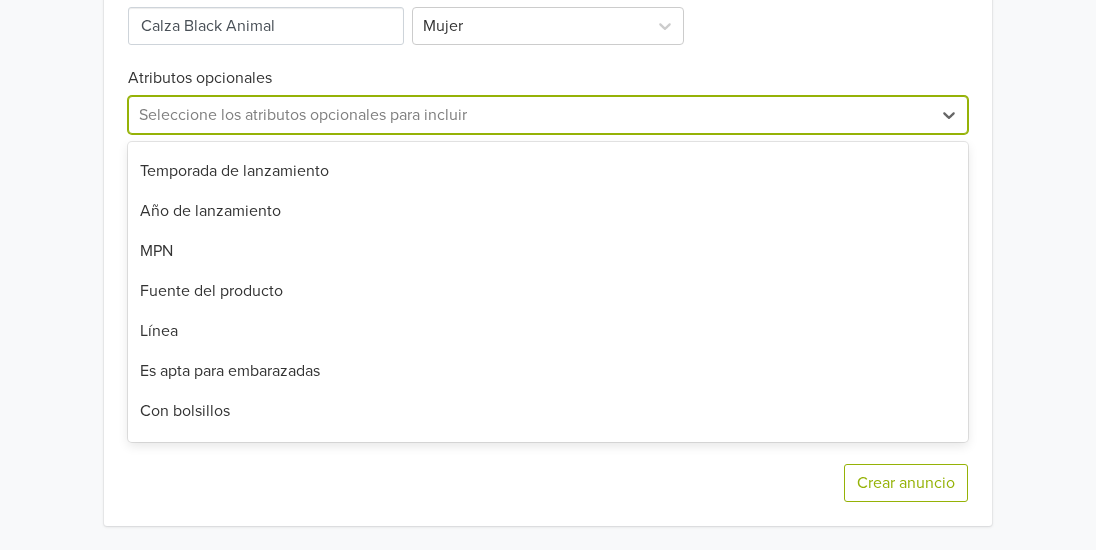 scroll, scrollTop: 188, scrollLeft: 0, axis: vertical 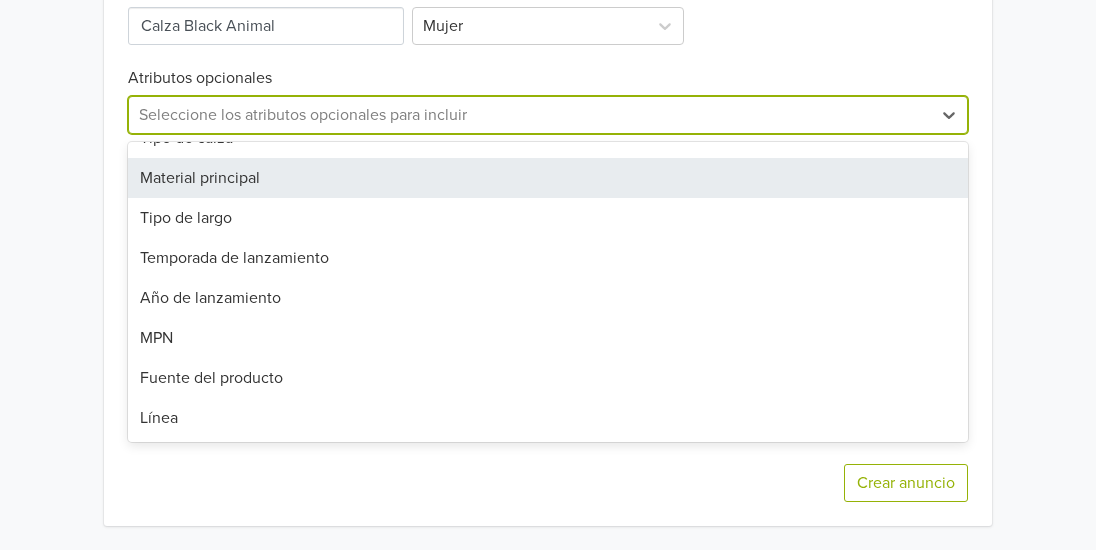 click on "Marca Modelo Género Mujer" at bounding box center (548, -25) 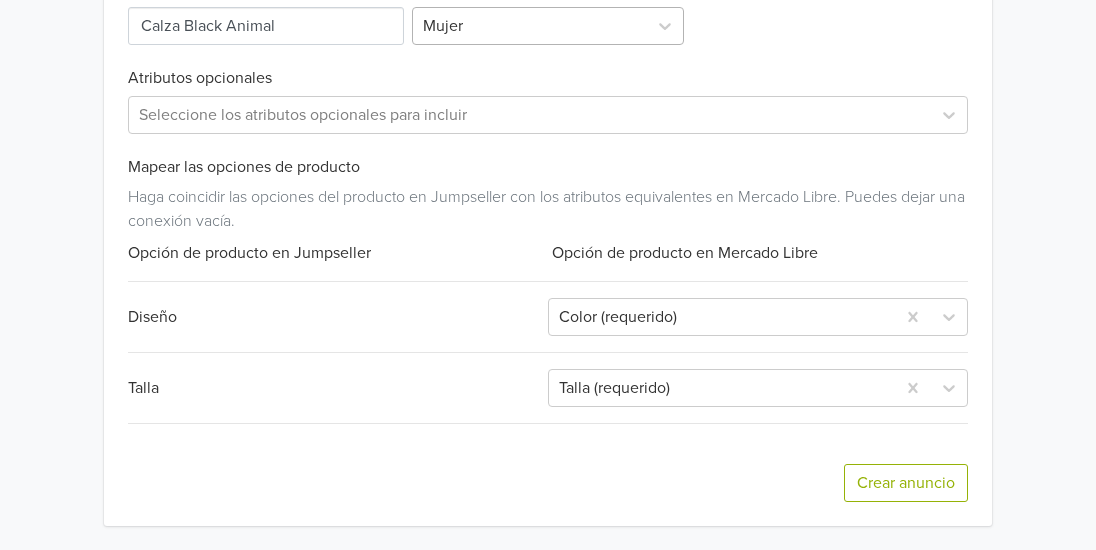 click at bounding box center [530, 26] 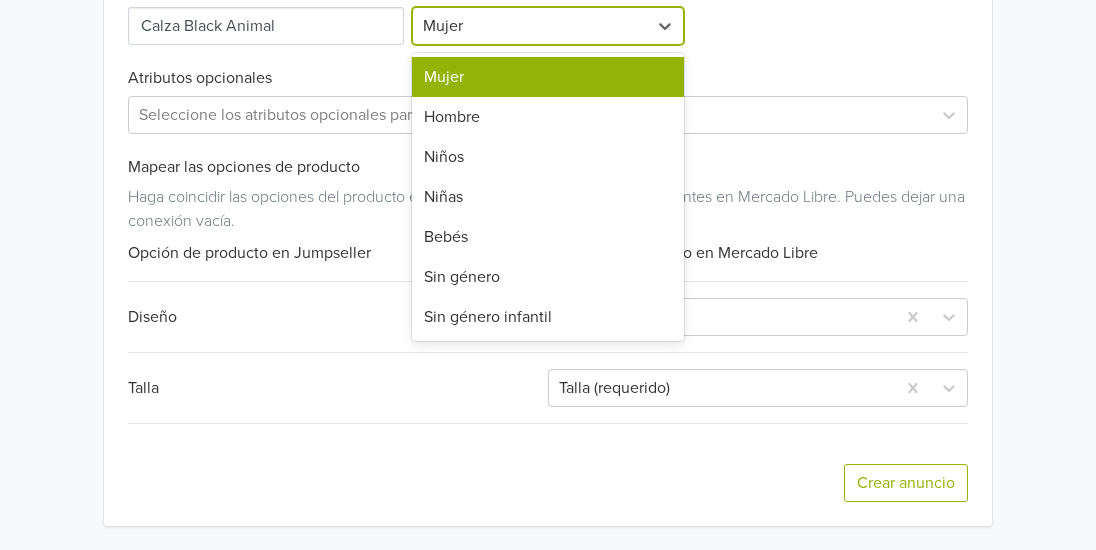 click on "Marca Modelo Género 7 results available. Use Up and Down to choose options, press Enter to select the currently focused option, press Escape to exit the menu, press Tab to select the option and exit the menu. Mujer Mujer Hombre Niños Niñas Bebés Sin género Sin género infantil" at bounding box center [548, -25] 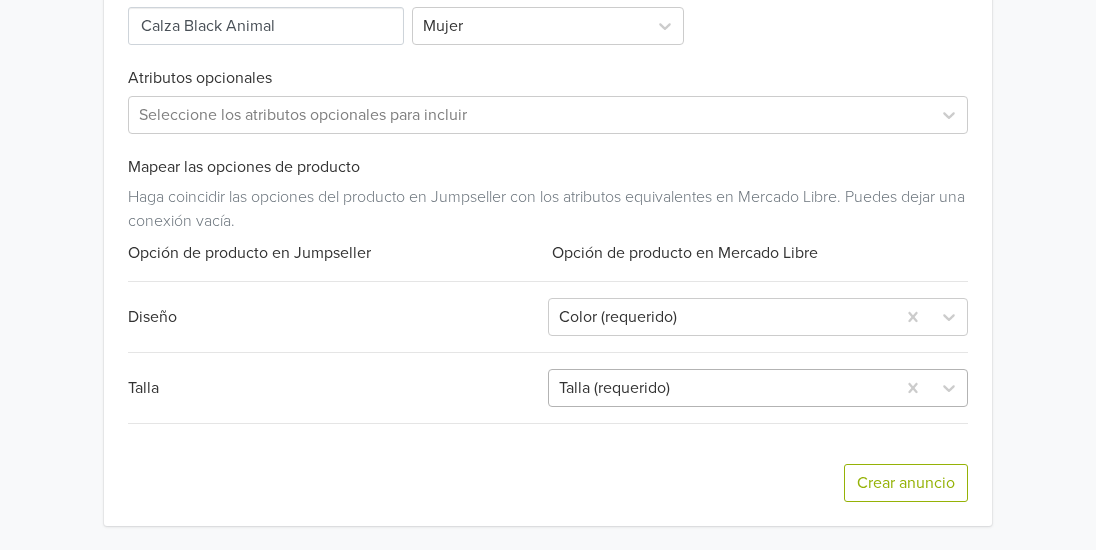 click at bounding box center [722, 388] 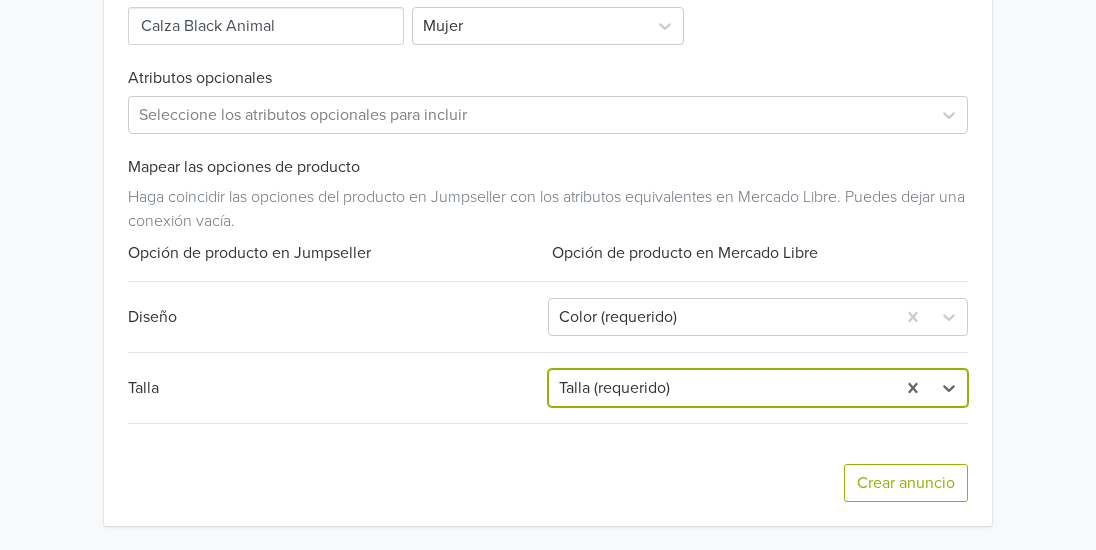 click at bounding box center [722, 388] 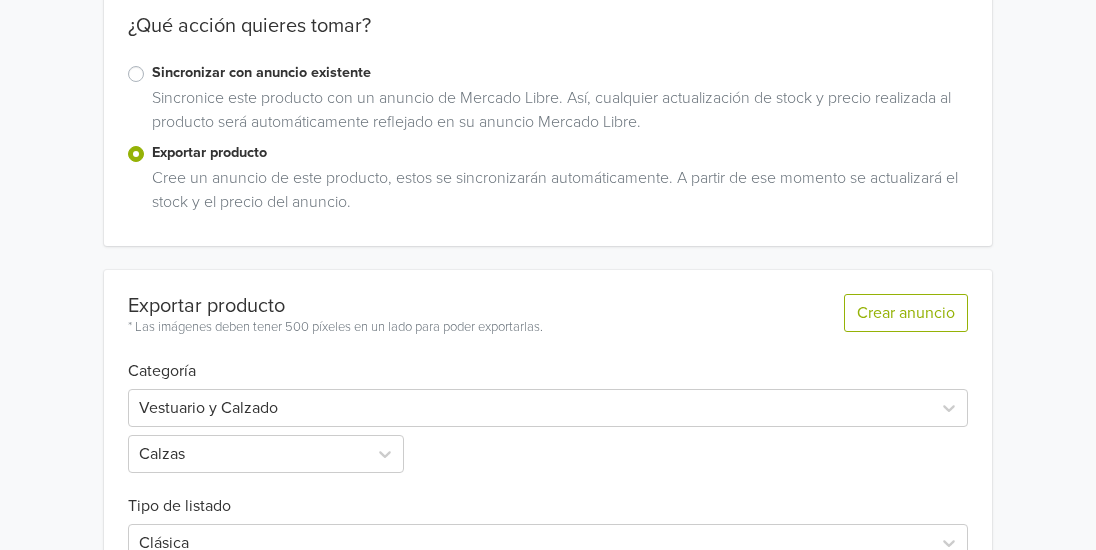 scroll, scrollTop: 33, scrollLeft: 0, axis: vertical 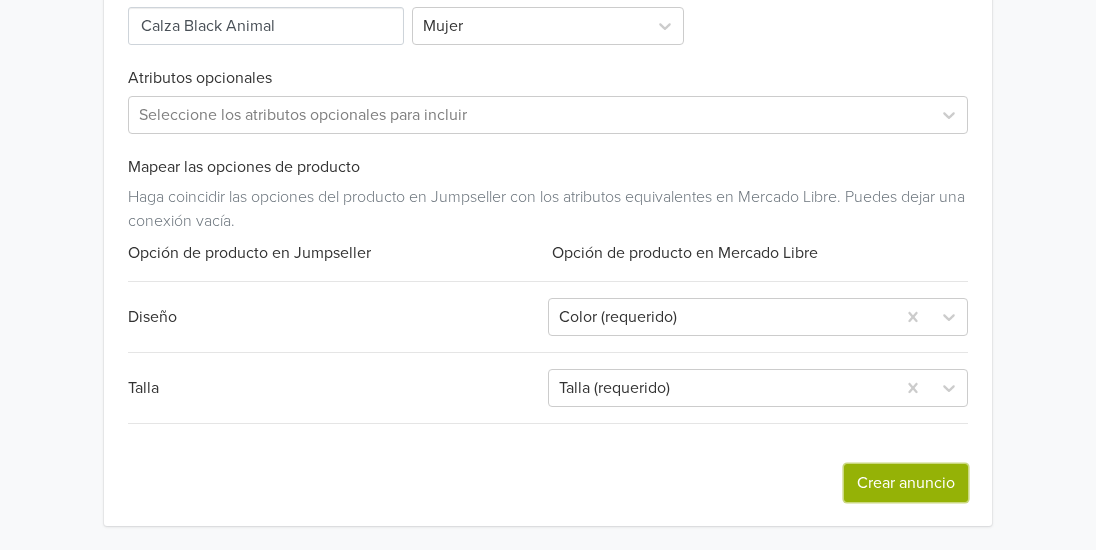 click on "Crear anuncio" at bounding box center [906, 483] 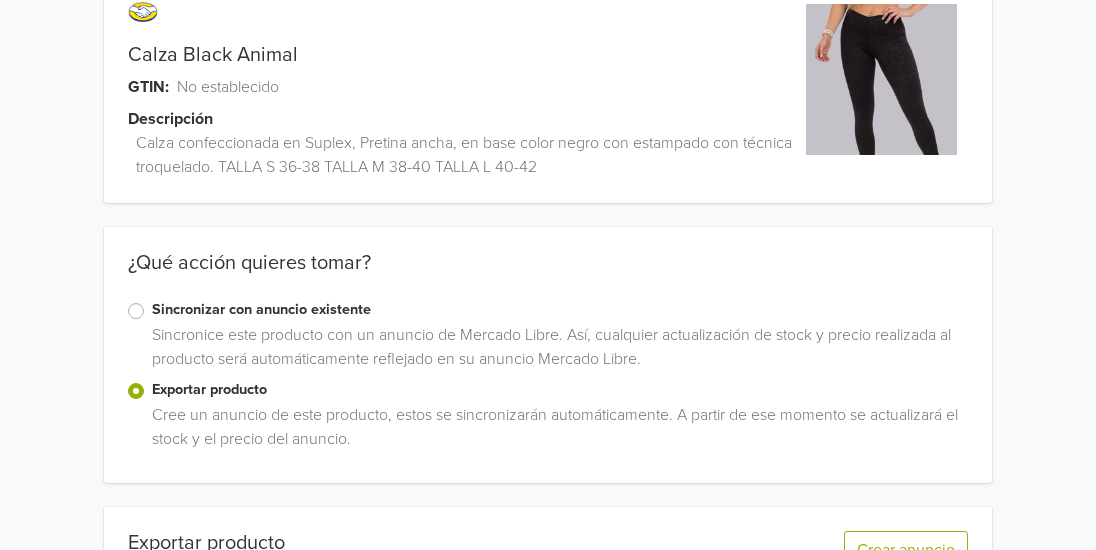 scroll, scrollTop: 0, scrollLeft: 0, axis: both 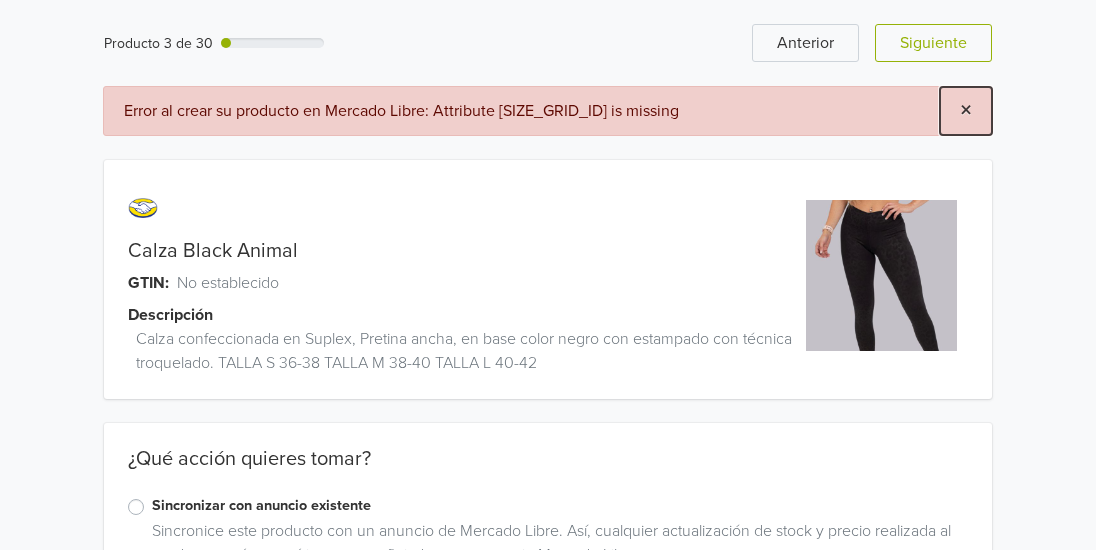 click on "×" at bounding box center [966, 110] 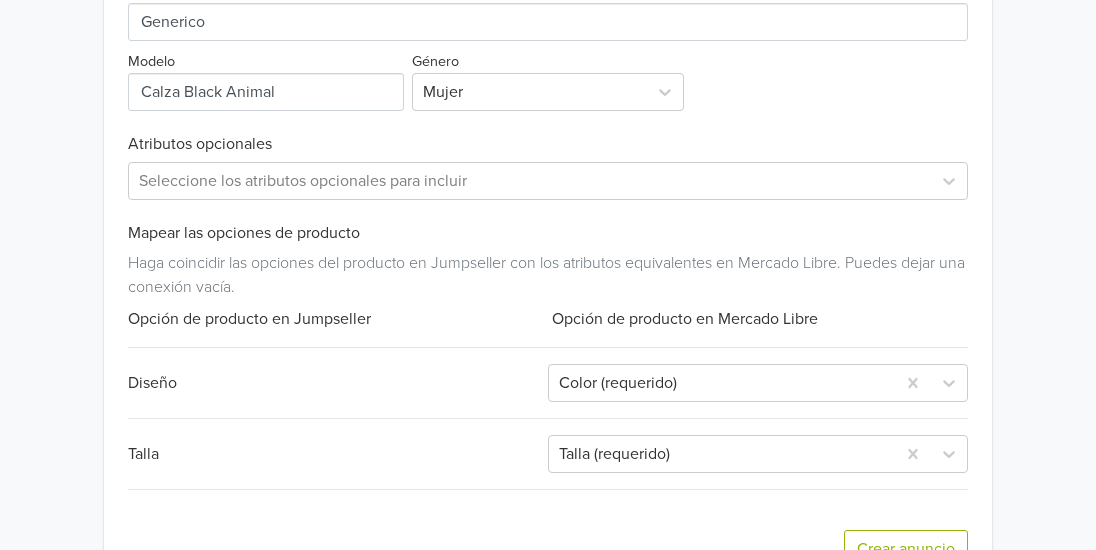 scroll, scrollTop: 1059, scrollLeft: 0, axis: vertical 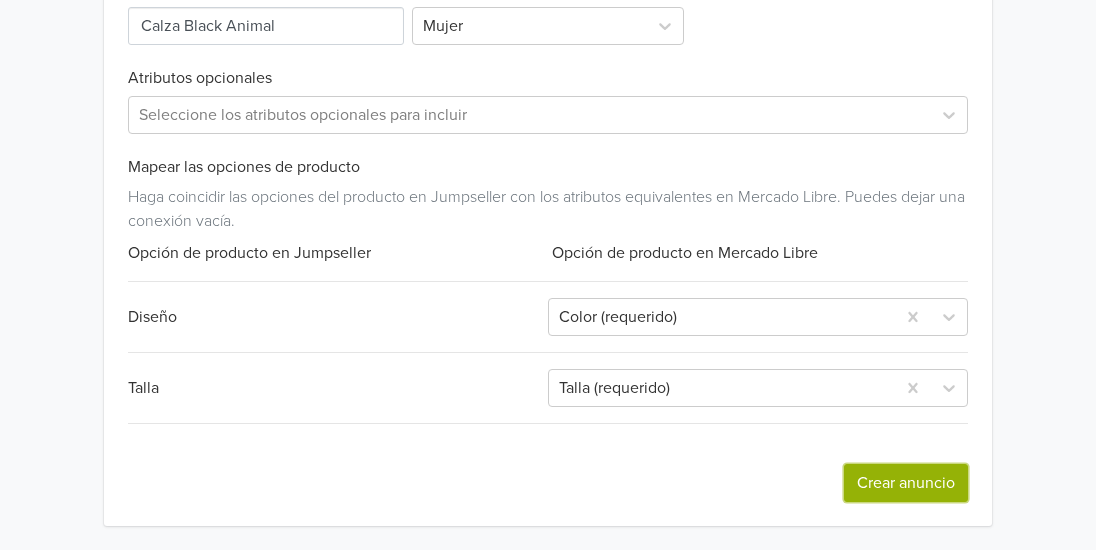 click on "Crear anuncio" at bounding box center (906, 483) 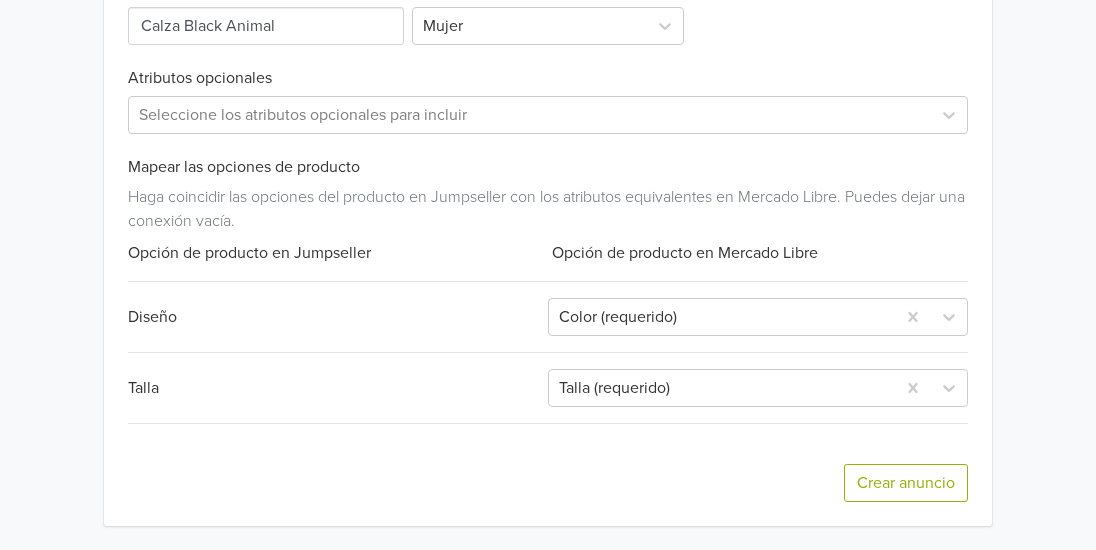 scroll, scrollTop: 0, scrollLeft: 0, axis: both 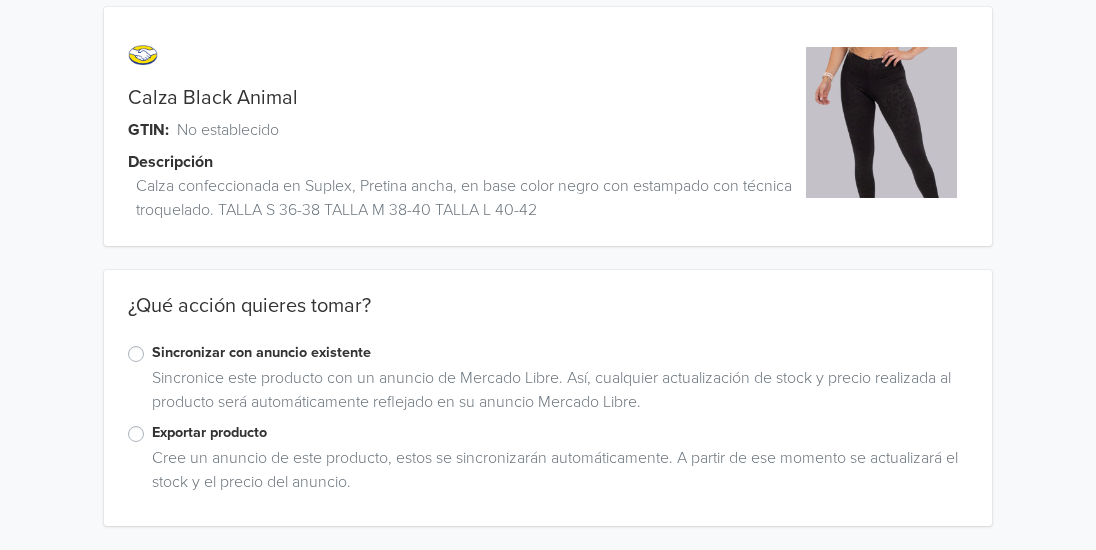 click on "Exportar producto" at bounding box center [560, 433] 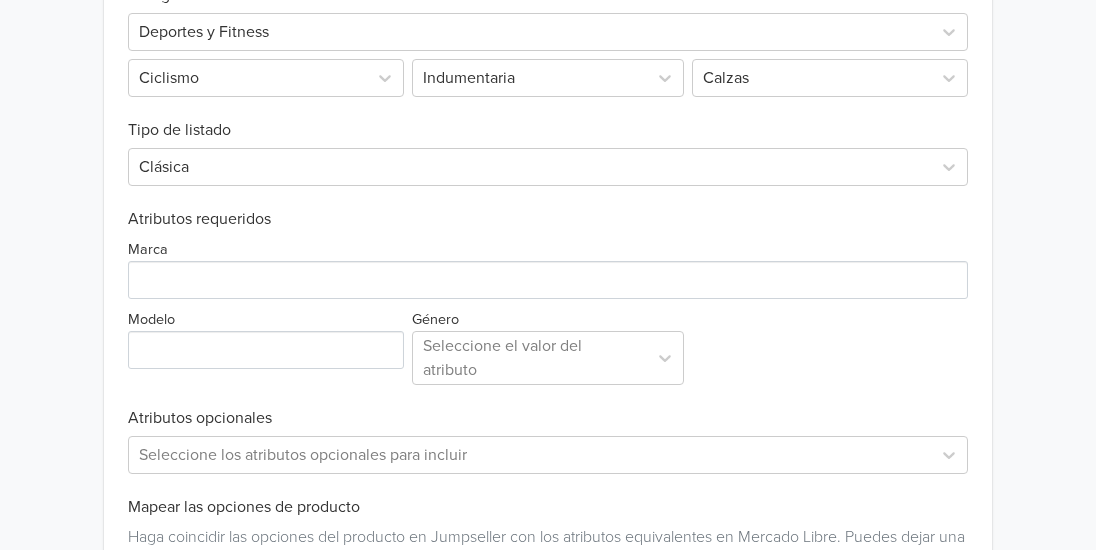 scroll, scrollTop: 724, scrollLeft: 0, axis: vertical 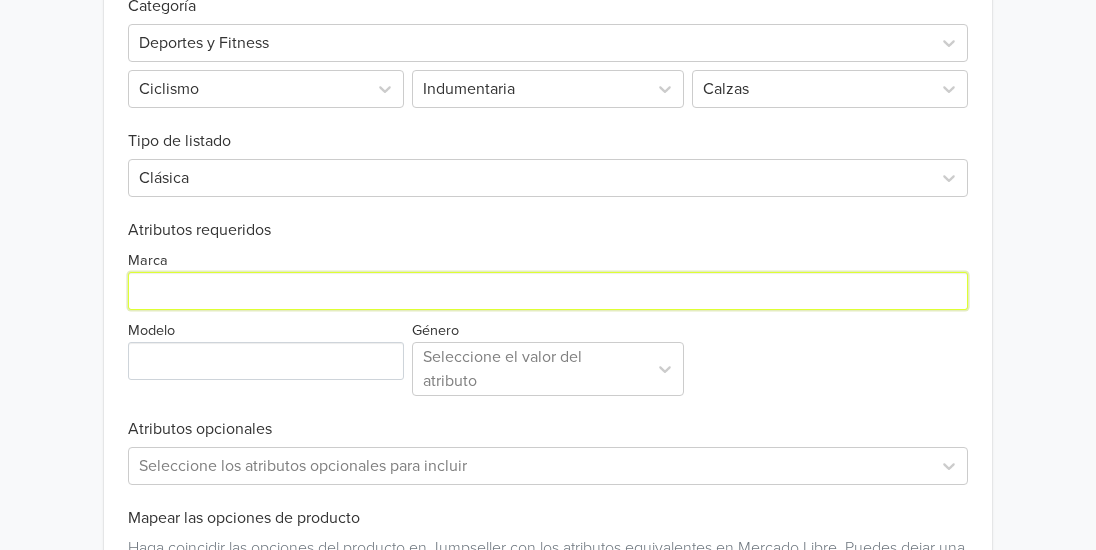 click on "Marca" at bounding box center [548, 291] 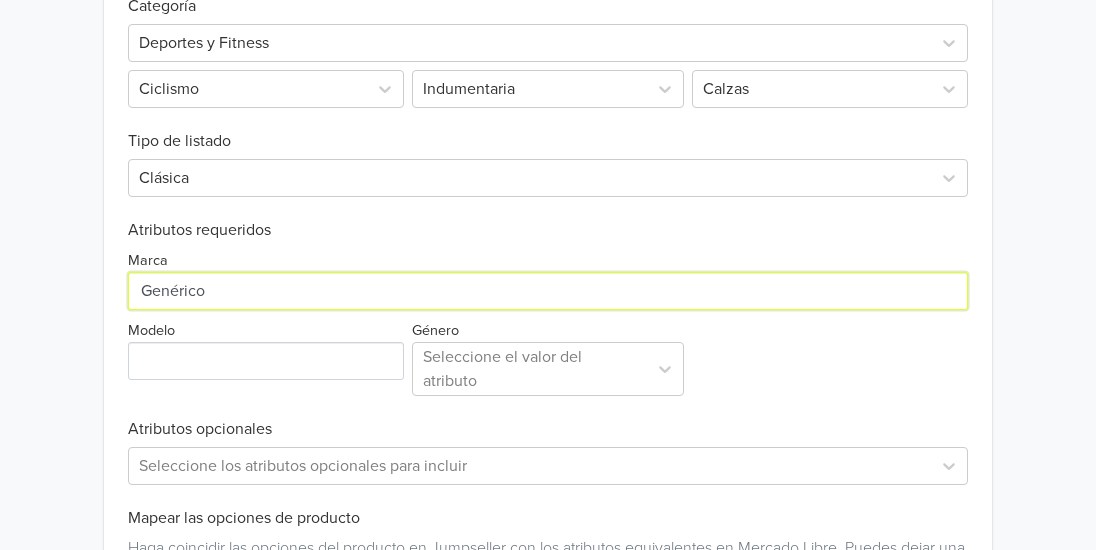 click on "Marca" at bounding box center [548, 291] 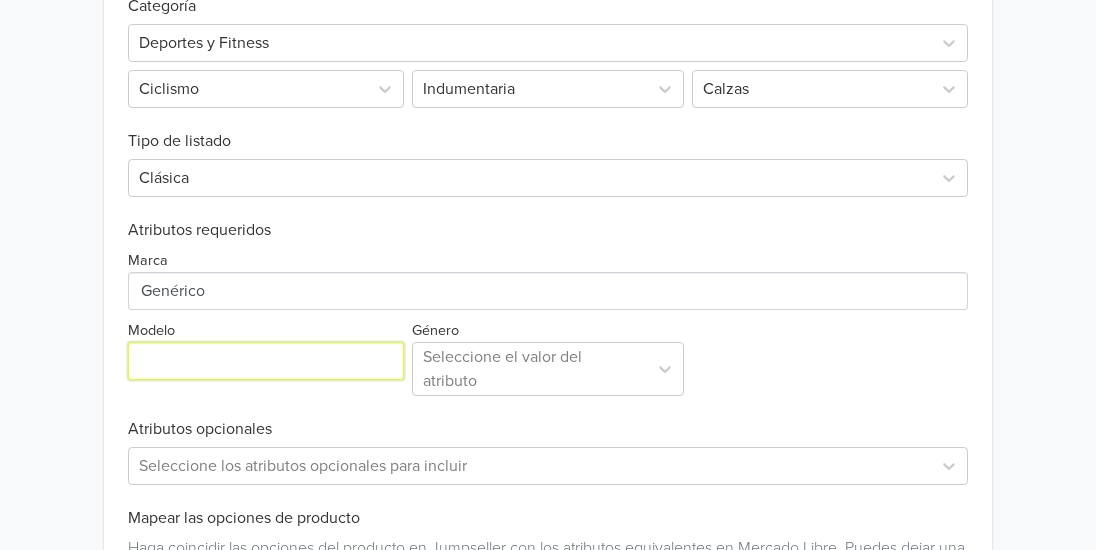 click on "Modelo" at bounding box center (266, 361) 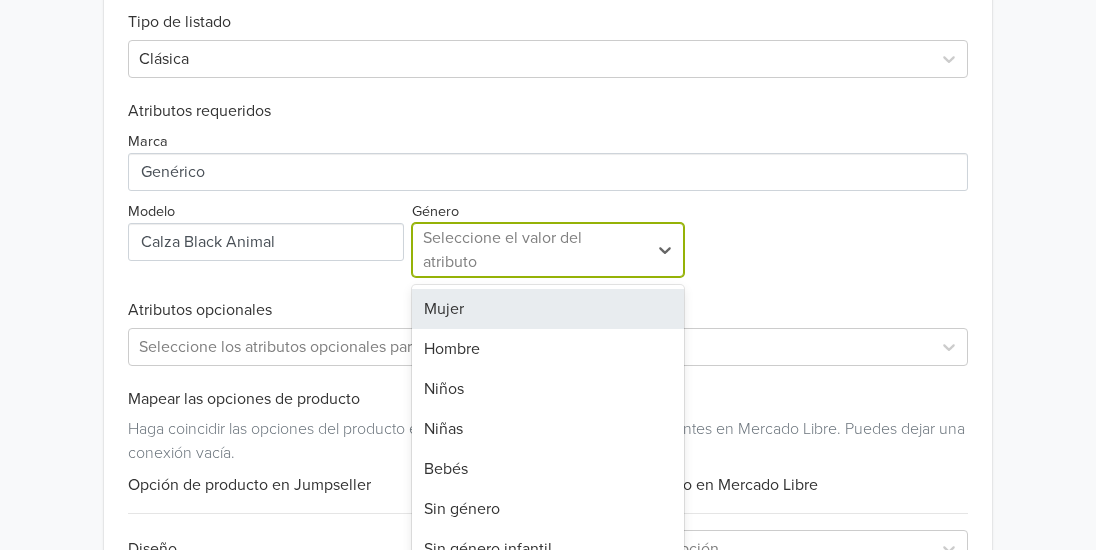 click on "7 results available. Use Up and Down to choose options, press Enter to select the currently focused option, press Escape to exit the menu, press Tab to select the option and exit the menu. Seleccione el valor del atributo Mujer Hombre Niños Niñas Bebés Sin género Sin género infantil" at bounding box center [548, 250] 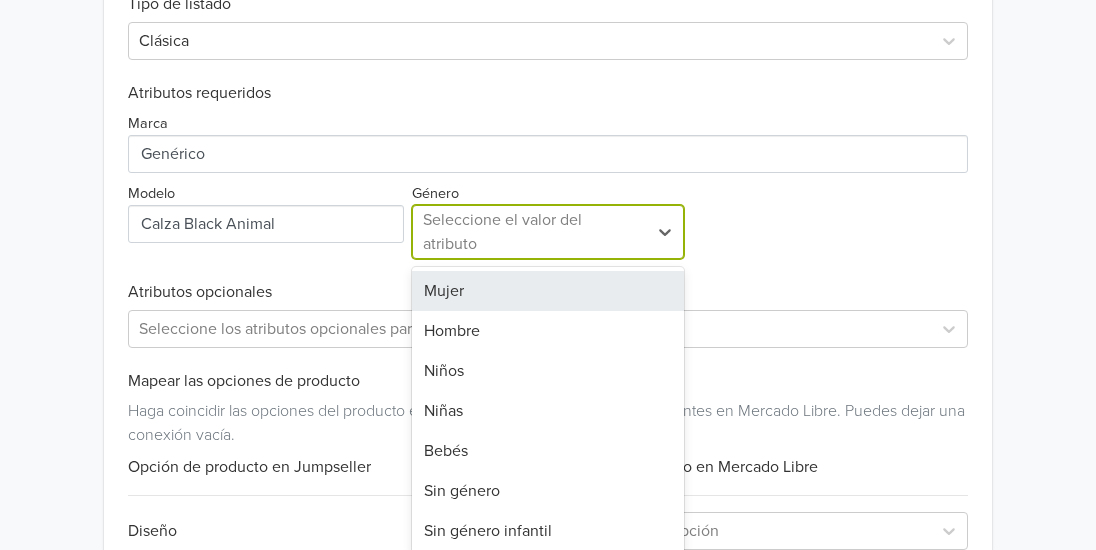 scroll, scrollTop: 874, scrollLeft: 0, axis: vertical 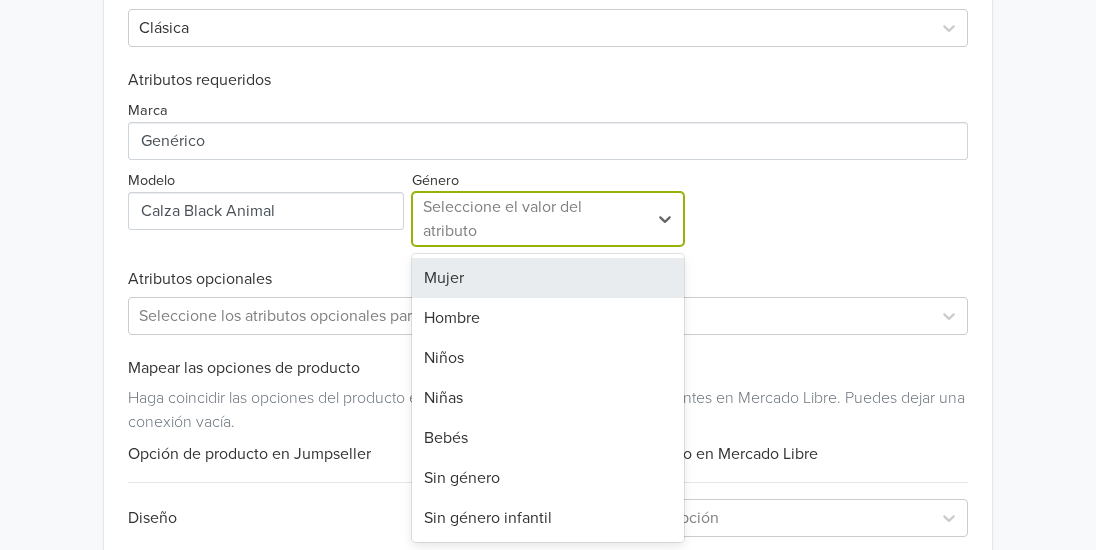 click on "Mujer" at bounding box center (548, 278) 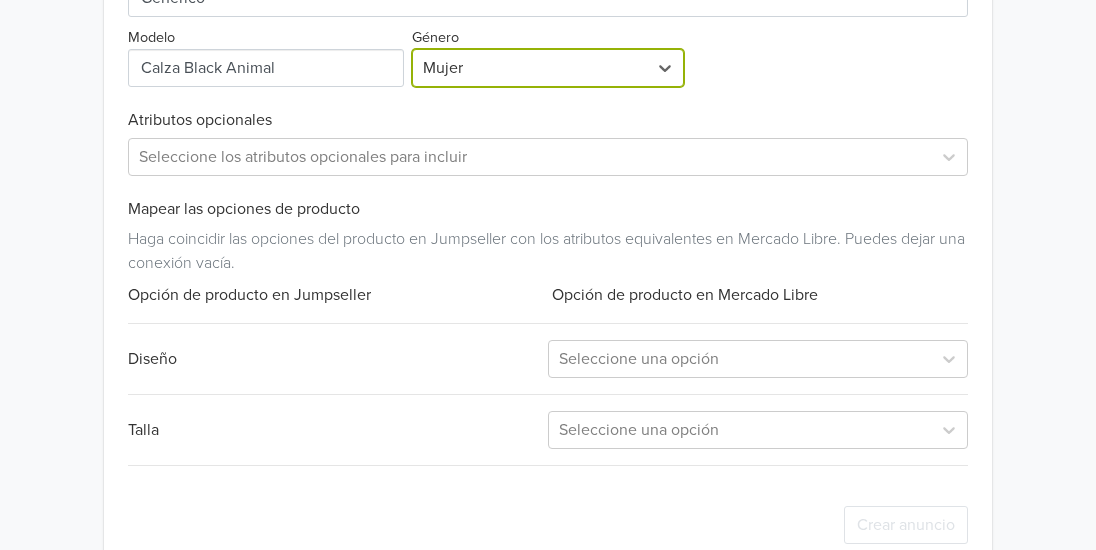 scroll, scrollTop: 1059, scrollLeft: 0, axis: vertical 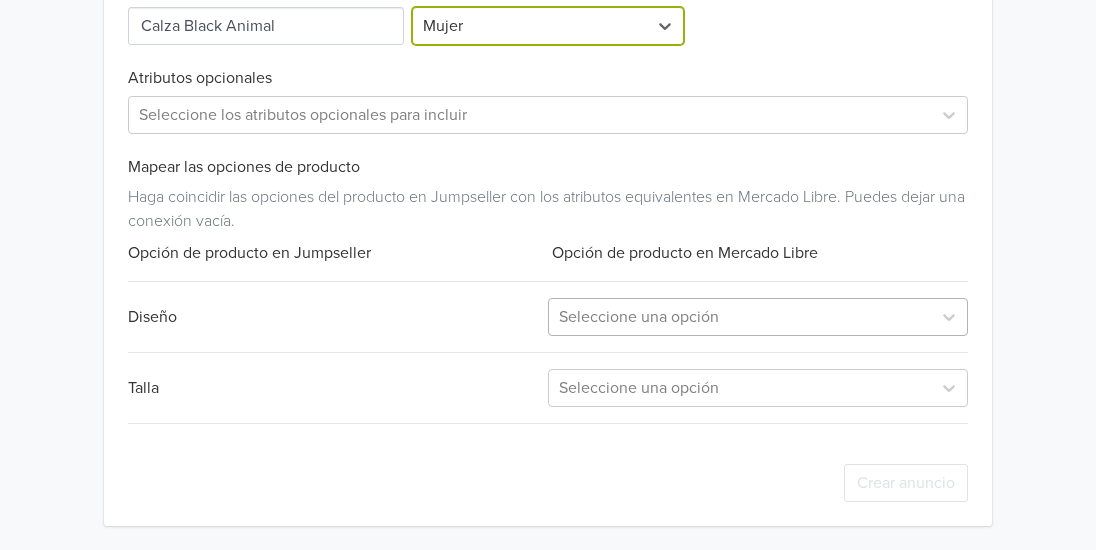 click at bounding box center [740, 317] 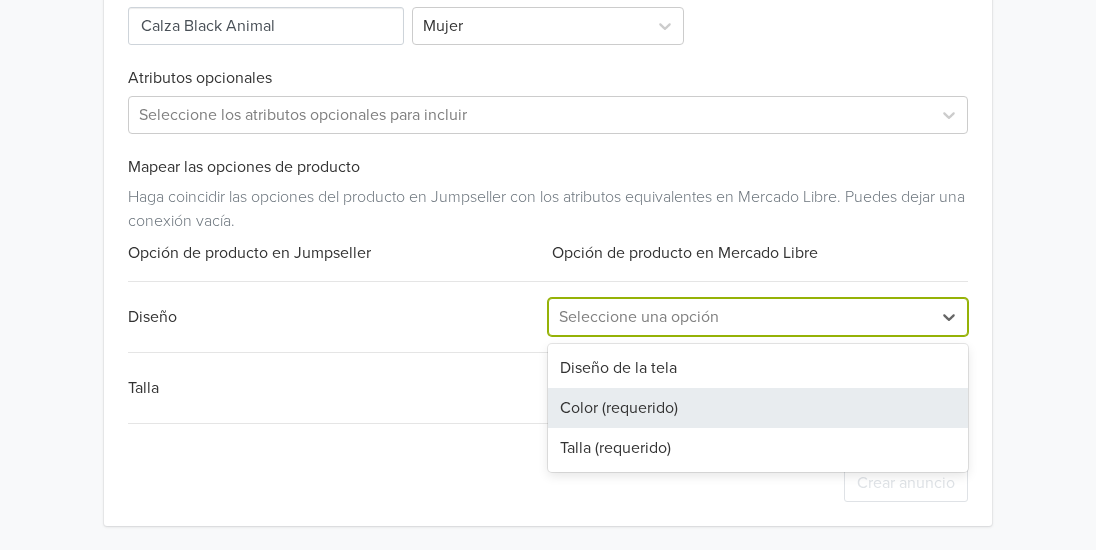 click on "Color (requerido)" at bounding box center (758, 408) 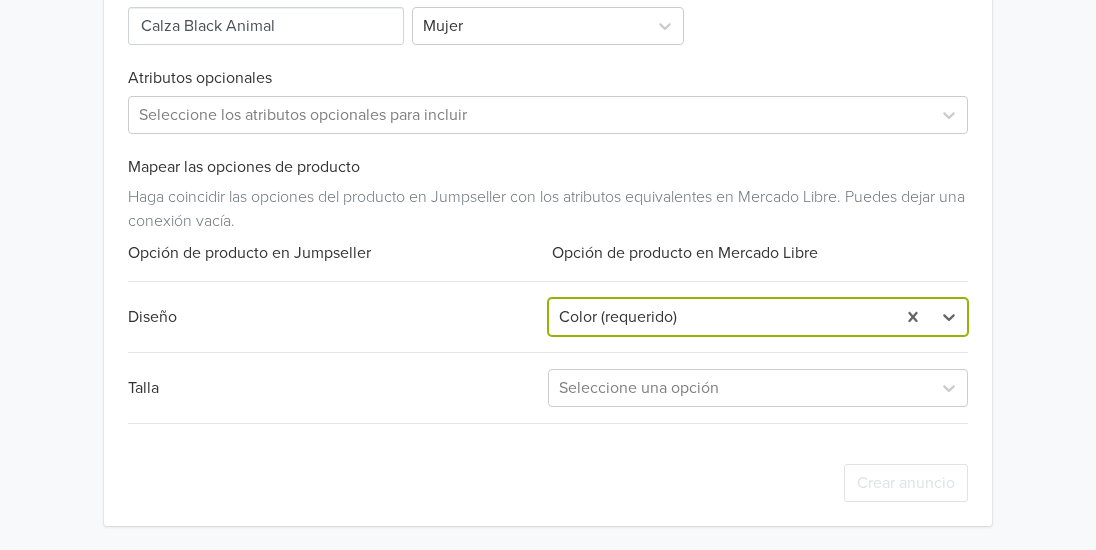 click on "Exportar producto * Las imágenes deben tener 500 píxeles en un lado para poder exportarlas. Crear anuncio Categoría Deportes y Fitness  Ciclismo Indumentaria Calzas Tipo de listado Clásica Atributos requeridos Marca Modelo Género Mujer Atributos opcionales Seleccione los atributos opcionales para incluir Mapear las opciones de producto Haga coincidir las opciones del producto en Jumpseller con los atributos equivalentes en Mercado Libre. Puedes dejar una conexión vacía. Opción de producto en Jumpseller Opción de producto en Mercado Libre Diseño option Color (requerido), selected. Color (requerido) Talla Seleccione una opción Crear anuncio" at bounding box center [548, 48] 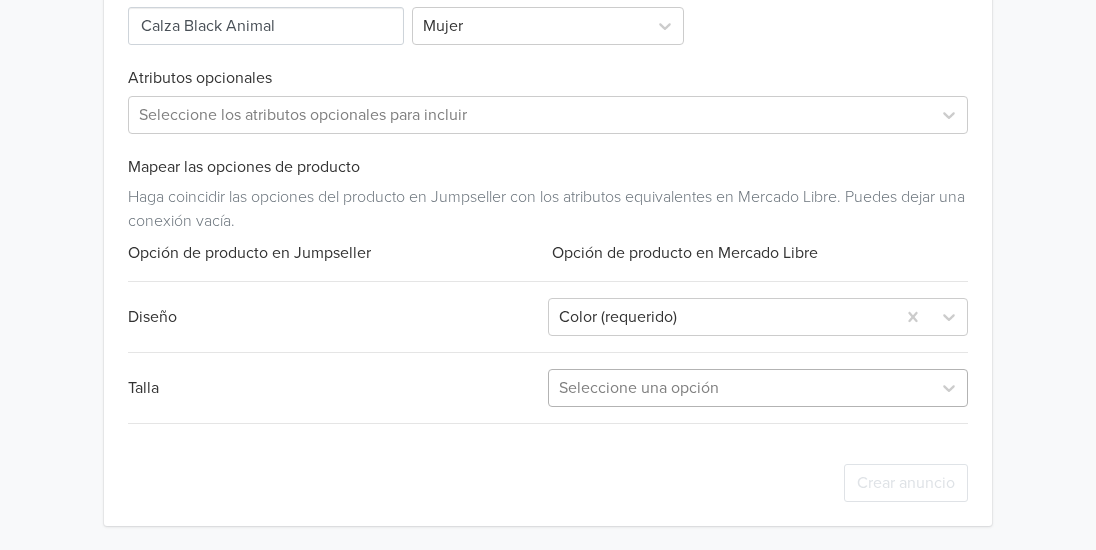 click at bounding box center [740, 388] 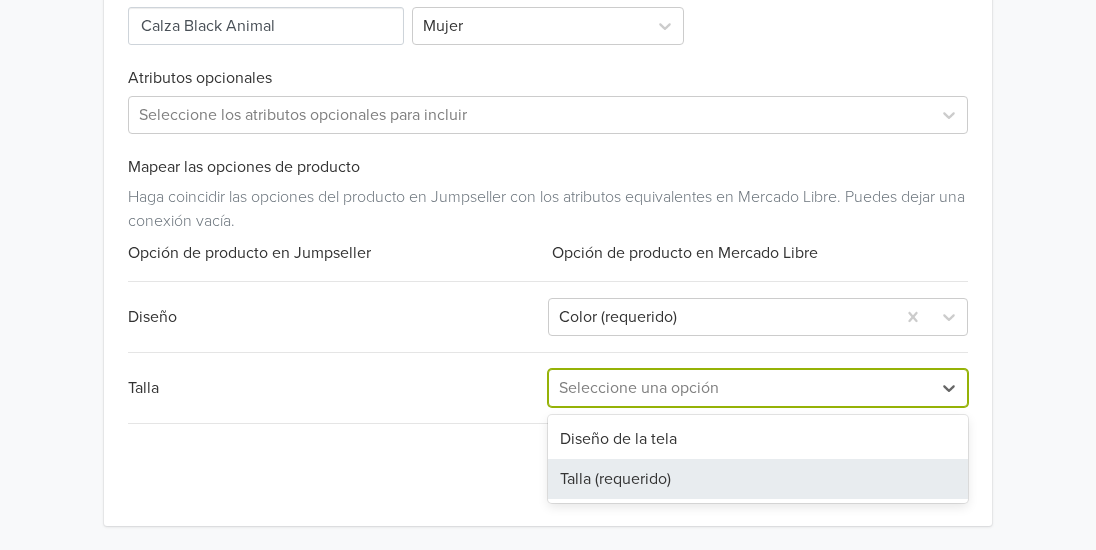 click on "Talla (requerido)" at bounding box center [758, 479] 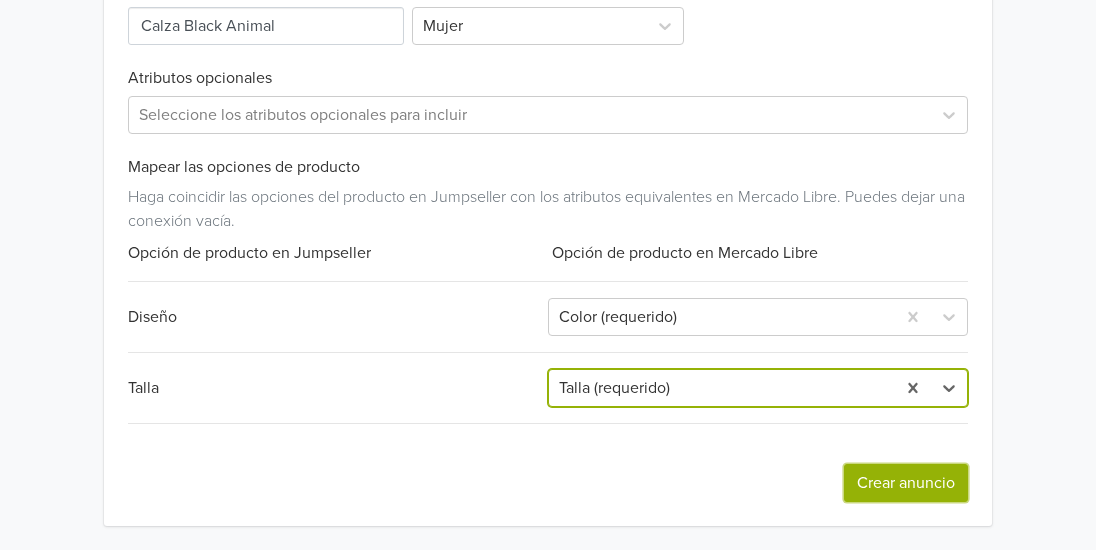 click on "Crear anuncio" at bounding box center [906, 483] 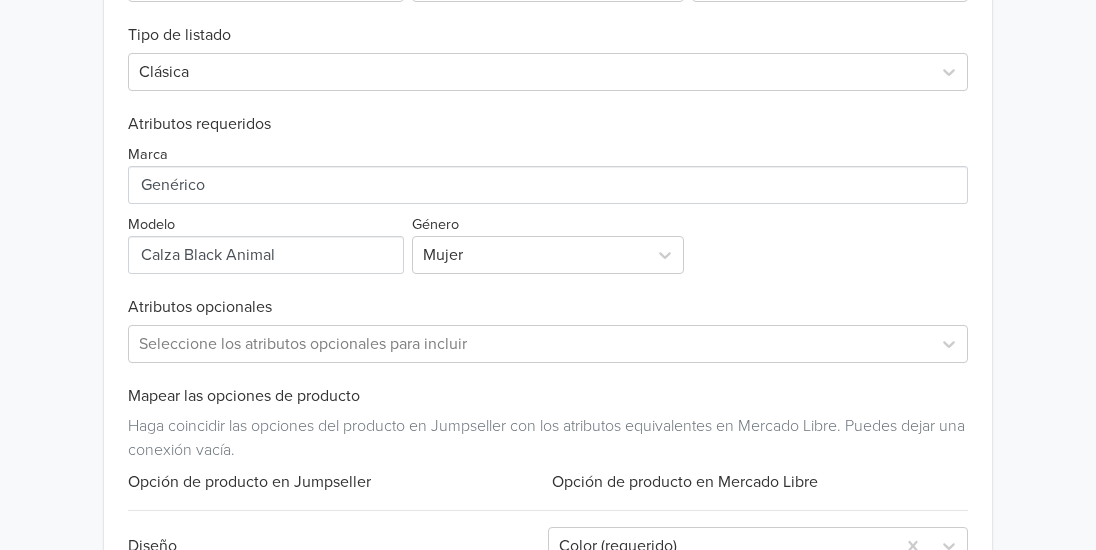 scroll, scrollTop: 1000, scrollLeft: 0, axis: vertical 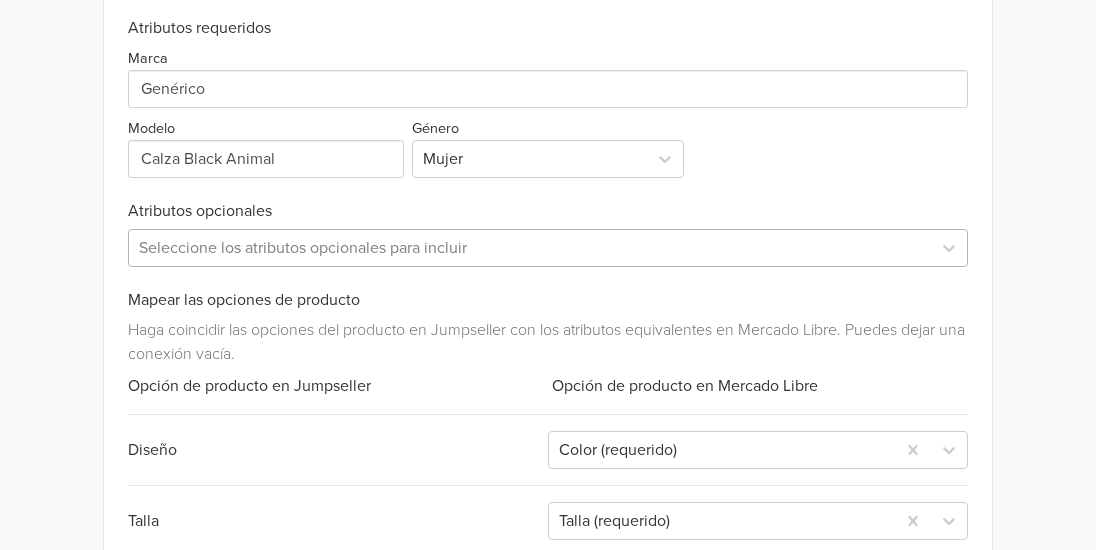 click on "Exportar producto * Las imágenes deben tener 500 píxeles en un lado para poder exportarlas. Crear anuncio Categoría Deportes y Fitness  Ciclismo Indumentaria Calzas Tipo de listado Clásica Atributos requeridos Marca Modelo Género Mujer Atributos opcionales Seleccione los atributos opcionales para incluir Mapear las opciones de producto Haga coincidir las opciones del producto en Jumpseller con los atributos equivalentes en Mercado Libre. Puedes dejar una conexión vacía. Opción de producto en Jumpseller Opción de producto en Mercado Libre Diseño Color (requerido) Talla Talla (requerido) Crear anuncio" at bounding box center [548, 181] 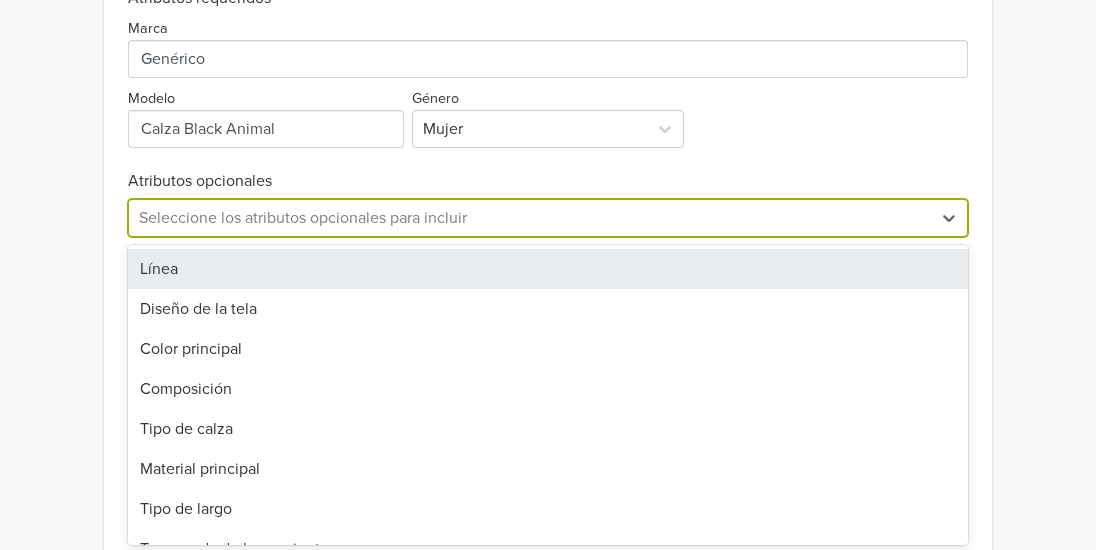 scroll, scrollTop: 1033, scrollLeft: 0, axis: vertical 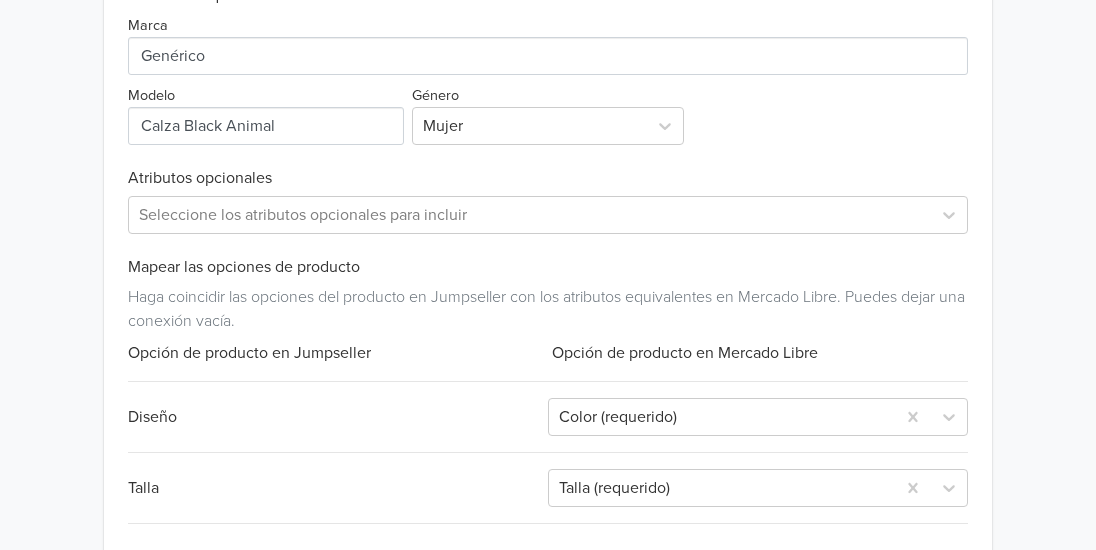 click on "Exportar producto * Las imágenes deben tener 500 píxeles en un lado para poder exportarlas. Crear anuncio Categoría Deportes y Fitness  Ciclismo Indumentaria Calzas Tipo de listado Clásica Atributos requeridos Marca Modelo Género Mujer Atributos opcionales Seleccione los atributos opcionales para incluir Mapear las opciones de producto Haga coincidir las opciones del producto en Jumpseller con los atributos equivalentes en Mercado Libre. Puedes dejar una conexión vacía. Opción de producto en Jumpseller Opción de producto en Mercado Libre Diseño Color (requerido) Talla Talla (requerido) Crear anuncio" at bounding box center [548, 148] 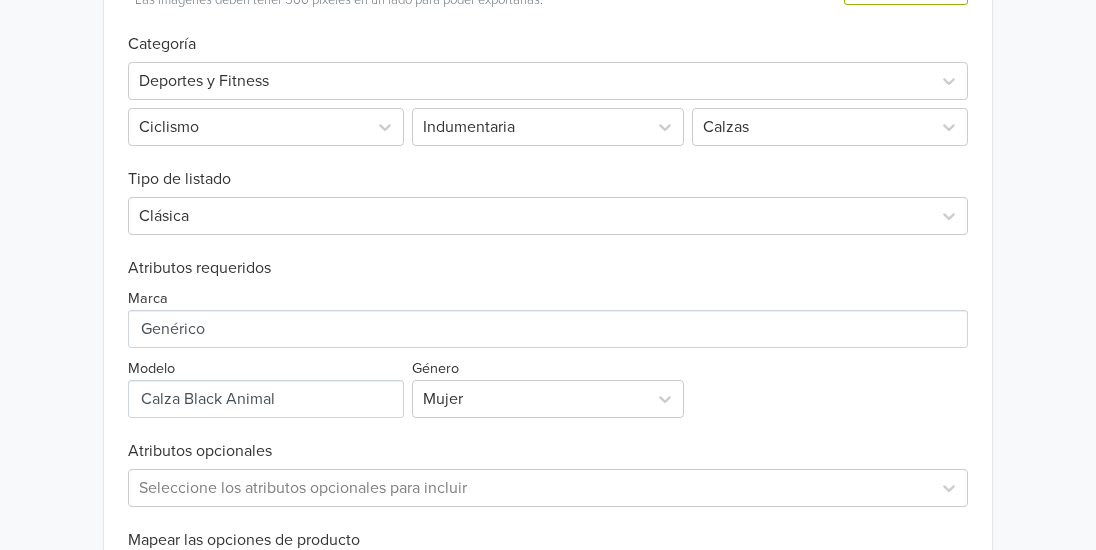 scroll, scrollTop: 733, scrollLeft: 0, axis: vertical 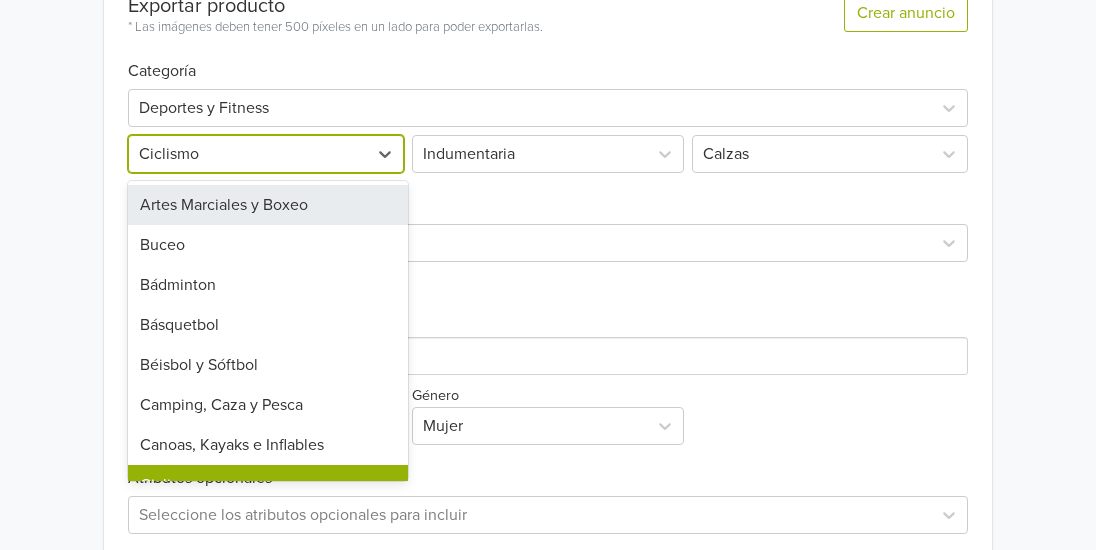 click at bounding box center (248, 154) 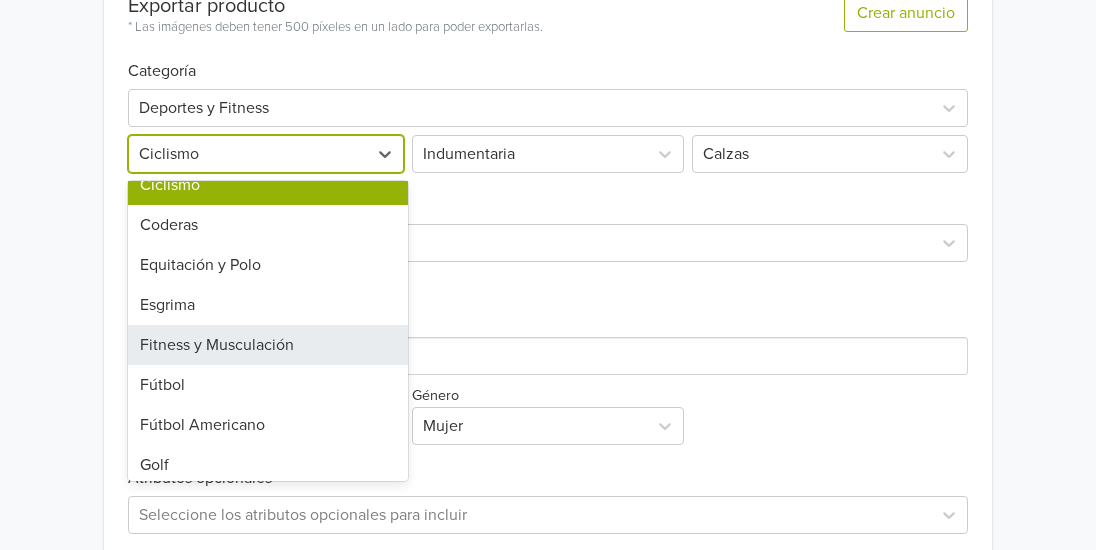 scroll, scrollTop: 0, scrollLeft: 0, axis: both 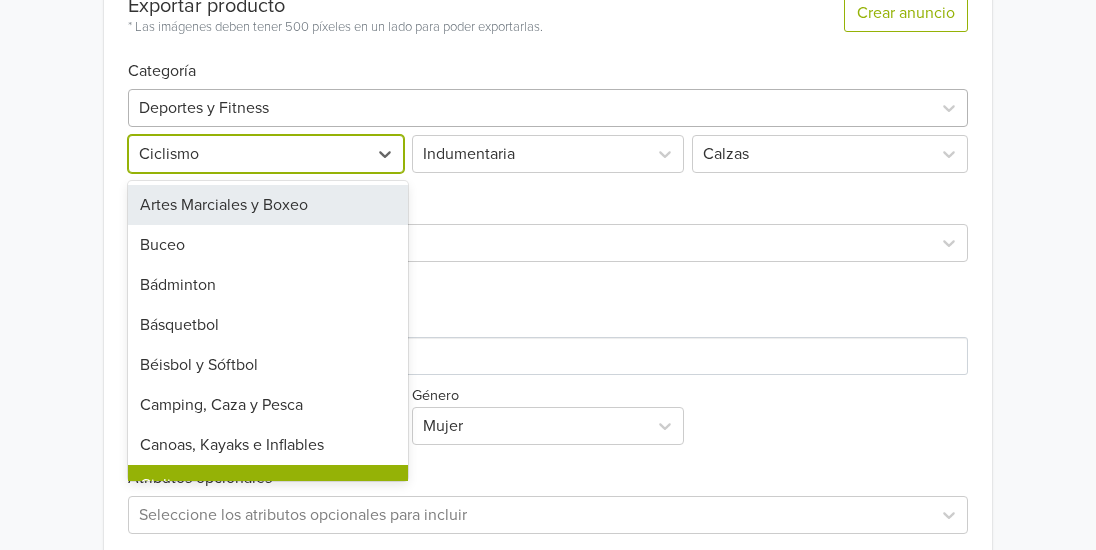 click at bounding box center [530, 108] 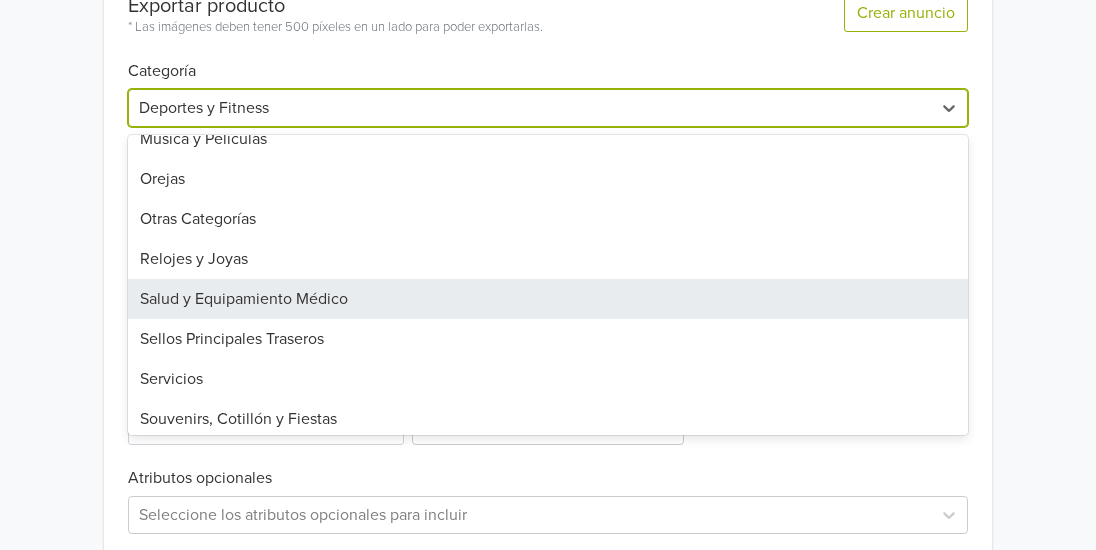 scroll, scrollTop: 1388, scrollLeft: 0, axis: vertical 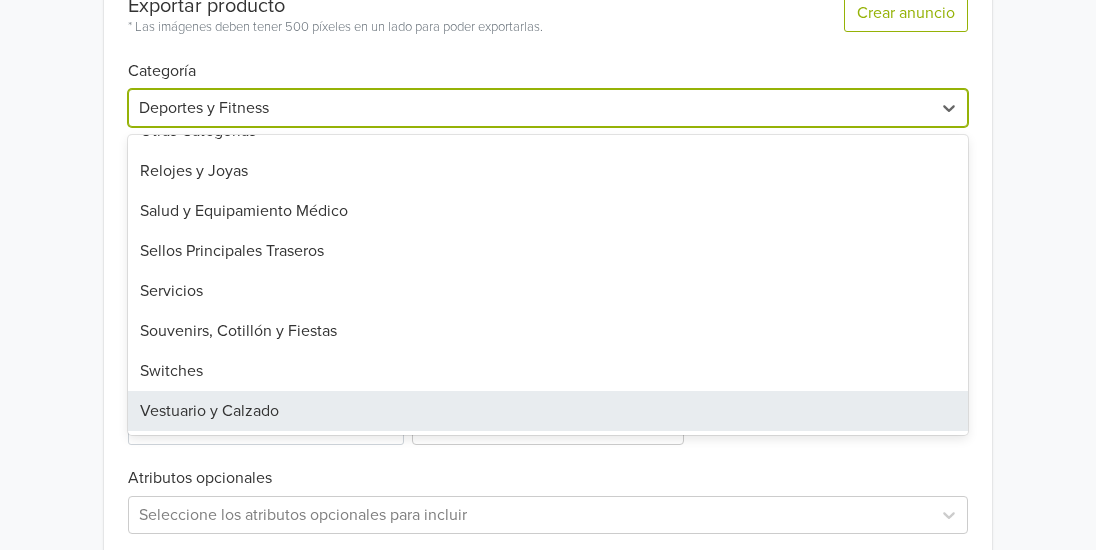 click on "Vestuario y Calzado" at bounding box center (548, 411) 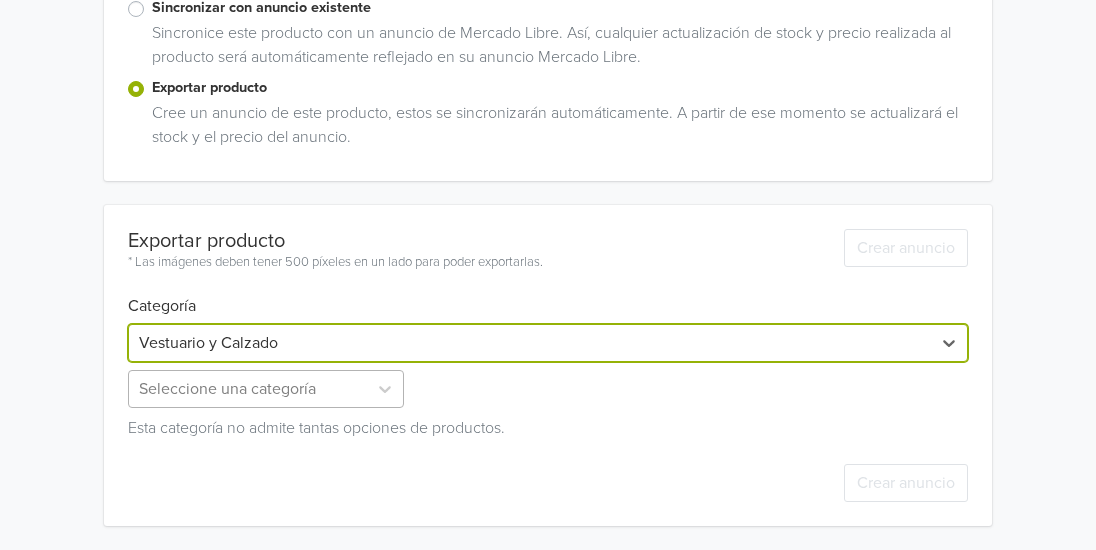 click on "Seleccione una categoría" at bounding box center [268, 389] 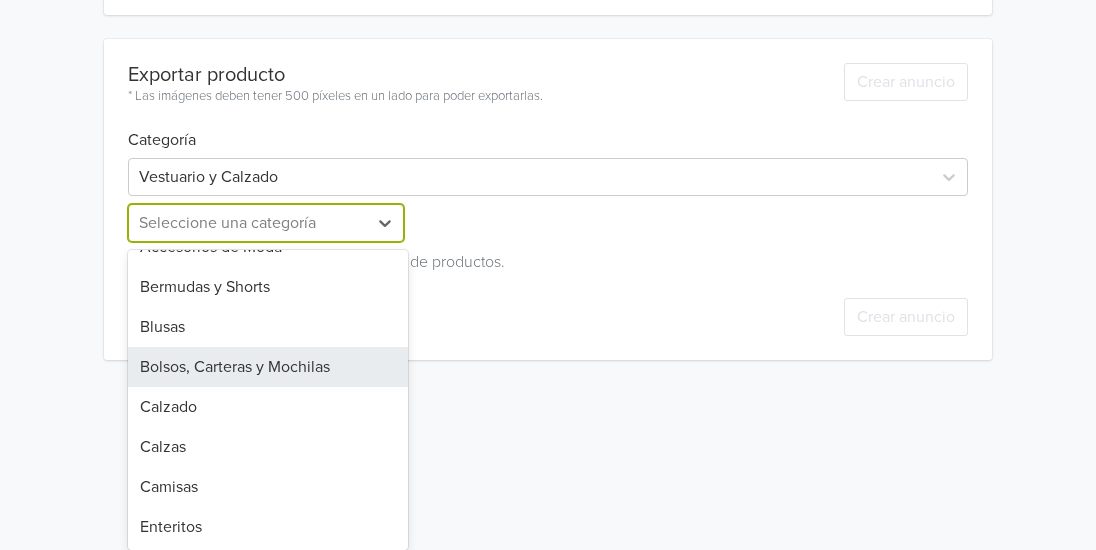 scroll, scrollTop: 100, scrollLeft: 0, axis: vertical 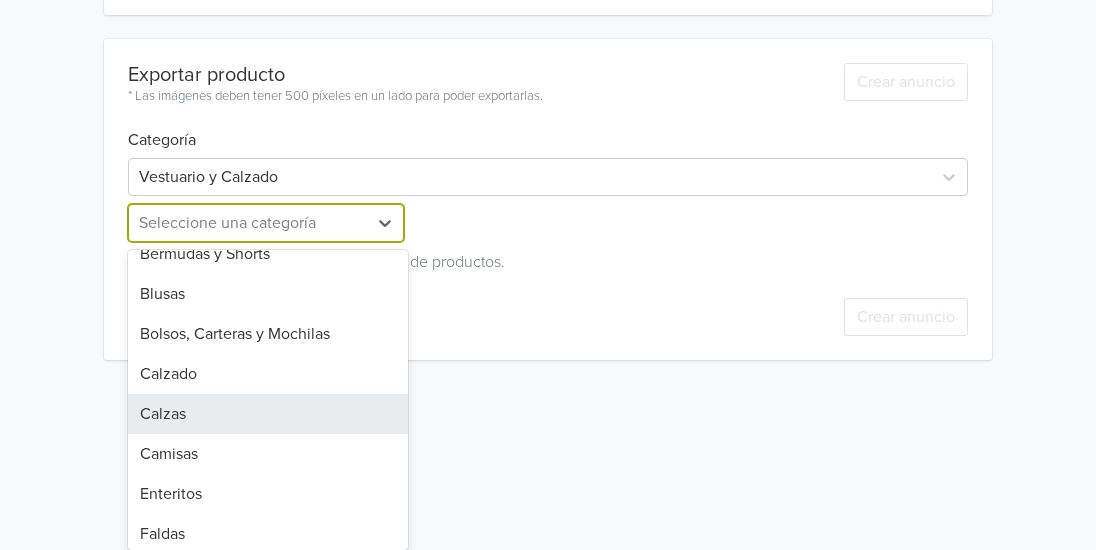click on "Calzas" at bounding box center (268, 414) 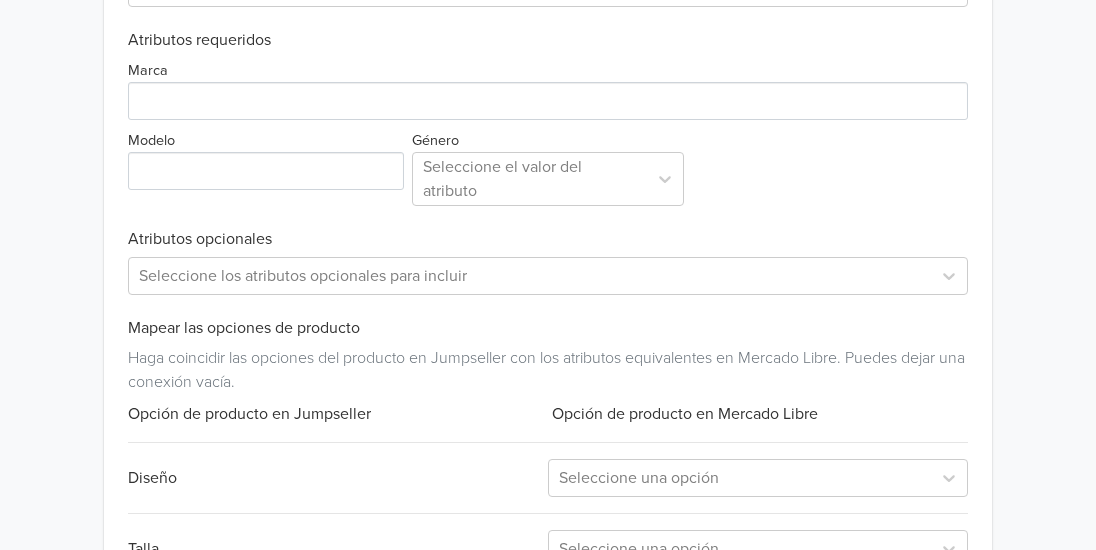 scroll, scrollTop: 849, scrollLeft: 0, axis: vertical 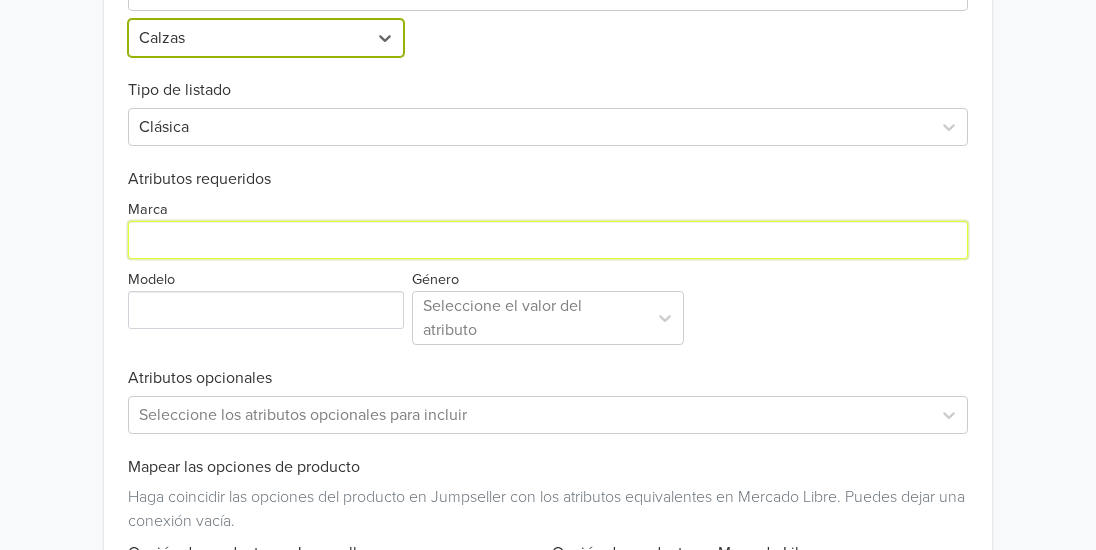 click on "Marca" at bounding box center [548, 240] 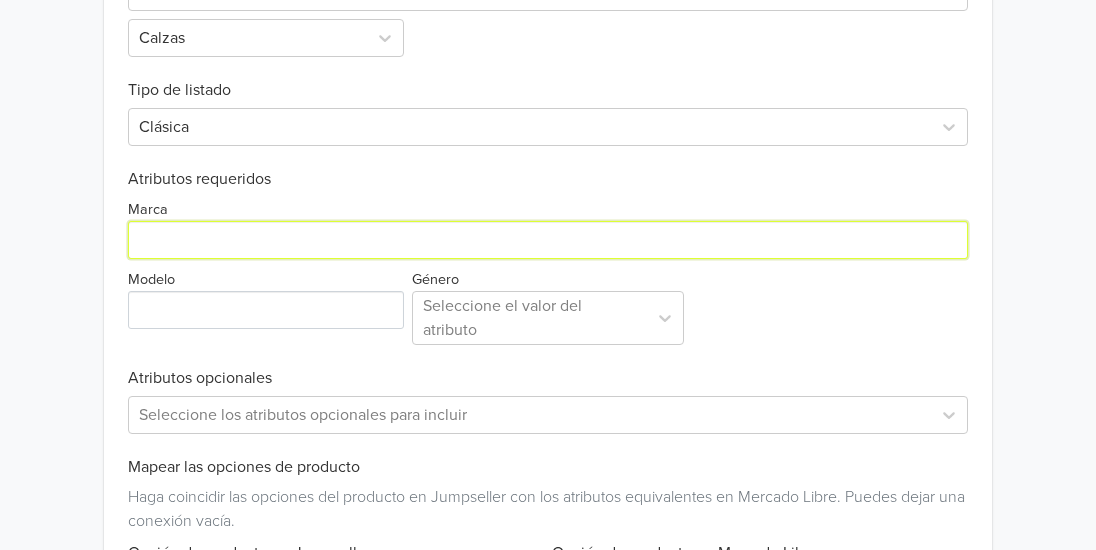 type on "Generico" 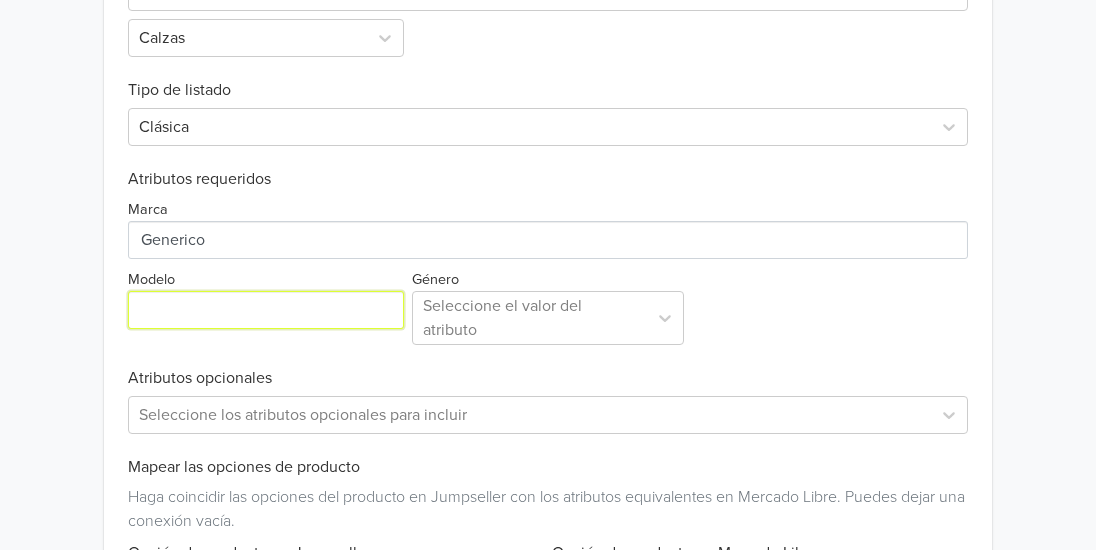 click on "Modelo" at bounding box center [266, 310] 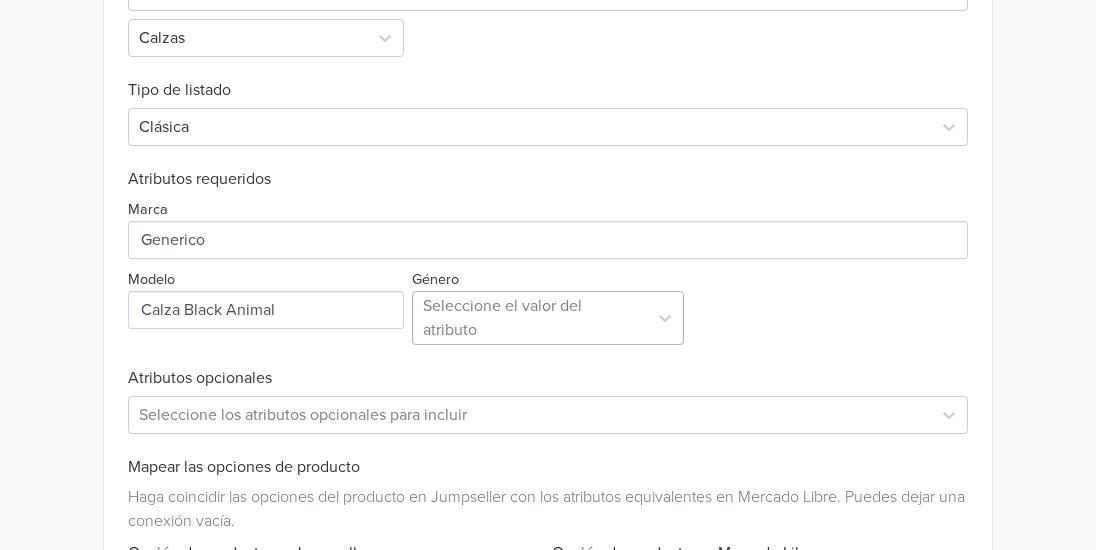 click on "Seleccione el valor del atributo" at bounding box center [548, 318] 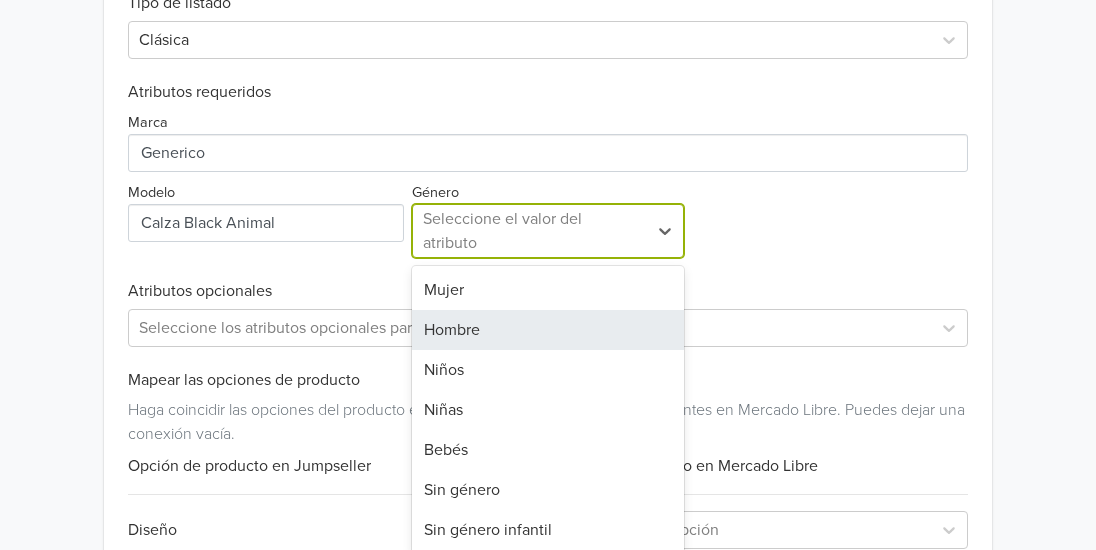 scroll, scrollTop: 948, scrollLeft: 0, axis: vertical 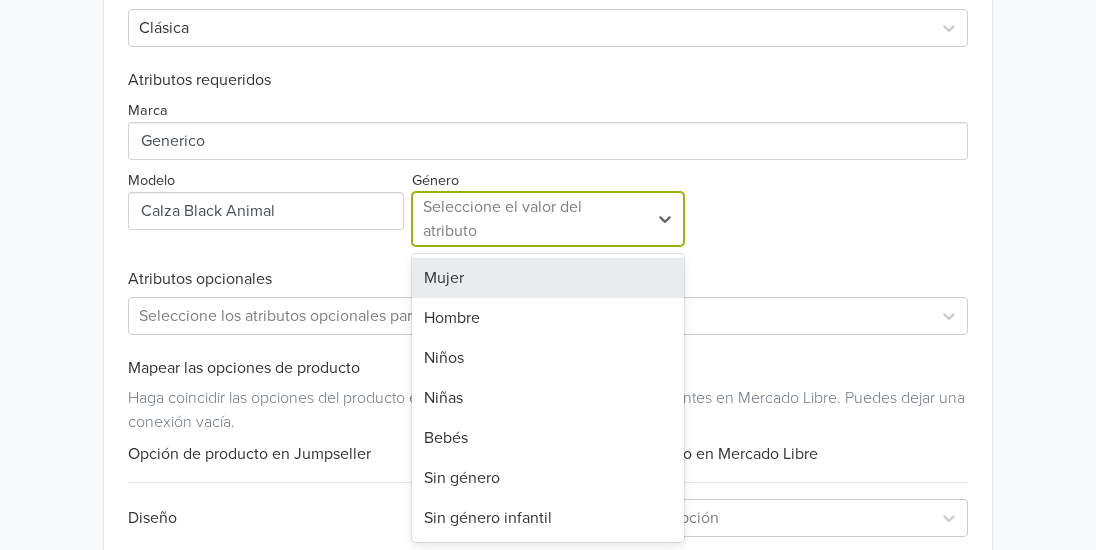 click on "Mujer" at bounding box center [548, 278] 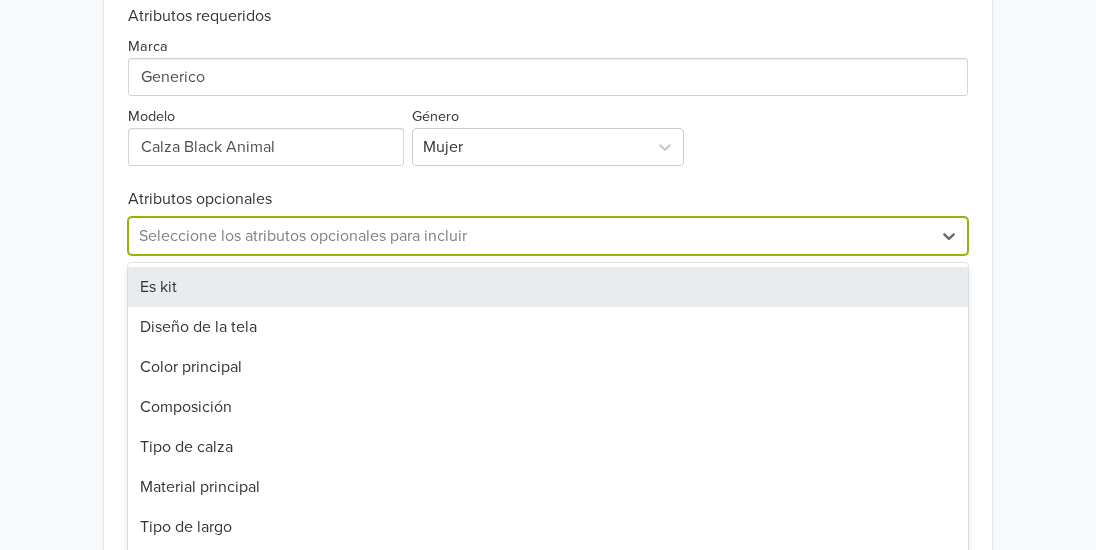 click on "17 results available. Use Up and Down to choose options, press Enter to select the currently focused option, press Escape to exit the menu, press Tab to select the option and exit the menu. Seleccione los atributos opcionales para incluir Es kit Diseño de la tela Color principal Composición Tipo de calza Material principal Tipo de largo Temporada de lanzamiento Año de lanzamiento MPN Fuente del producto Línea Es apta para embarazadas Con bolsillos Es térmico Con materiales reciclados Tiro de la calza" at bounding box center [548, 236] 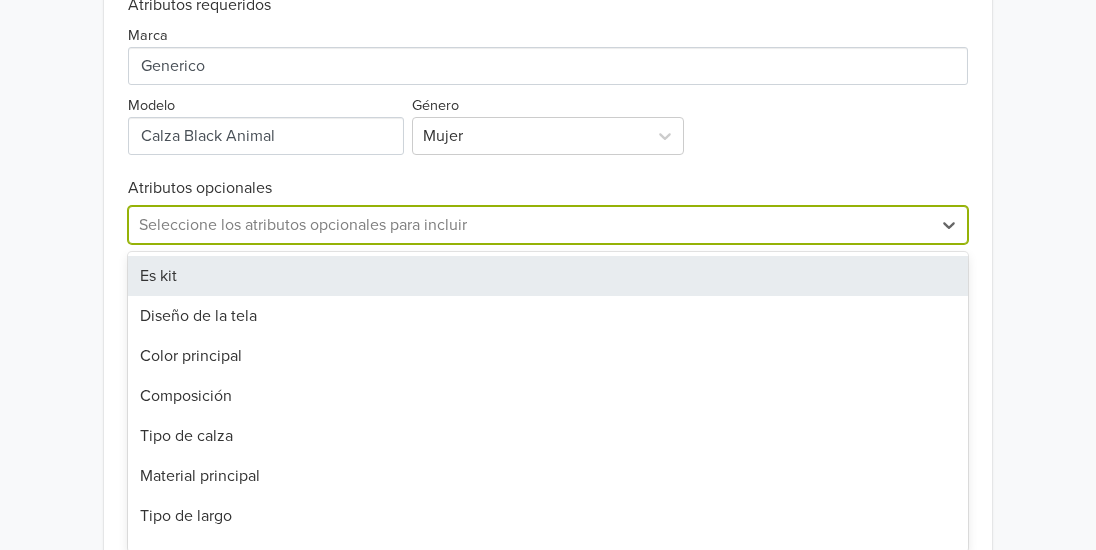 scroll, scrollTop: 1033, scrollLeft: 0, axis: vertical 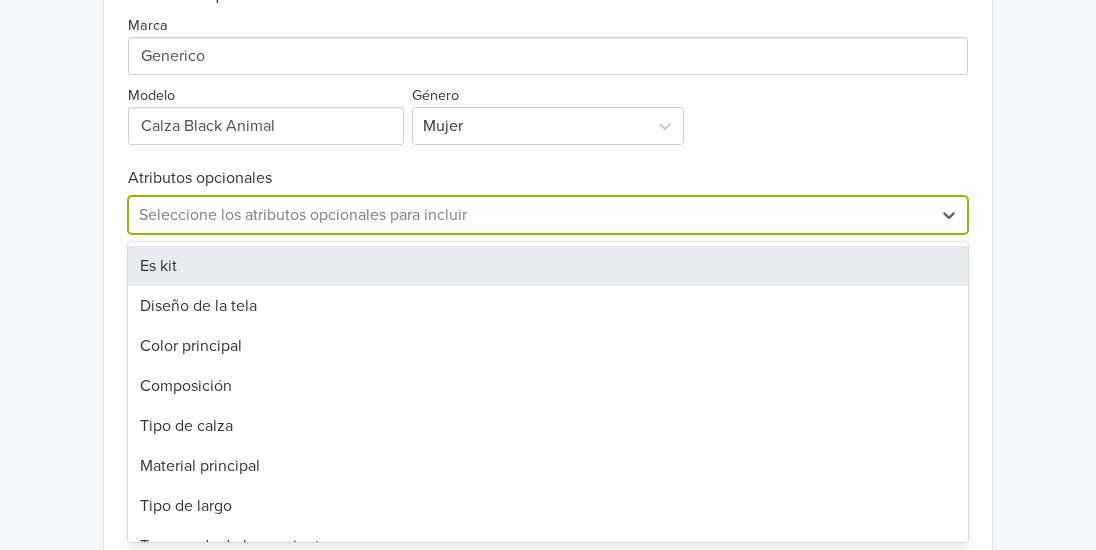 click on "Producto 1 de 1 Anterior Finalizar × Ocurrió un error al encontrar las guias de talle. Por favor contacte a soporte Calza Black Animal   GTIN: No establecido   Descripción   Calza confeccionada en Suplex,
Pretina ancha, en base color negro con estampado con técnica troquelado.
TALLA S [SIZE] [SIZE]
TALLA M
[SIZE]-[SIZE]
TALLA L
[SIZE]-[SIZE] ¿Qué acción quieres tomar? Sincronizar con anuncio existente Sincronice este producto con un anuncio de Mercado Libre. Así, cualquier actualización de stock y precio realizada al producto será automáticamente reflejado en su anuncio Mercado Libre. Exportar producto Cree un anuncio de este producto, estos se sincronizarán automáticamente. A partir de ese momento se actualizará el stock y el precio del anuncio. Exportar producto * Las imágenes deben tener 500 píxeles en un lado para poder exportarlas. Crear anuncio Categoría Vestuario y Calzado Calzas Tipo de listado Clásica Atributos requeridos Marca Modelo Género Mujer Atributos opcionales 17 results available. Es kit MPN" at bounding box center (548, -192) 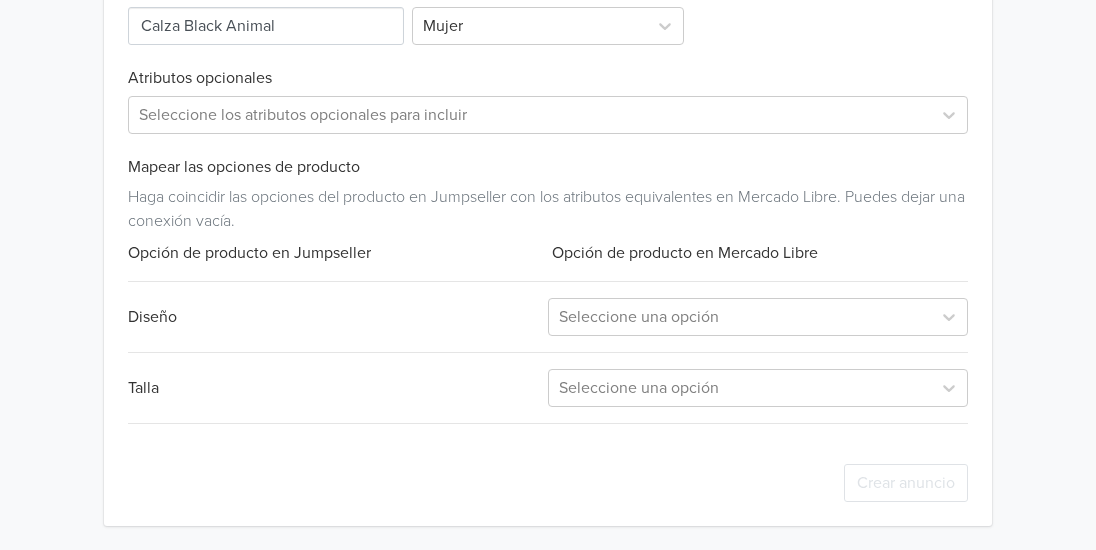 scroll, scrollTop: 0, scrollLeft: 0, axis: both 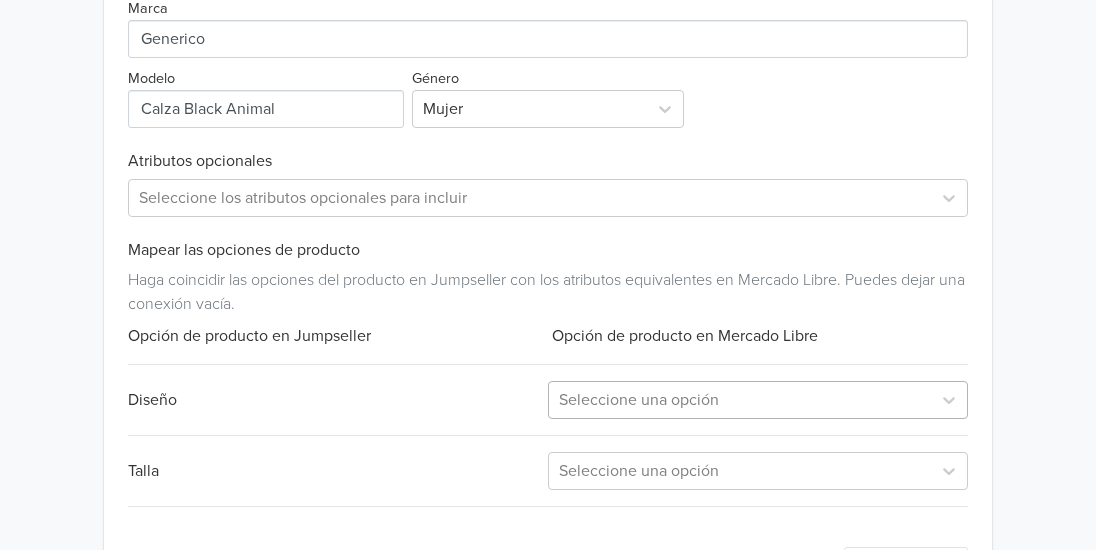 click on "Seleccione una opción" at bounding box center (758, 400) 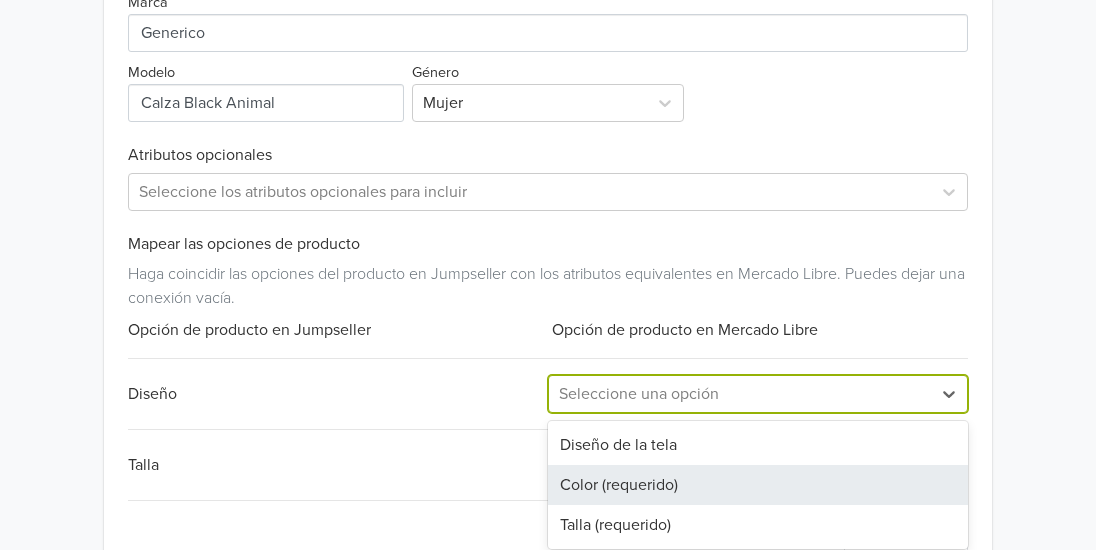 scroll, scrollTop: 1063, scrollLeft: 0, axis: vertical 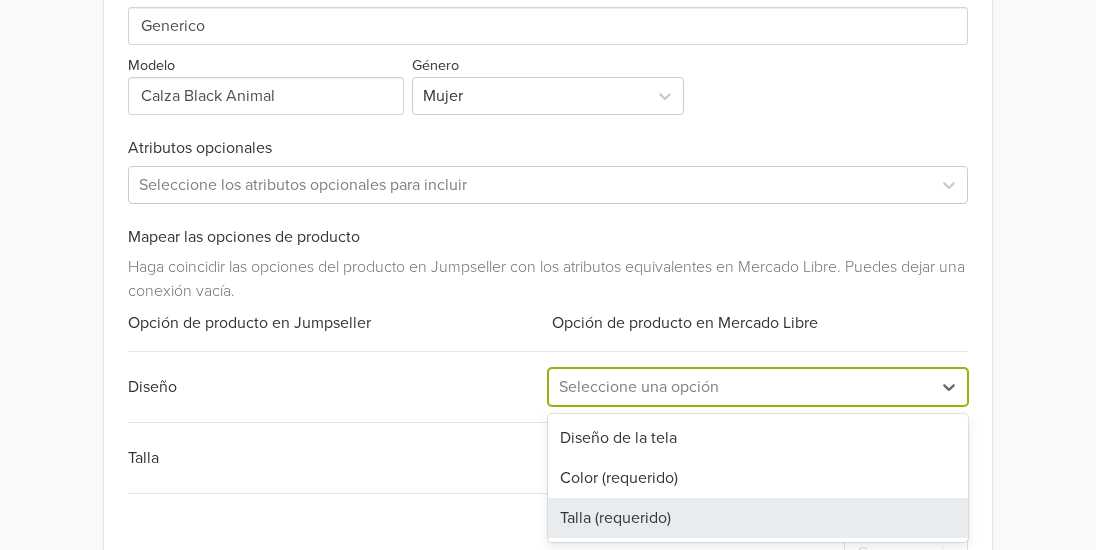 click on "Talla (requerido)" at bounding box center [758, 518] 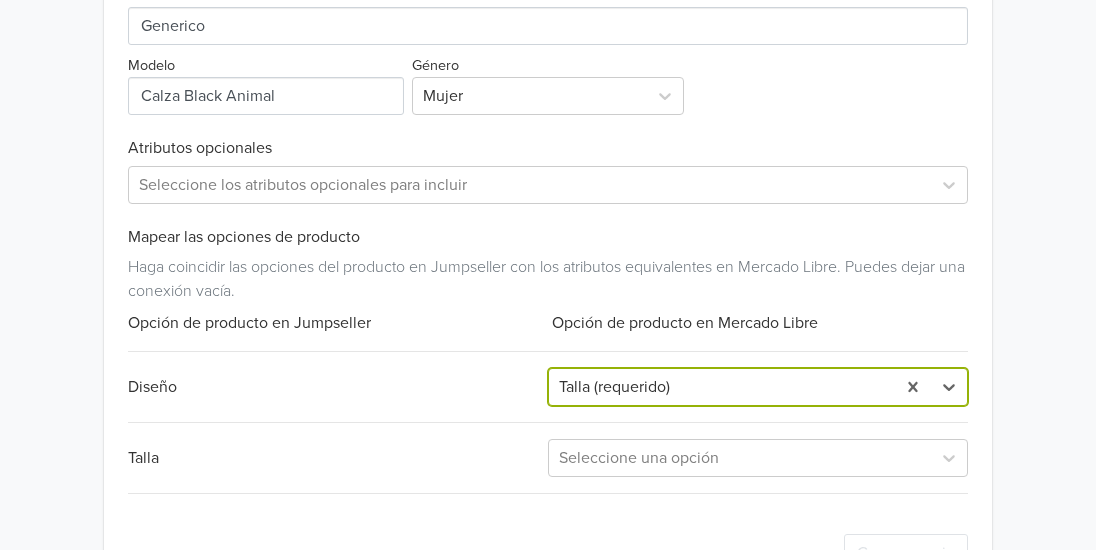 click at bounding box center (722, 387) 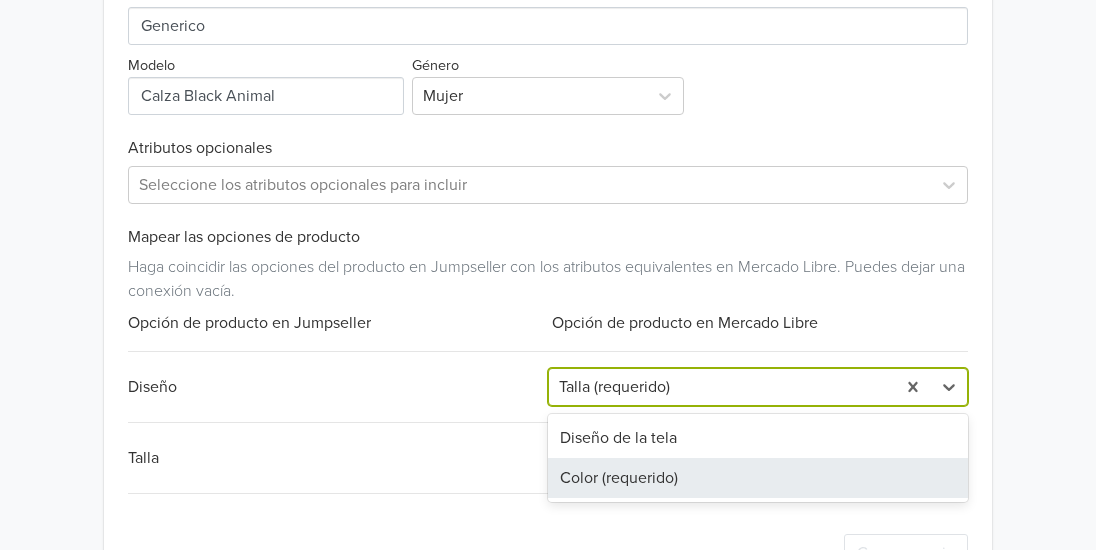 click on "Color (requerido)" at bounding box center (758, 478) 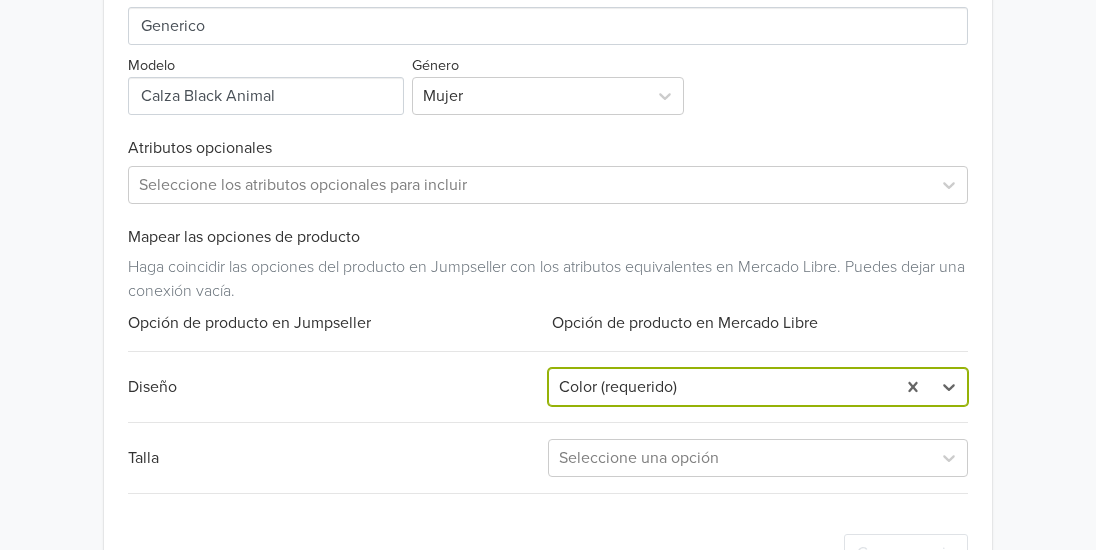 click on "Exportar producto * Las imágenes deben tener 500 píxeles en un lado para poder exportarlas. Crear anuncio Categoría Vestuario y Calzado Calzas Tipo de listado Clásica Atributos requeridos Marca Modelo Género Mujer Atributos opcionales Seleccione los atributos opcionales para incluir Mapear las opciones de producto Haga coincidir las opciones del producto en Jumpseller con los atributos equivalentes en Mercado Libre. Puedes dejar una conexión vacía. Opción de producto en Jumpseller Opción de producto en Mercado Libre Diseño option Color (requerido), selected. Color (requerido) Talla Seleccione una opción Crear anuncio" at bounding box center [548, 118] 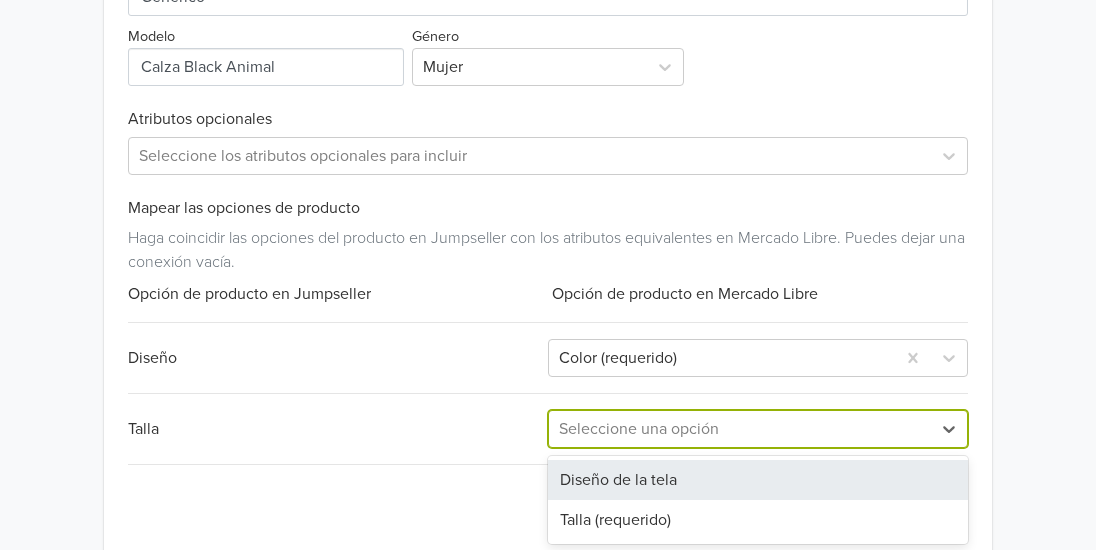 scroll, scrollTop: 1094, scrollLeft: 0, axis: vertical 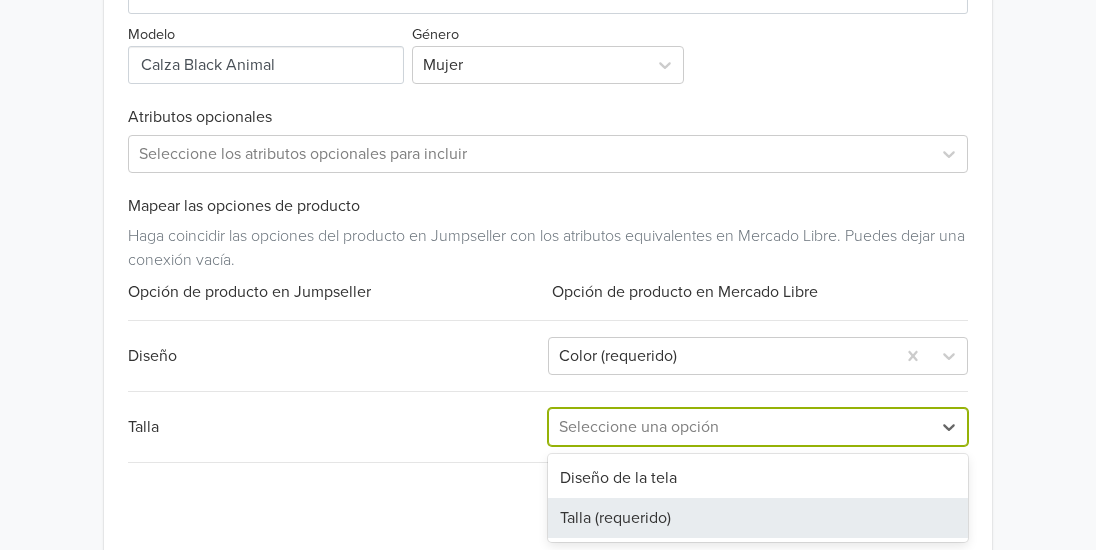 drag, startPoint x: 642, startPoint y: 523, endPoint x: 648, endPoint y: 508, distance: 16.155495 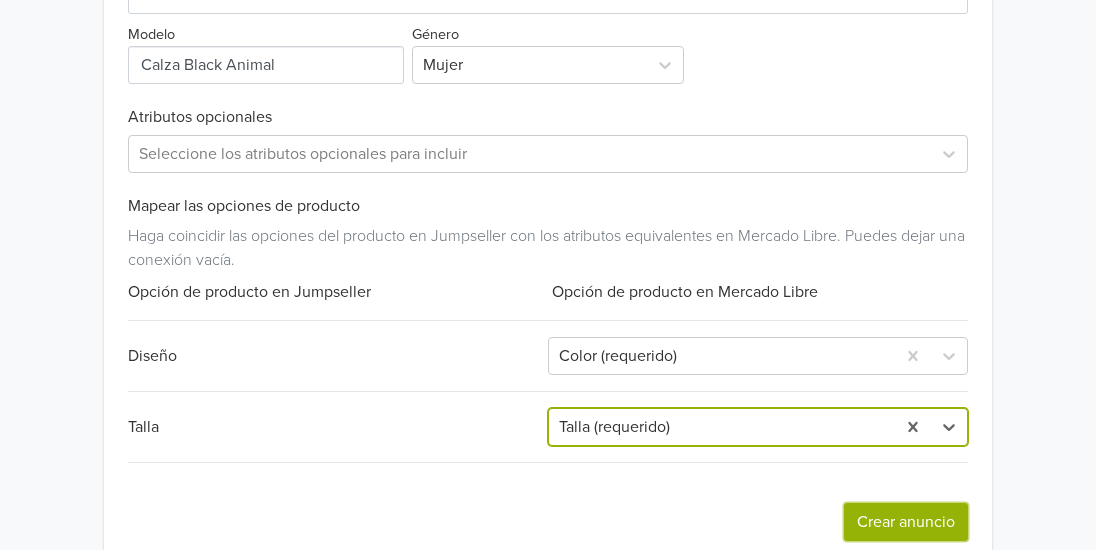 click on "Crear anuncio" at bounding box center (906, 522) 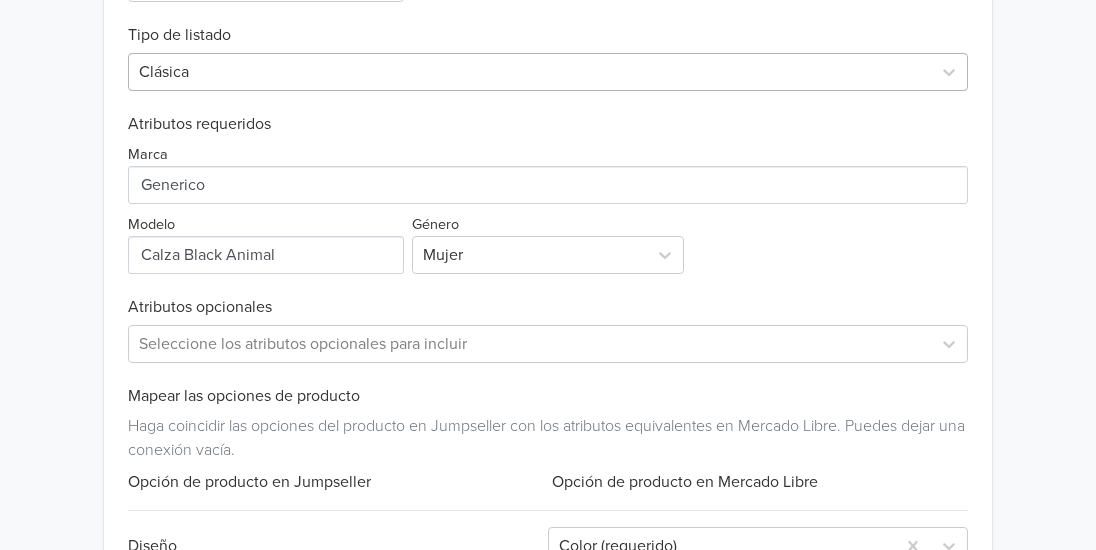 scroll, scrollTop: 1133, scrollLeft: 0, axis: vertical 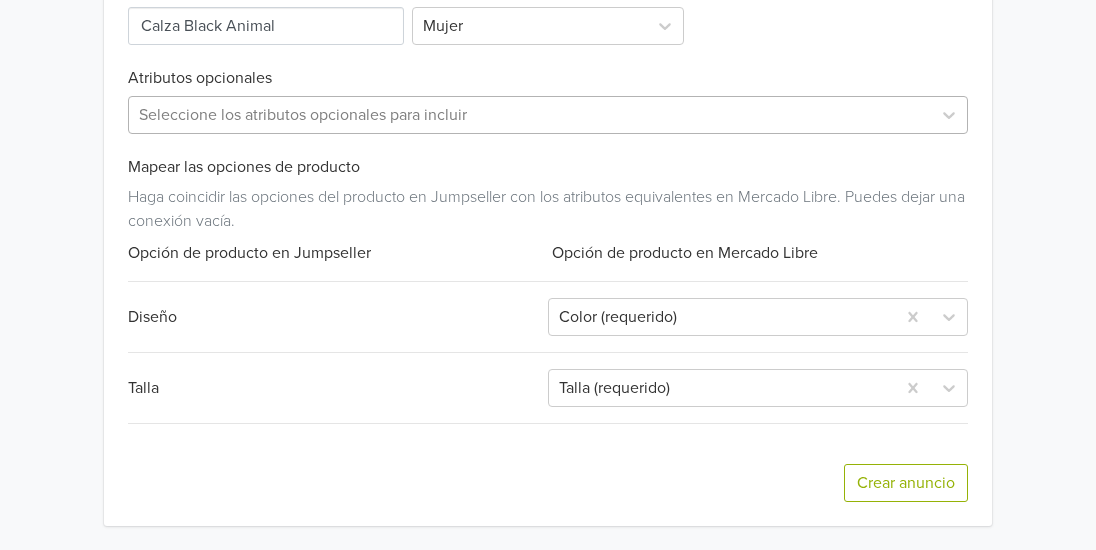 click at bounding box center (530, 115) 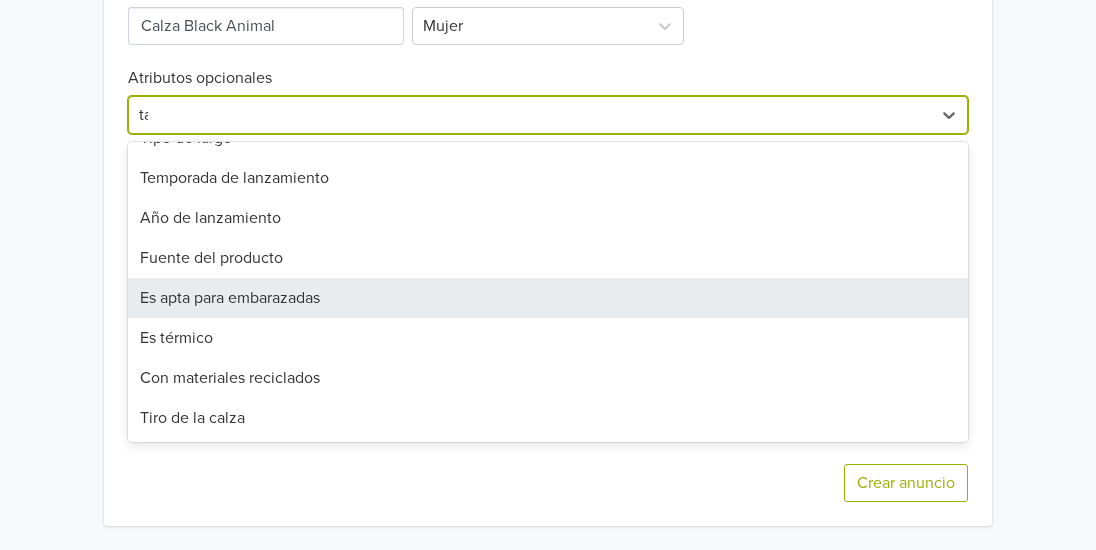 scroll, scrollTop: 0, scrollLeft: 0, axis: both 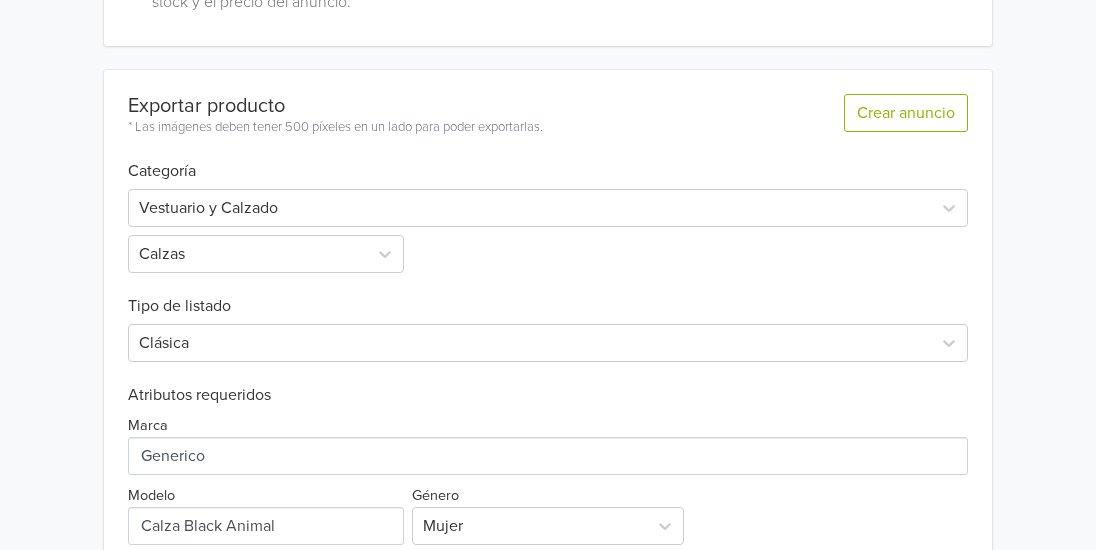 type on "ta" 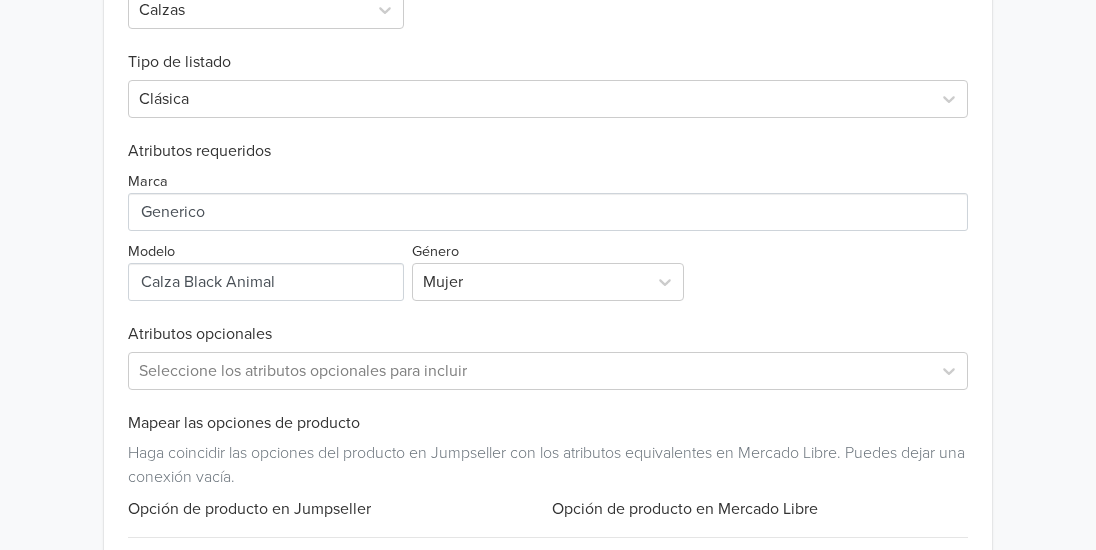 scroll, scrollTop: 933, scrollLeft: 0, axis: vertical 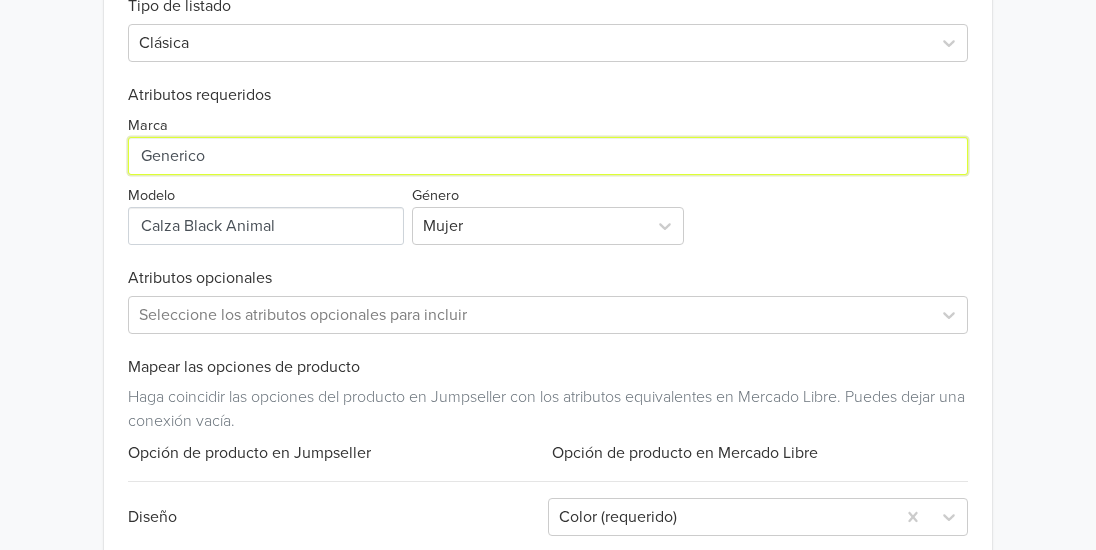 click on "Marca" at bounding box center (548, 156) 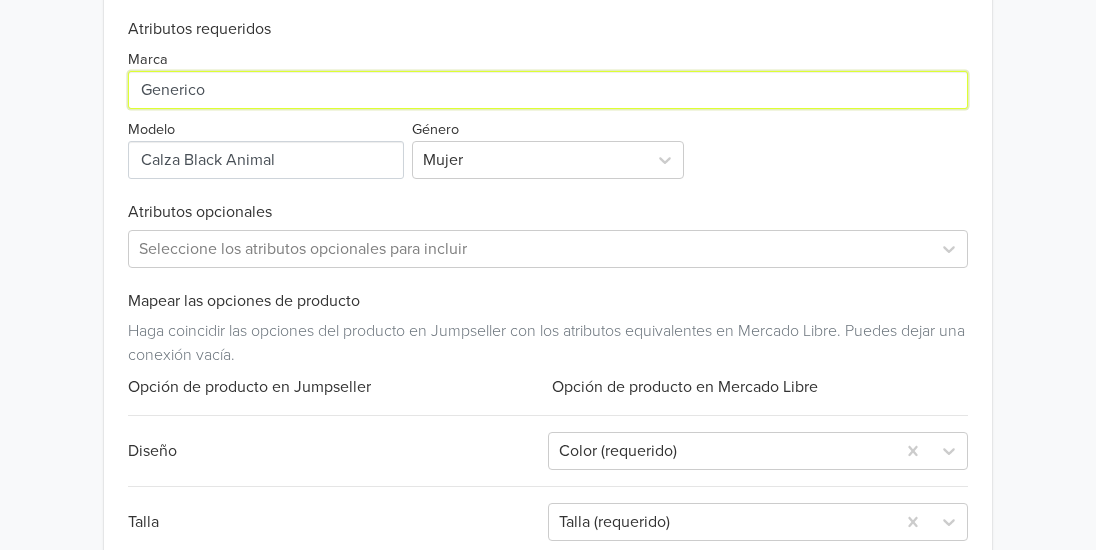 scroll, scrollTop: 1033, scrollLeft: 0, axis: vertical 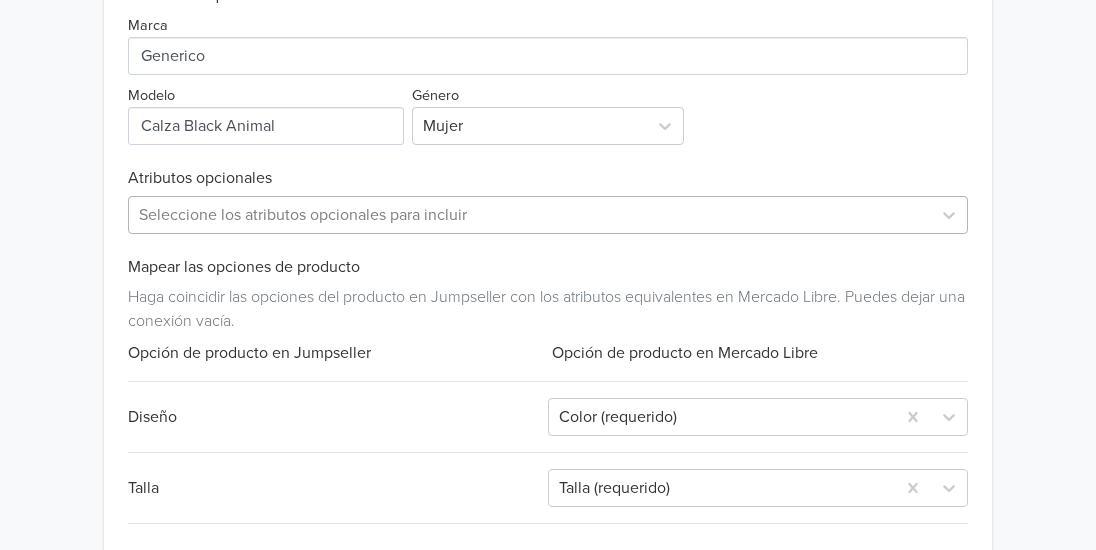 click on "Seleccione los atributos opcionales para incluir" at bounding box center (530, 215) 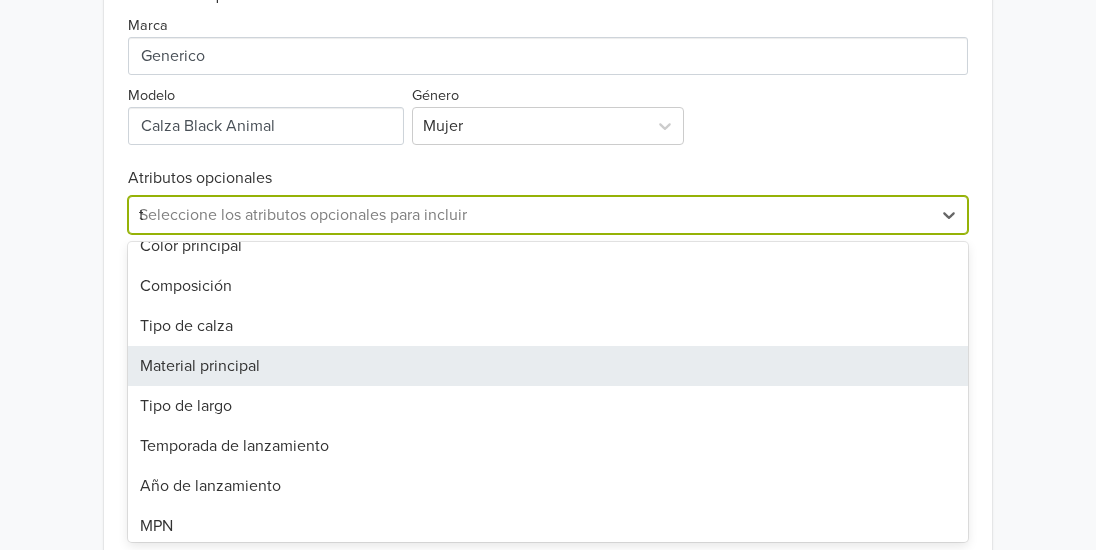 scroll, scrollTop: 0, scrollLeft: 0, axis: both 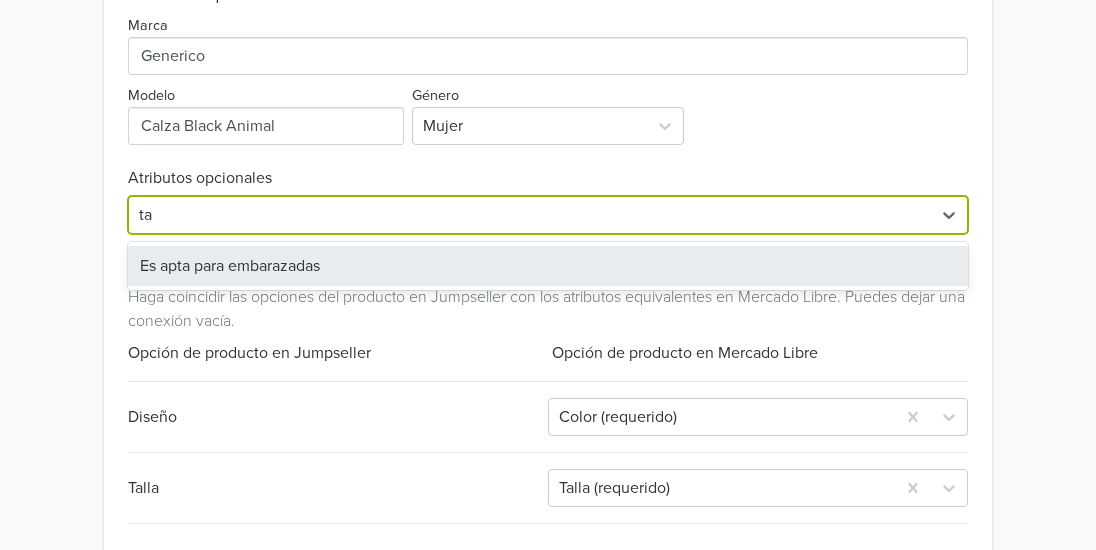 type on "ta" 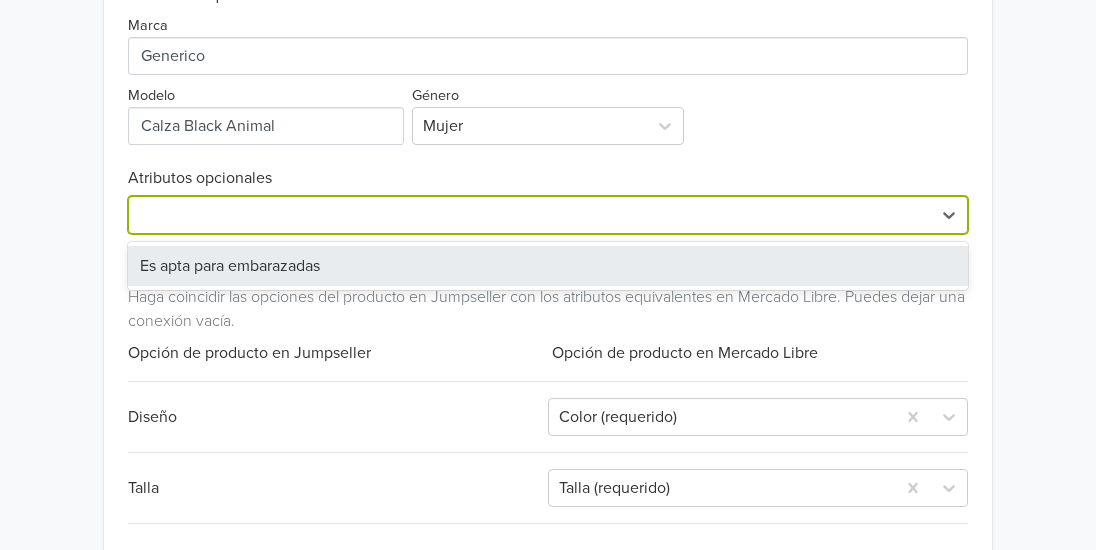 click on "Haga coincidir las opciones del producto en Jumpseller con los atributos equivalentes en Mercado Libre. Puedes dejar una conexión vacía." at bounding box center [548, 305] 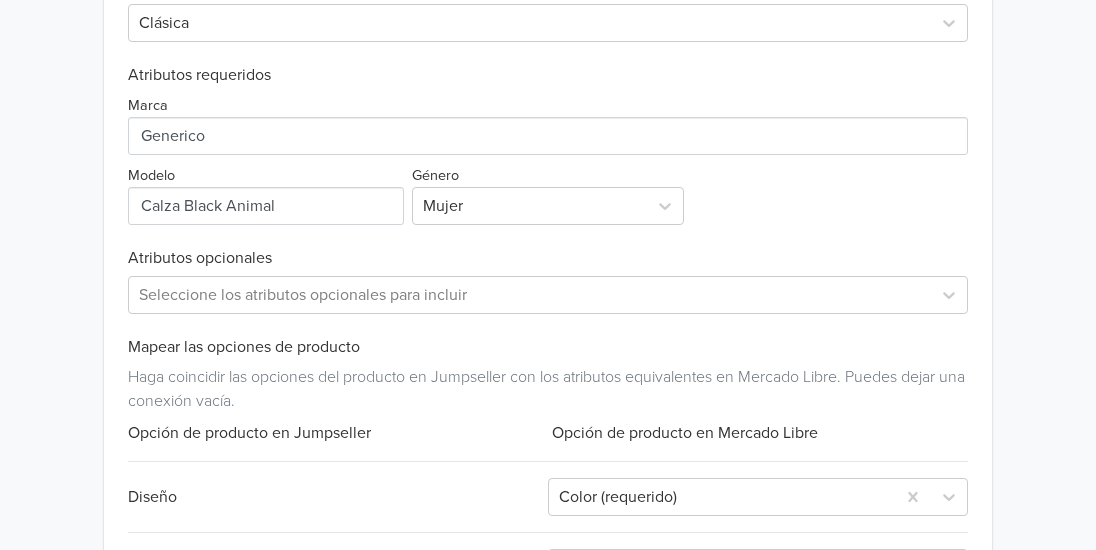 scroll, scrollTop: 1133, scrollLeft: 0, axis: vertical 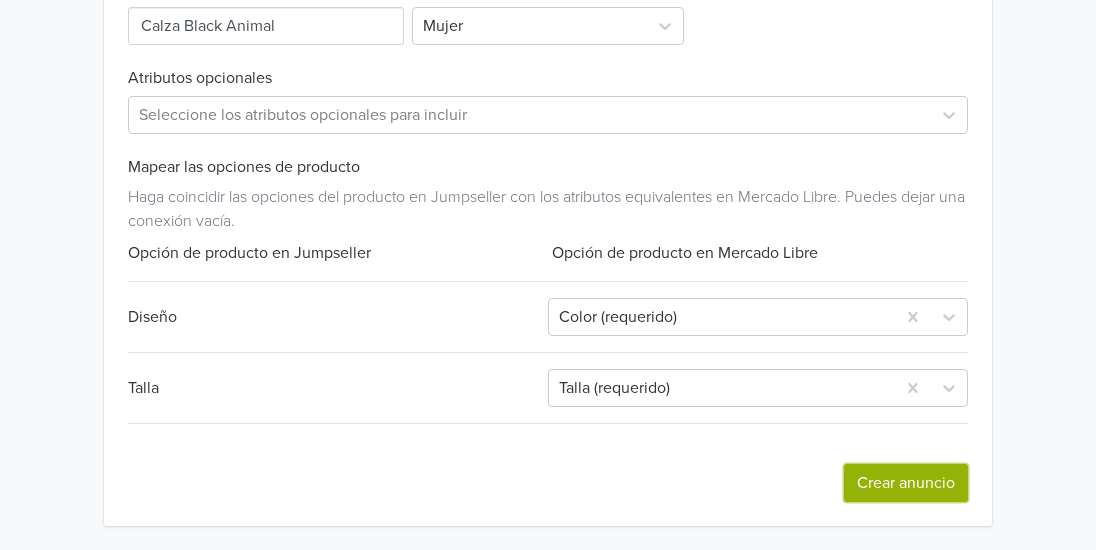 click on "Crear anuncio" at bounding box center (906, 483) 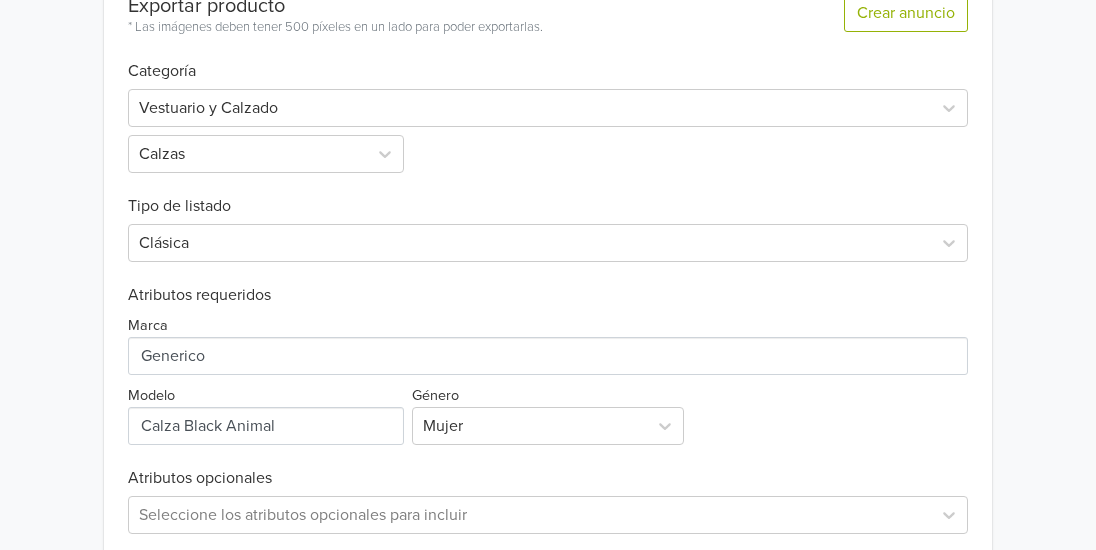 scroll, scrollTop: 0, scrollLeft: 0, axis: both 